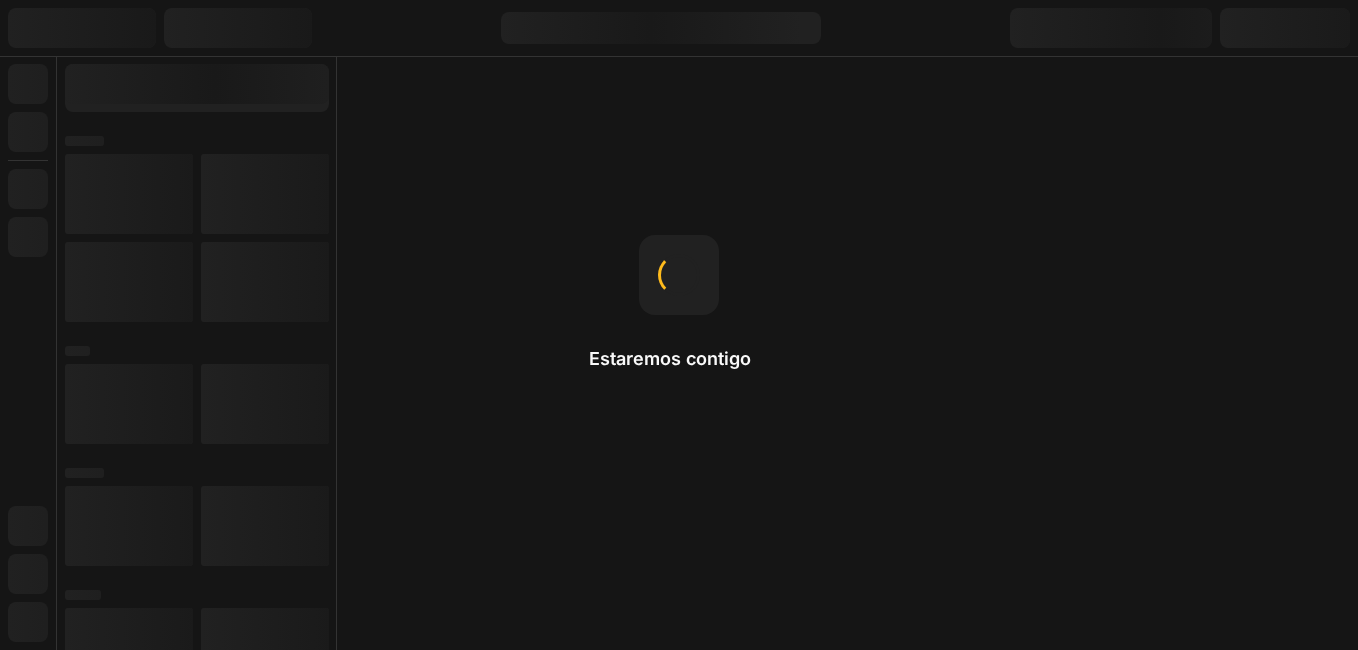 scroll, scrollTop: 0, scrollLeft: 0, axis: both 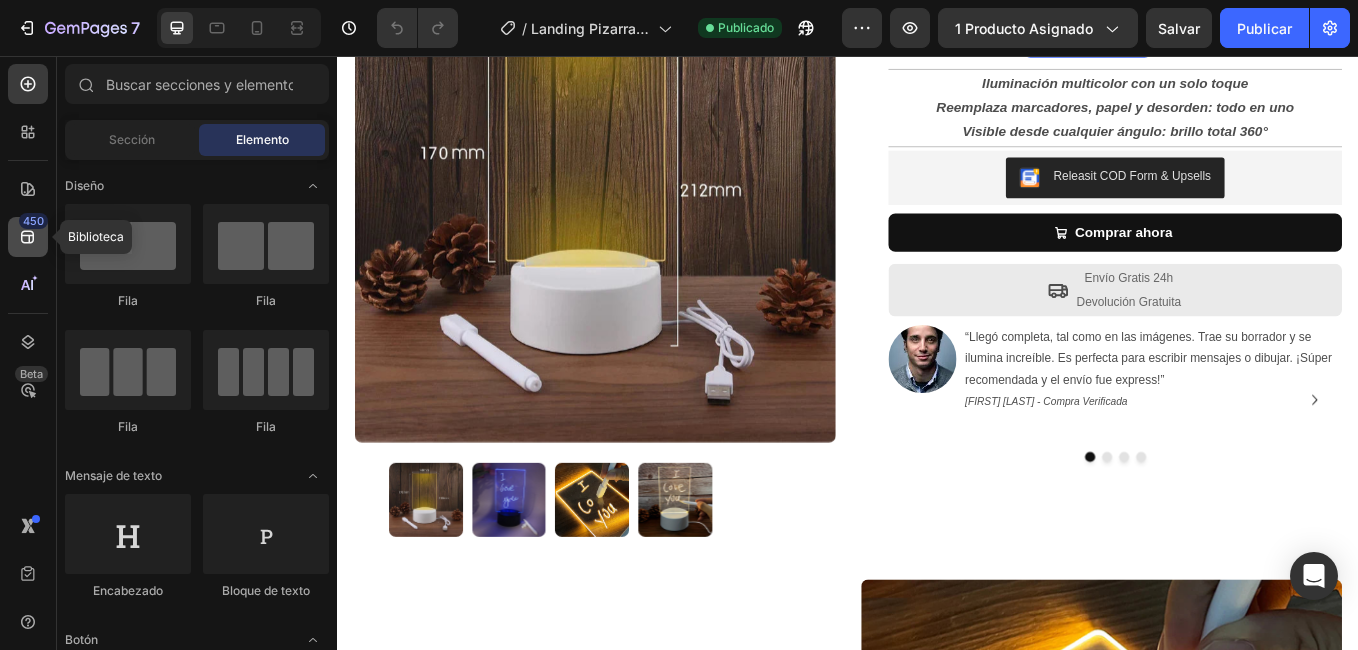 click 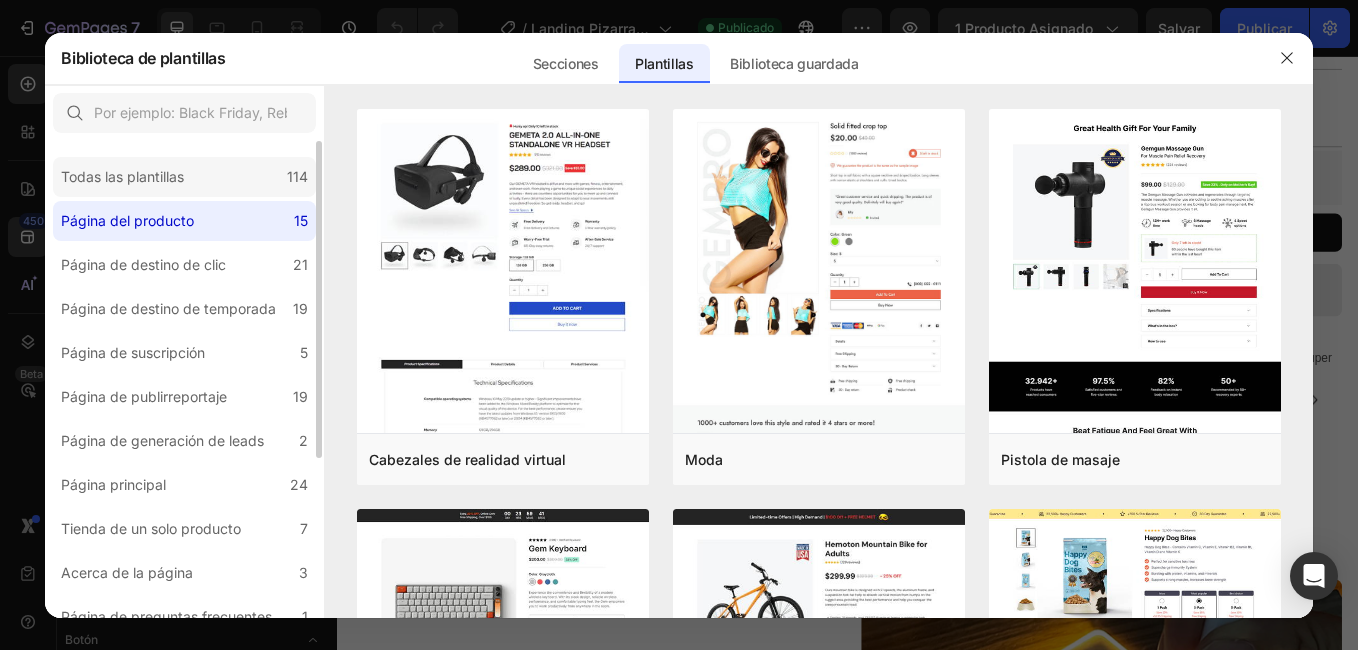 click on "Todas las plantillas" at bounding box center [122, 177] 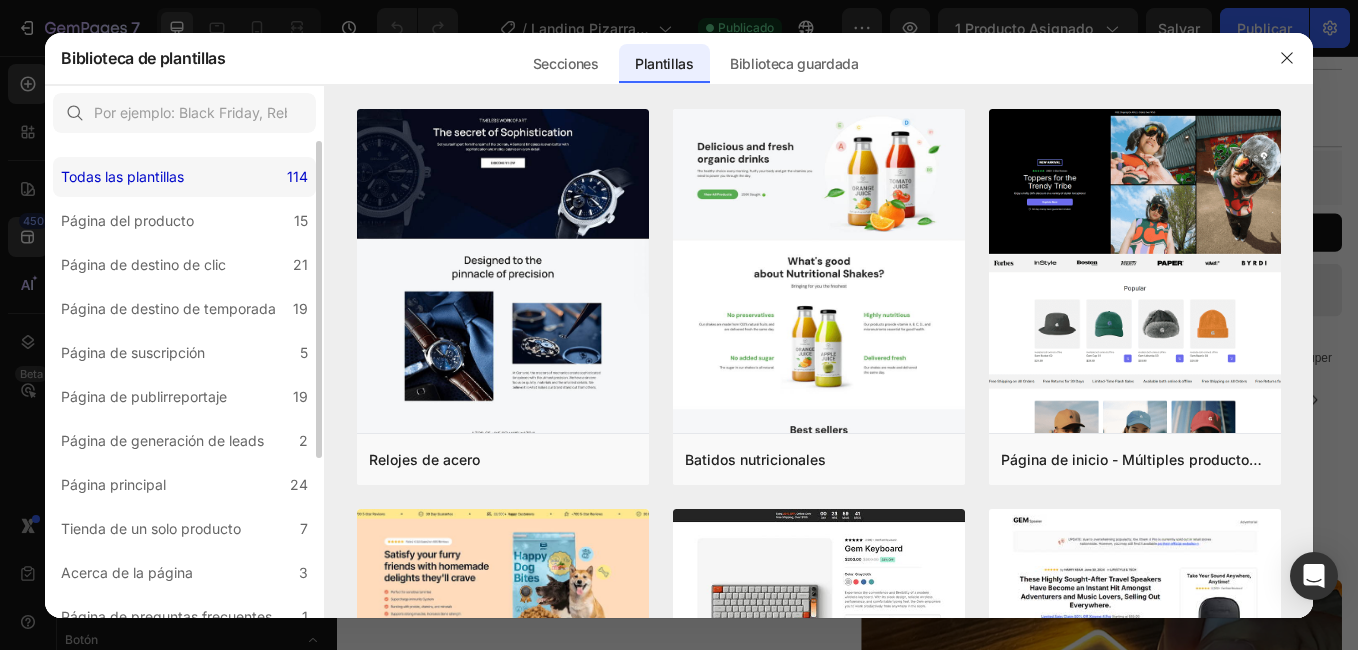 scroll, scrollTop: 239, scrollLeft: 0, axis: vertical 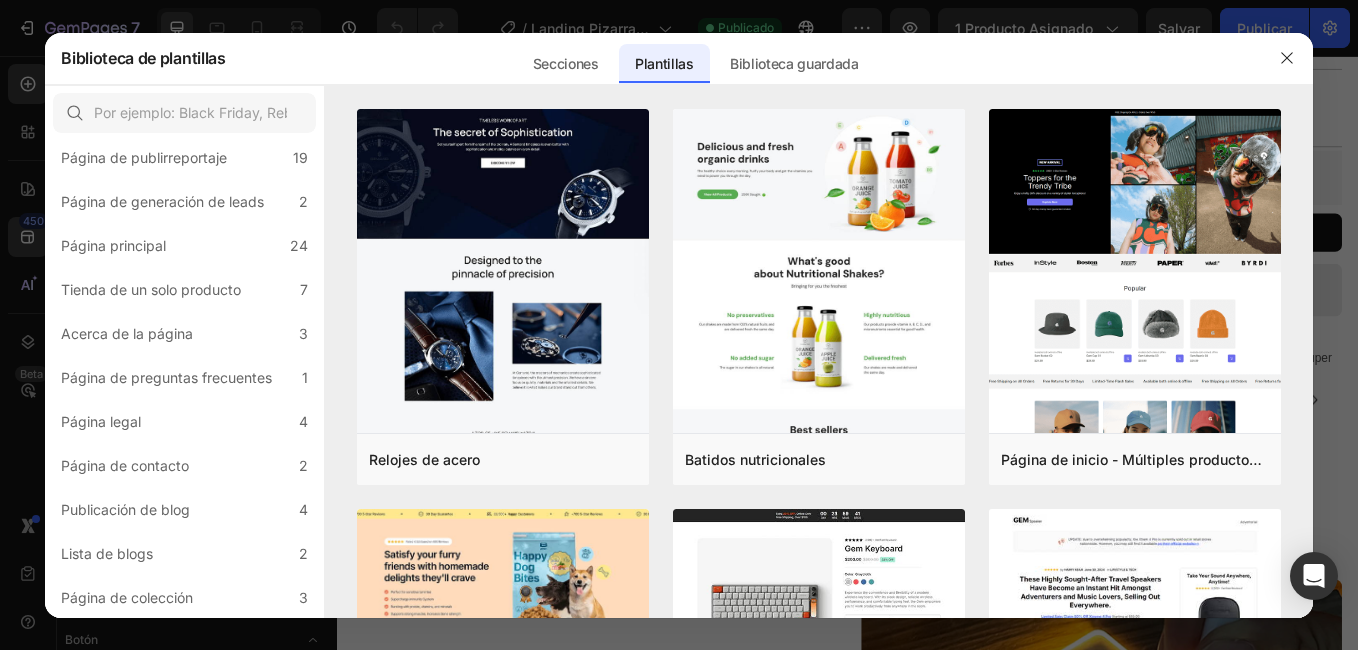 click at bounding box center [679, 325] 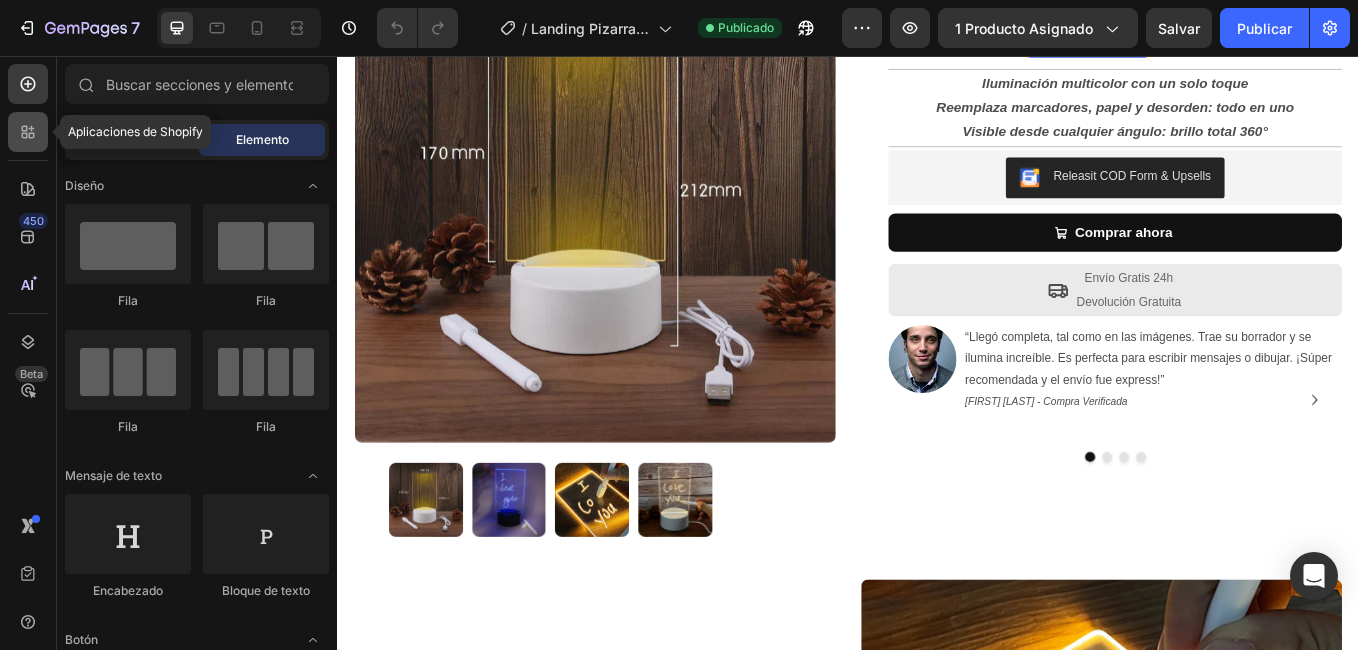 click 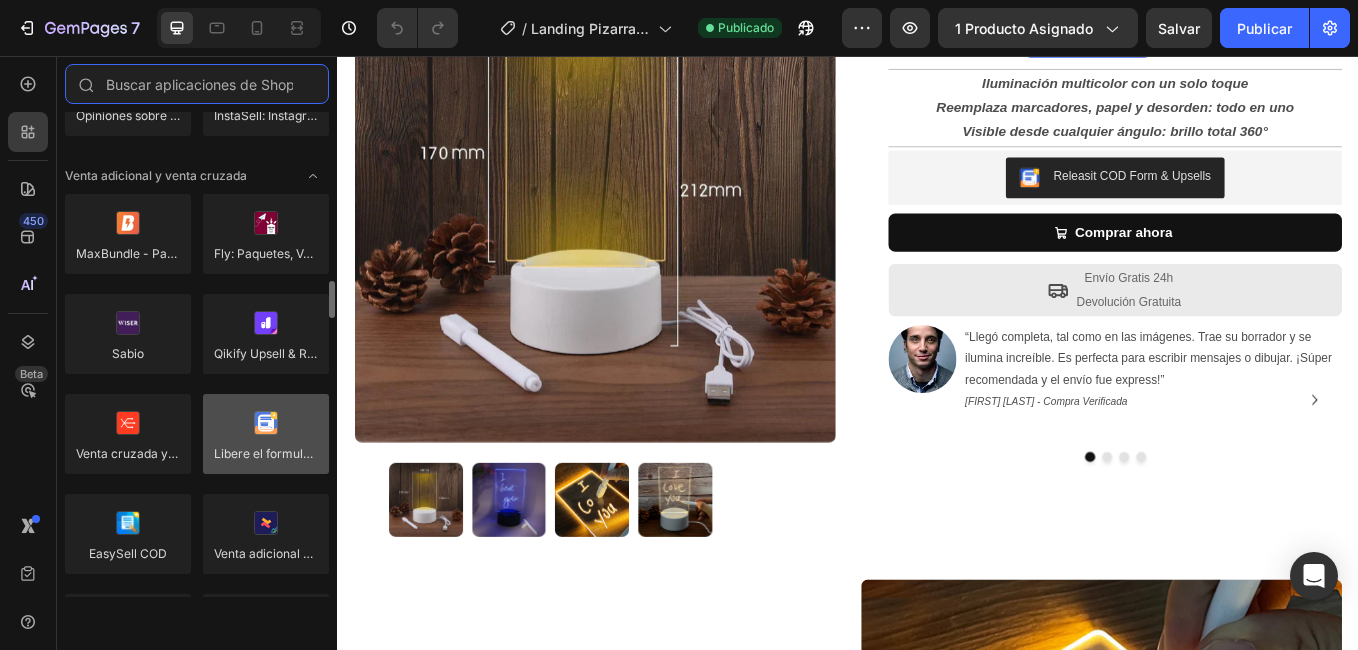 scroll, scrollTop: 900, scrollLeft: 0, axis: vertical 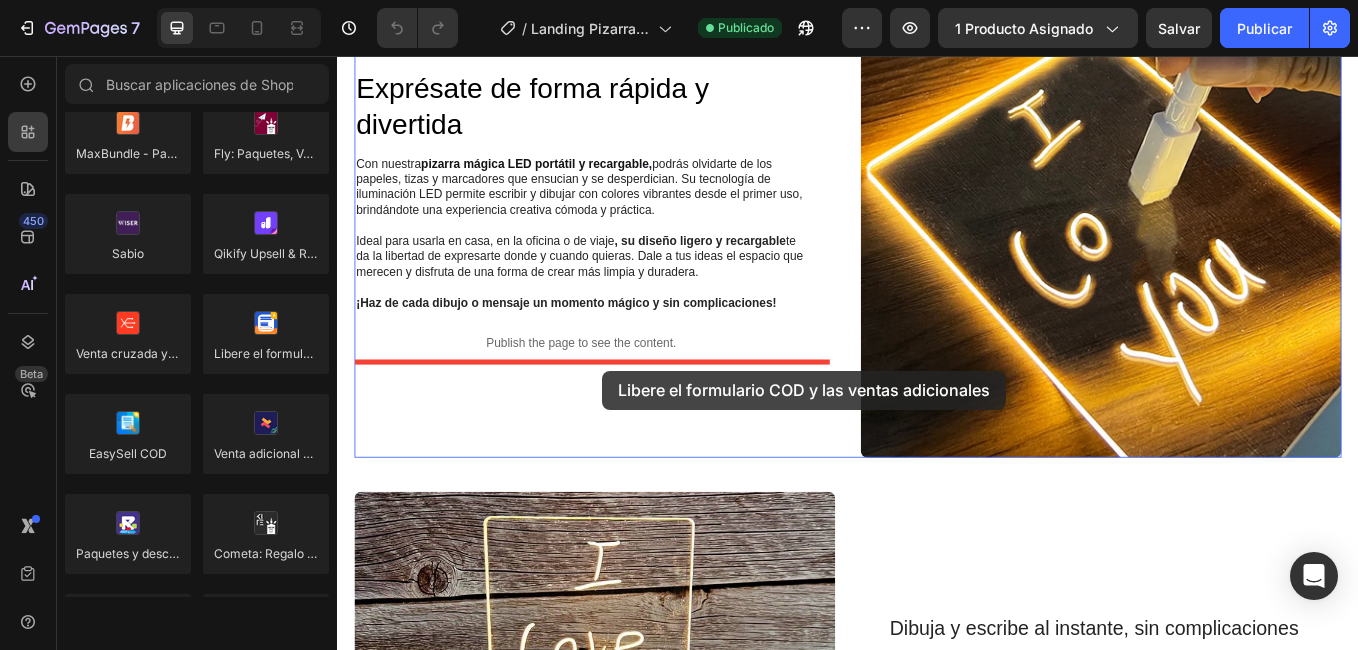drag, startPoint x: 597, startPoint y: 401, endPoint x: 649, endPoint y: 426, distance: 57.697487 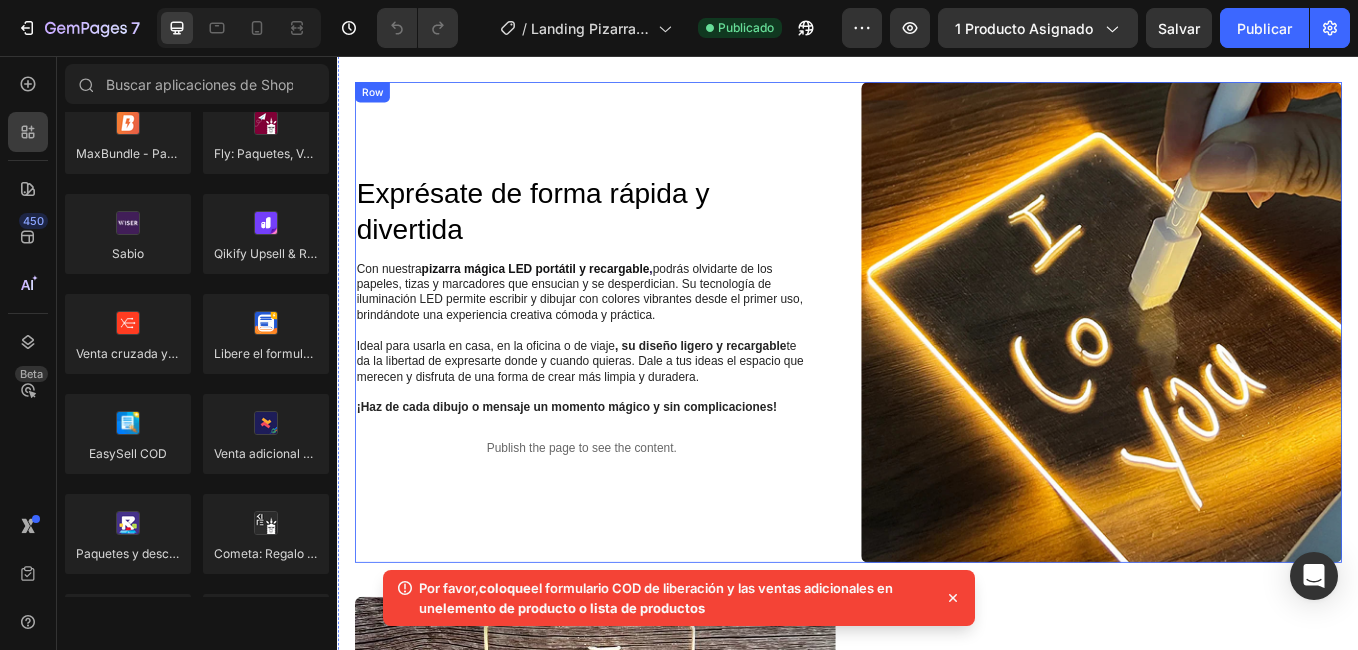 scroll, scrollTop: 100, scrollLeft: 0, axis: vertical 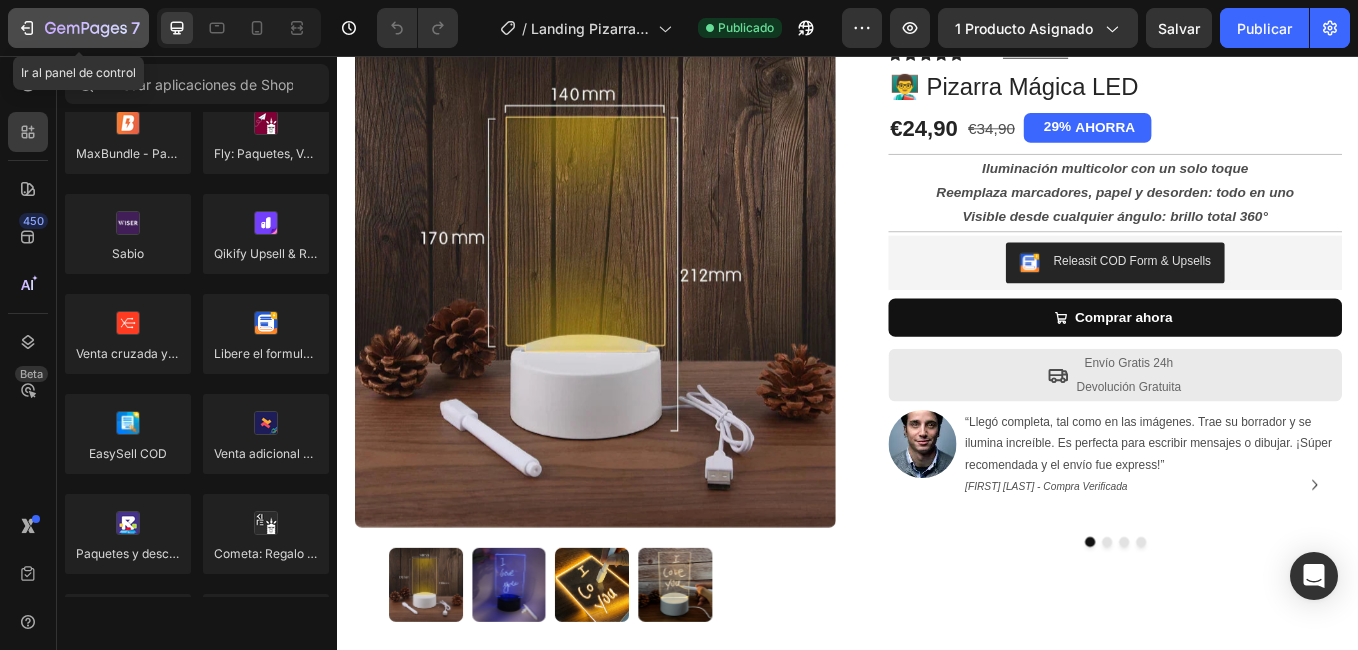 click on "7" at bounding box center (78, 28) 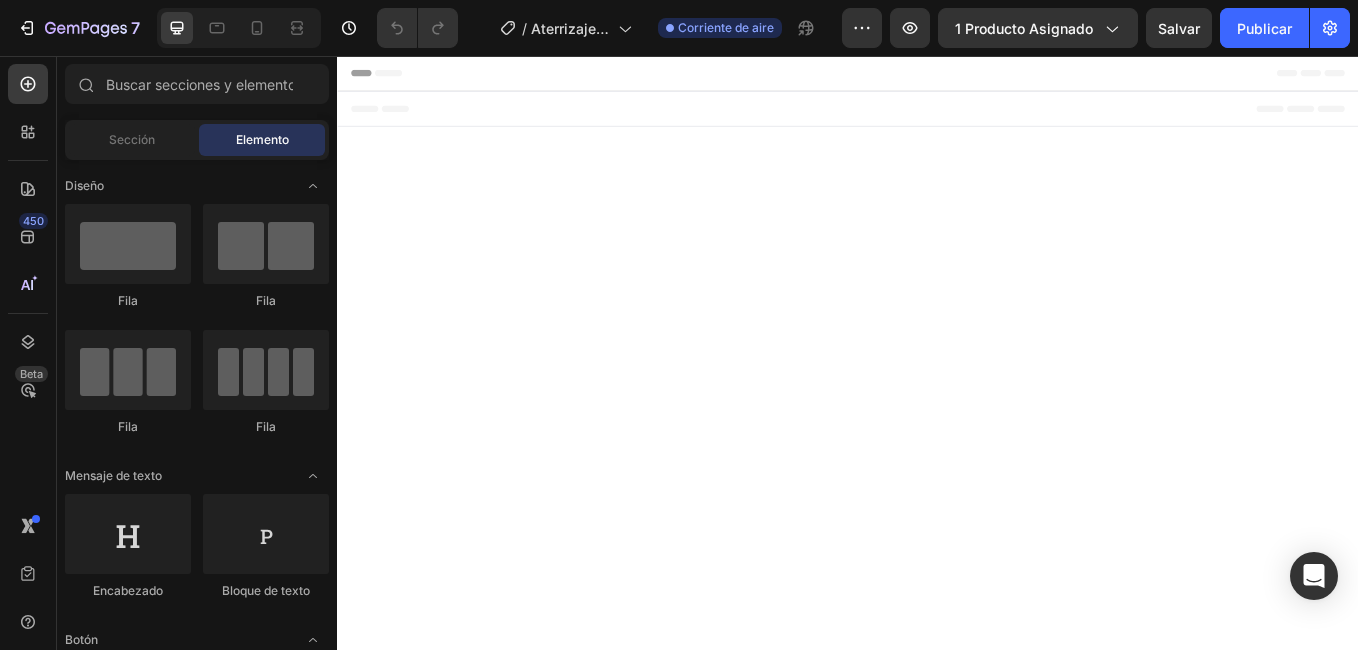 scroll, scrollTop: 0, scrollLeft: 0, axis: both 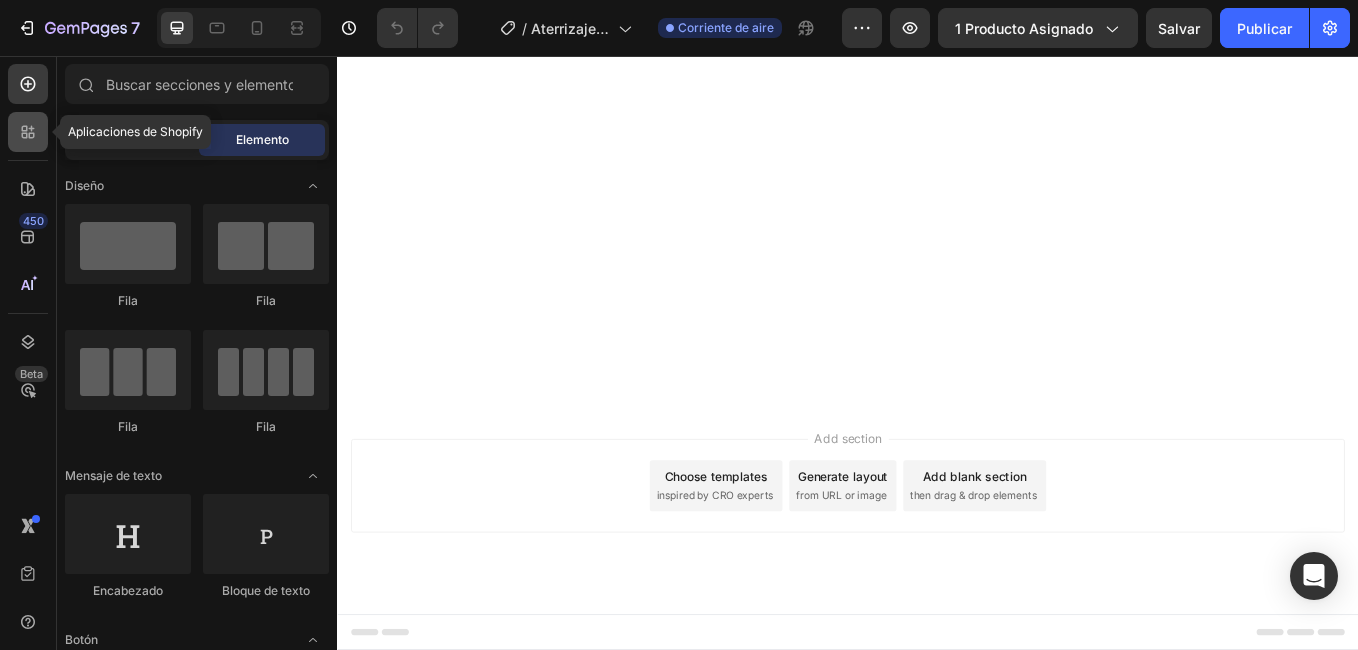 click 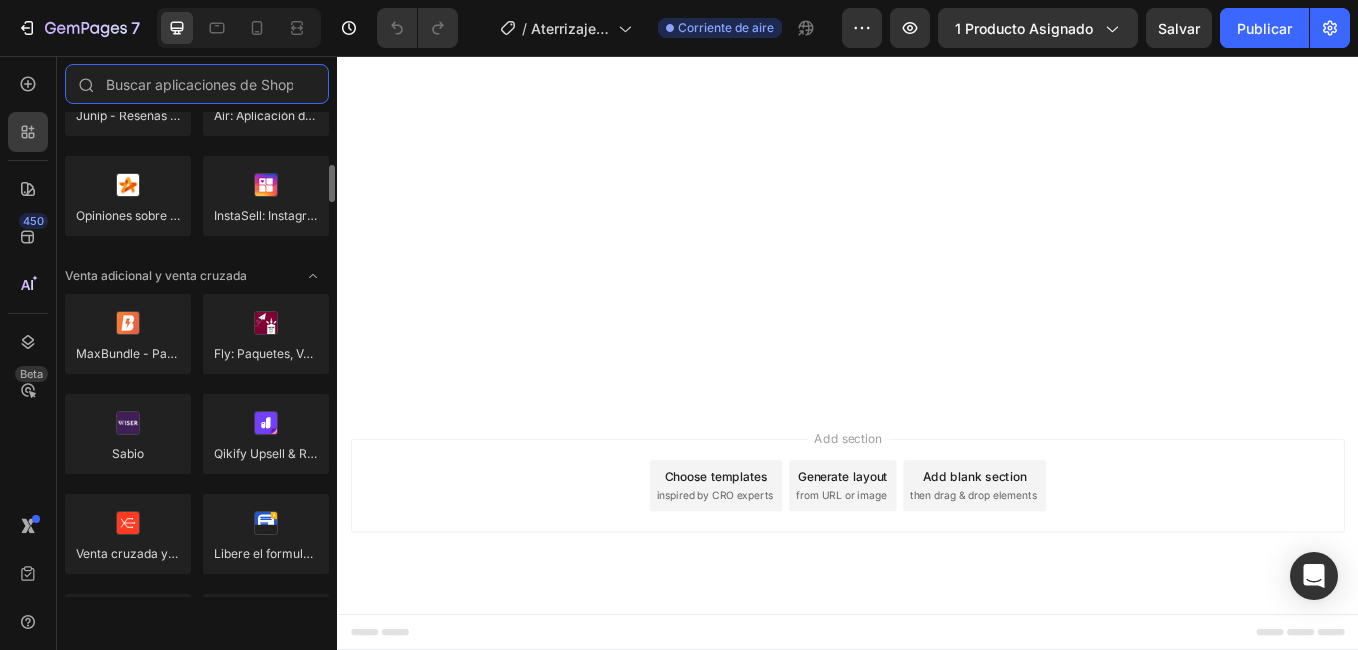 scroll, scrollTop: 800, scrollLeft: 0, axis: vertical 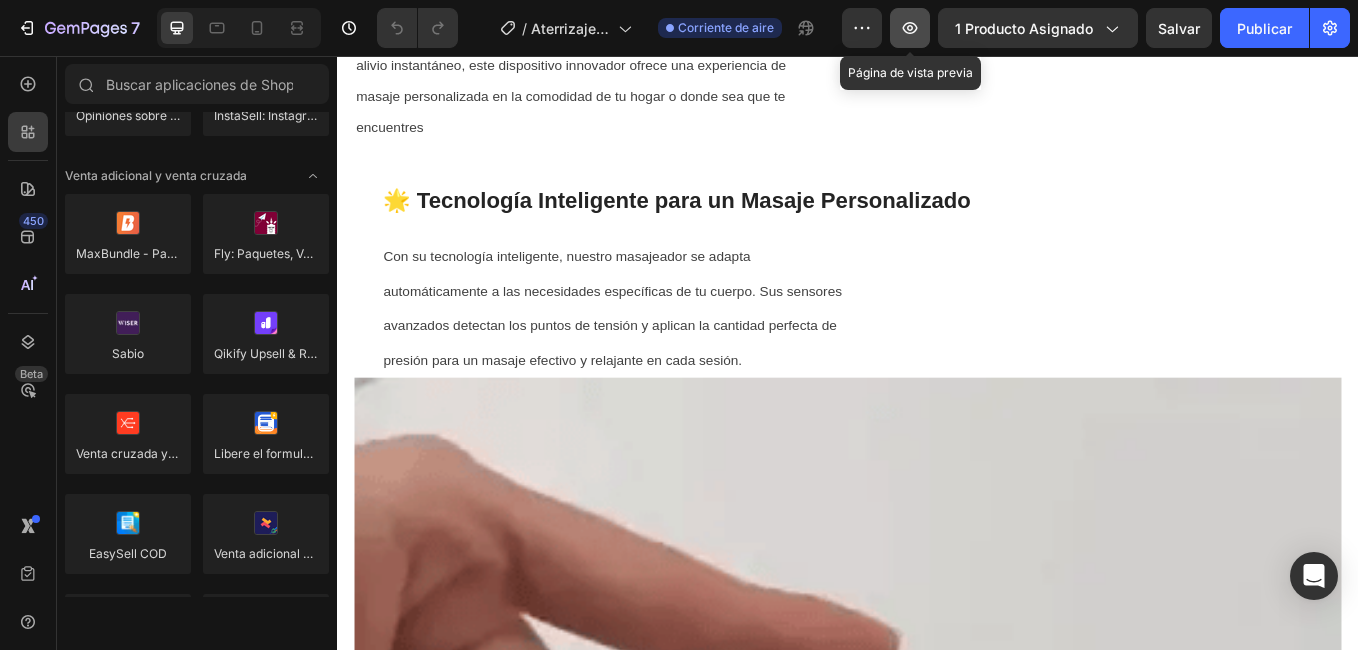 click 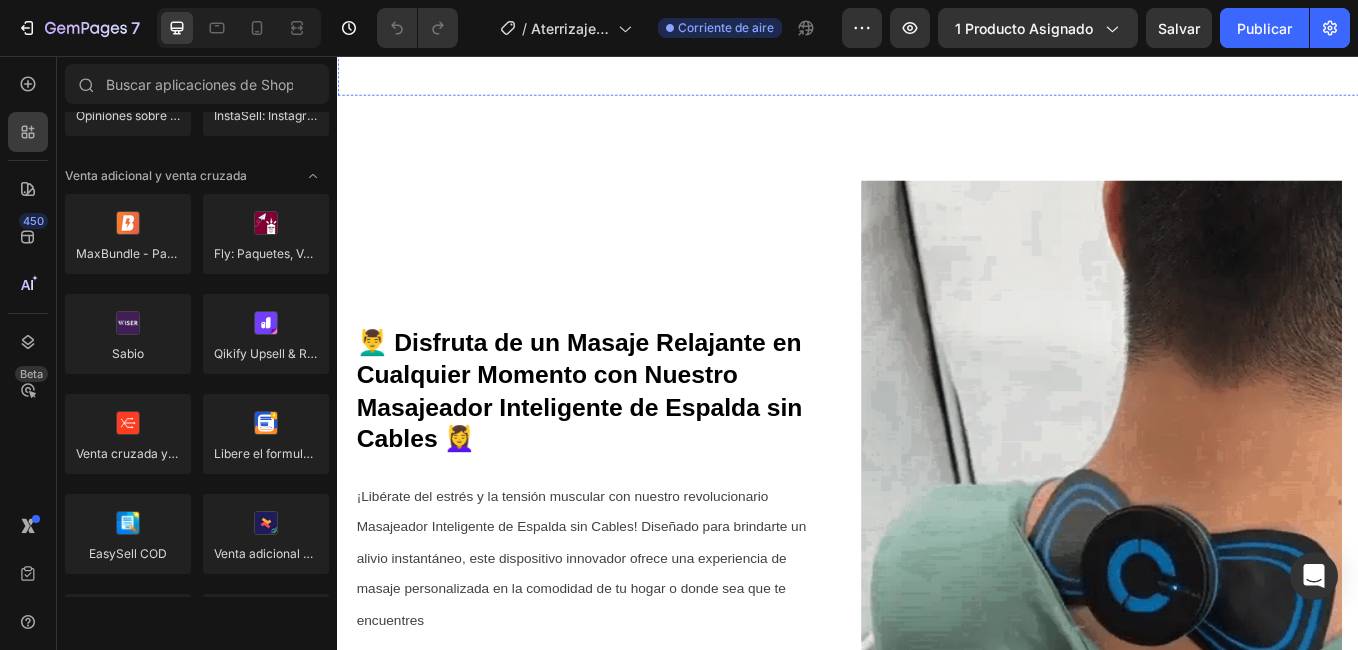 scroll, scrollTop: 0, scrollLeft: 0, axis: both 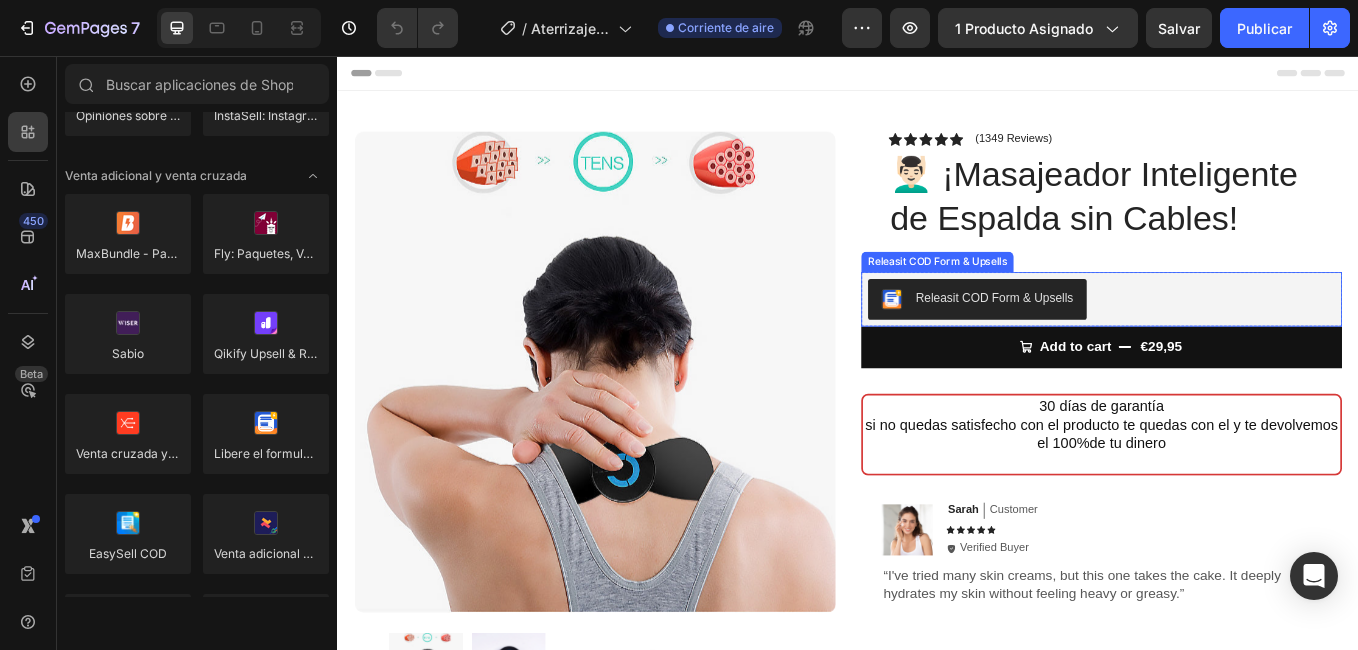 click on "Releasit COD Form & Upsells" at bounding box center [1234, 342] 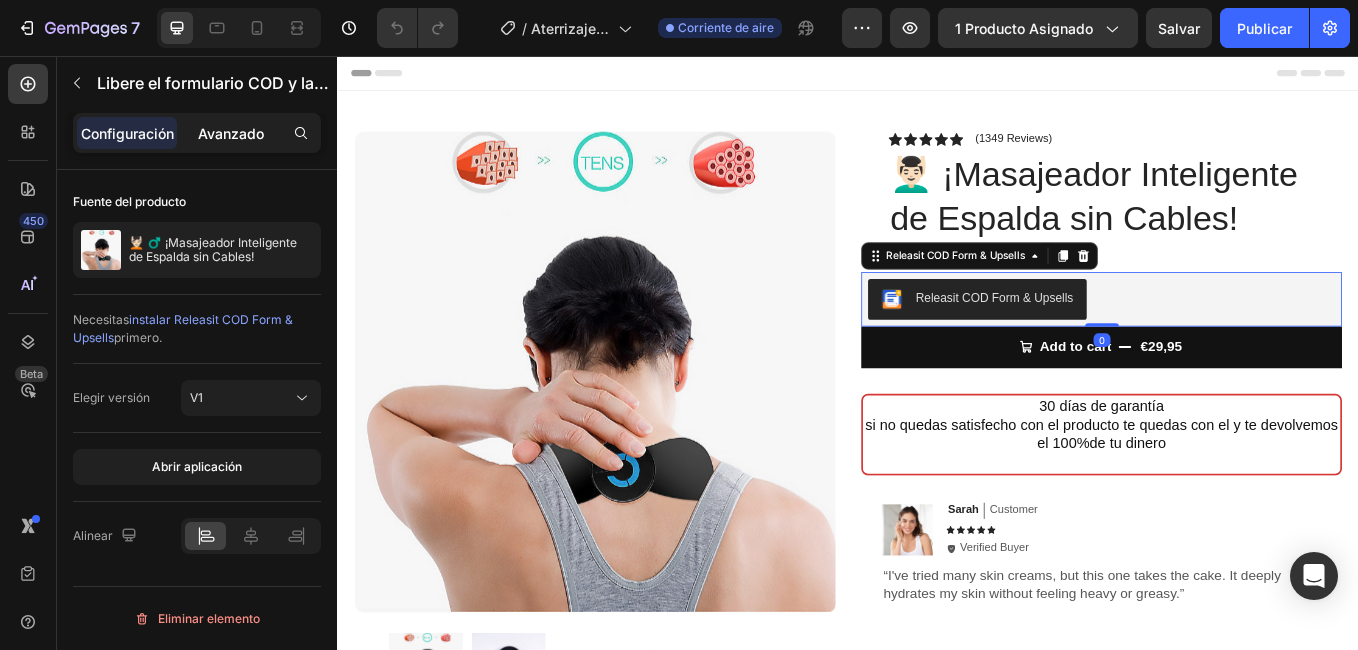 click on "Avanzado" at bounding box center [231, 133] 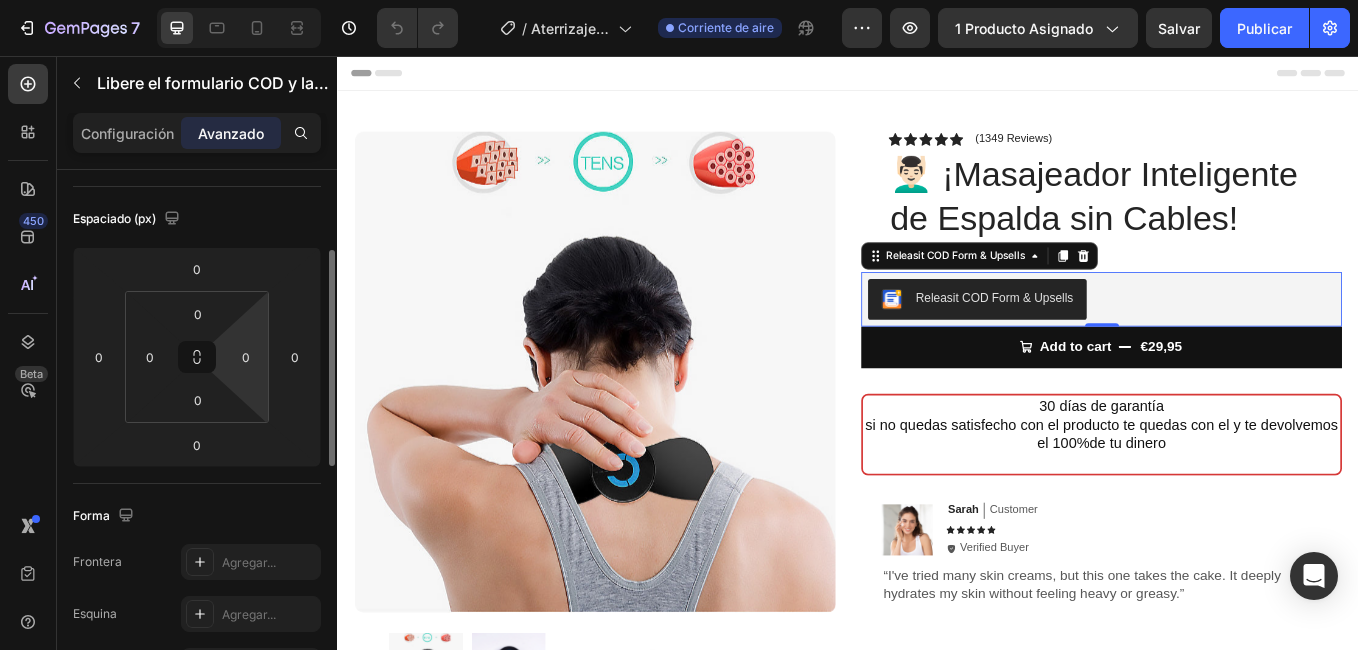 scroll, scrollTop: 300, scrollLeft: 0, axis: vertical 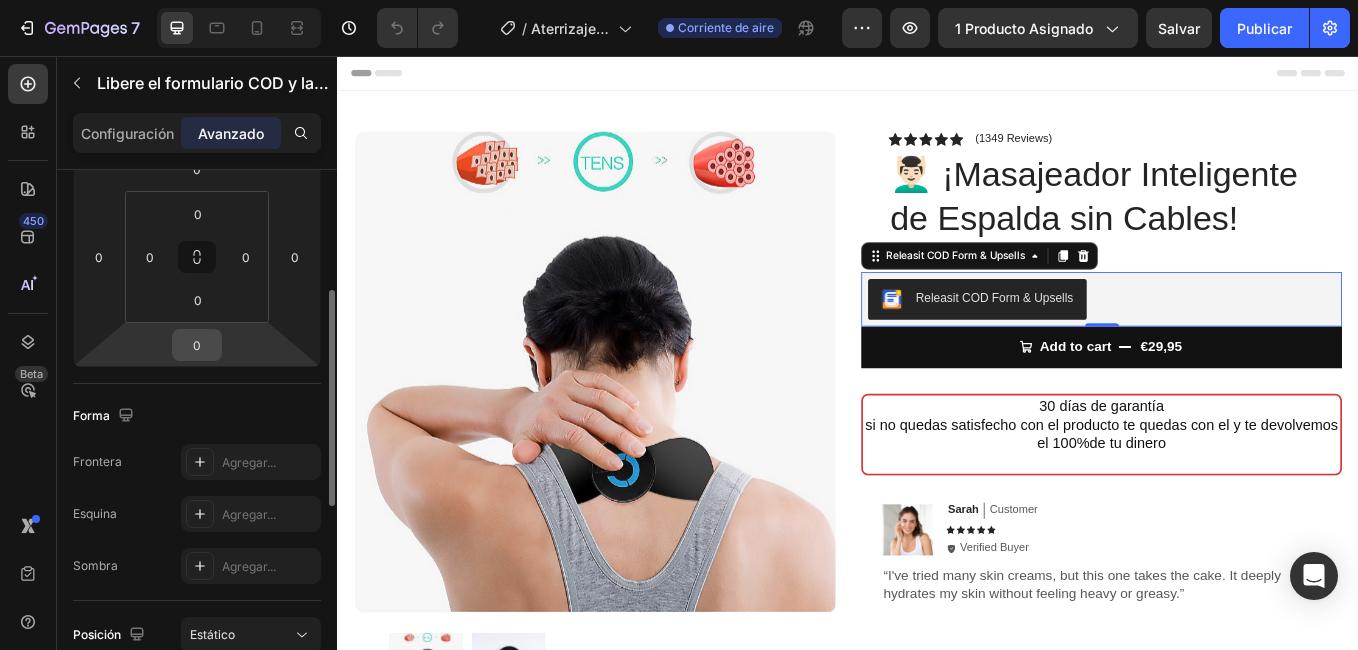 click on "0" at bounding box center [197, 345] 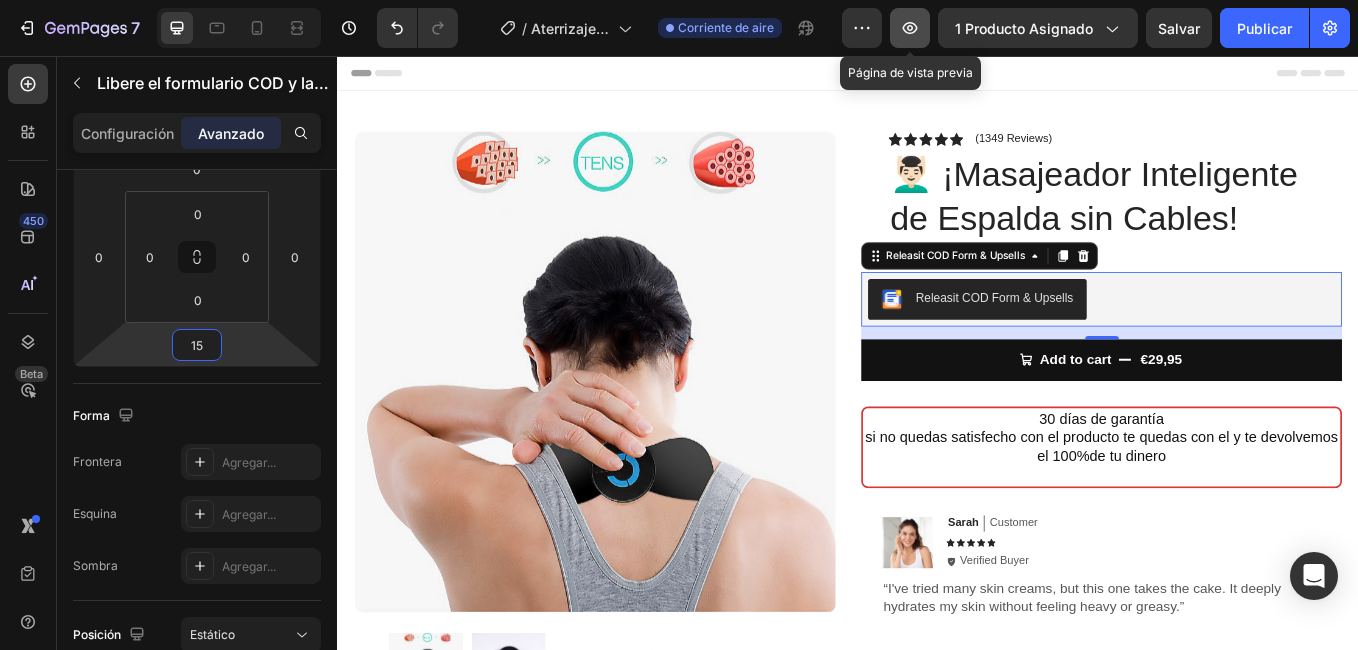 type on "15" 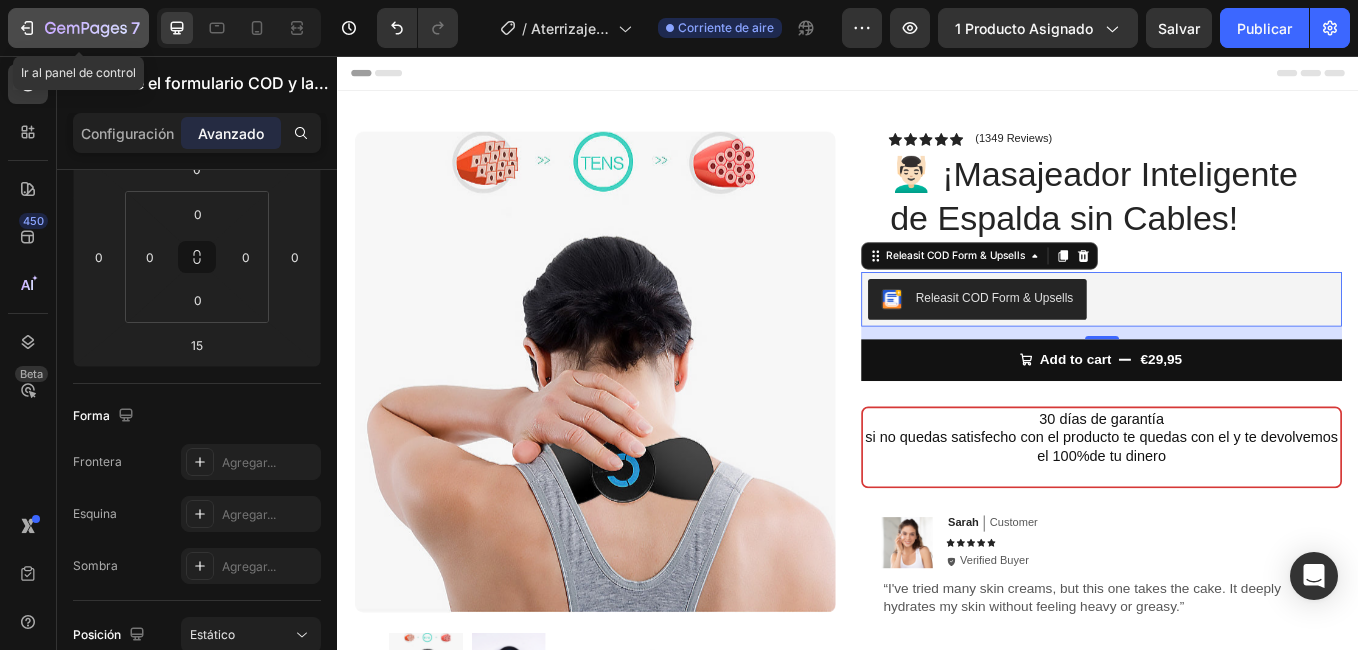 click 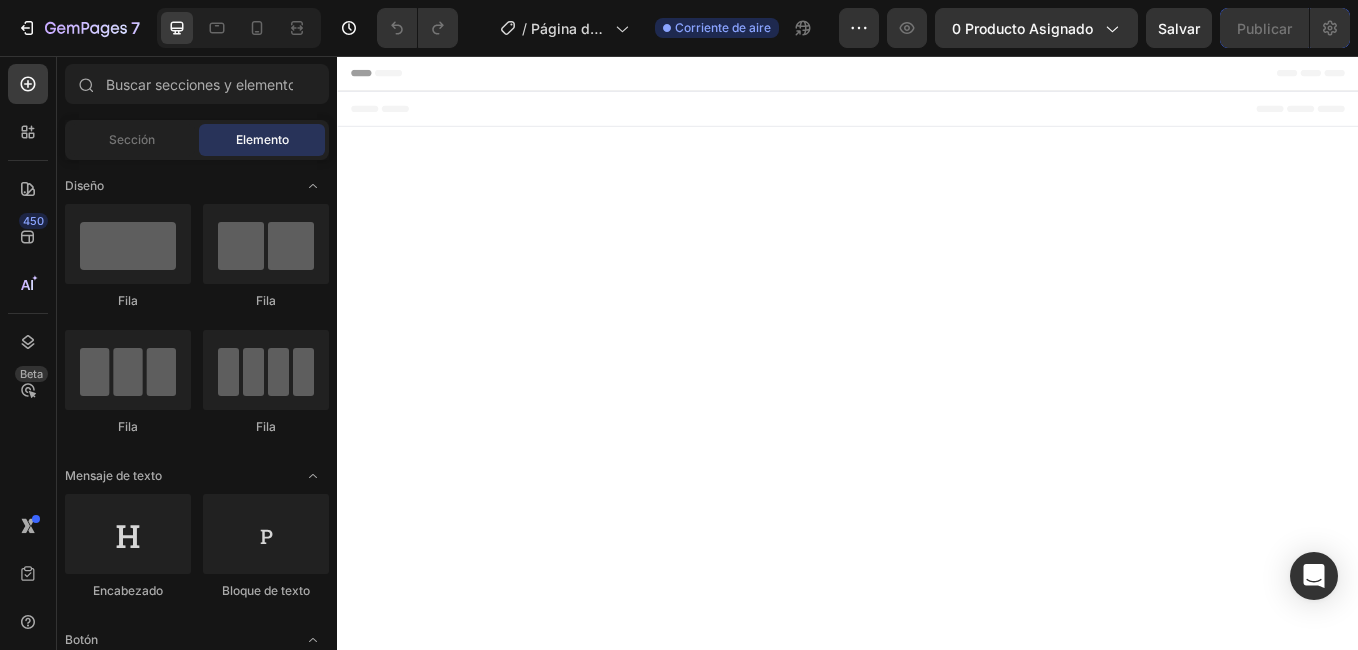 scroll, scrollTop: 0, scrollLeft: 0, axis: both 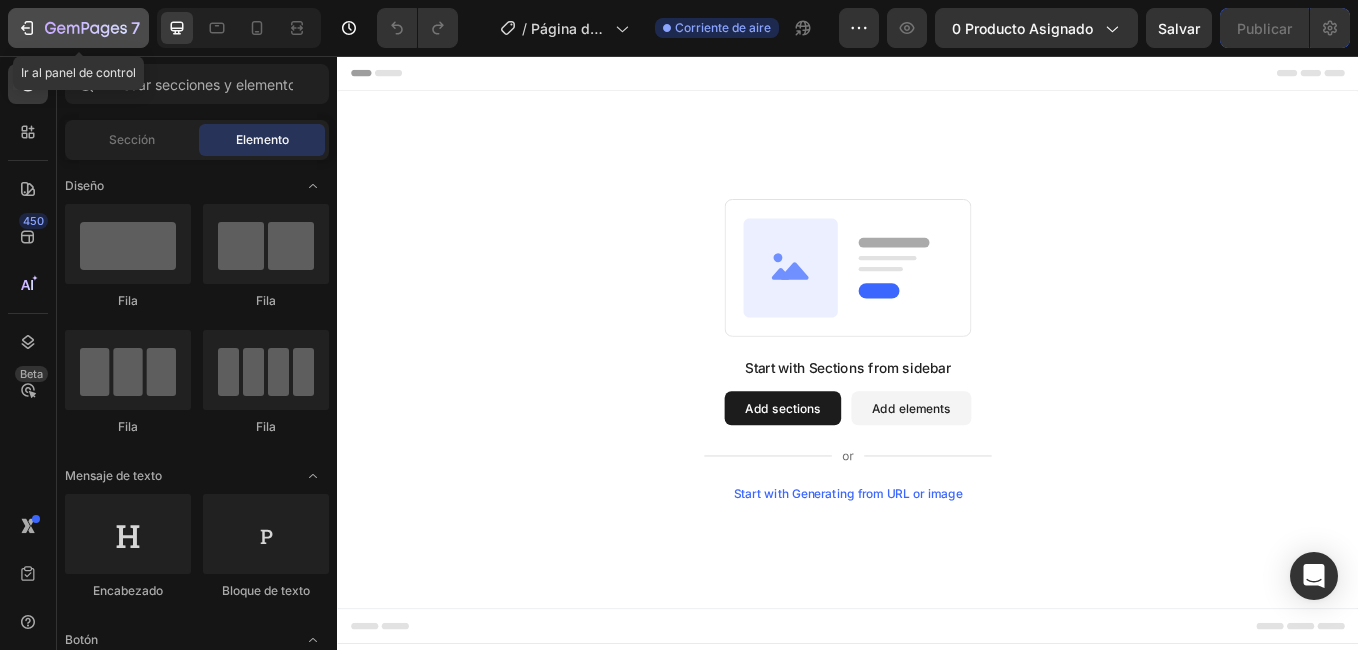 click on "7" 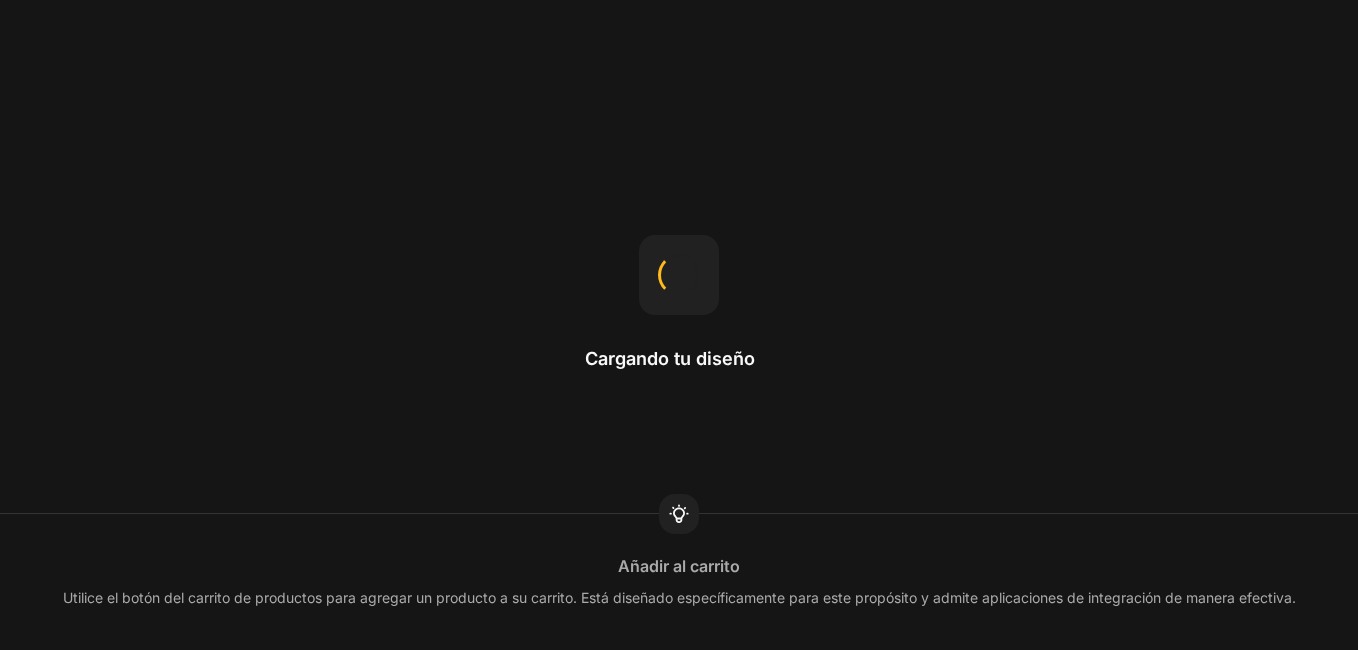 scroll, scrollTop: 0, scrollLeft: 0, axis: both 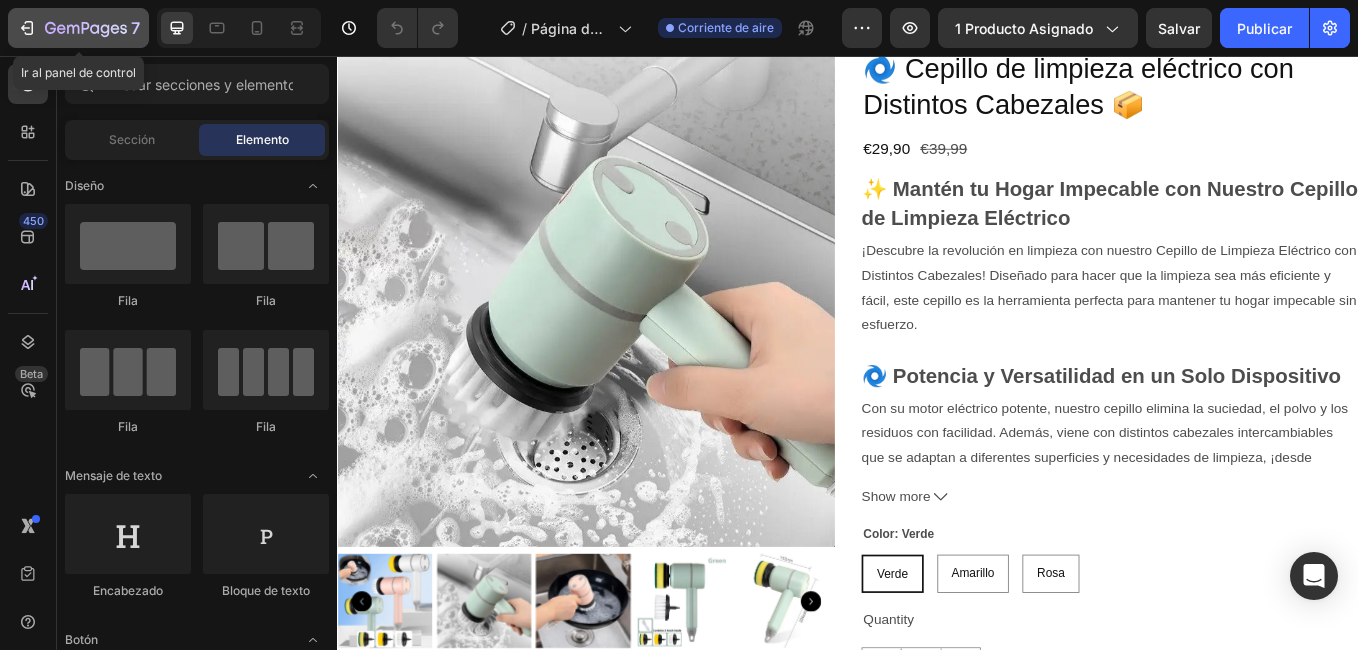 click on "7" 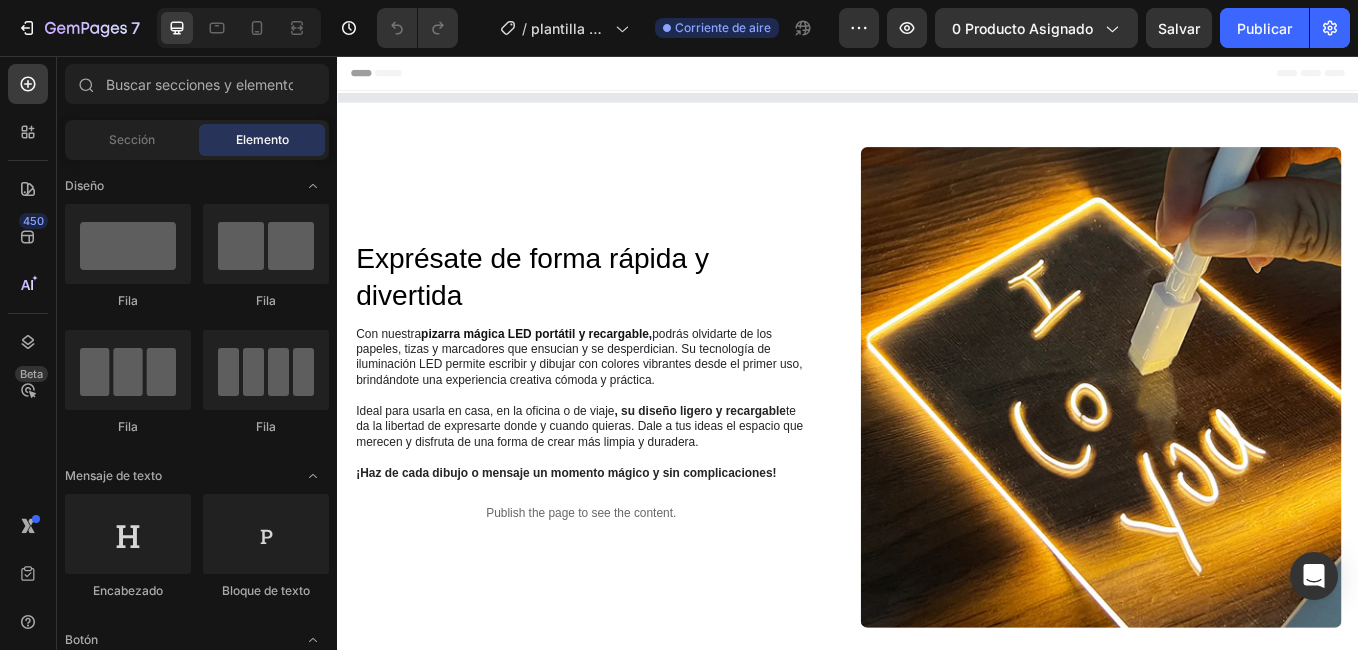 scroll, scrollTop: 0, scrollLeft: 0, axis: both 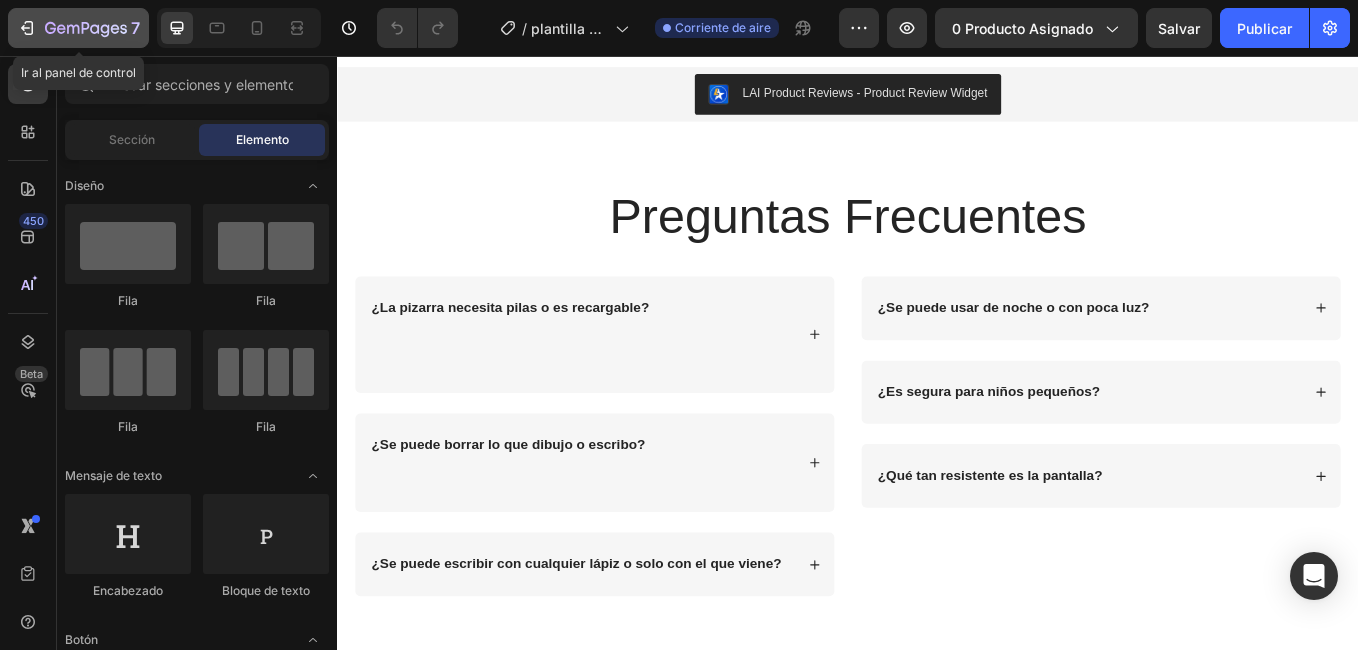 click 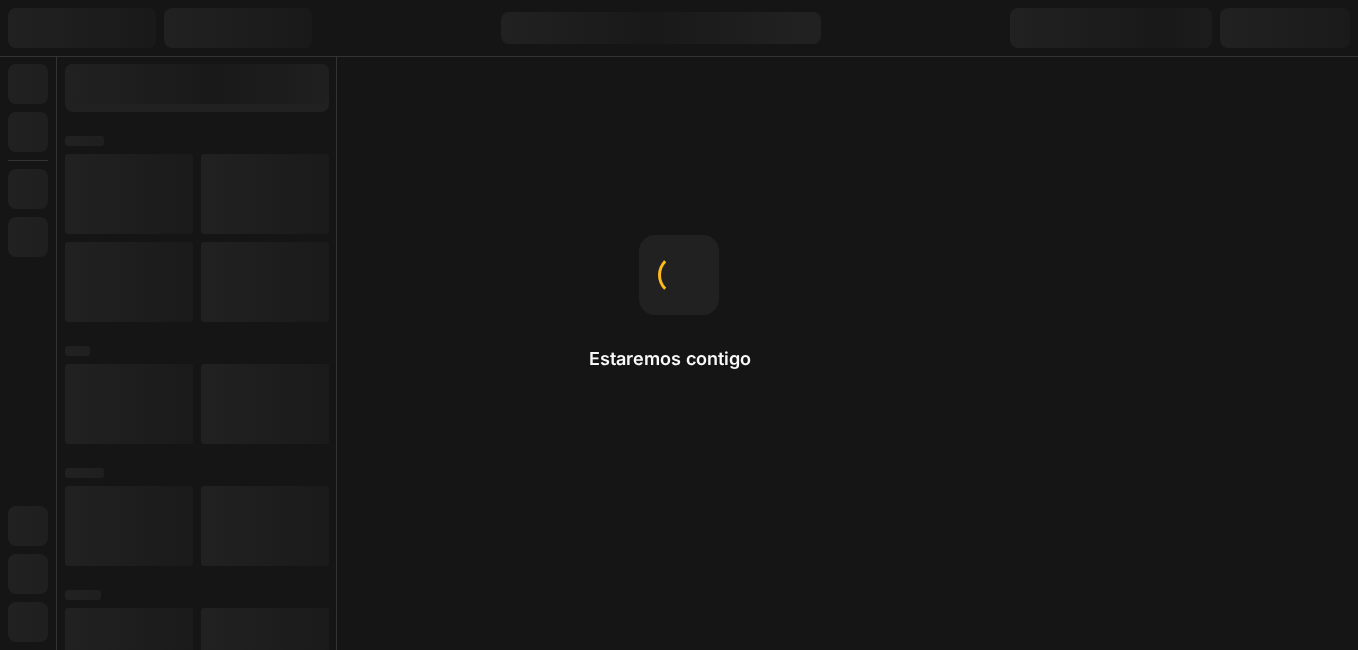 scroll, scrollTop: 0, scrollLeft: 0, axis: both 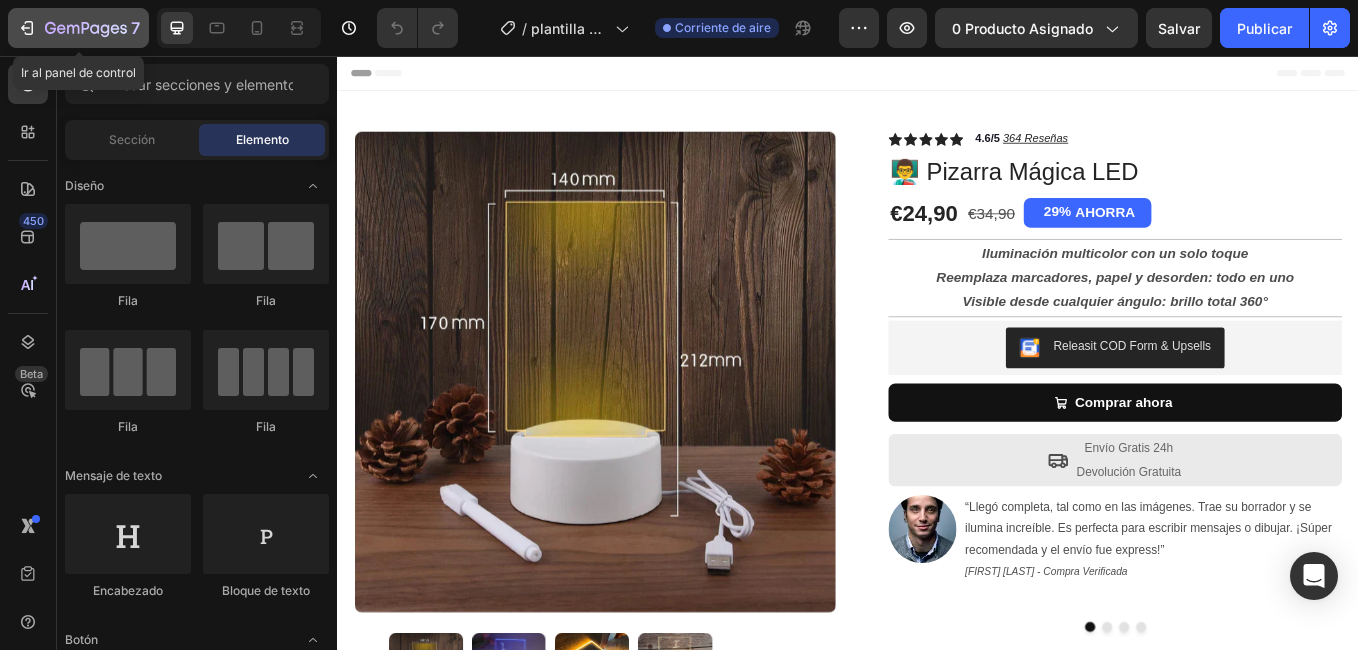 click on "7" at bounding box center [78, 28] 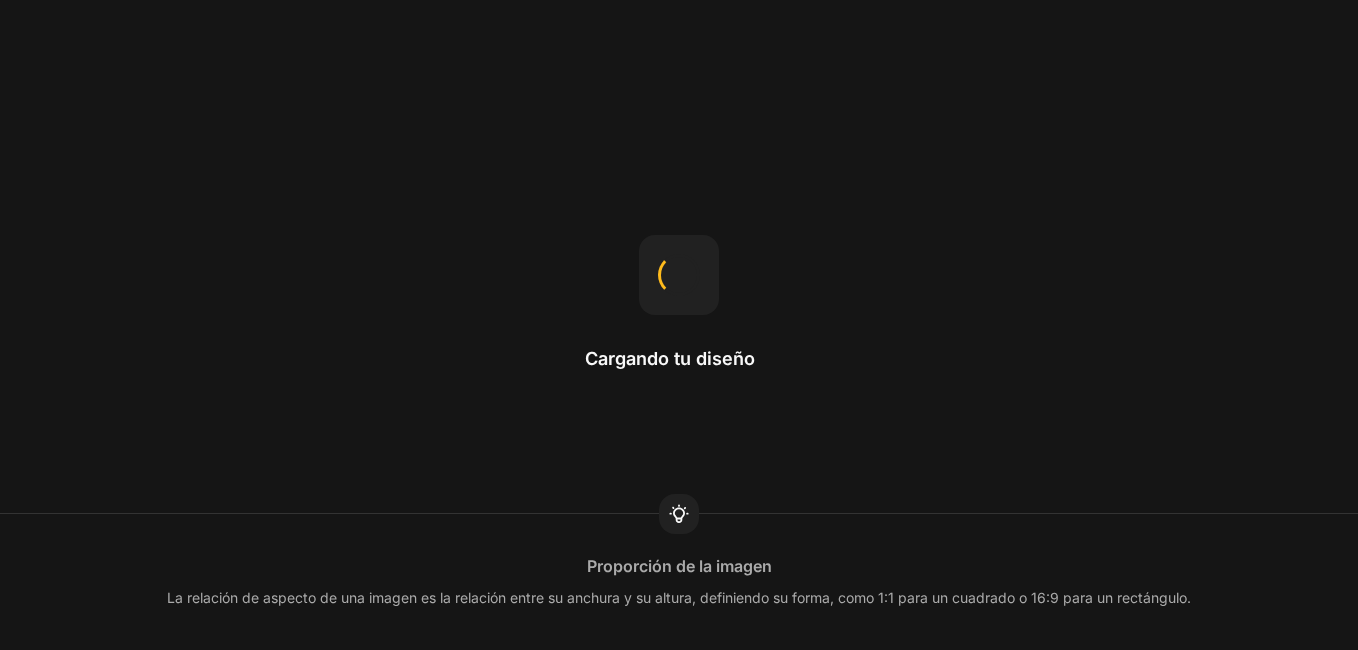 scroll, scrollTop: 0, scrollLeft: 0, axis: both 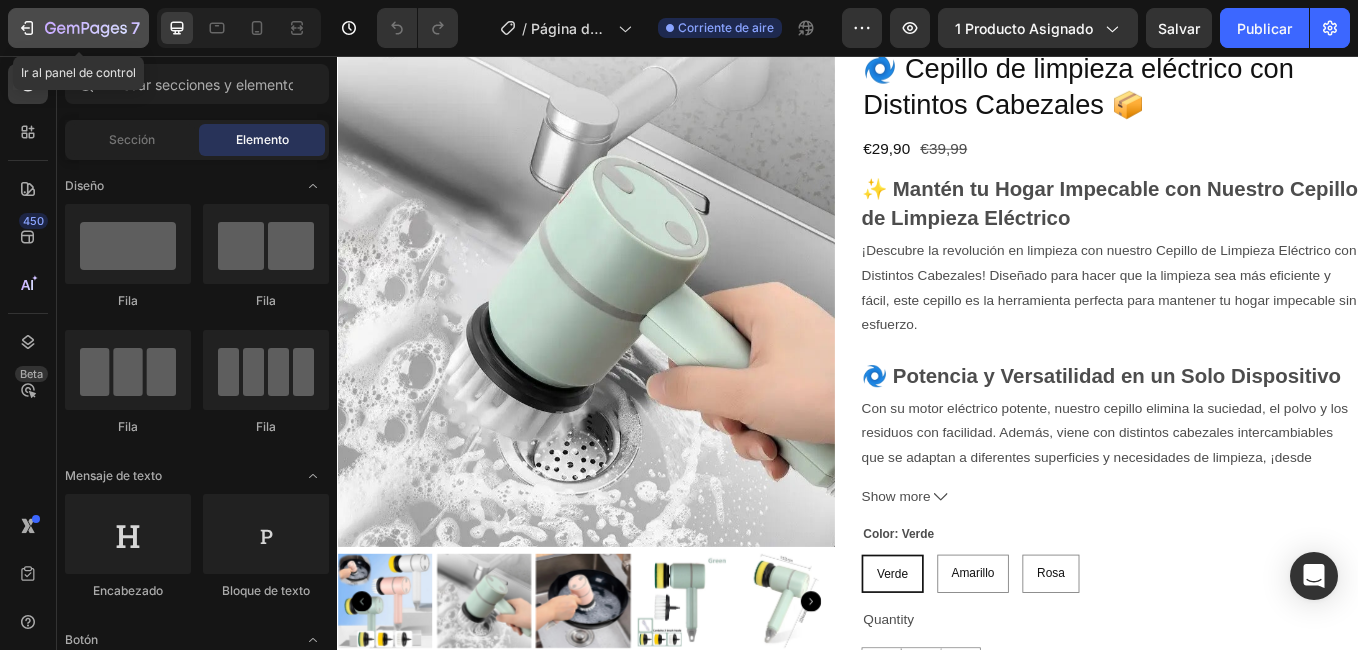 click on "7" 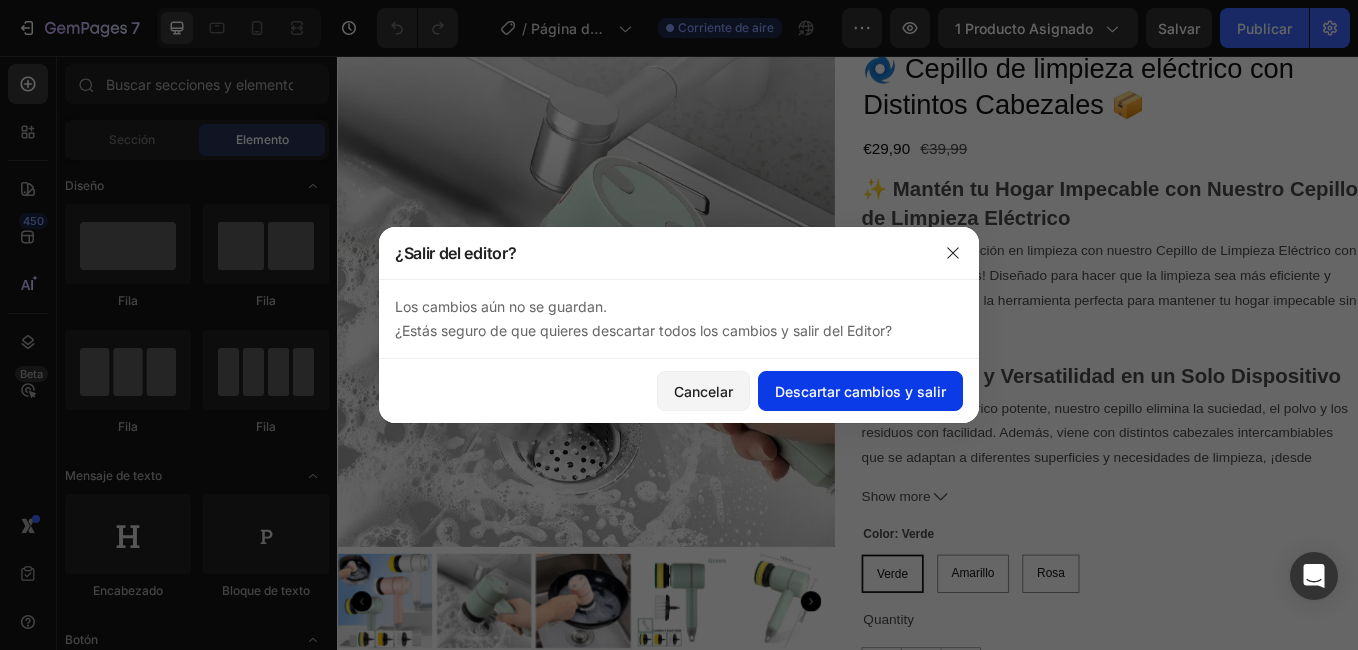 click on "Descartar cambios y salir" 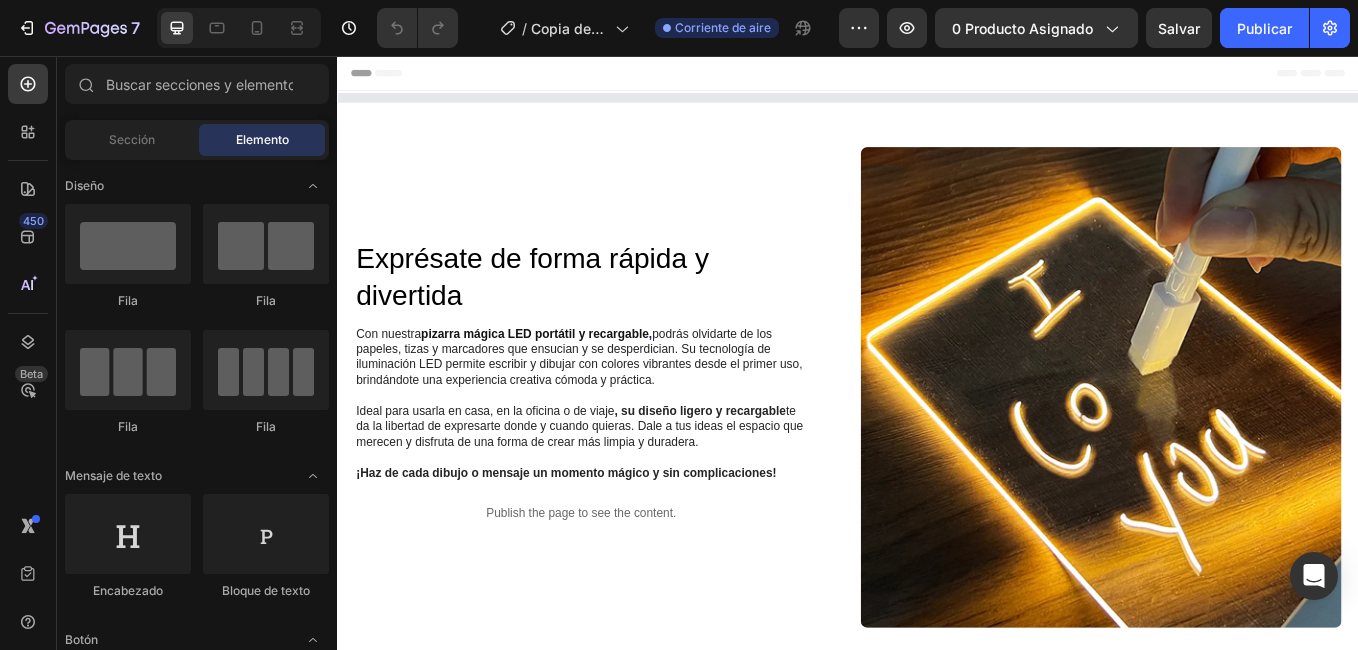 scroll, scrollTop: 0, scrollLeft: 0, axis: both 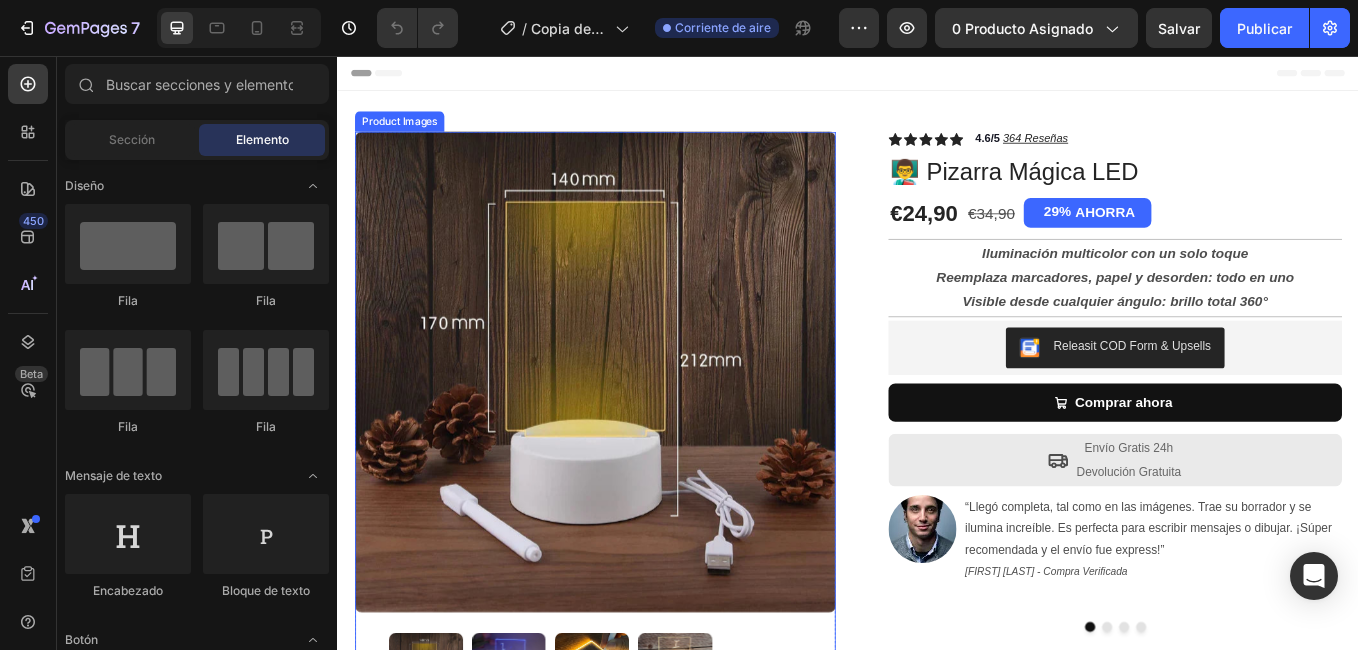 click at bounding box center (639, 427) 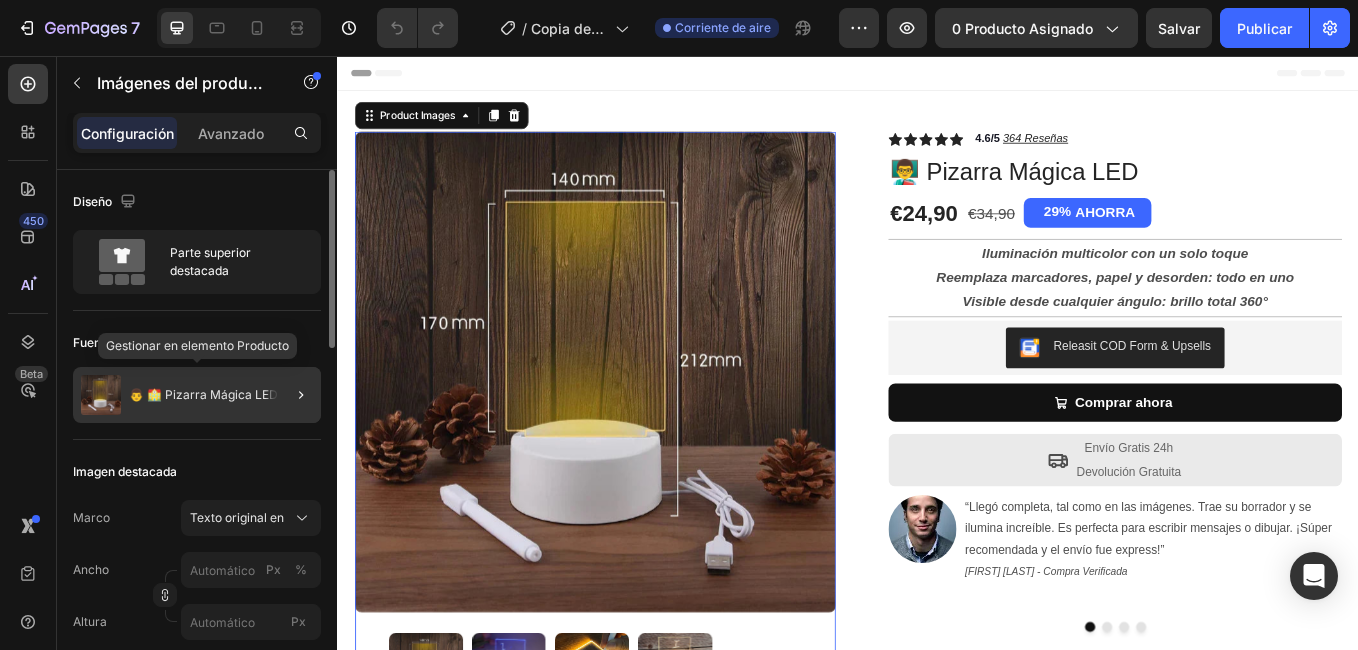 click on "👨 🏫 Pizarra Mágica LED" at bounding box center (203, 395) 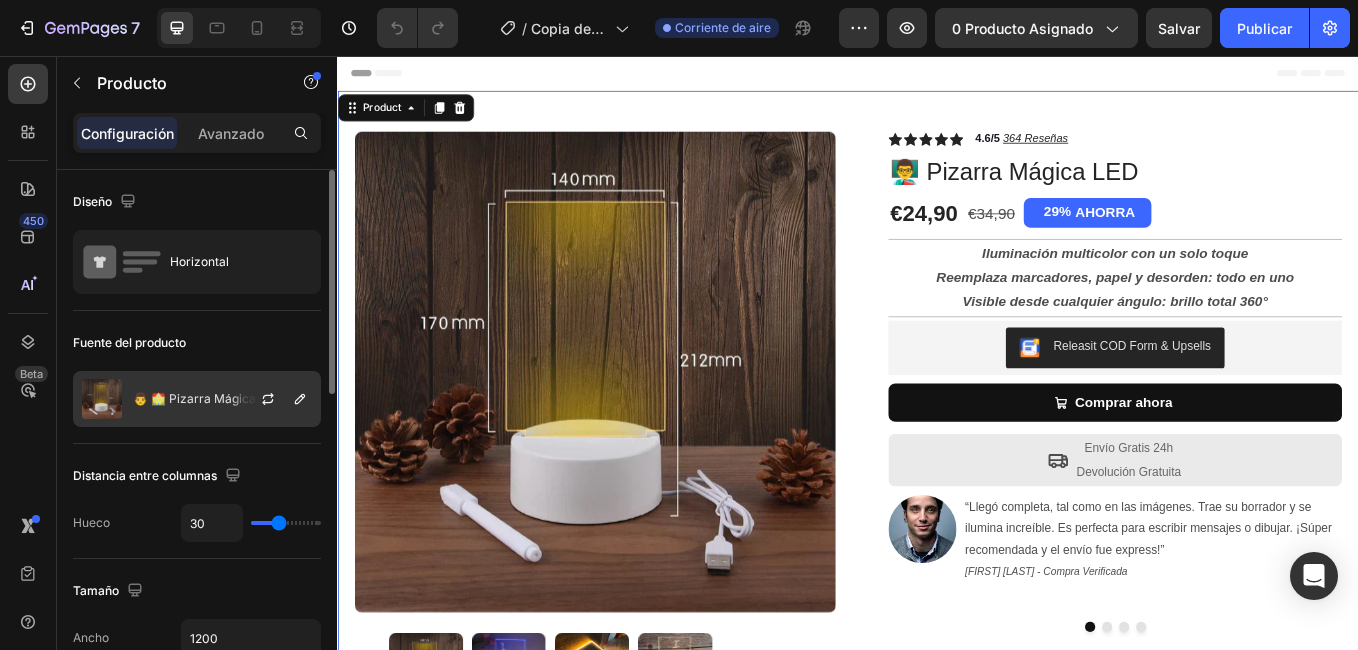 click at bounding box center (276, 399) 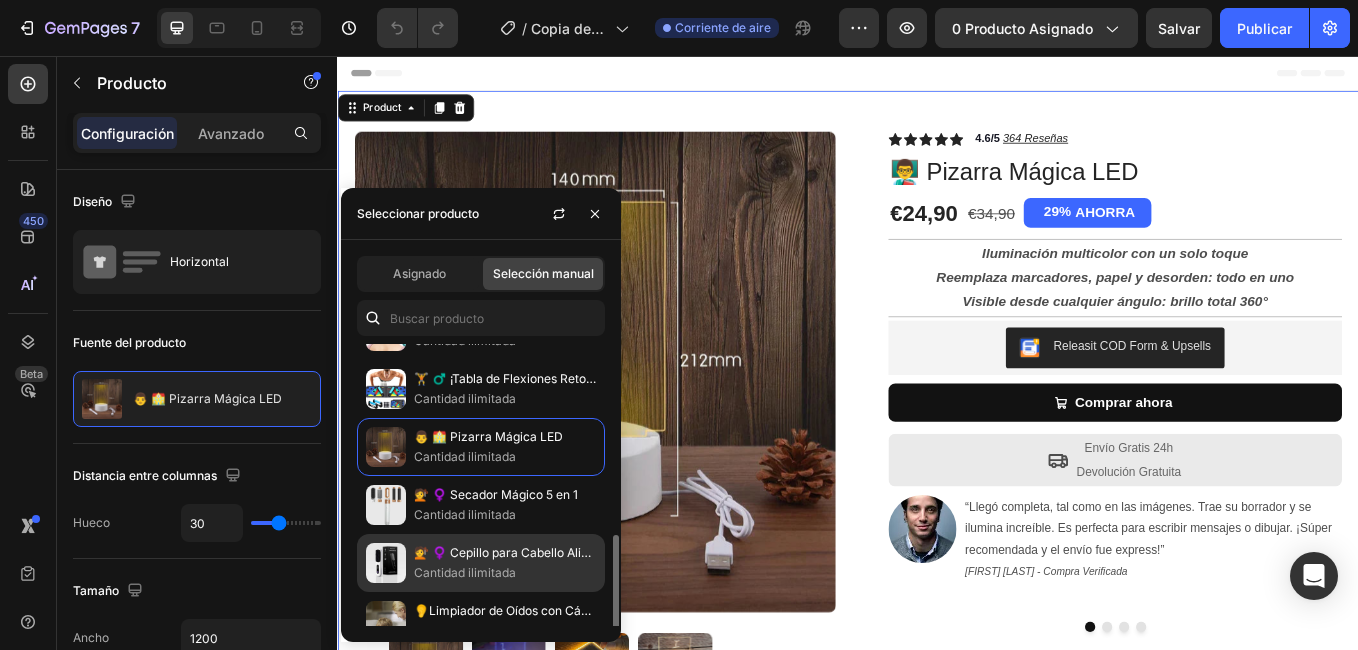 scroll, scrollTop: 200, scrollLeft: 0, axis: vertical 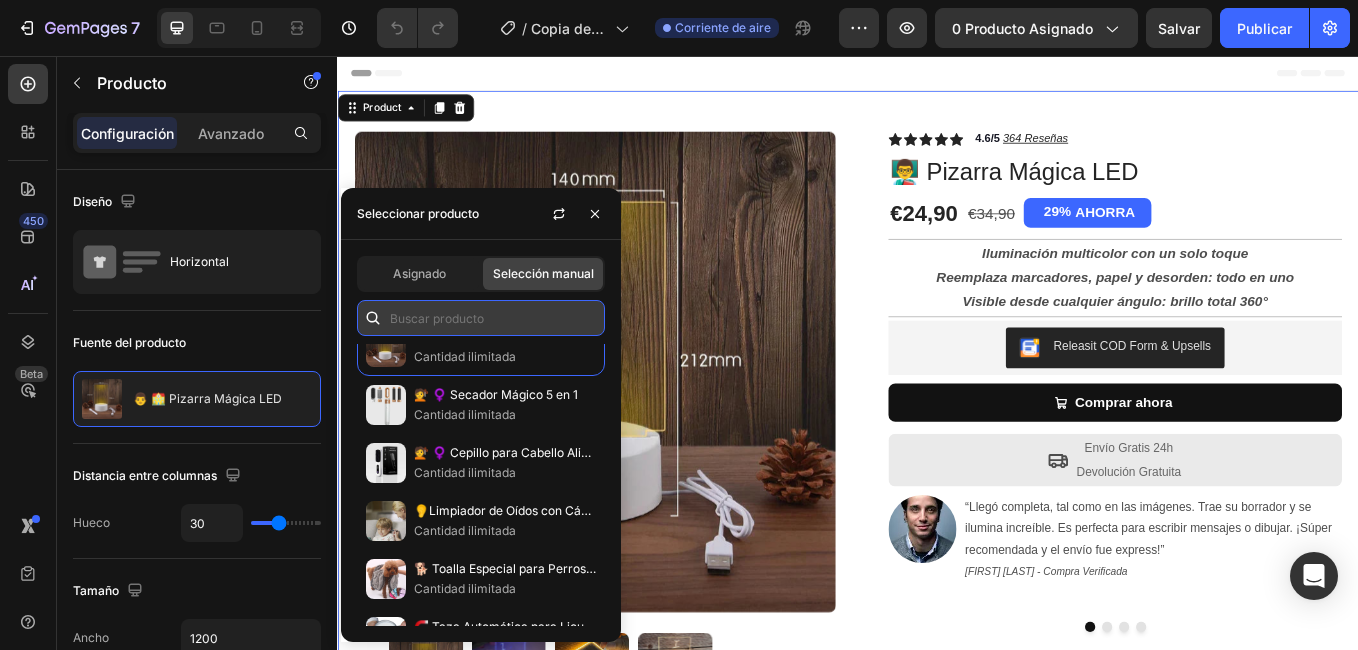 click at bounding box center (481, 318) 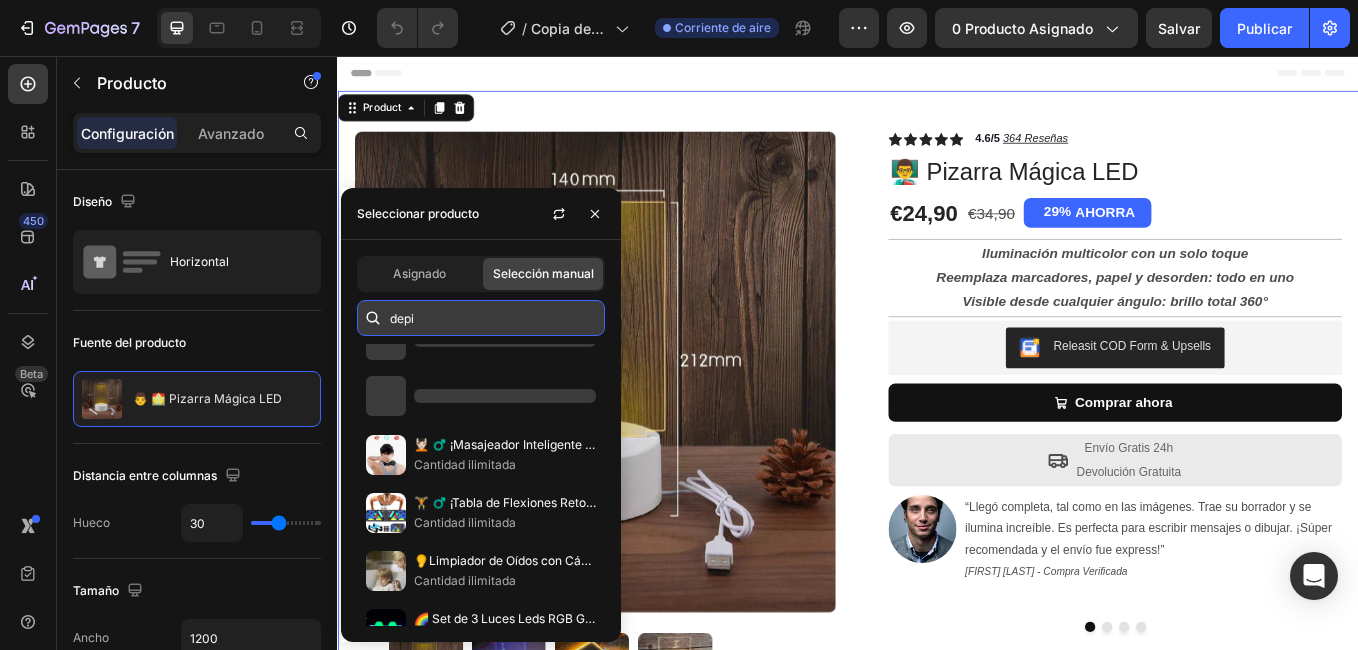 scroll, scrollTop: 0, scrollLeft: 0, axis: both 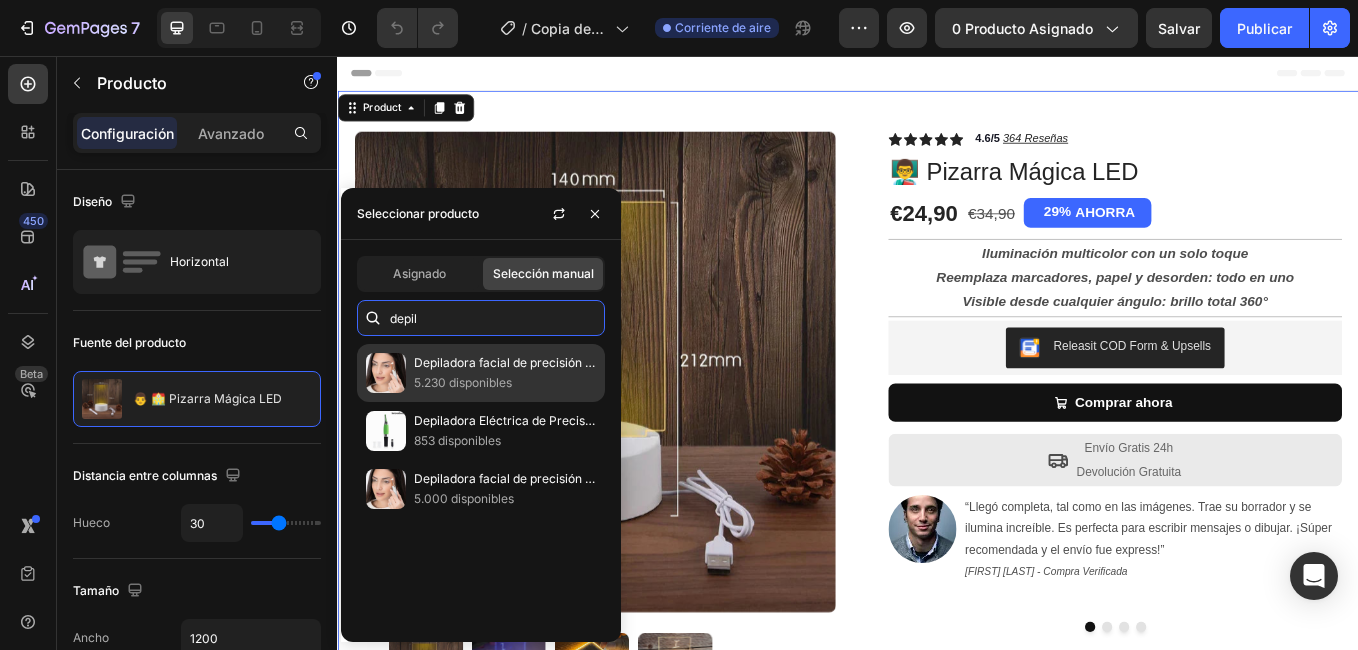 type on "depil" 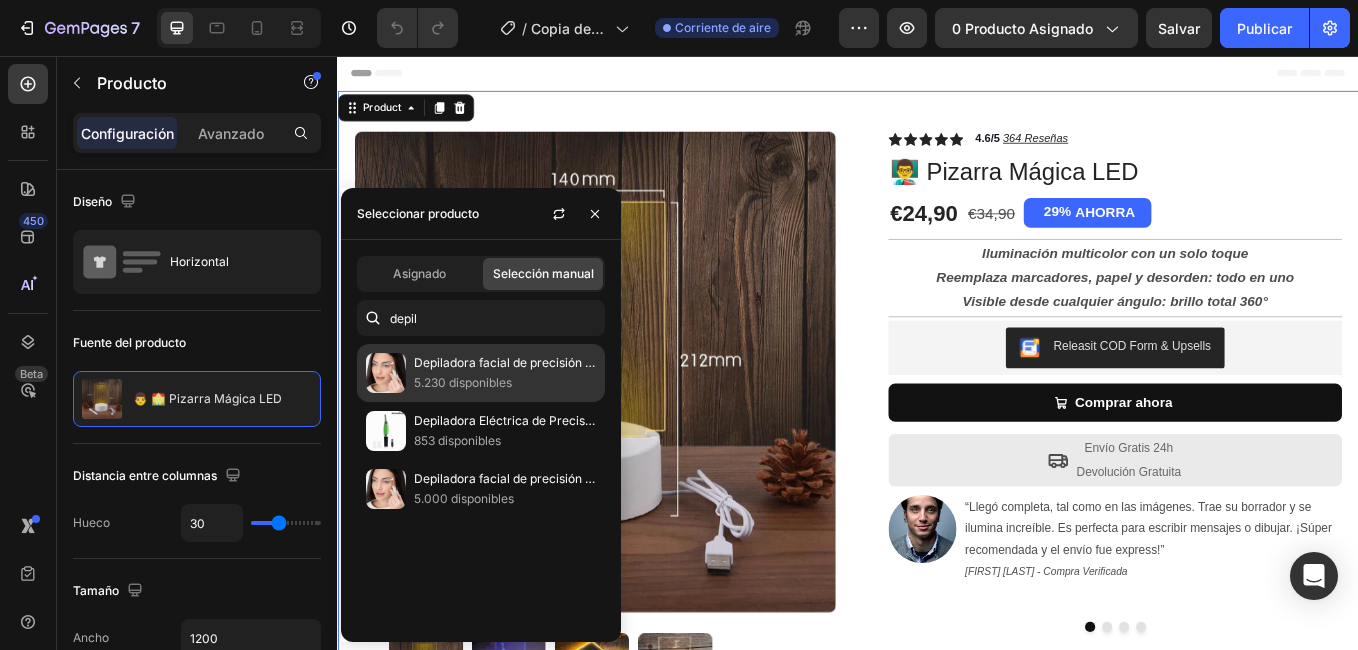 click on "5.230 disponibles" at bounding box center [505, 383] 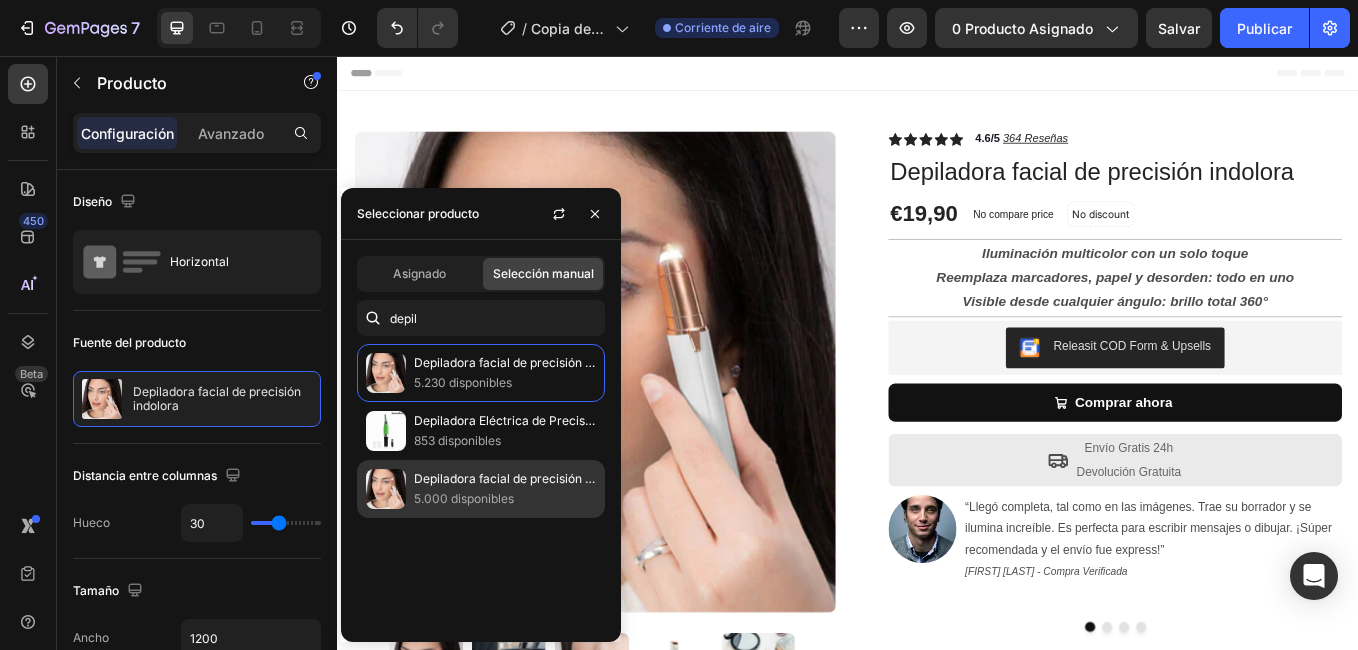 click on "Depiladora facial de precisión indolora RECARGABLE" at bounding box center [505, 479] 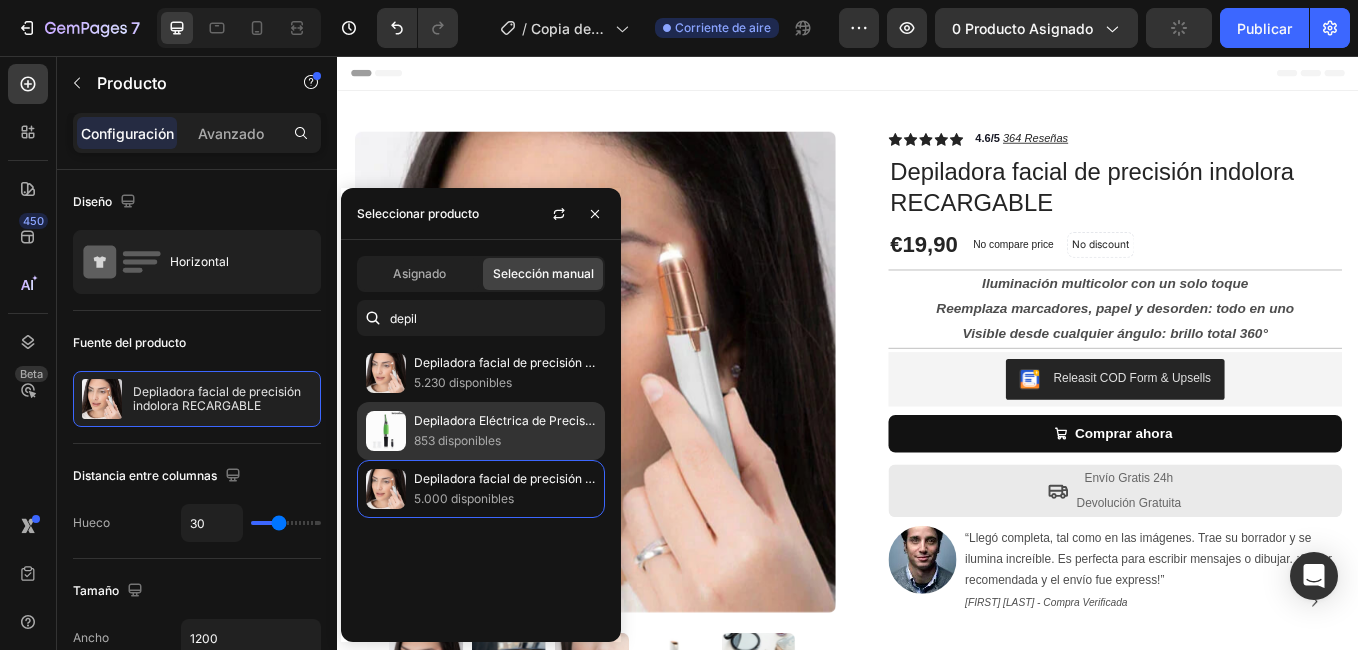 click on "Depiladora Eléctrica de Precisión XPRO2" at bounding box center (505, 421) 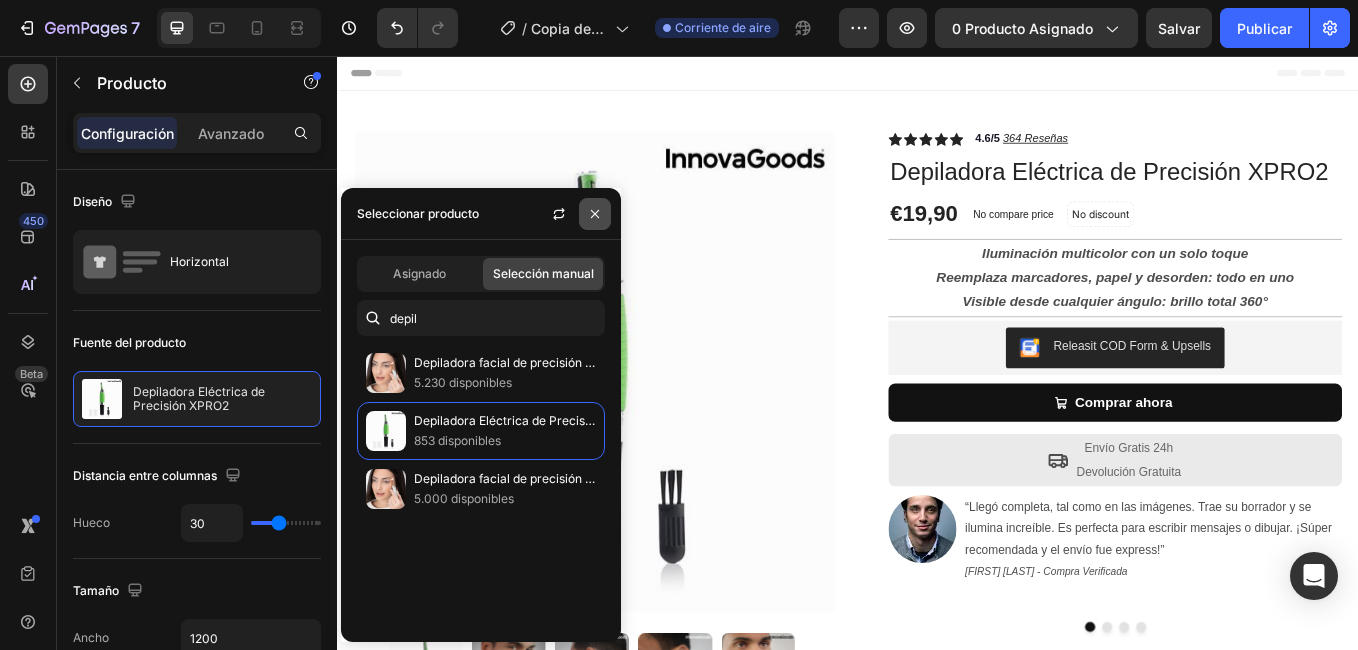 click 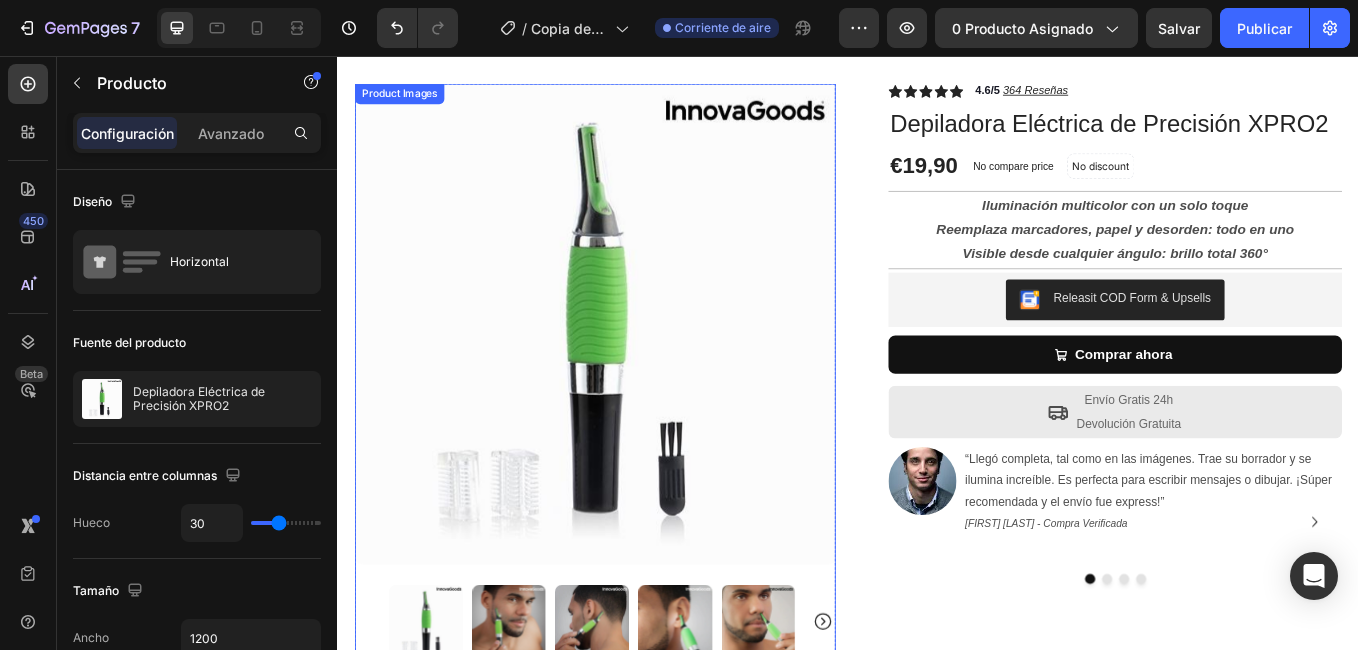 scroll, scrollTop: 0, scrollLeft: 0, axis: both 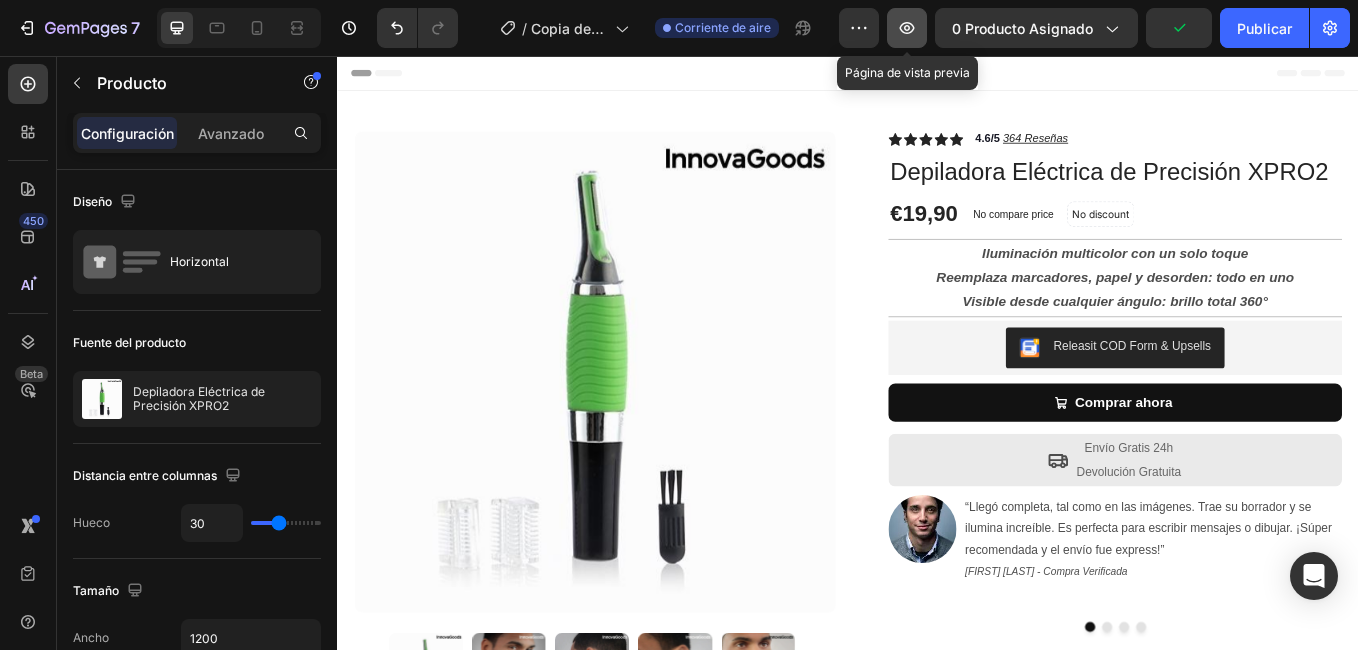 click 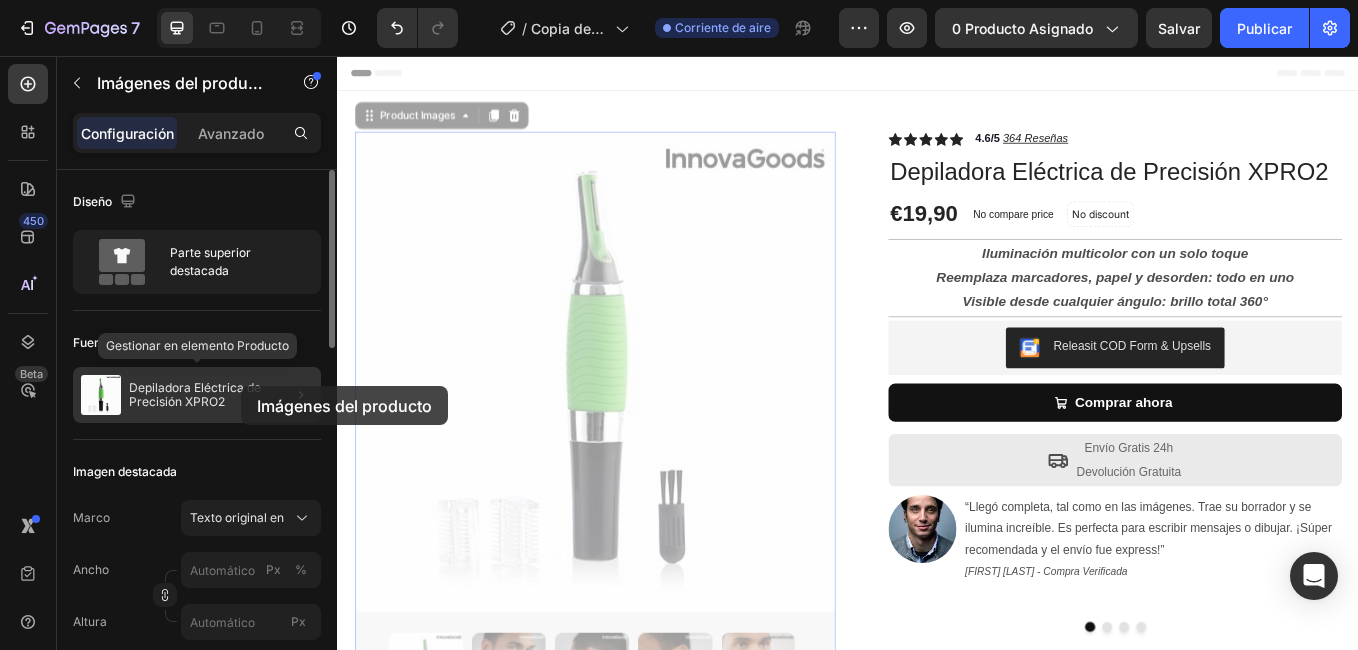 click on "Depiladora Eléctrica de Precisión XPRO2" at bounding box center (221, 395) 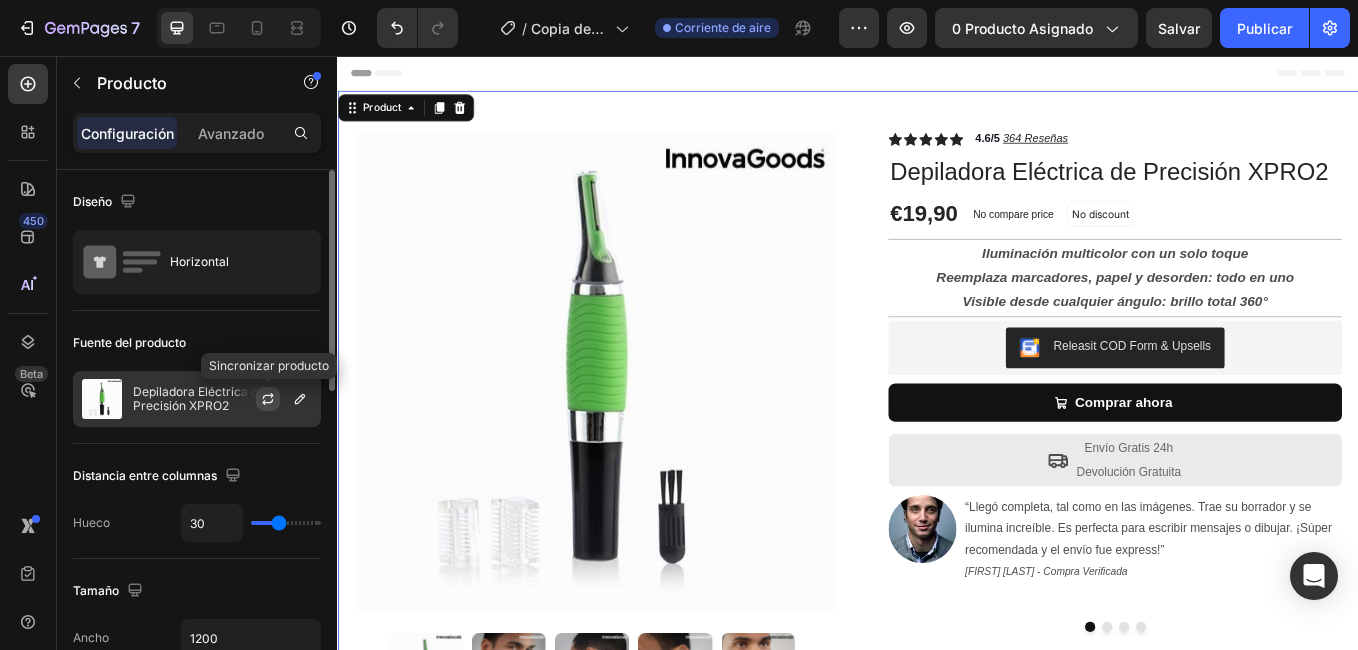click 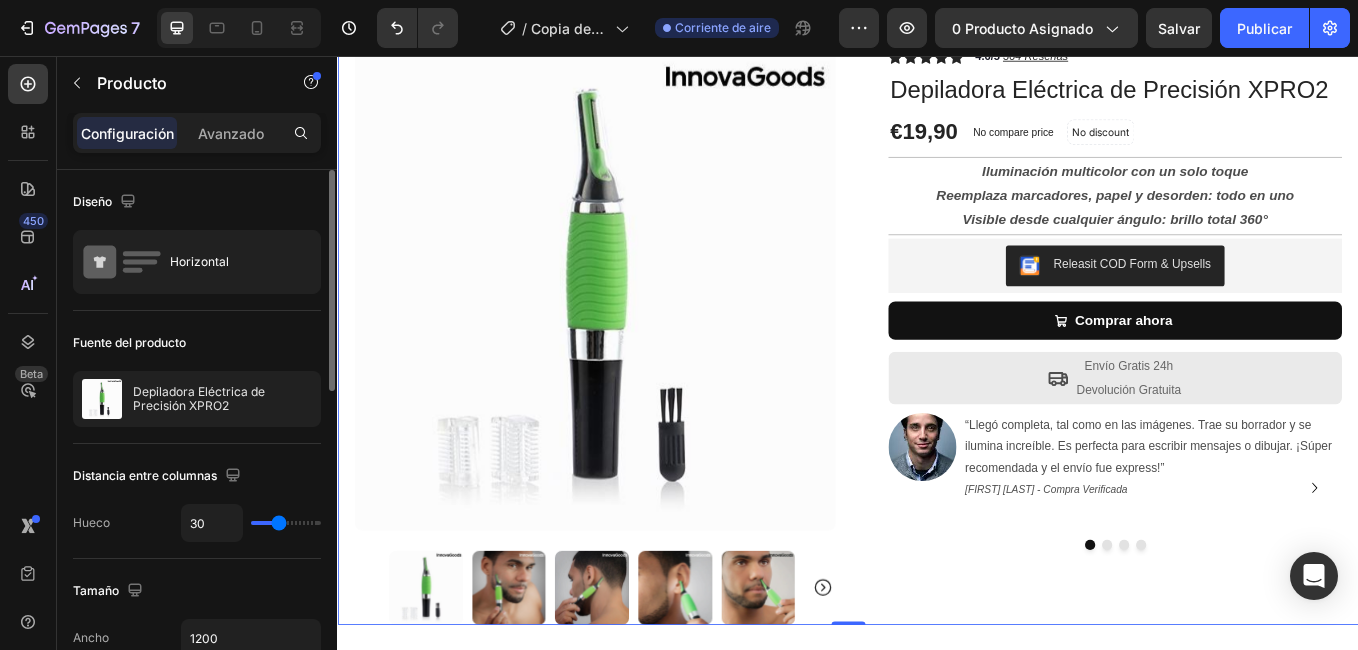 scroll, scrollTop: 0, scrollLeft: 0, axis: both 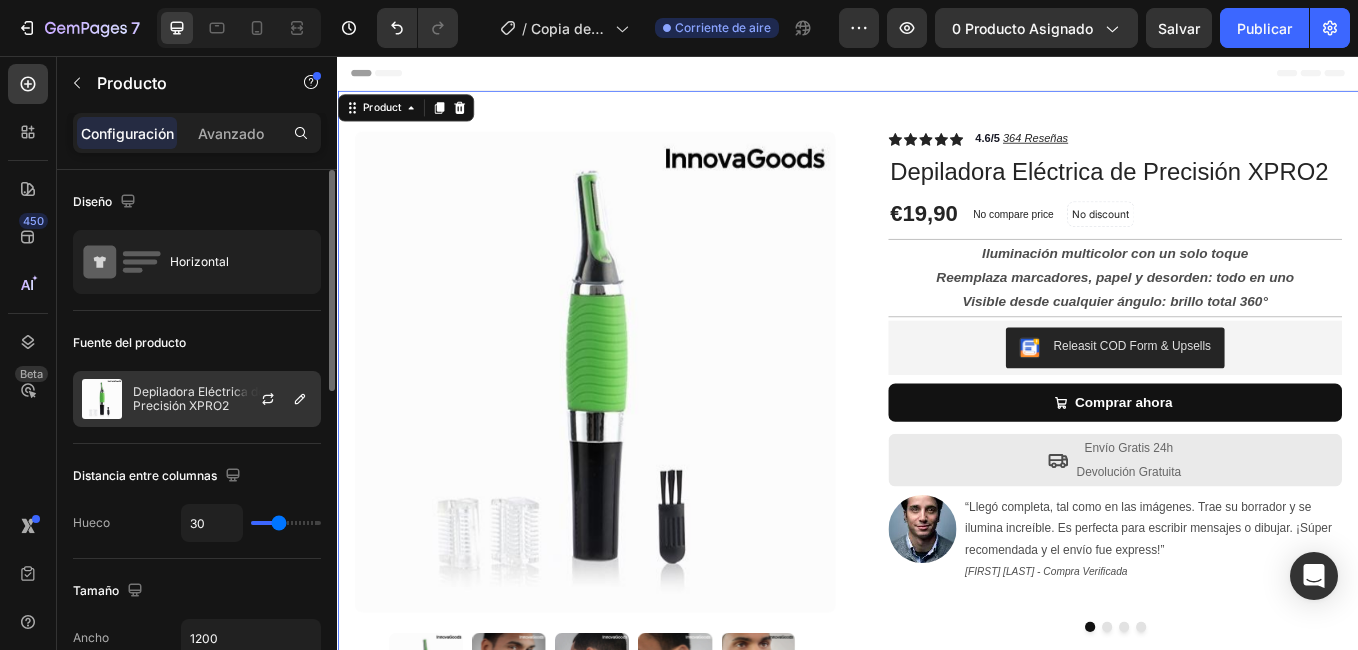 click on "Depiladora Eléctrica de Precisión XPRO2" at bounding box center [222, 399] 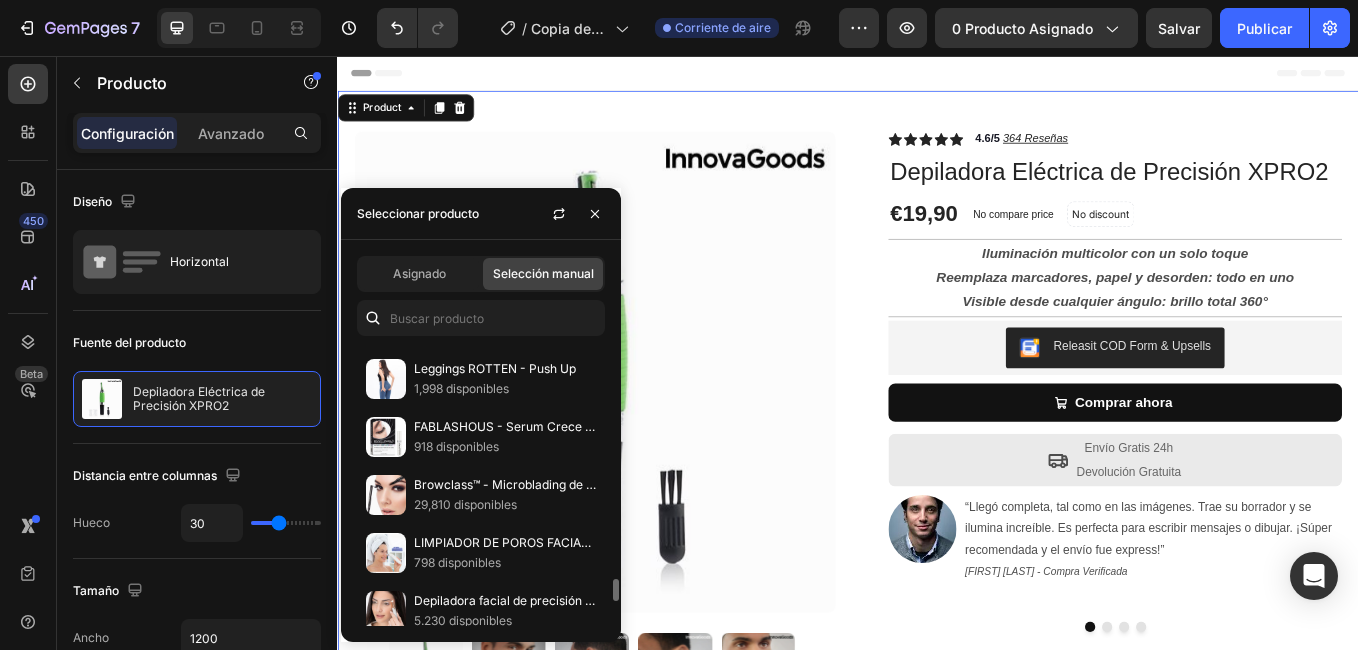 scroll, scrollTop: 2994, scrollLeft: 0, axis: vertical 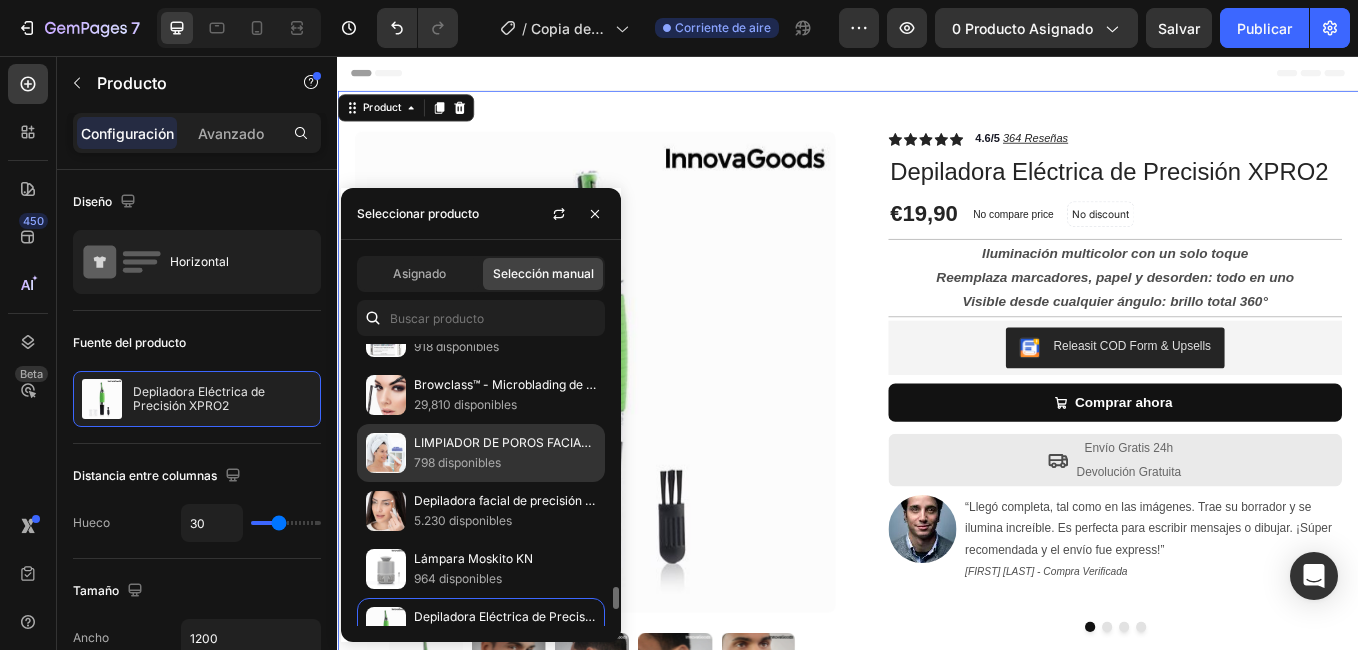 click on "798 disponibles" at bounding box center (505, 463) 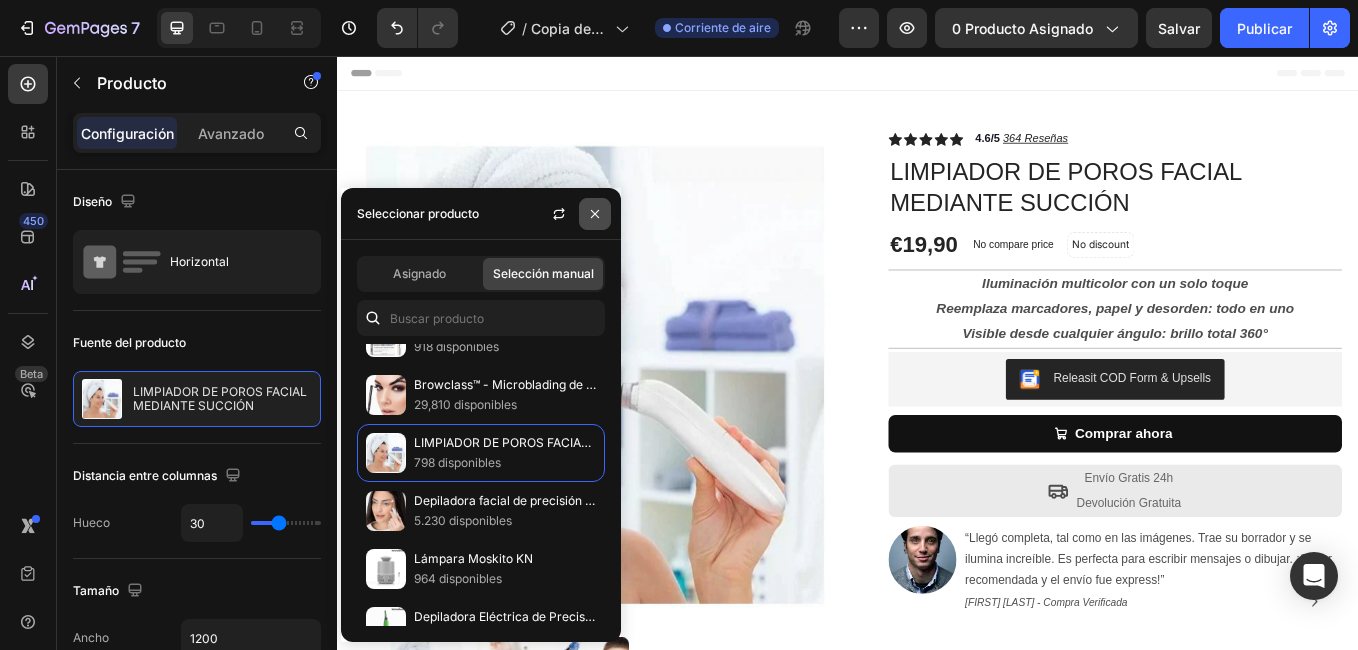 click 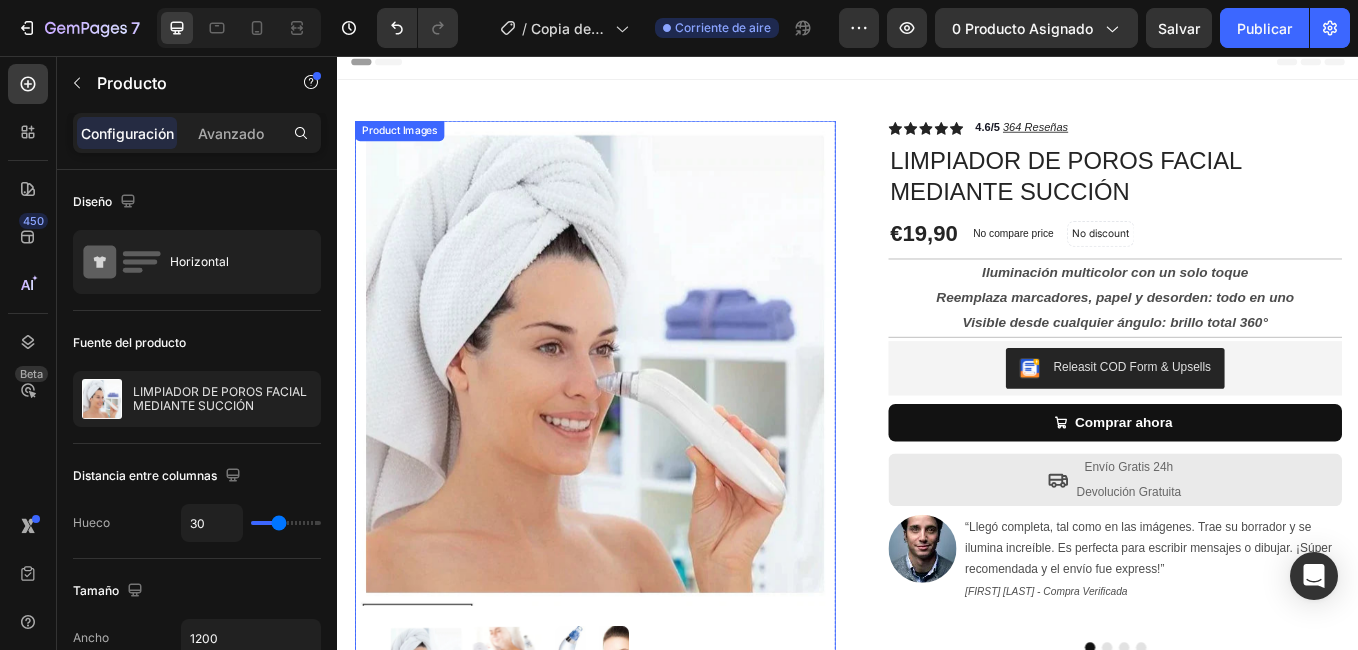 scroll, scrollTop: 0, scrollLeft: 0, axis: both 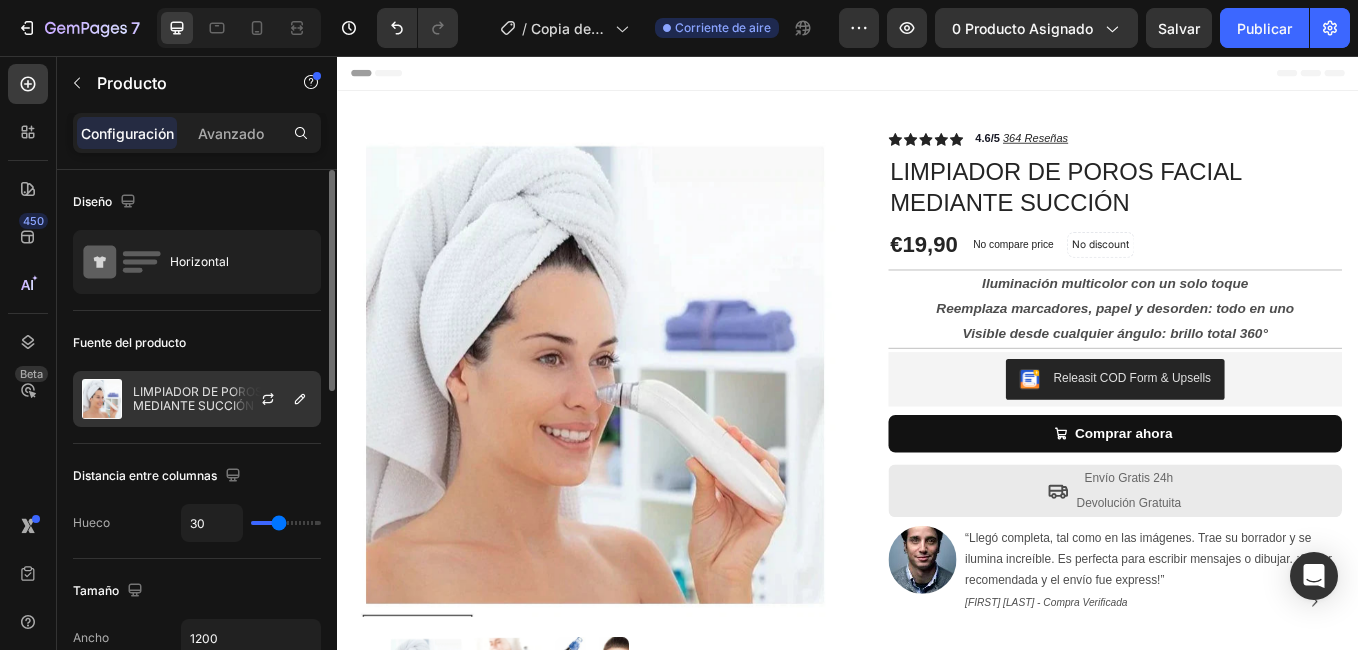 click on "LIMPIADOR DE POROS FACIAL MEDIANTE SUCCIÓN" at bounding box center [222, 399] 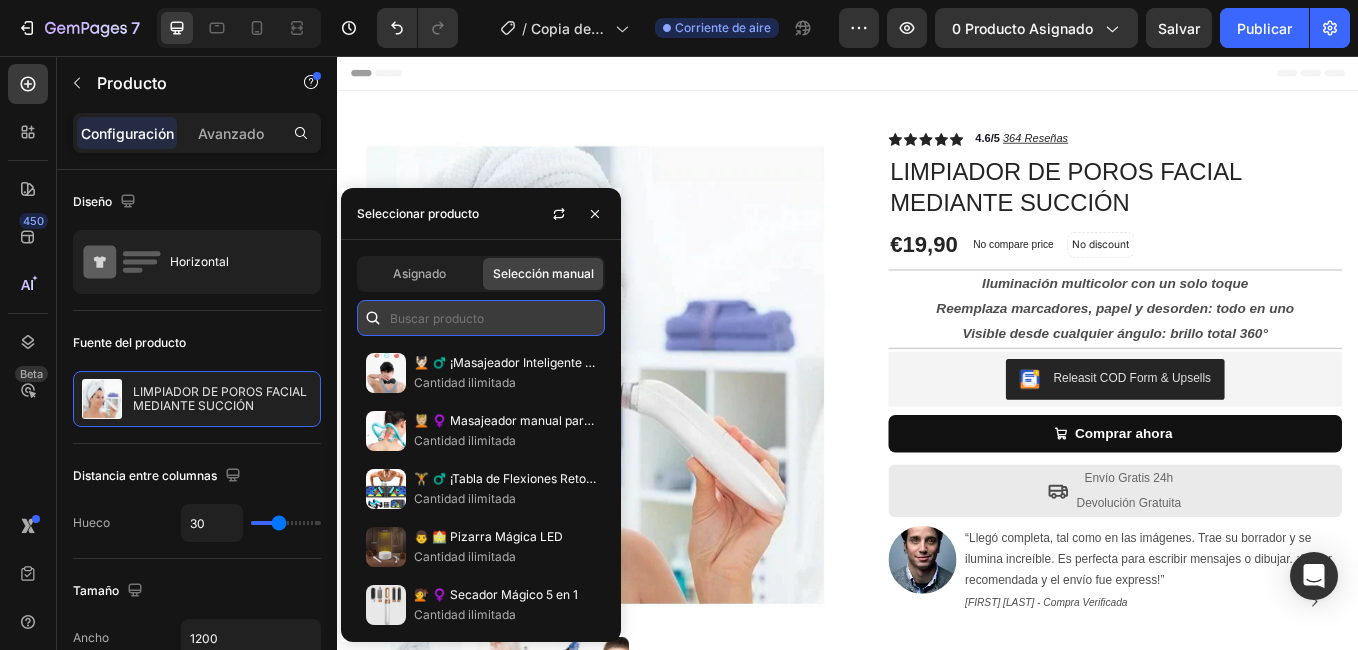 click at bounding box center [481, 318] 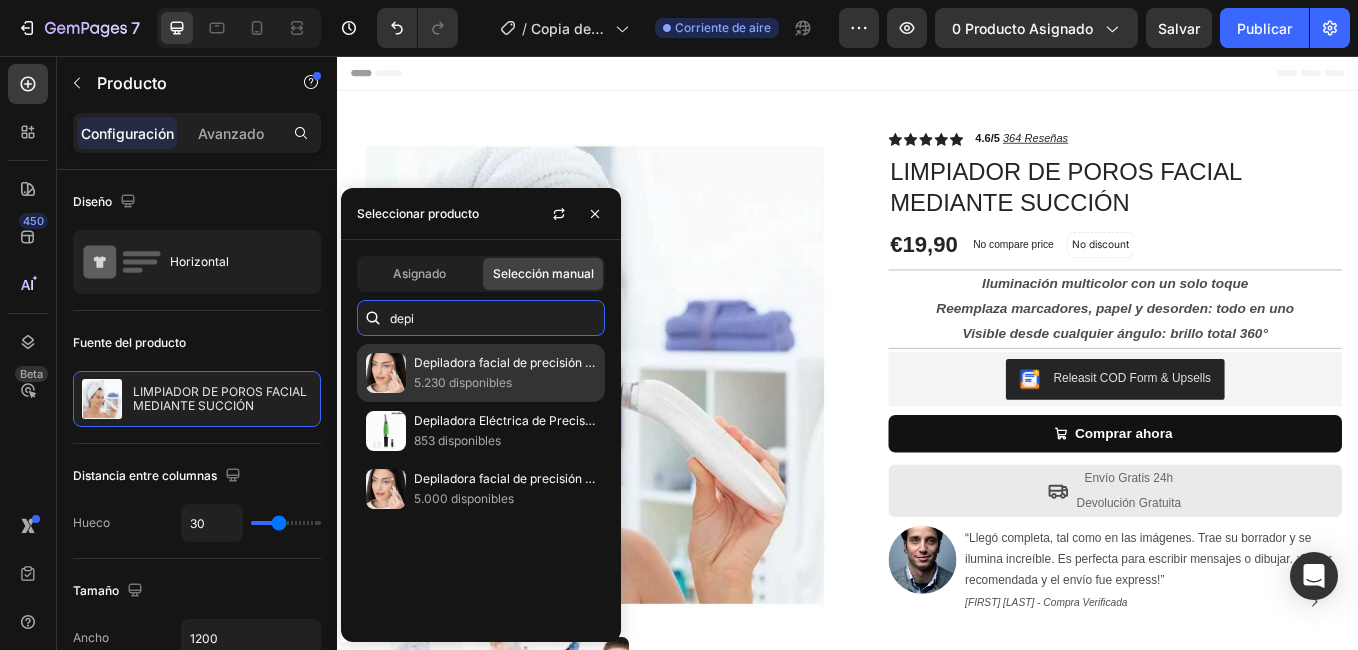 type on "depi" 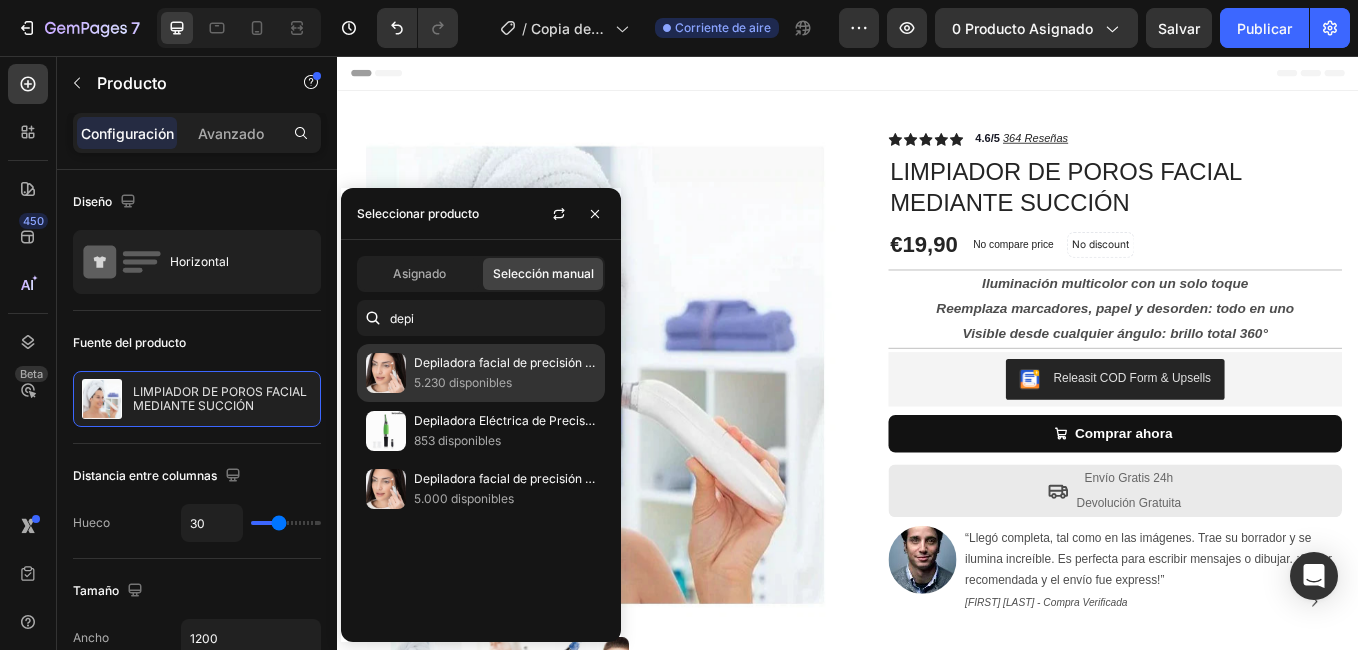 click on "Depiladora facial de precisión indolora" at bounding box center [505, 363] 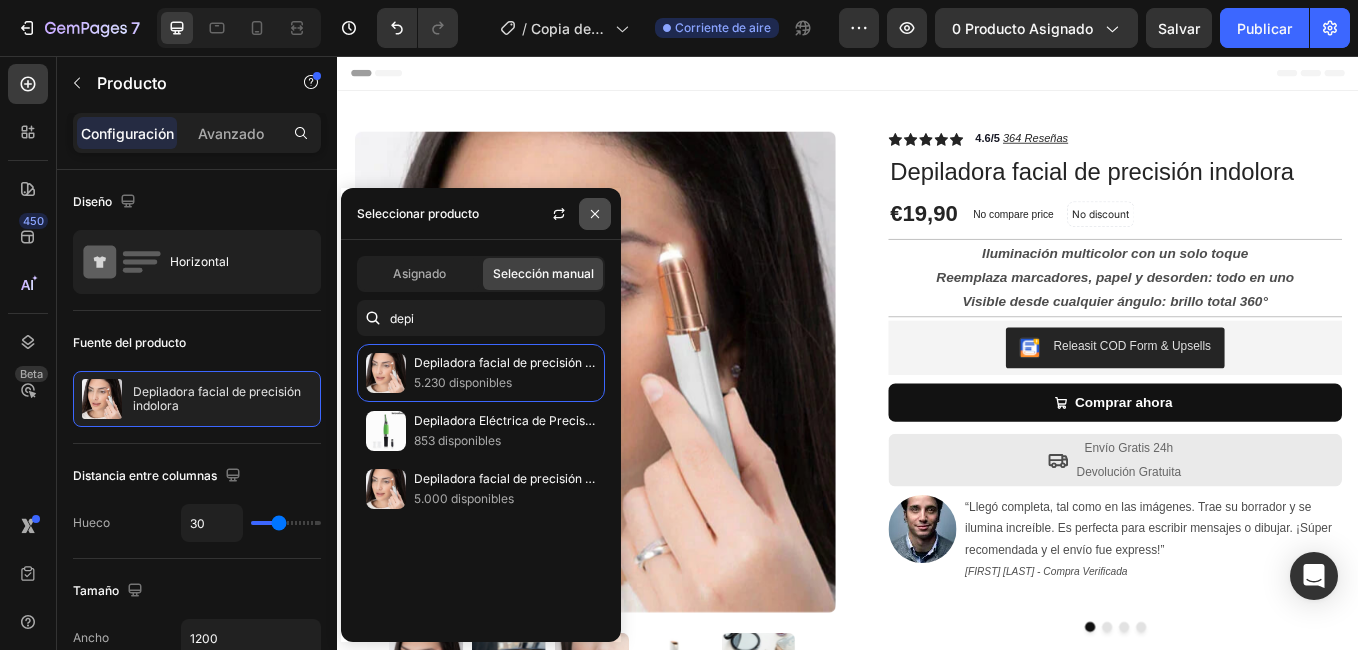 click 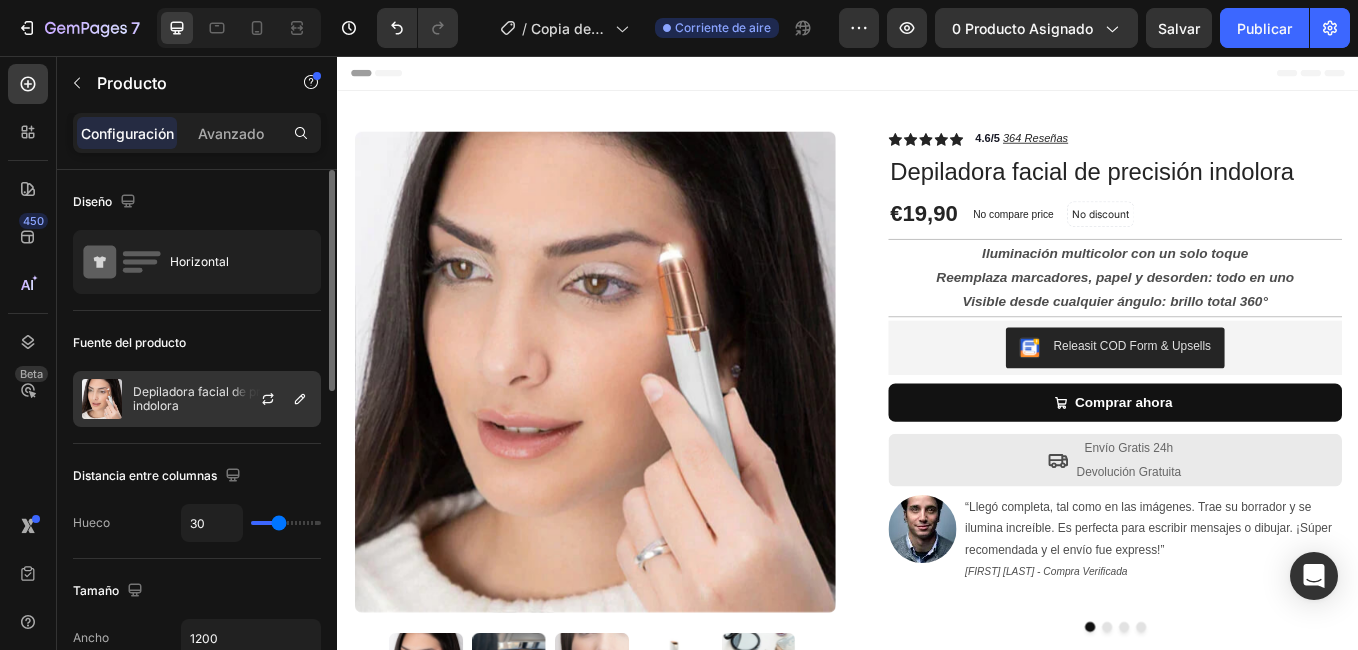 click on "Depiladora facial de precisión indolora" at bounding box center [222, 399] 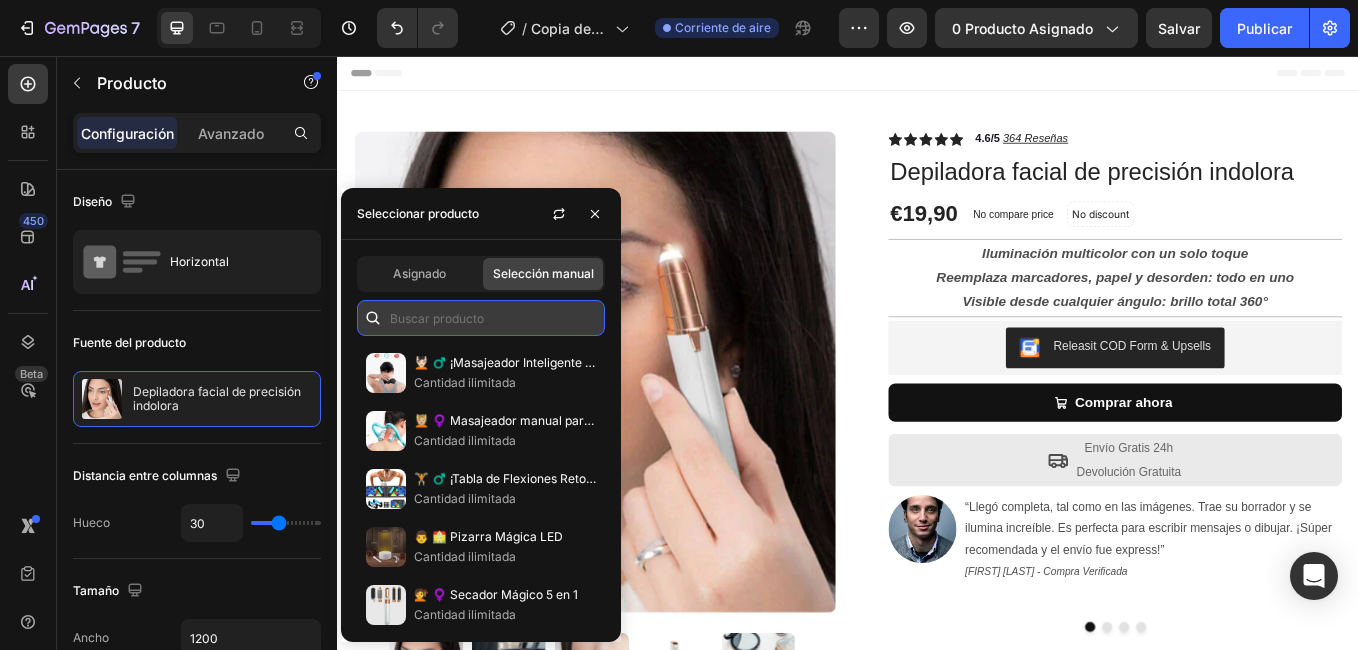 click at bounding box center (481, 318) 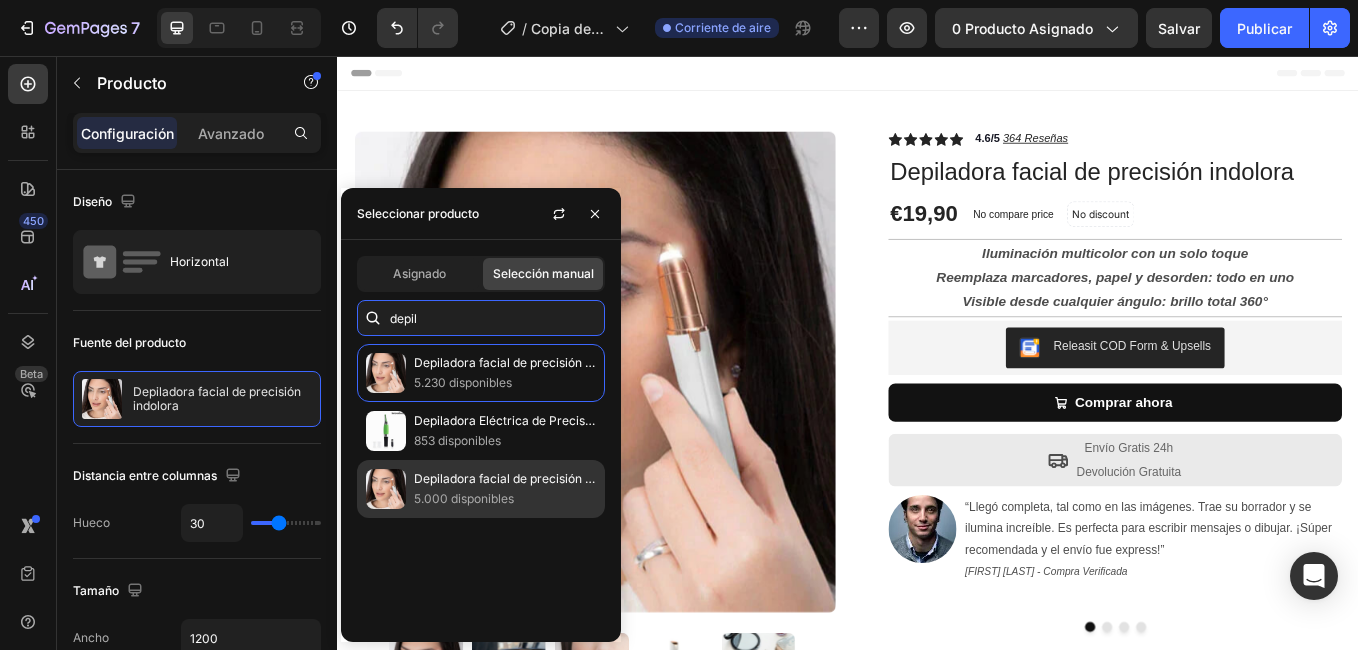 type on "depil" 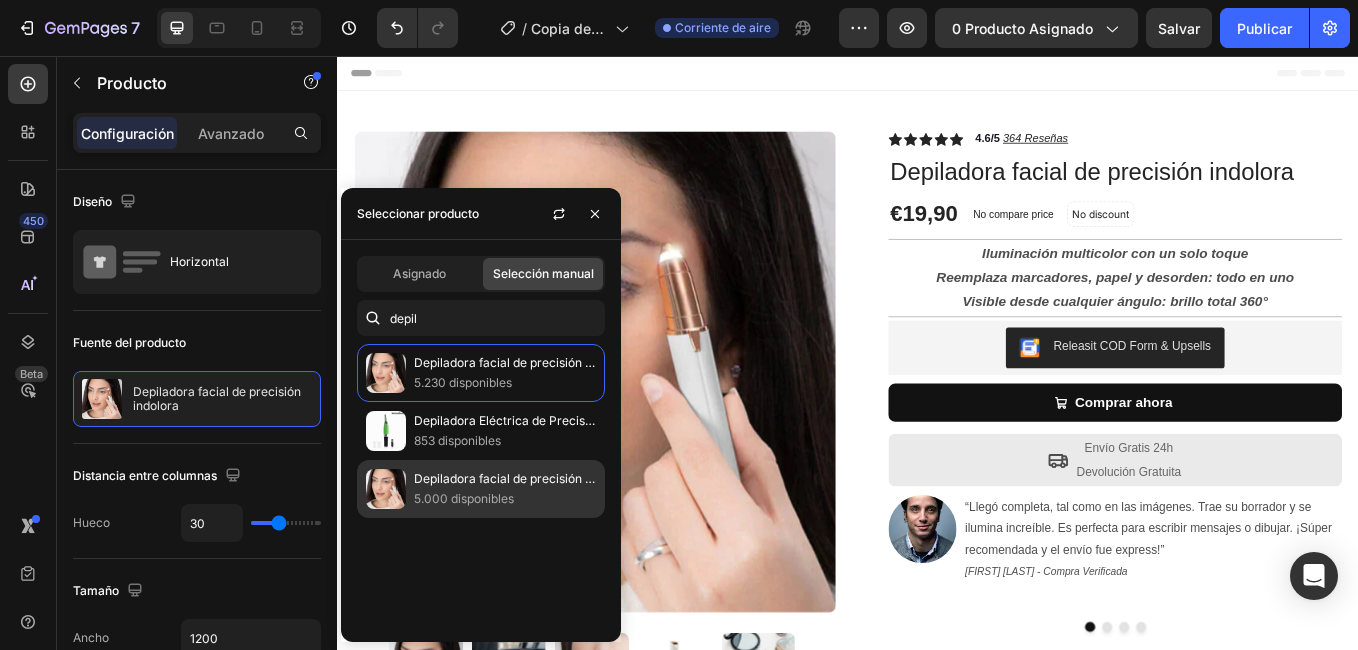 click on "Depiladora facial de precisión indolora RECARGABLE" at bounding box center [505, 479] 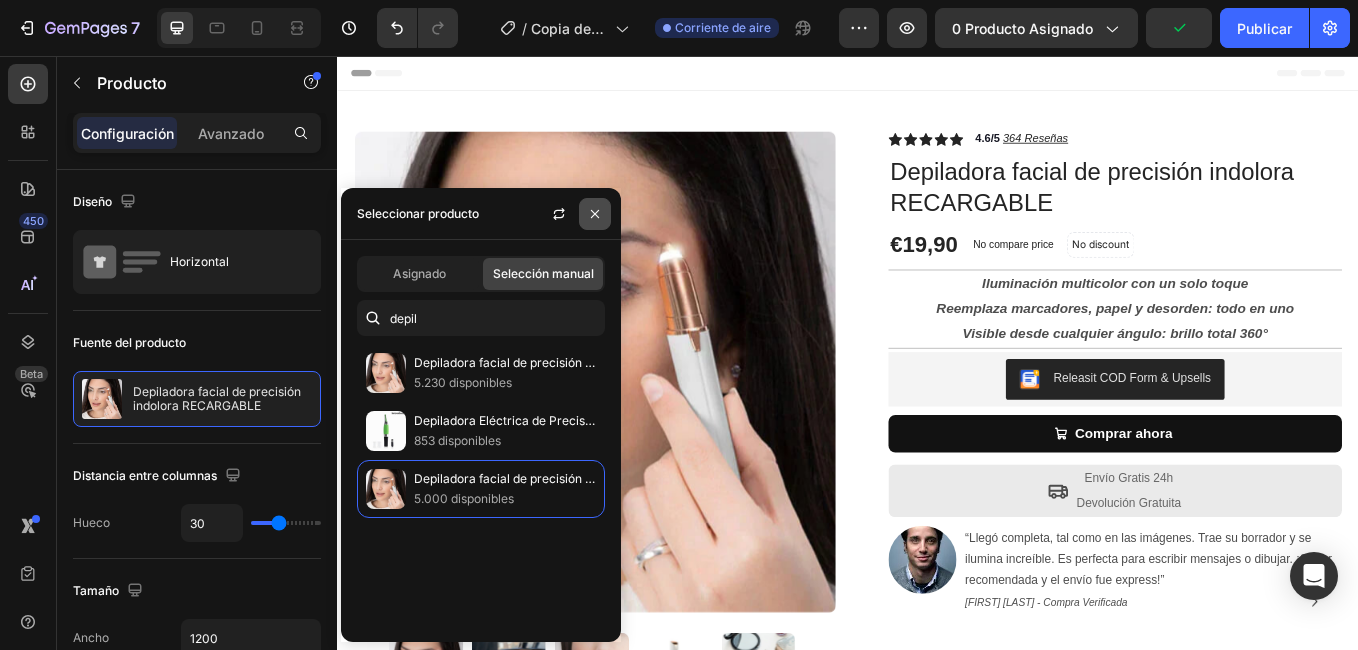 click 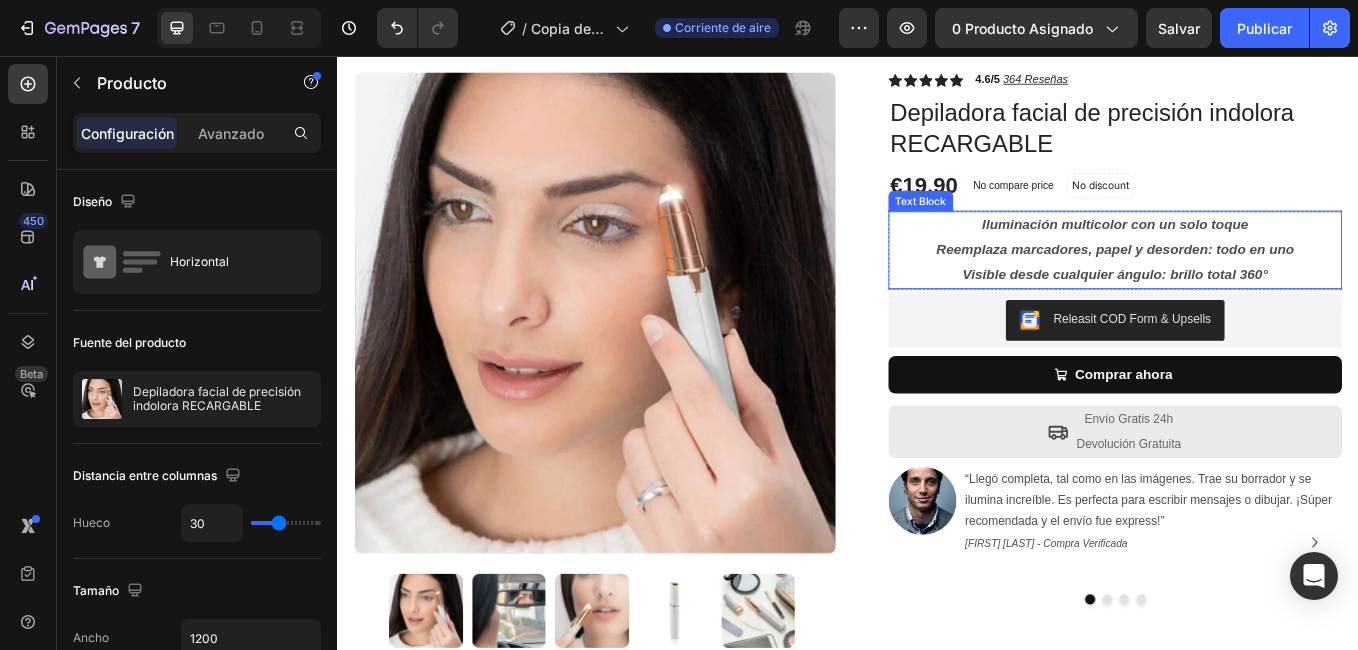 scroll, scrollTop: 100, scrollLeft: 0, axis: vertical 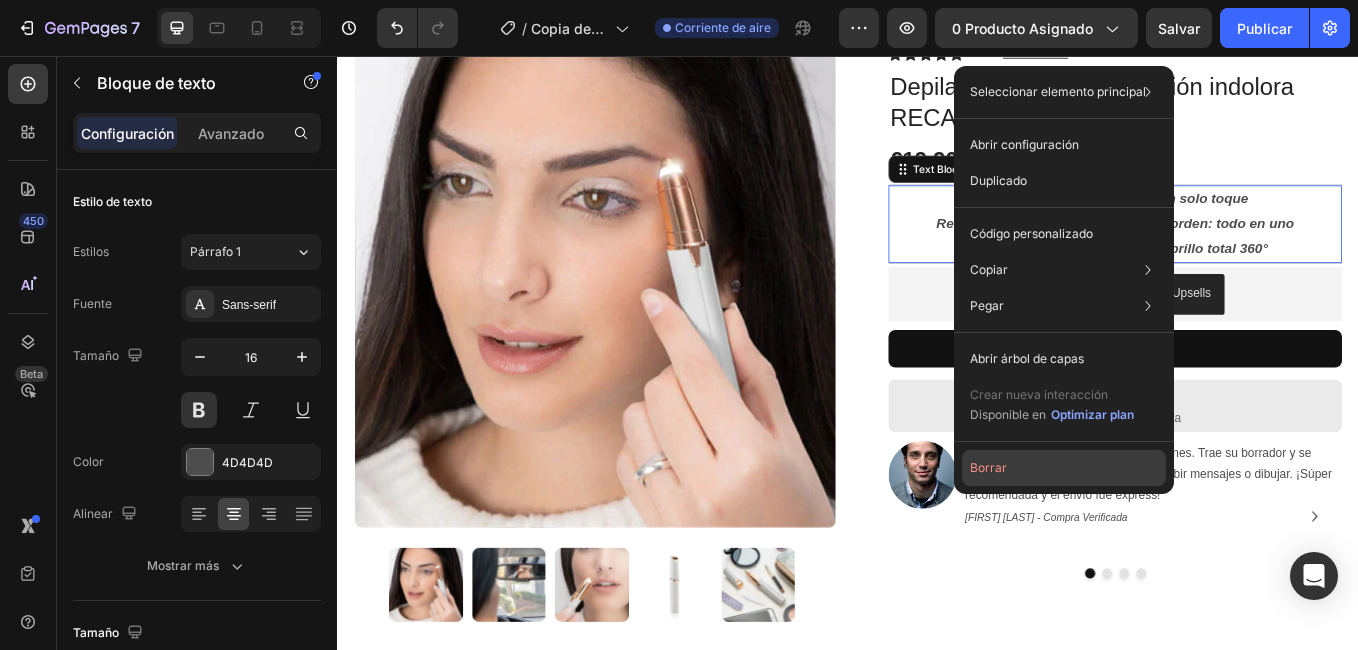 click on "Borrar" 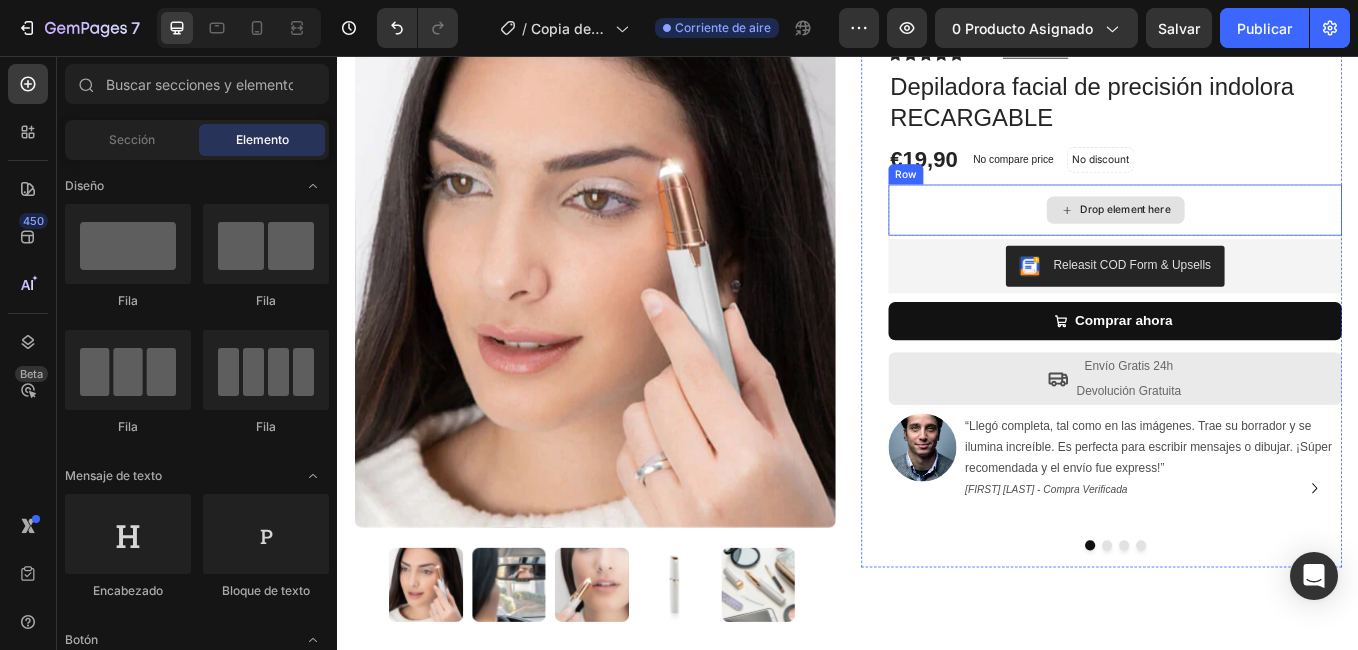 click on "Drop element here" at bounding box center [1250, 237] 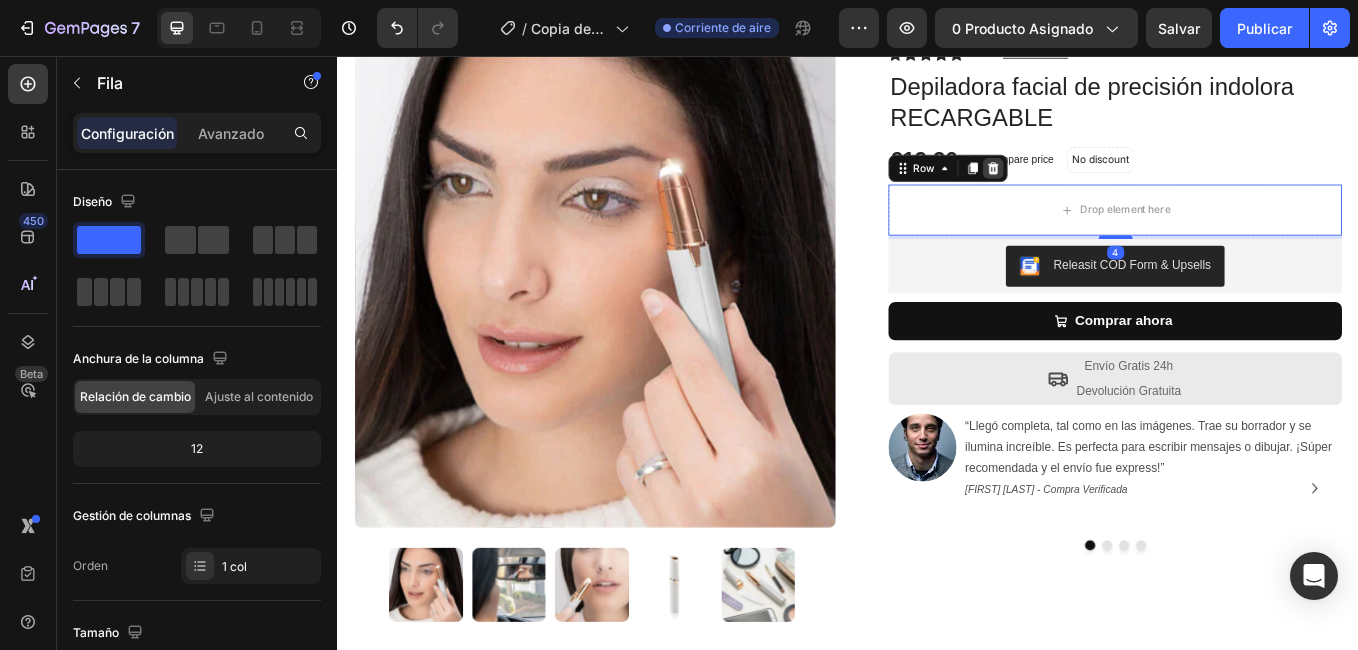 click 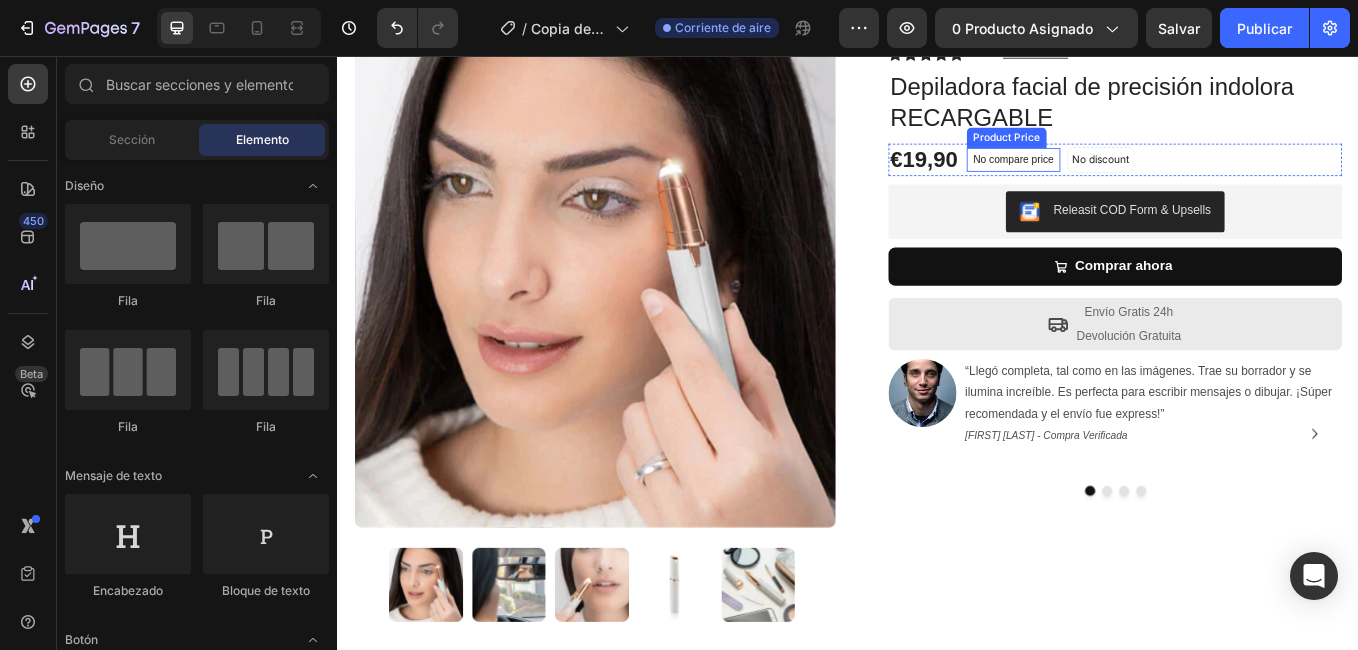 click on "No compare price" at bounding box center [1131, 178] 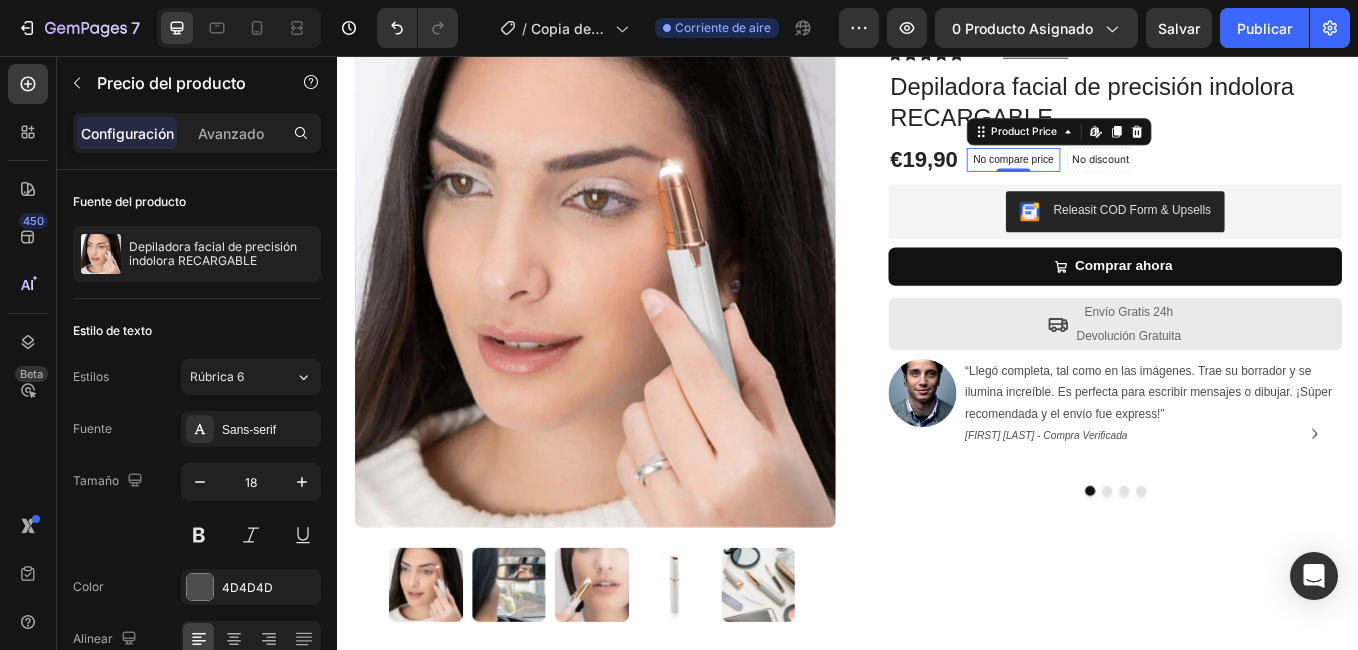 click 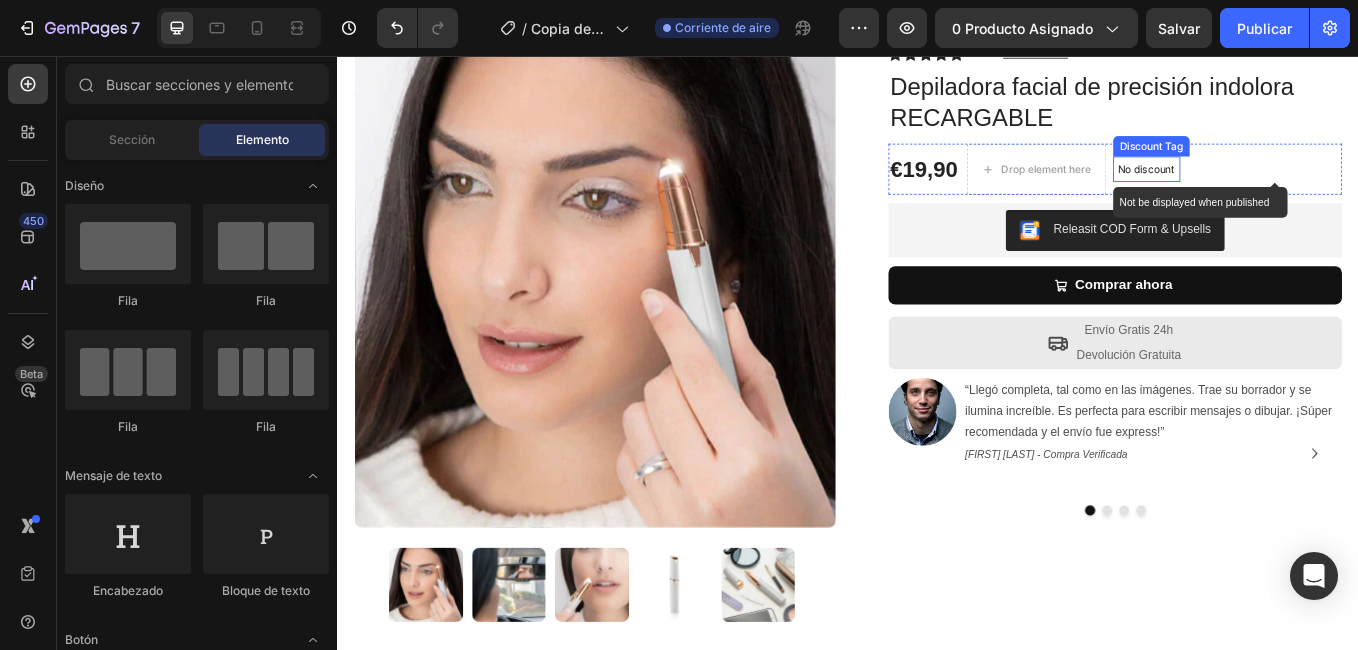 click on "No discount" at bounding box center (1287, 189) 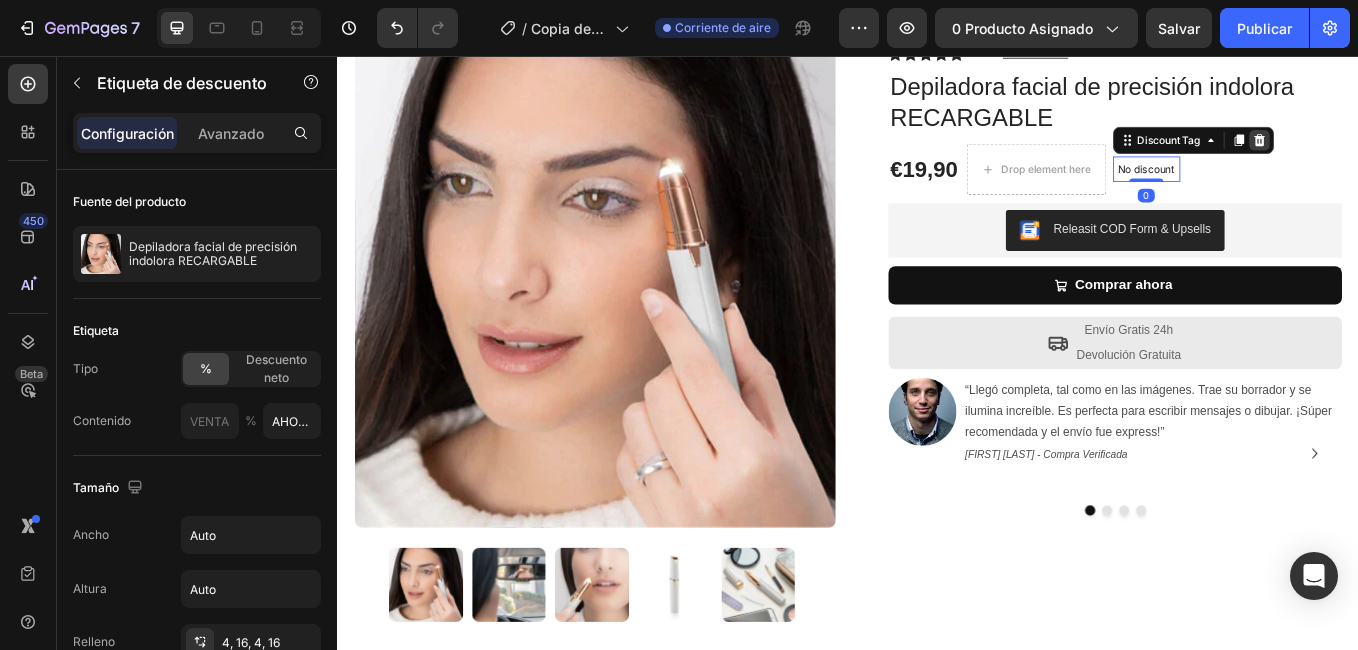 click 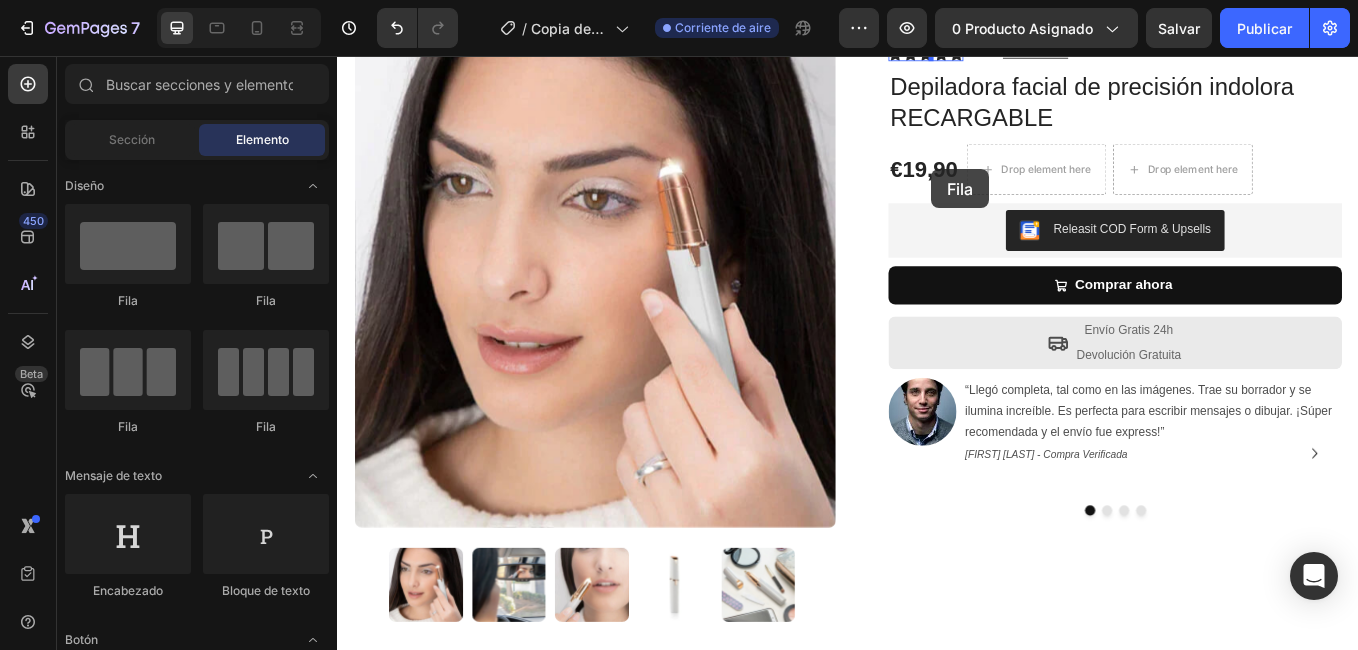 drag, startPoint x: 489, startPoint y: 293, endPoint x: 1035, endPoint y: 189, distance: 555.8165 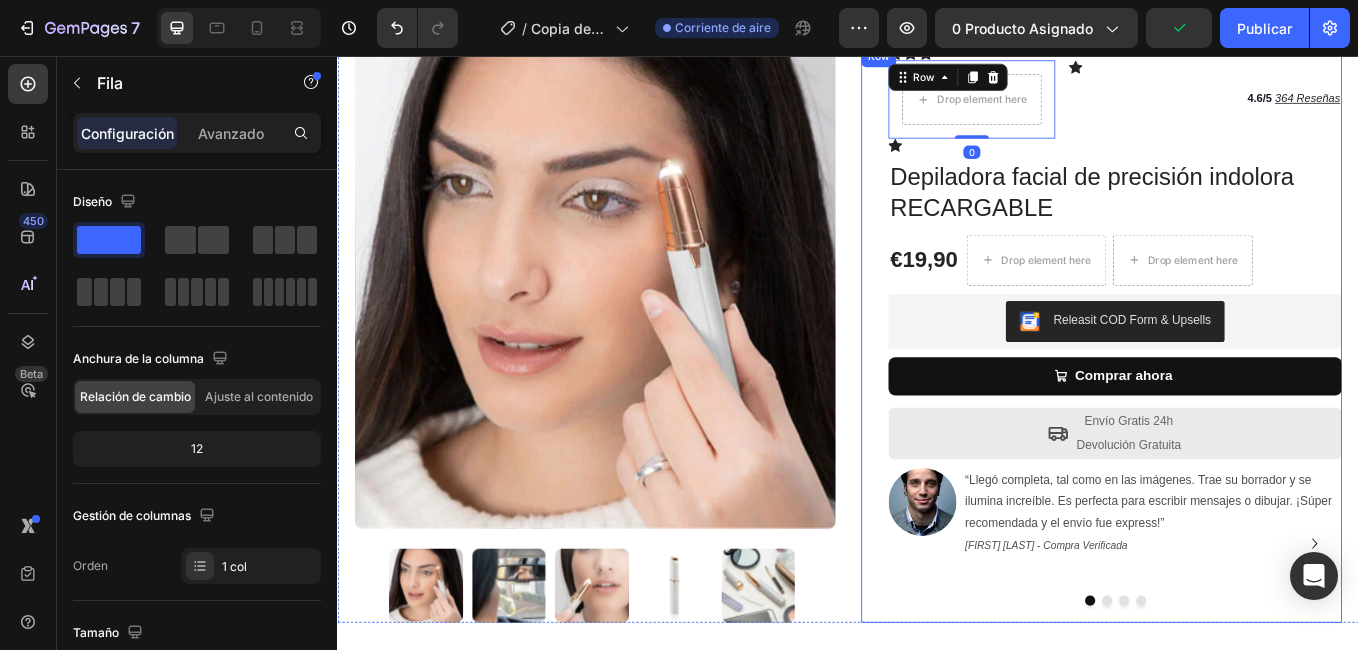 scroll, scrollTop: 0, scrollLeft: 0, axis: both 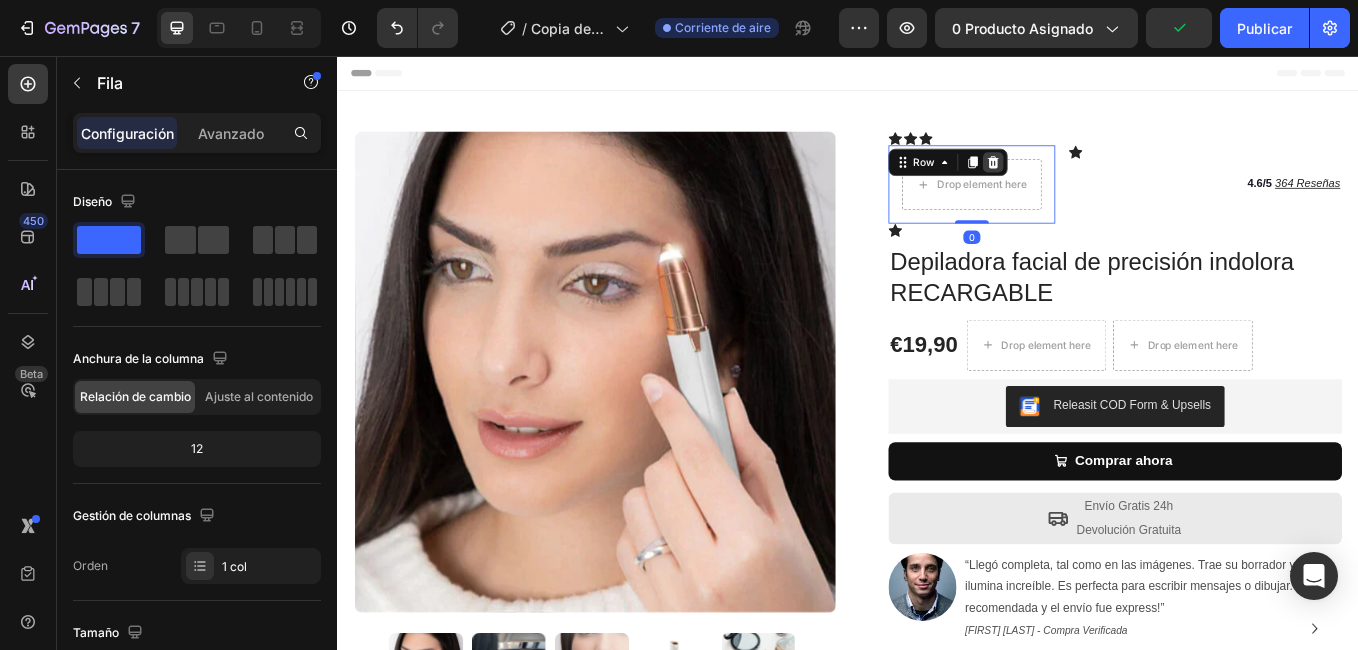 click 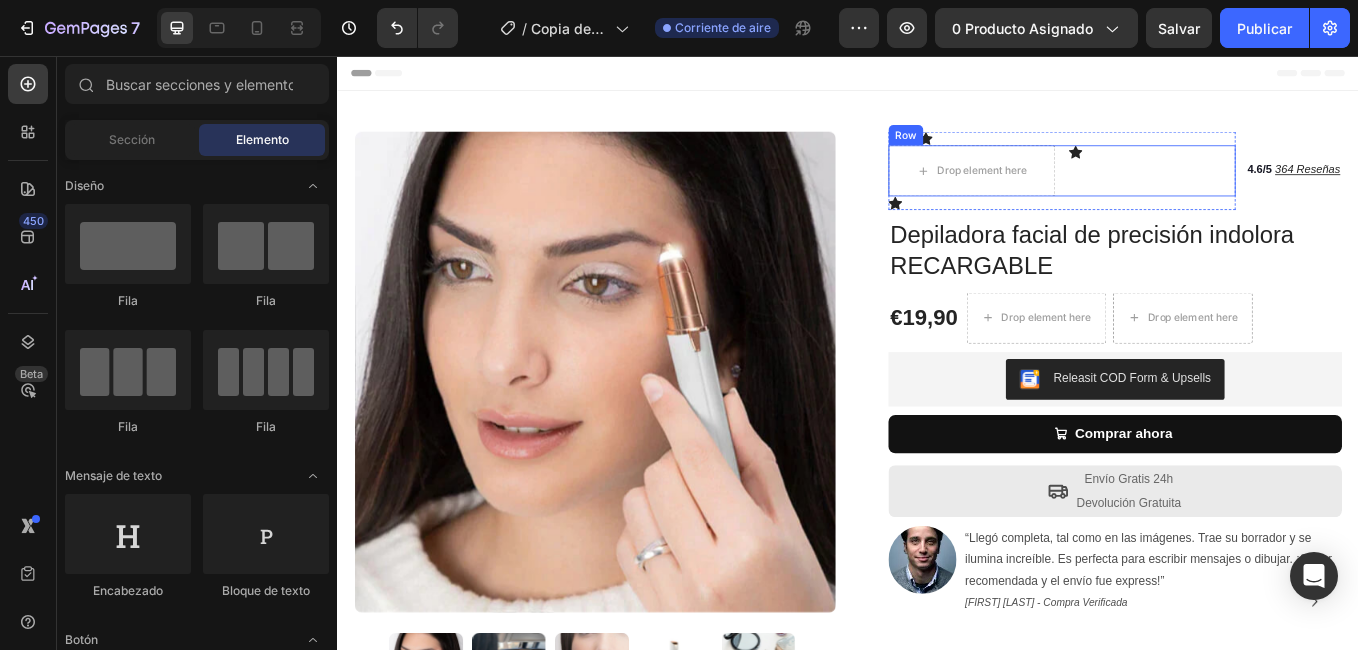 click on "Icon" at bounding box center [1294, 191] 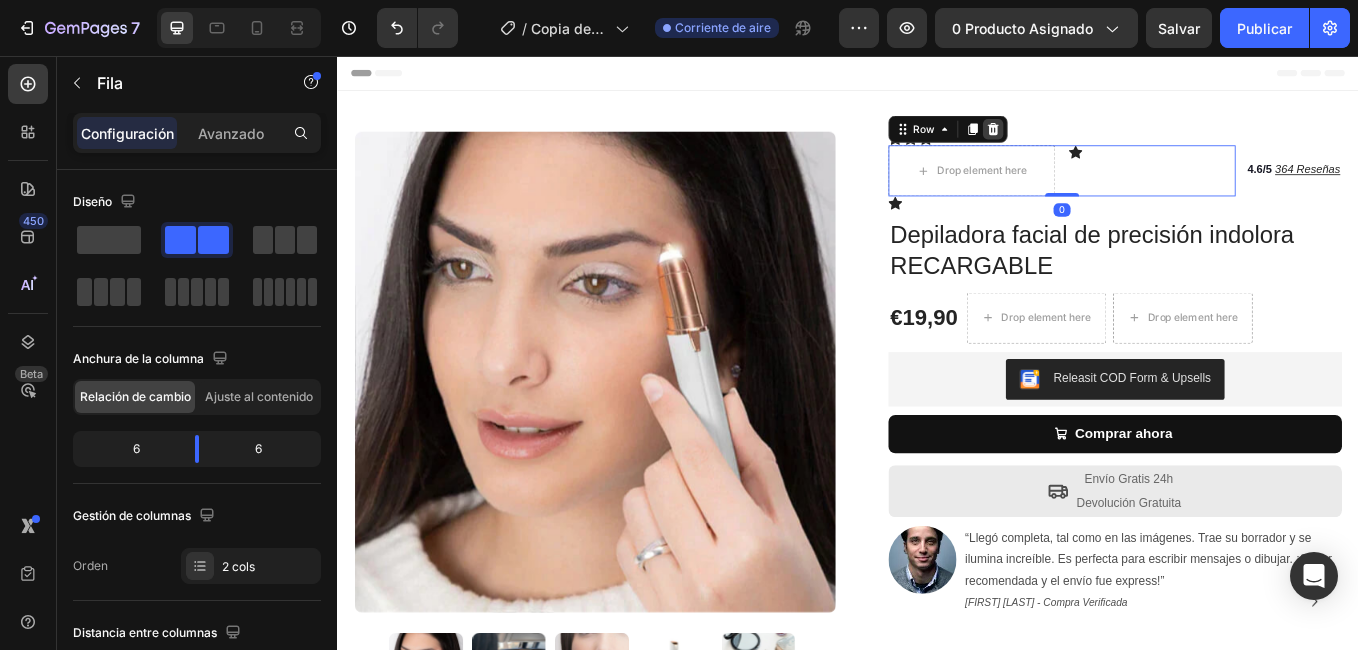 click 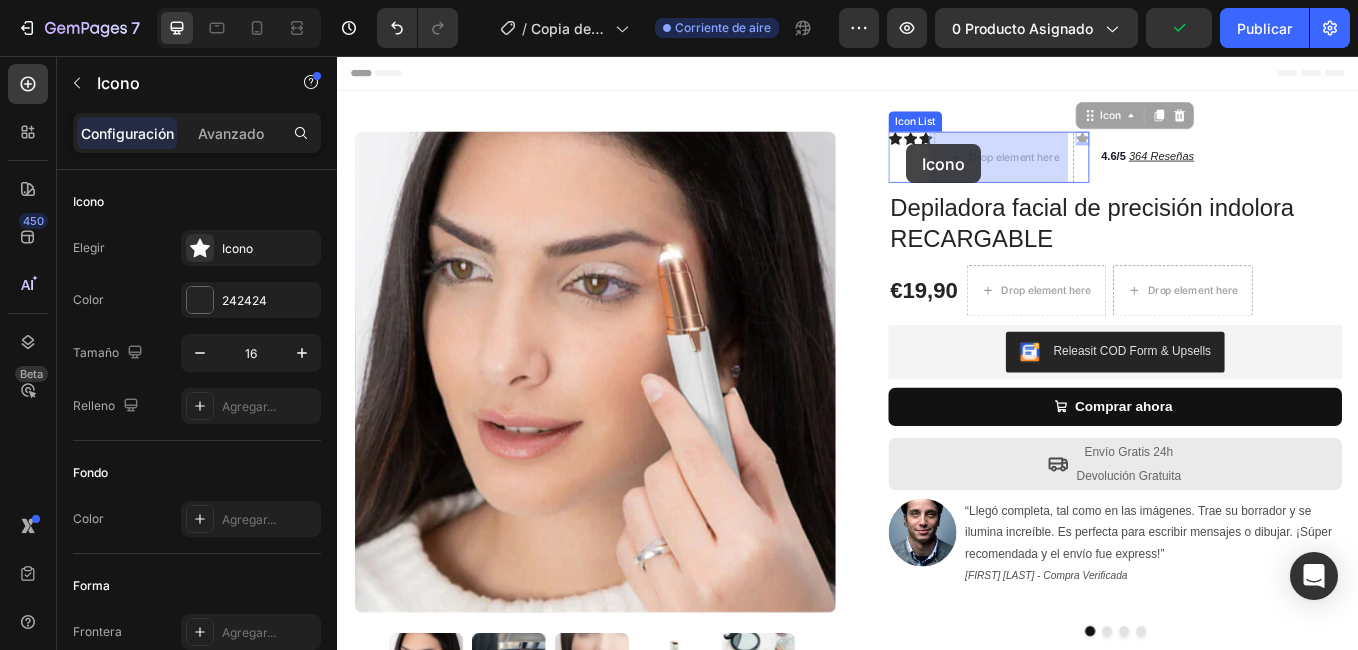 drag, startPoint x: 1198, startPoint y: 151, endPoint x: 1009, endPoint y: 155, distance: 189.04233 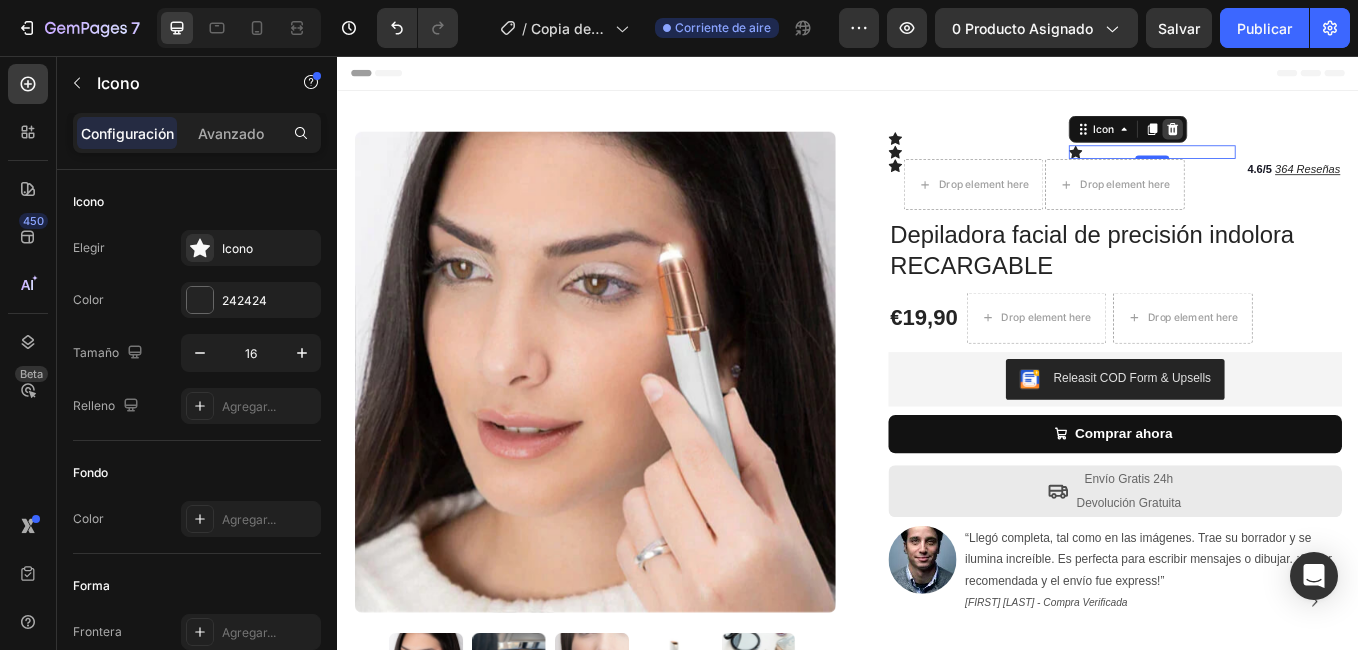 click 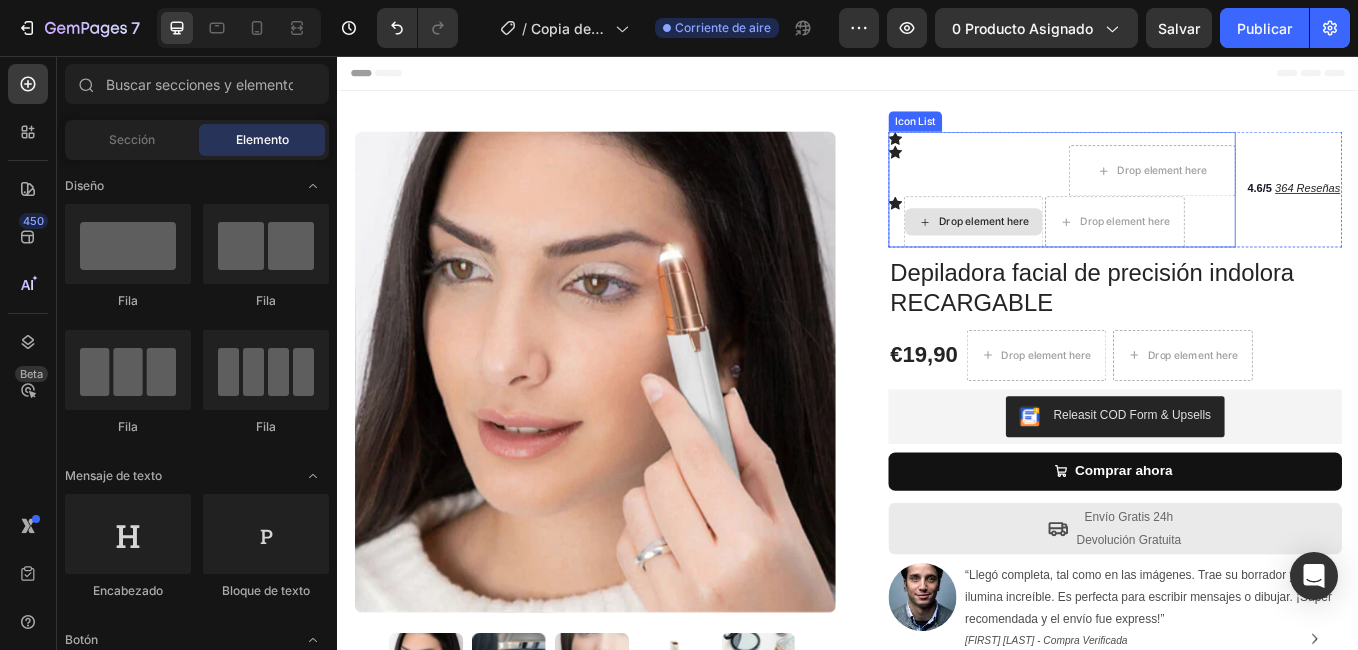 click on "Drop element here" at bounding box center (1084, 251) 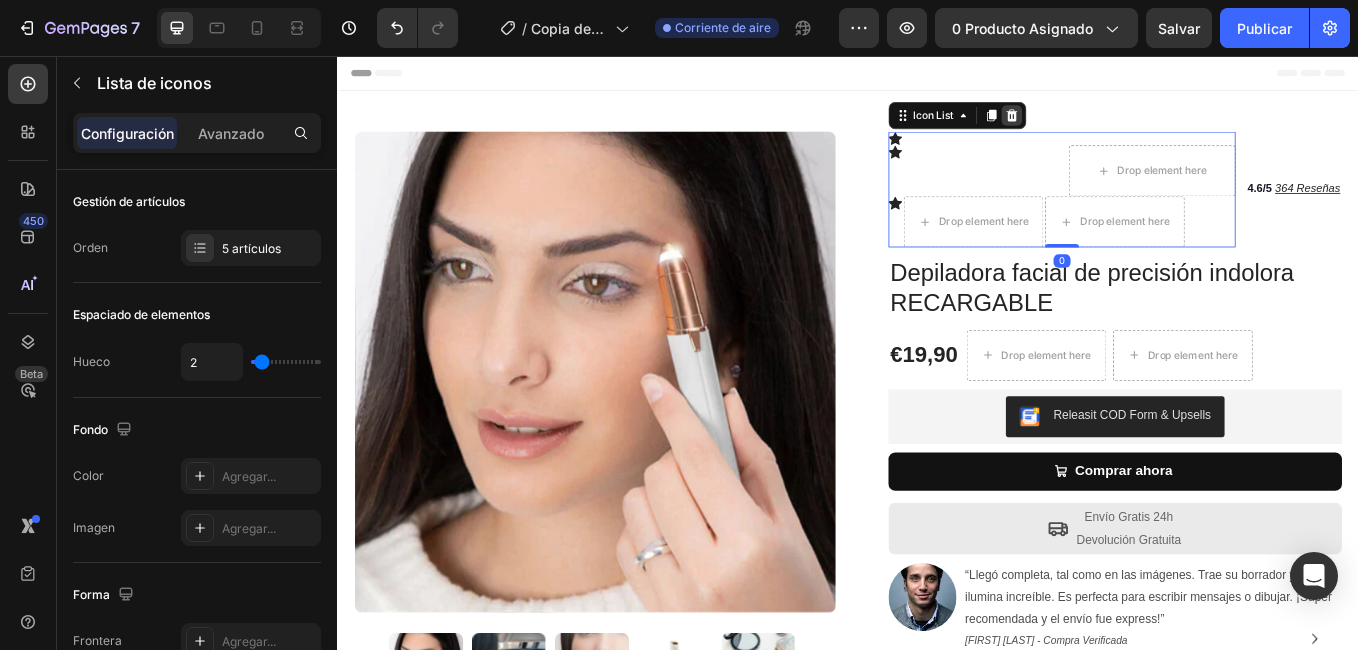 click 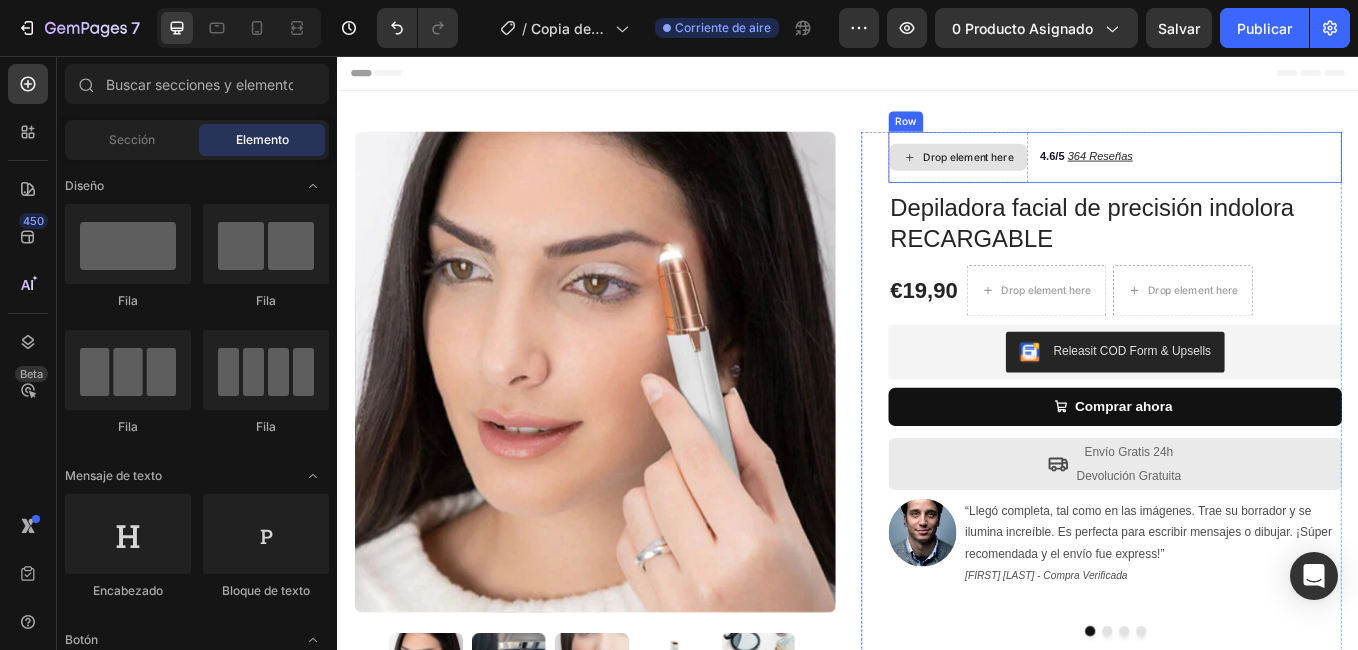 click on "Drop element here" at bounding box center (1066, 175) 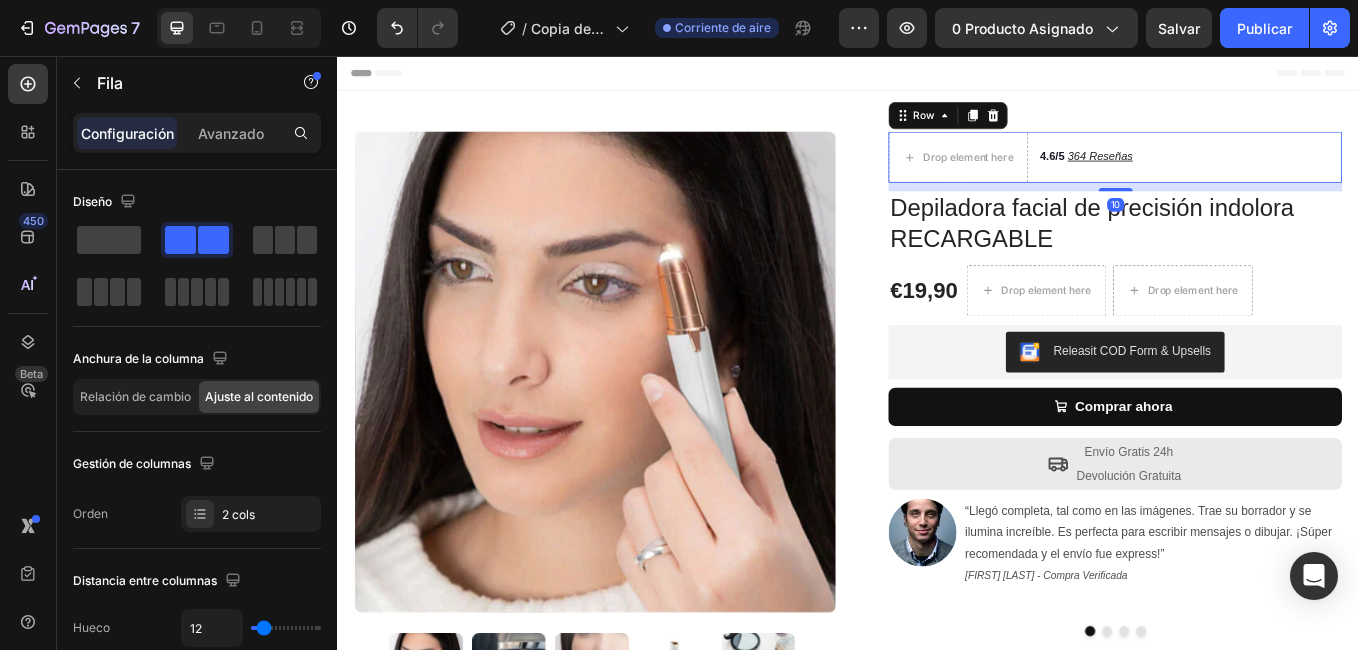 click 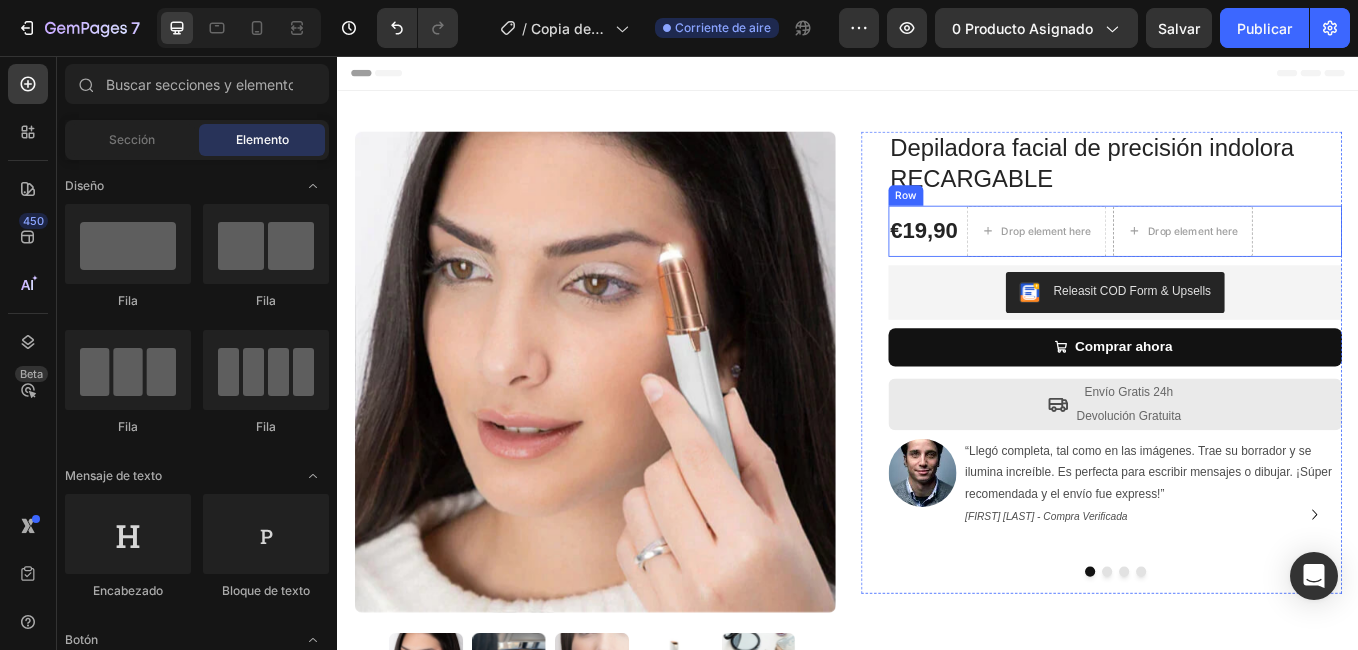 click on "€19,90 Product Price Product Price" at bounding box center (1026, 262) 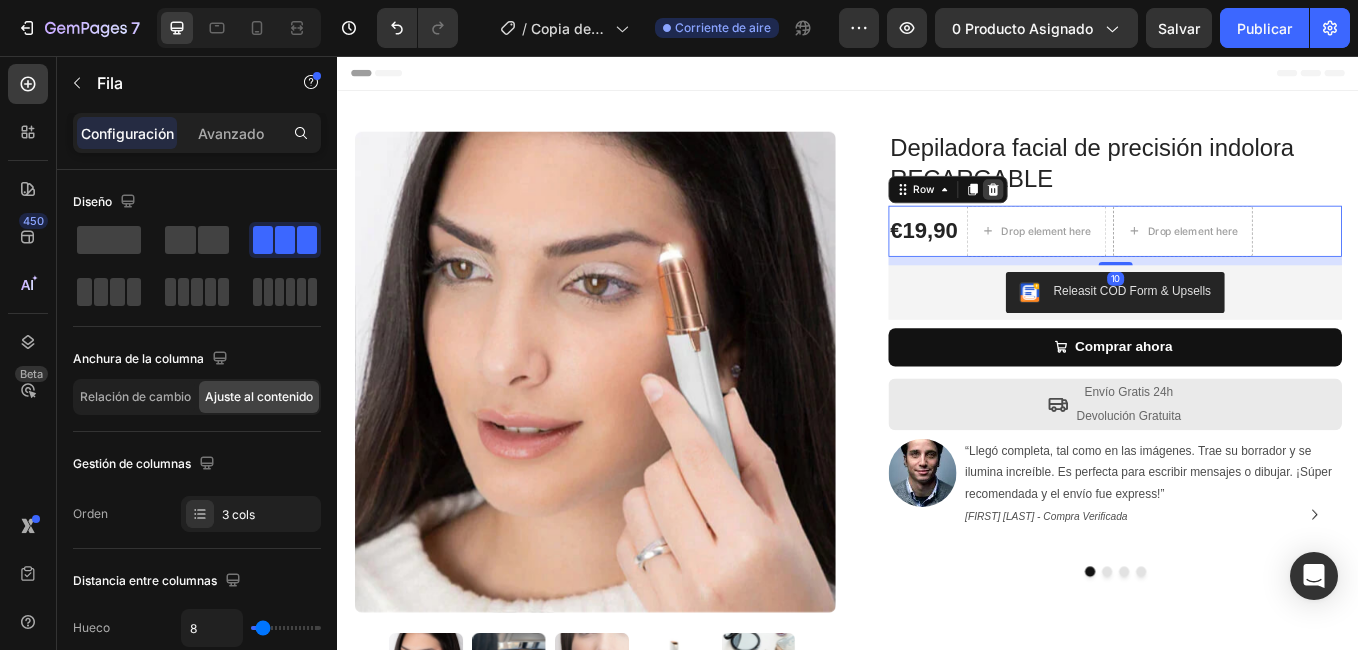 click 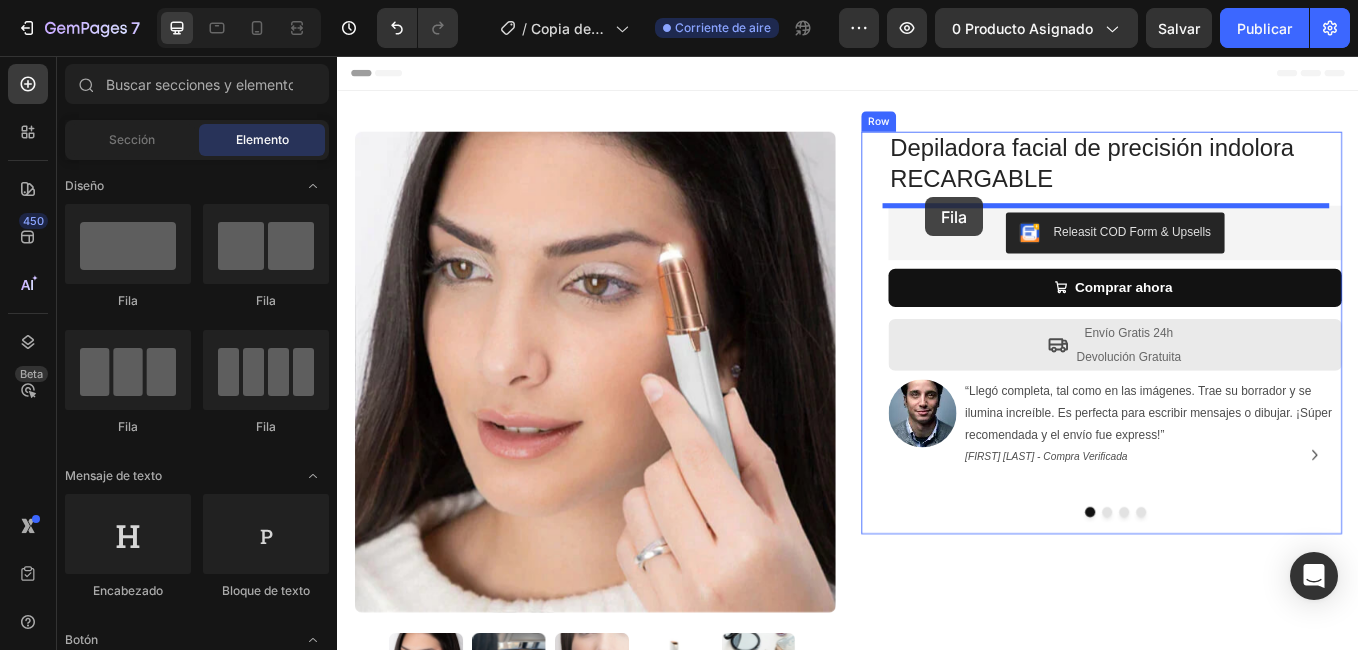 drag, startPoint x: 491, startPoint y: 299, endPoint x: 1028, endPoint y: 222, distance: 542.4924 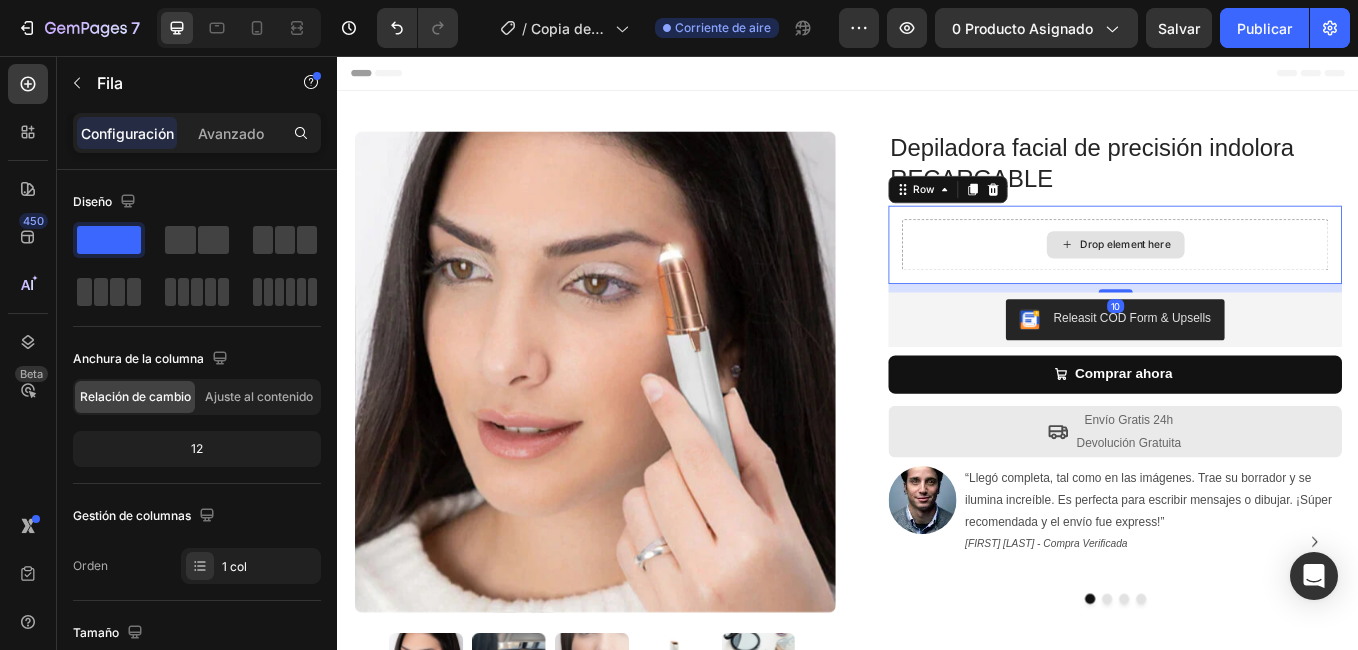 click on "Drop element here" at bounding box center (1250, 278) 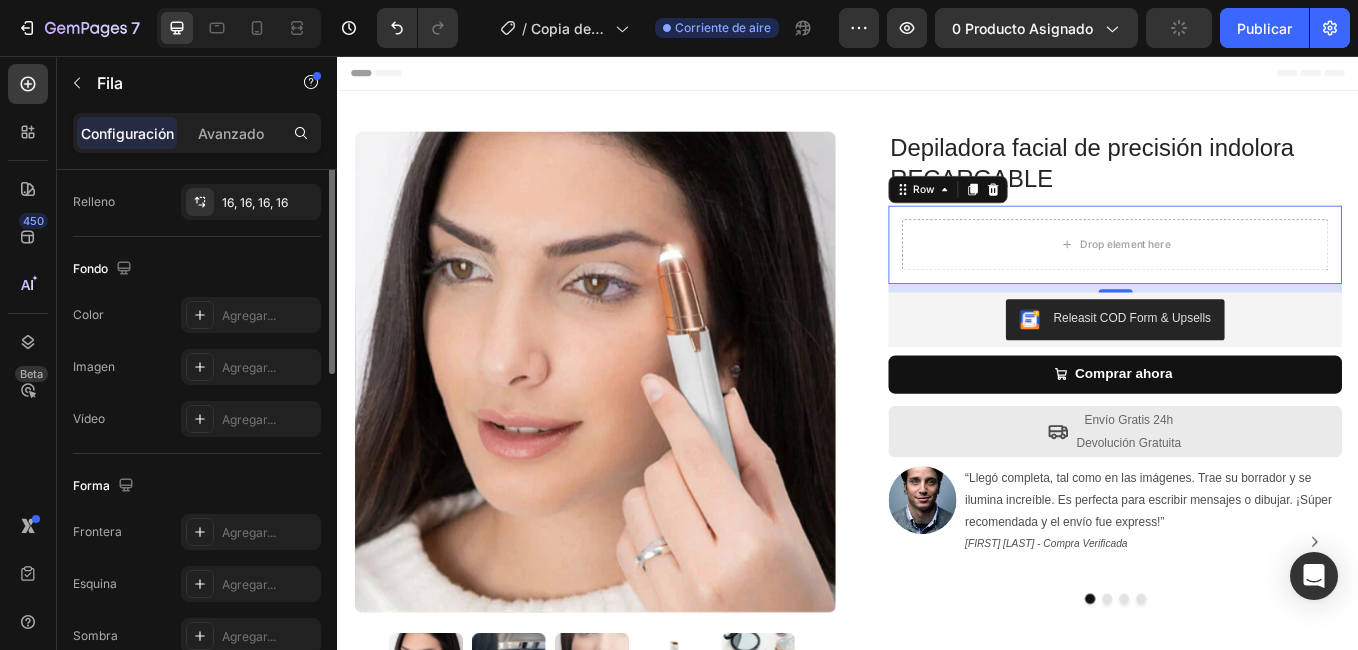 scroll, scrollTop: 383, scrollLeft: 0, axis: vertical 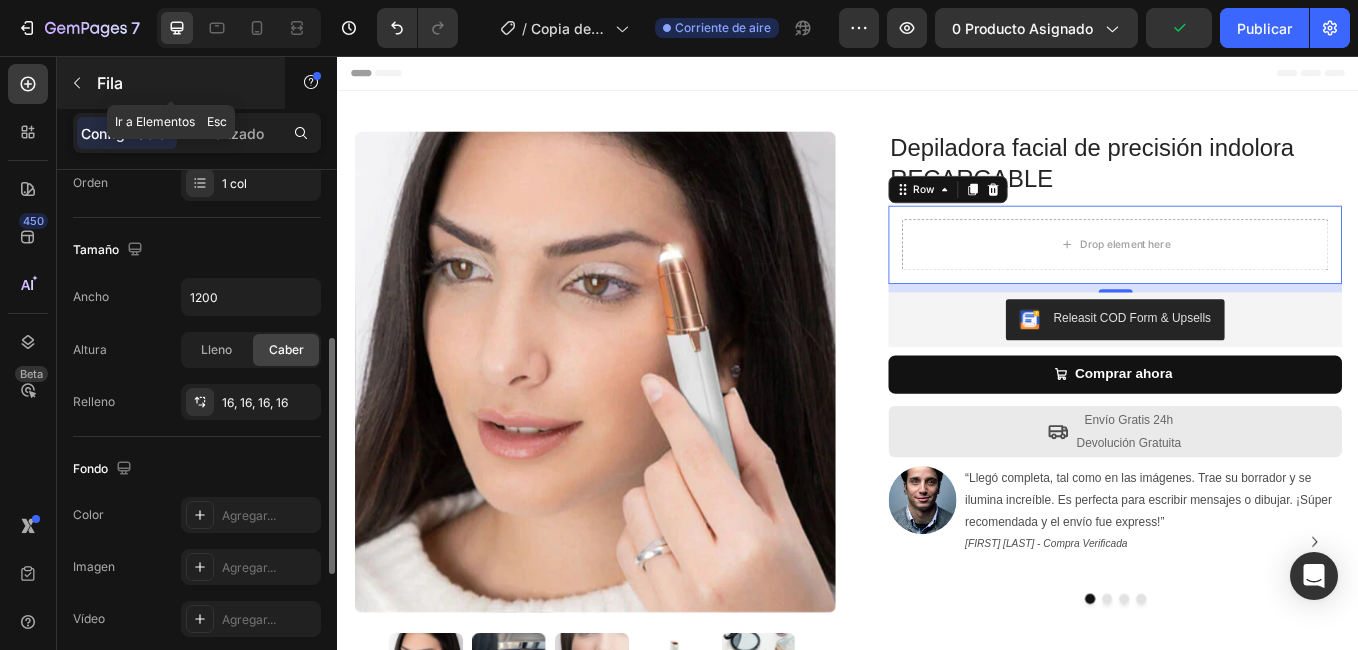 click 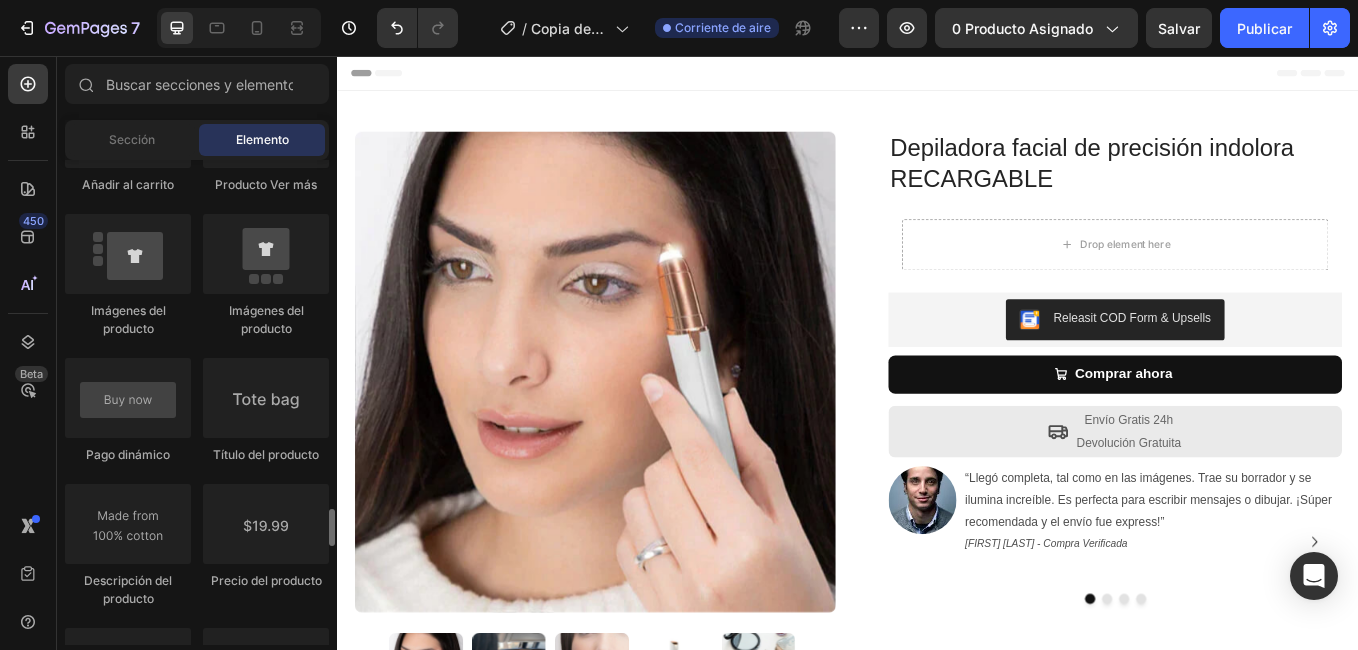 scroll, scrollTop: 3200, scrollLeft: 0, axis: vertical 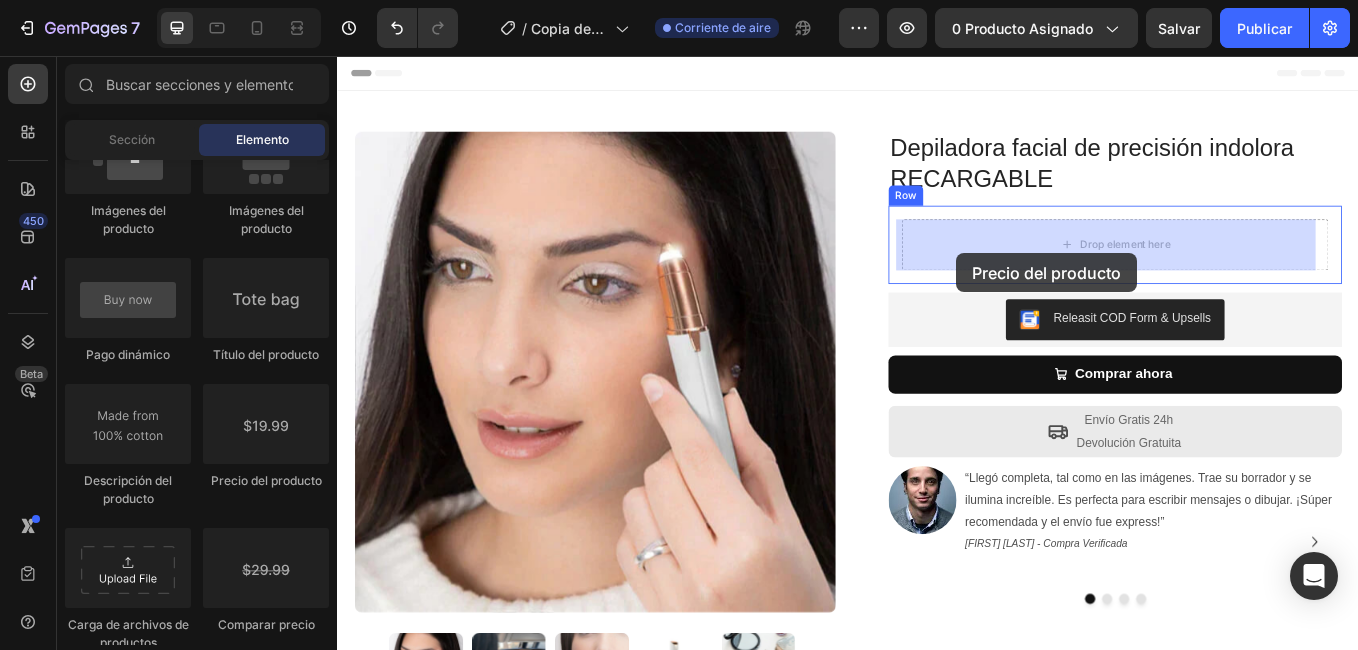 drag, startPoint x: 629, startPoint y: 458, endPoint x: 1064, endPoint y: 288, distance: 467.03854 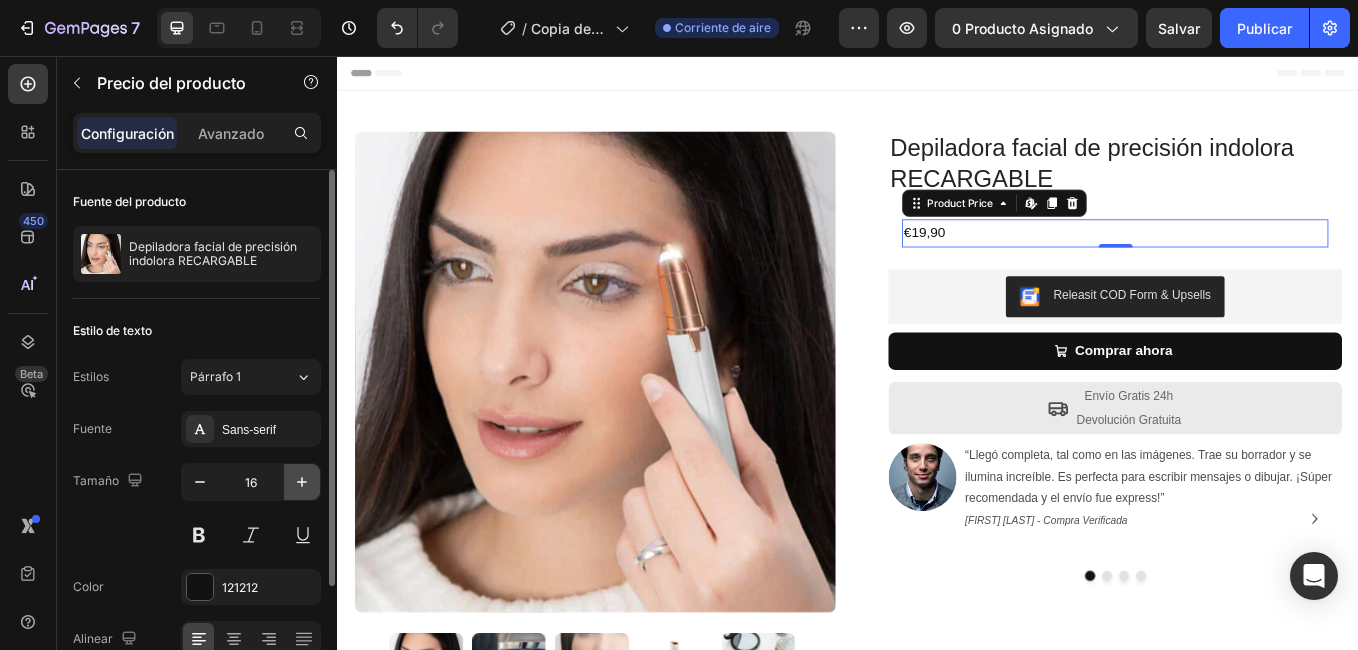 click 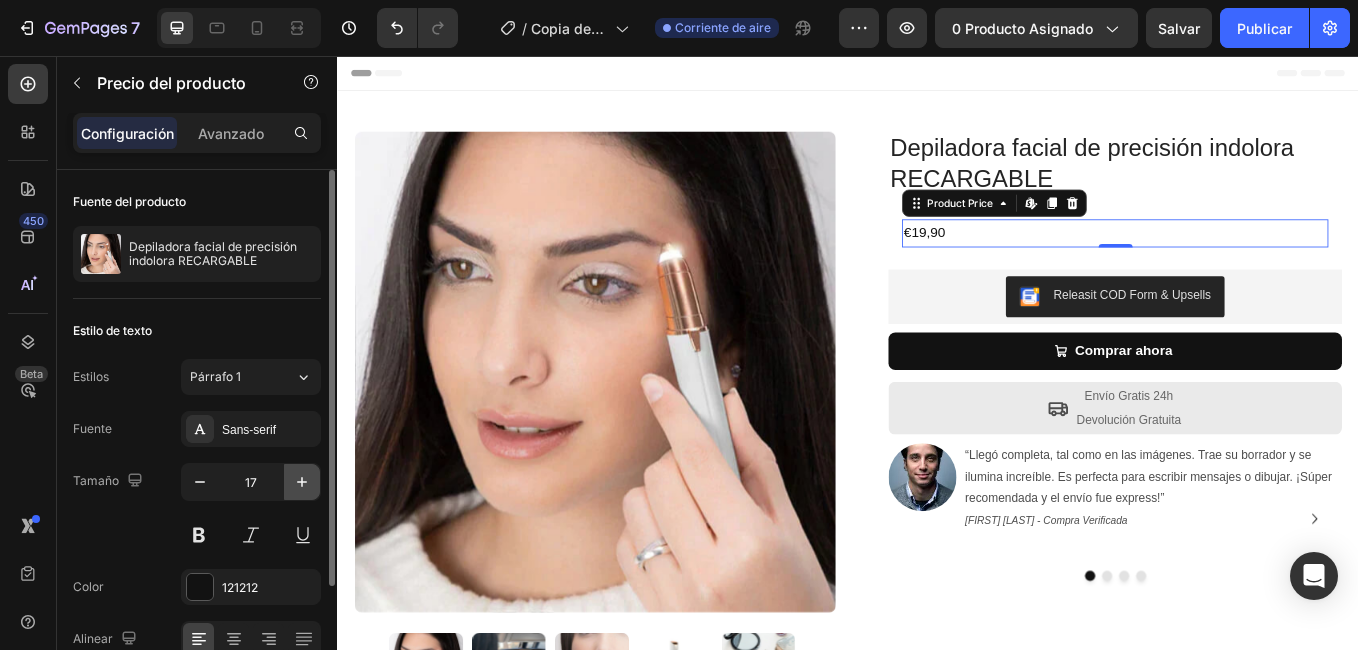 click 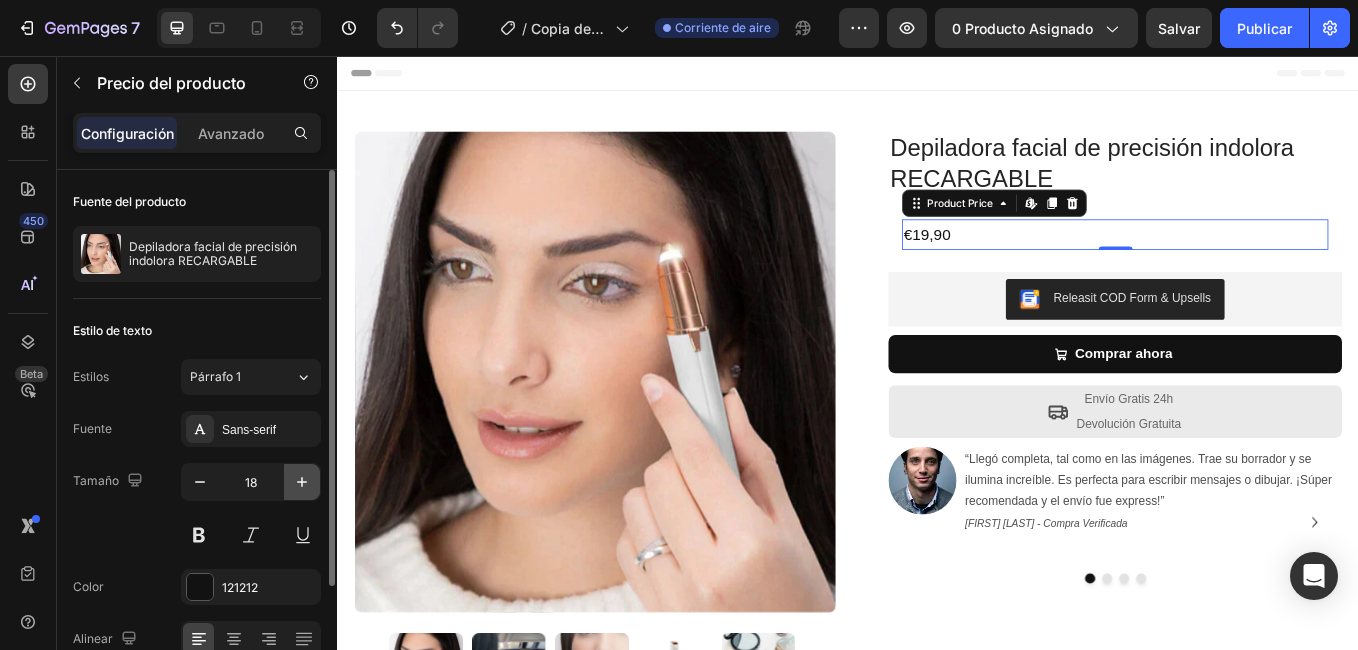 click 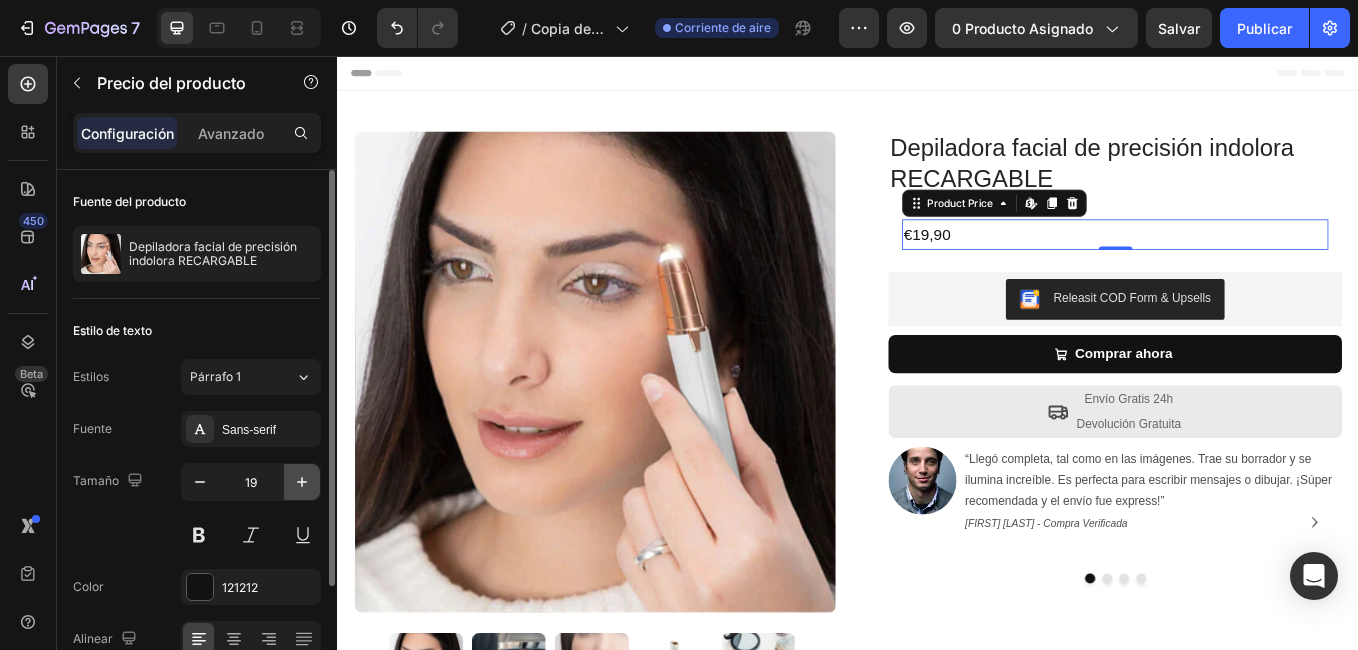 click 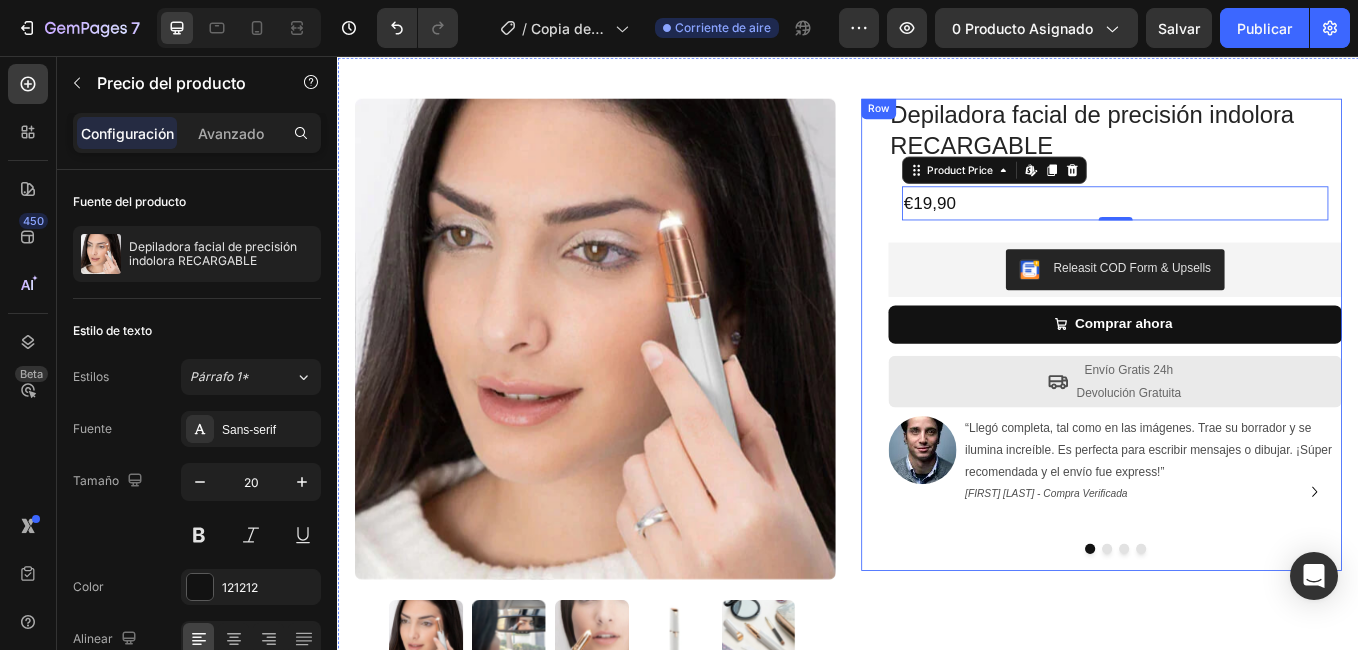 scroll, scrollTop: 200, scrollLeft: 0, axis: vertical 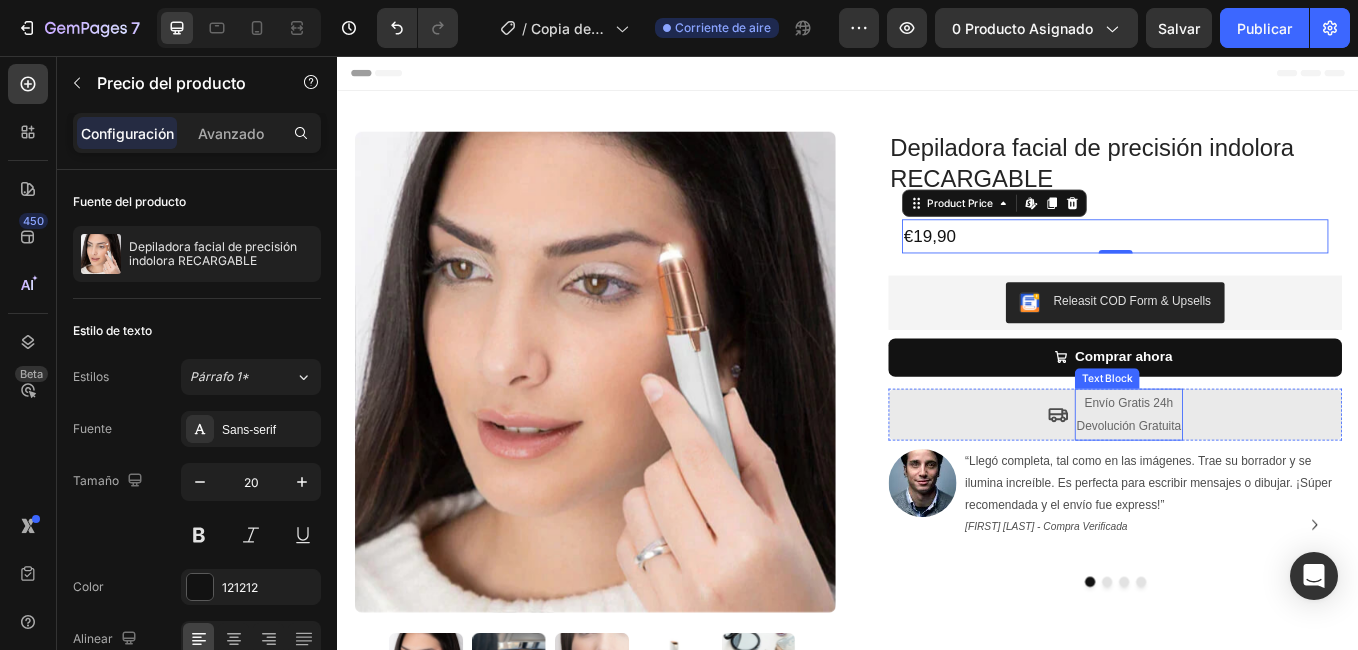 click on "Devolución Gratuita" at bounding box center [1266, 491] 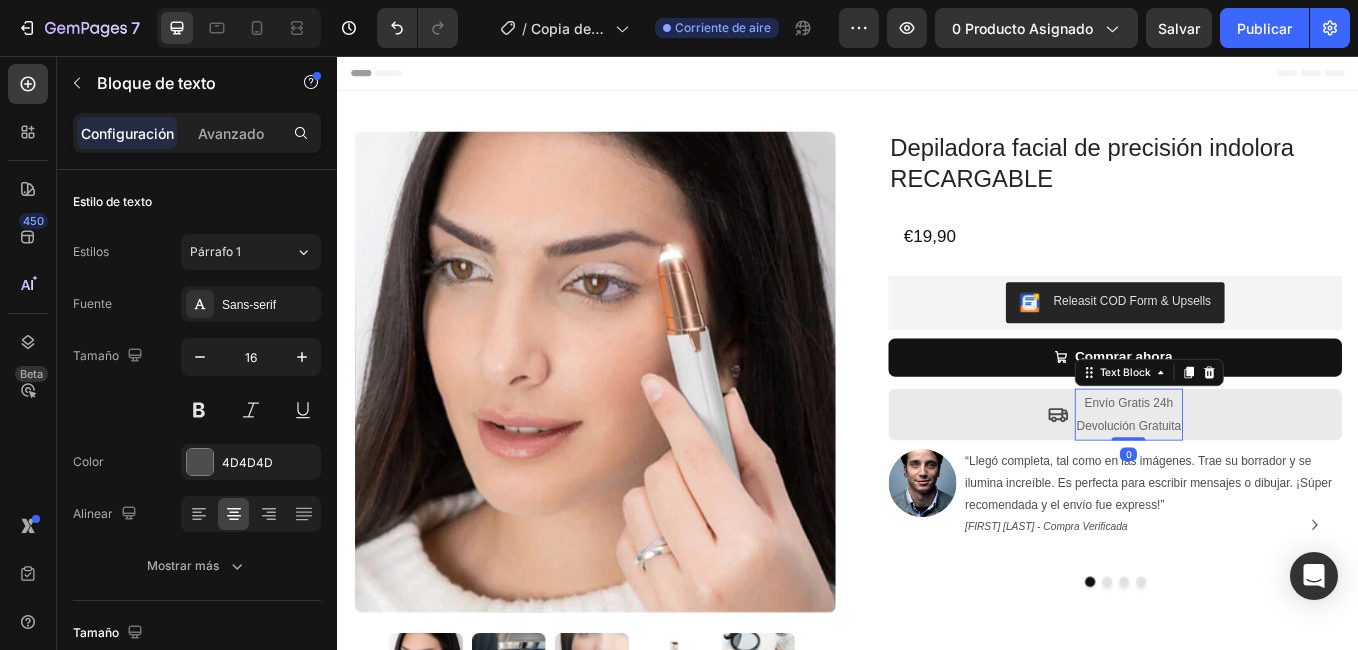 click on "Devolución Gratuita" at bounding box center (1266, 491) 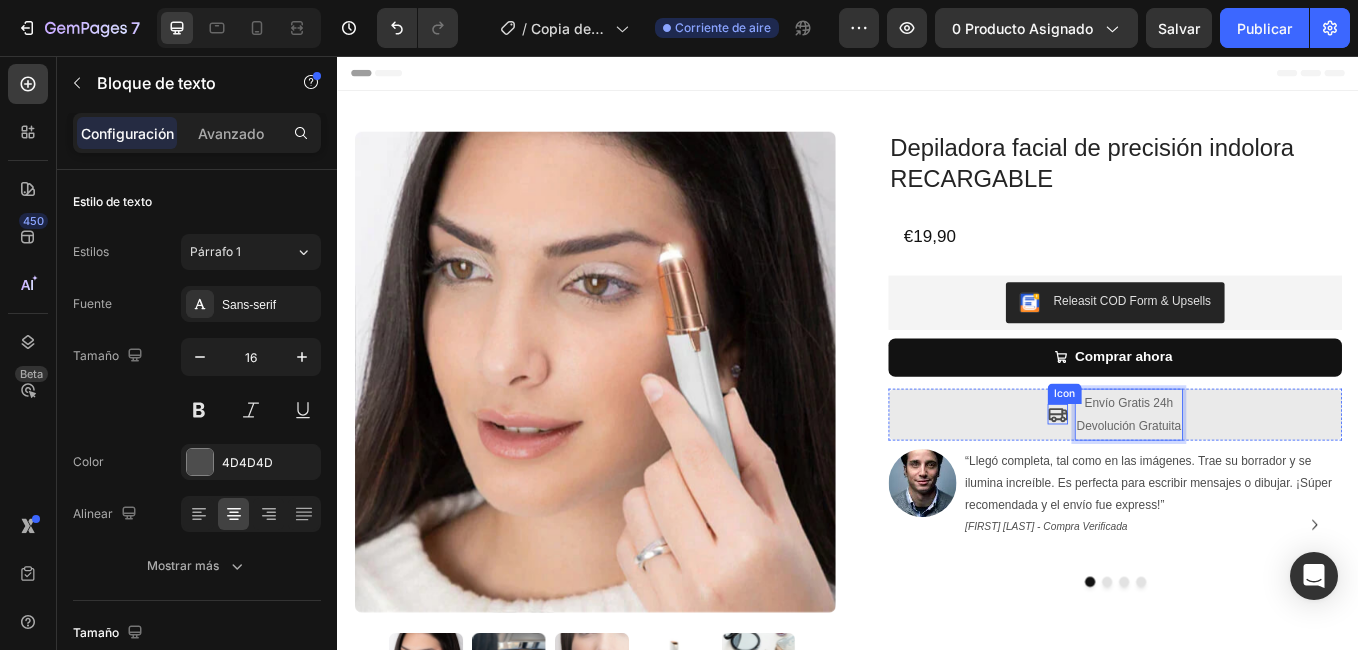 click 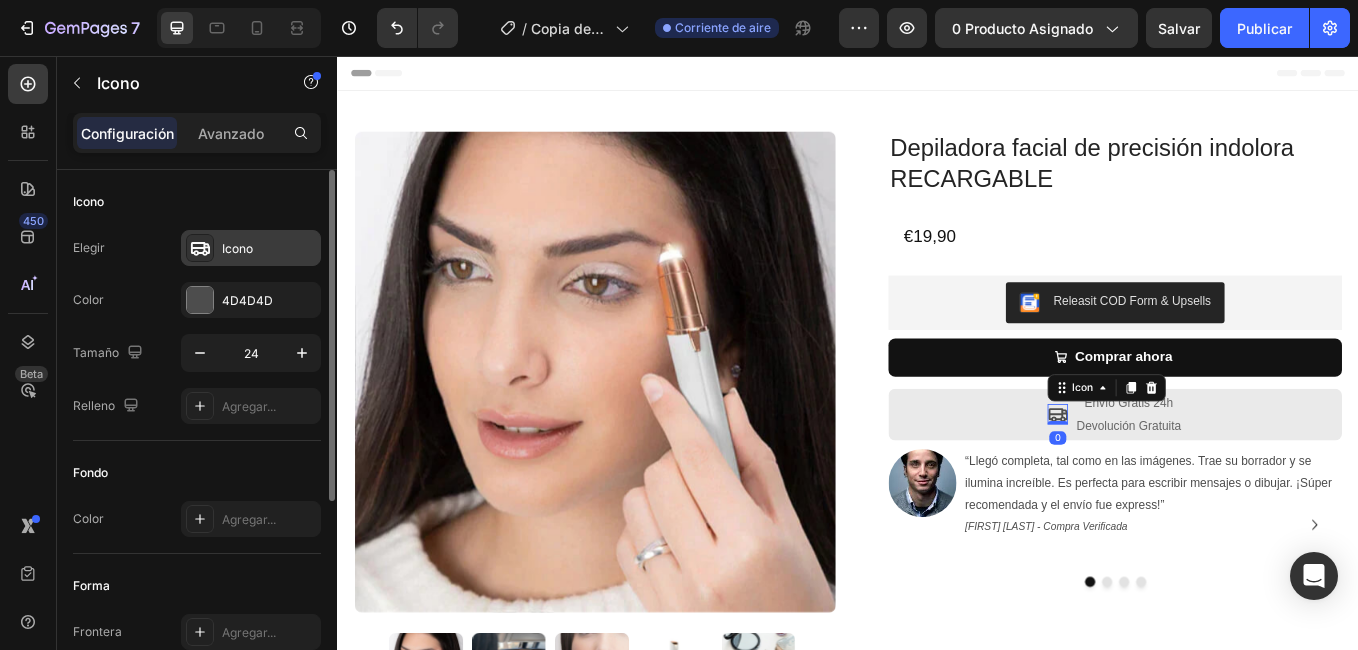 click at bounding box center (200, 248) 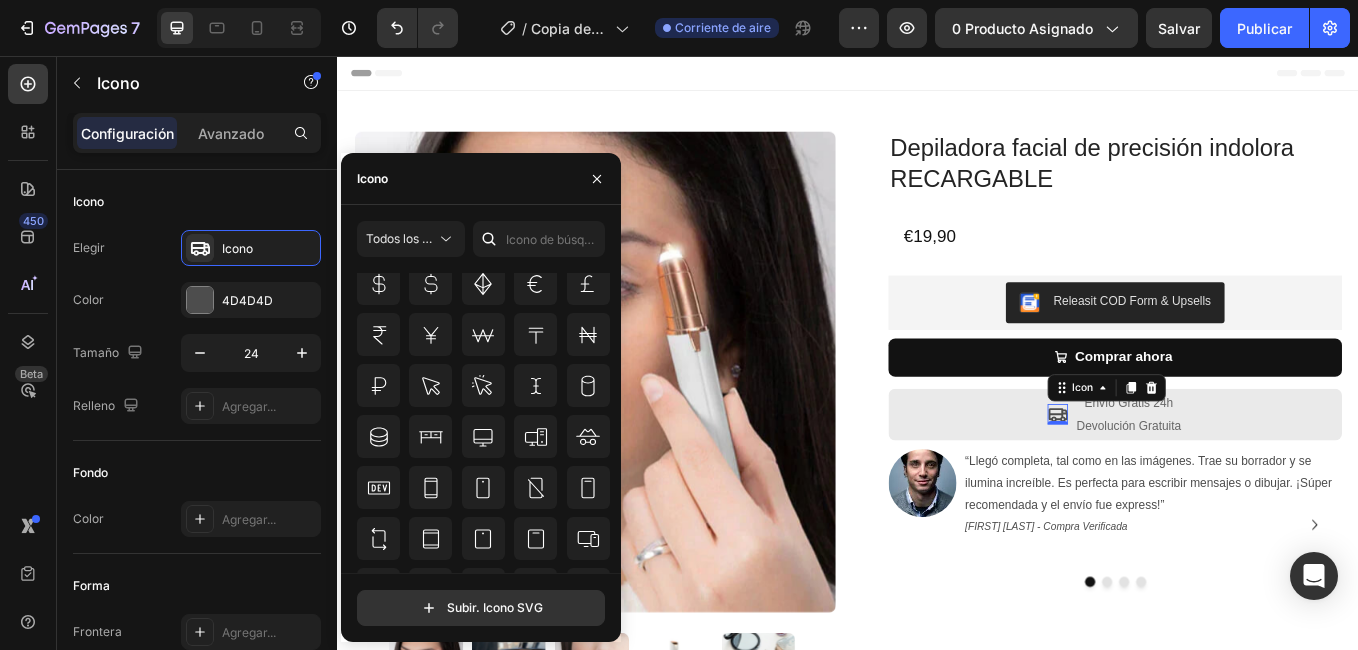 scroll, scrollTop: 16990, scrollLeft: 0, axis: vertical 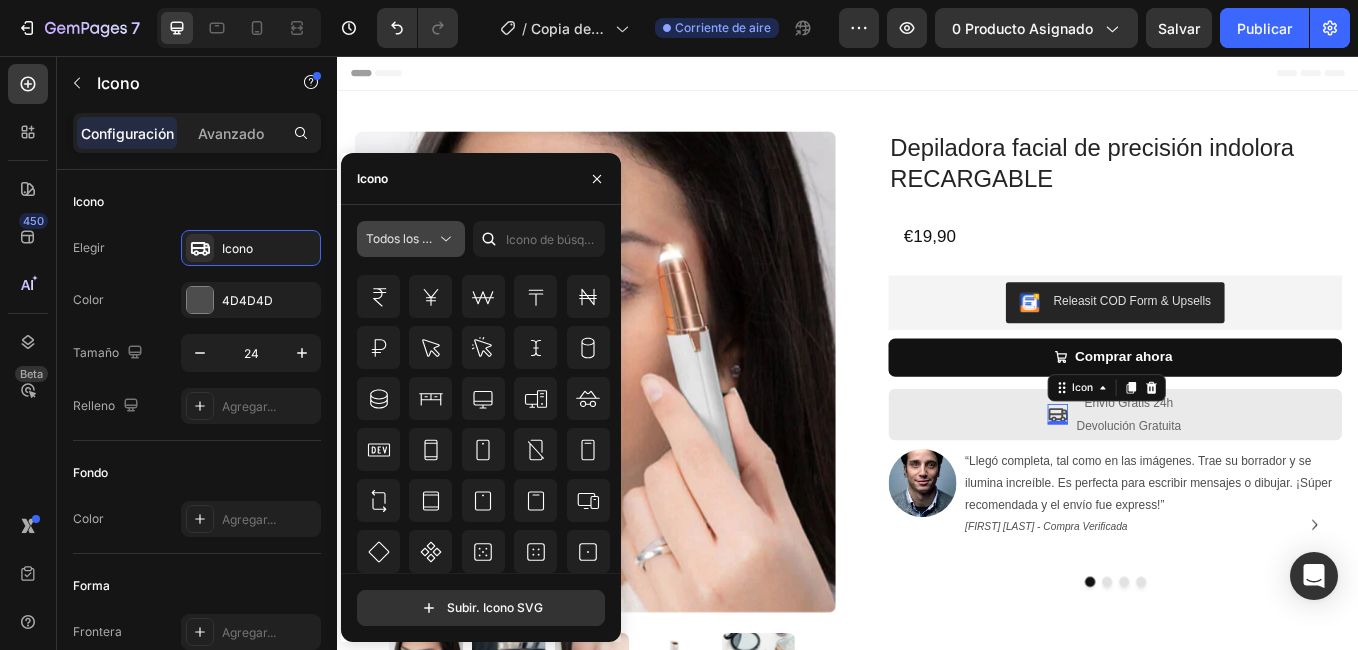 click 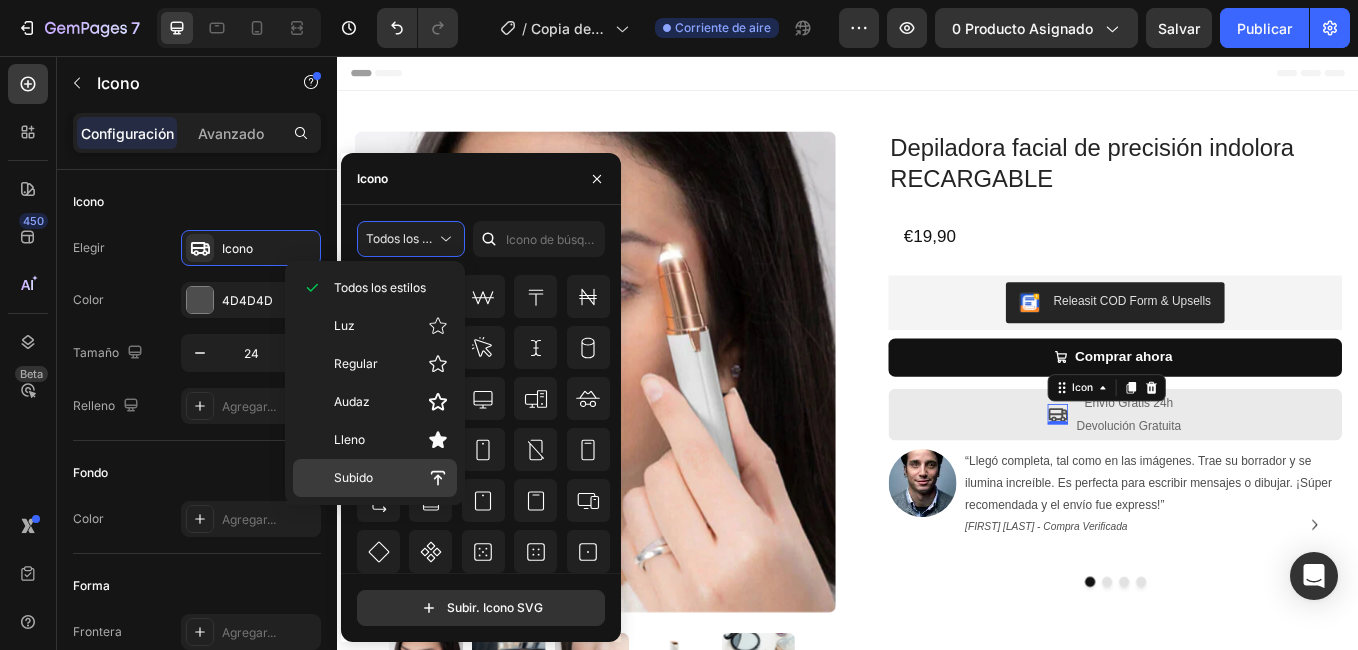 click on "Subido" at bounding box center [391, 478] 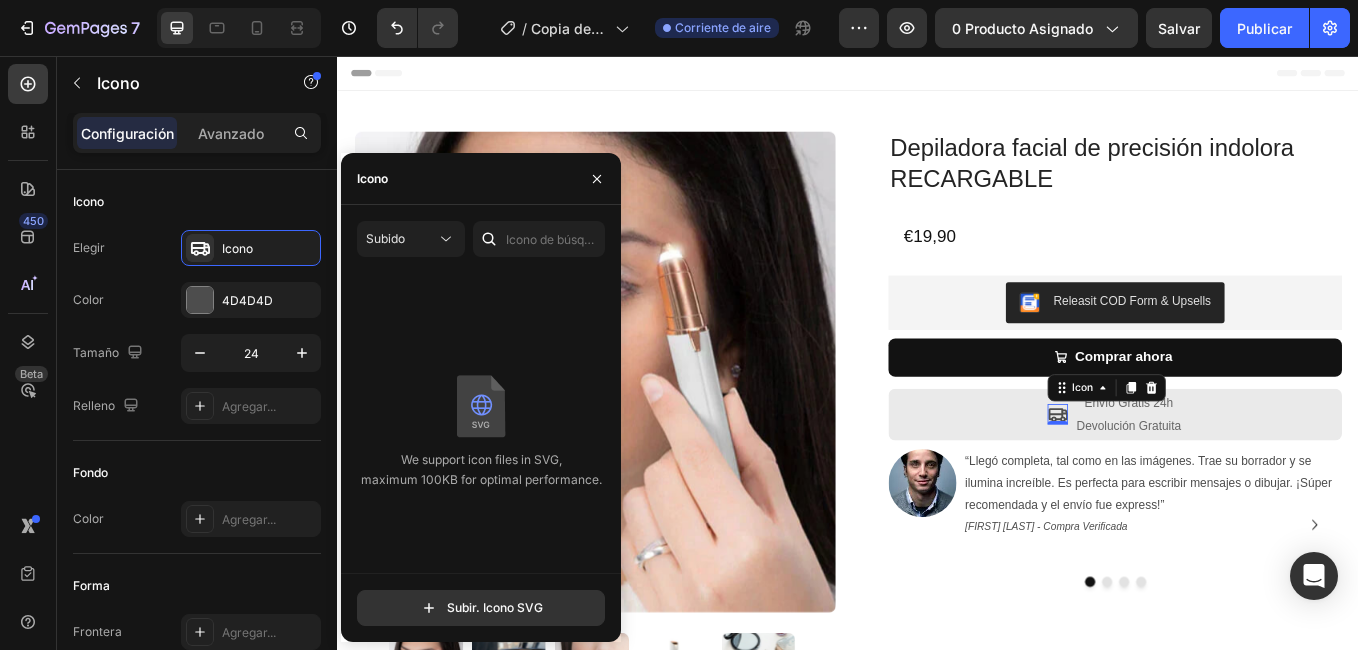 scroll, scrollTop: 0, scrollLeft: 0, axis: both 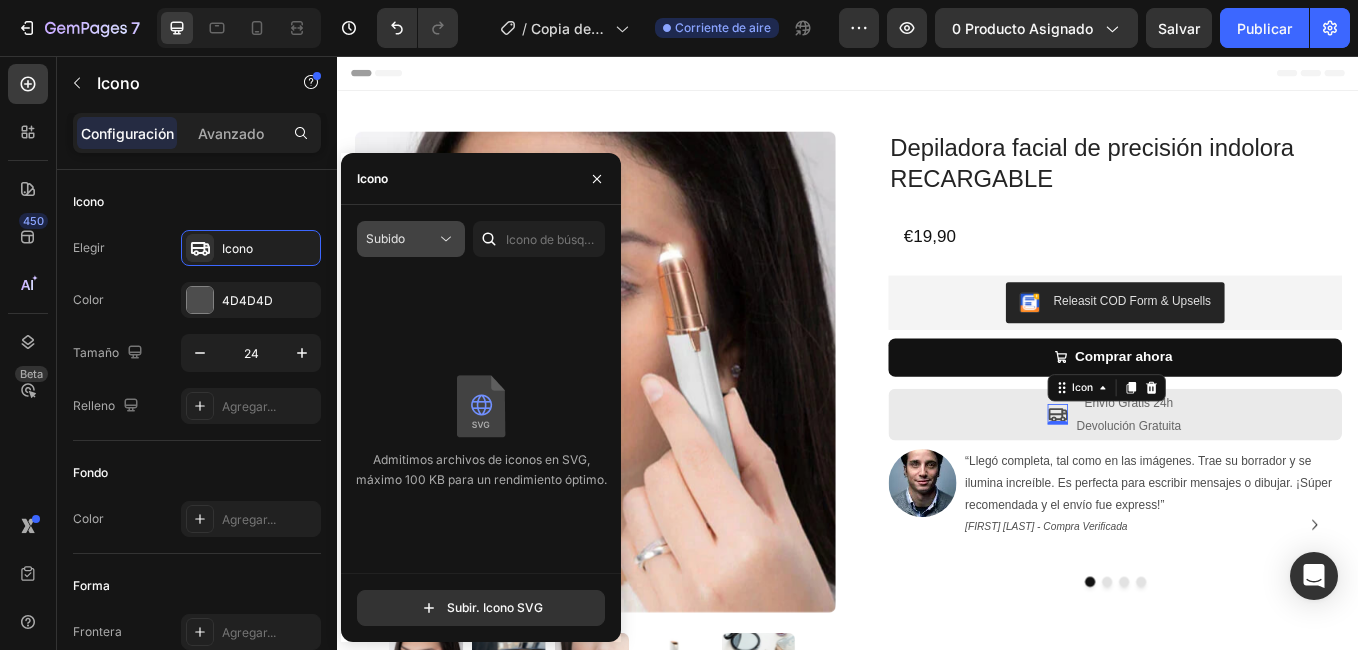 click 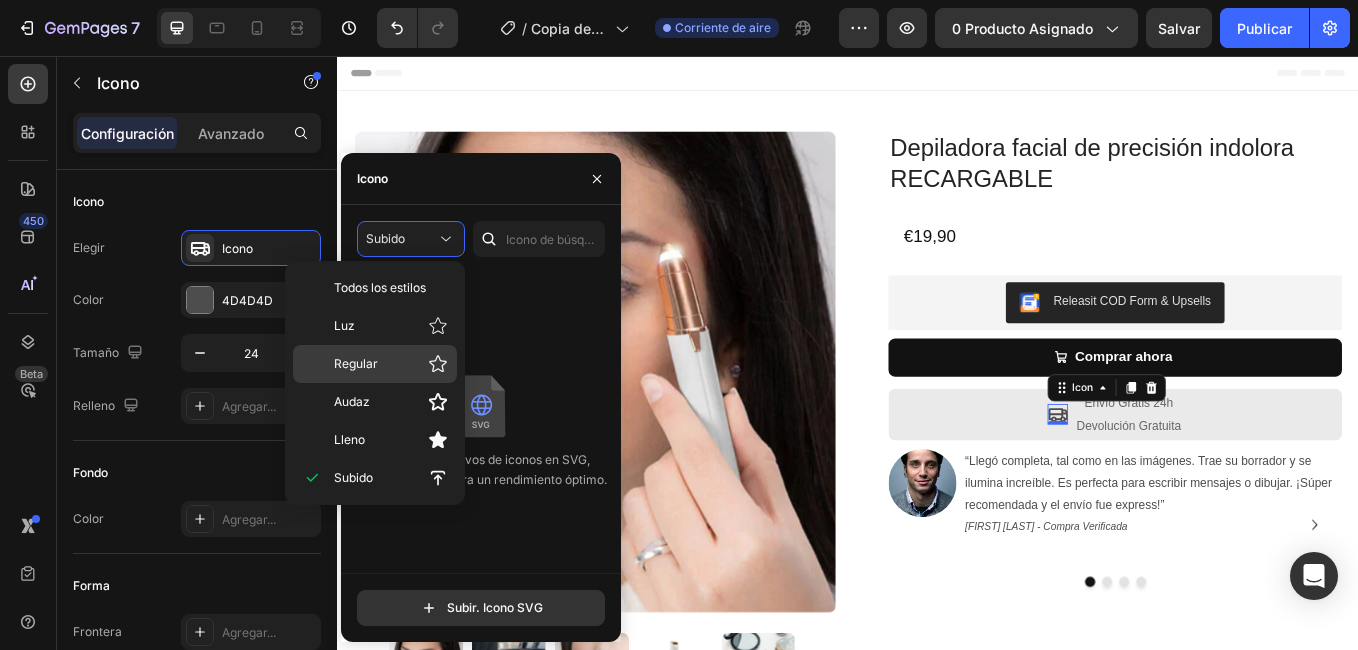 click on "Regular" at bounding box center [391, 364] 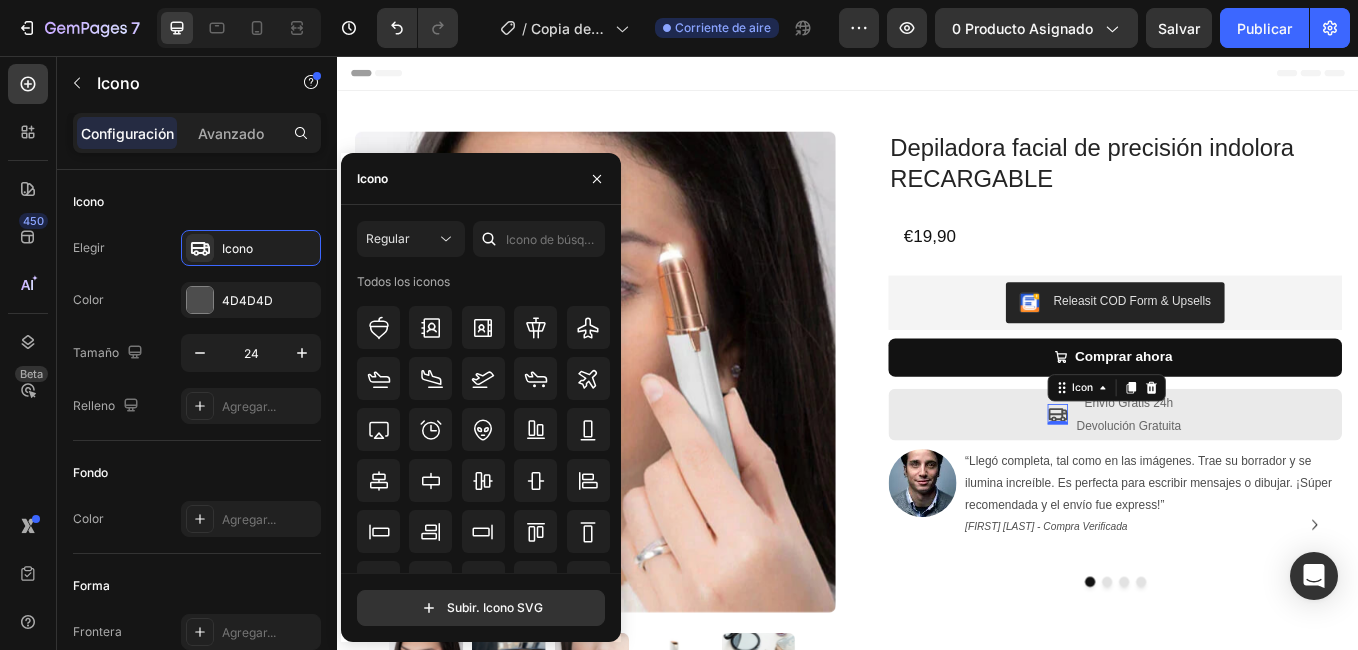 scroll, scrollTop: 0, scrollLeft: 0, axis: both 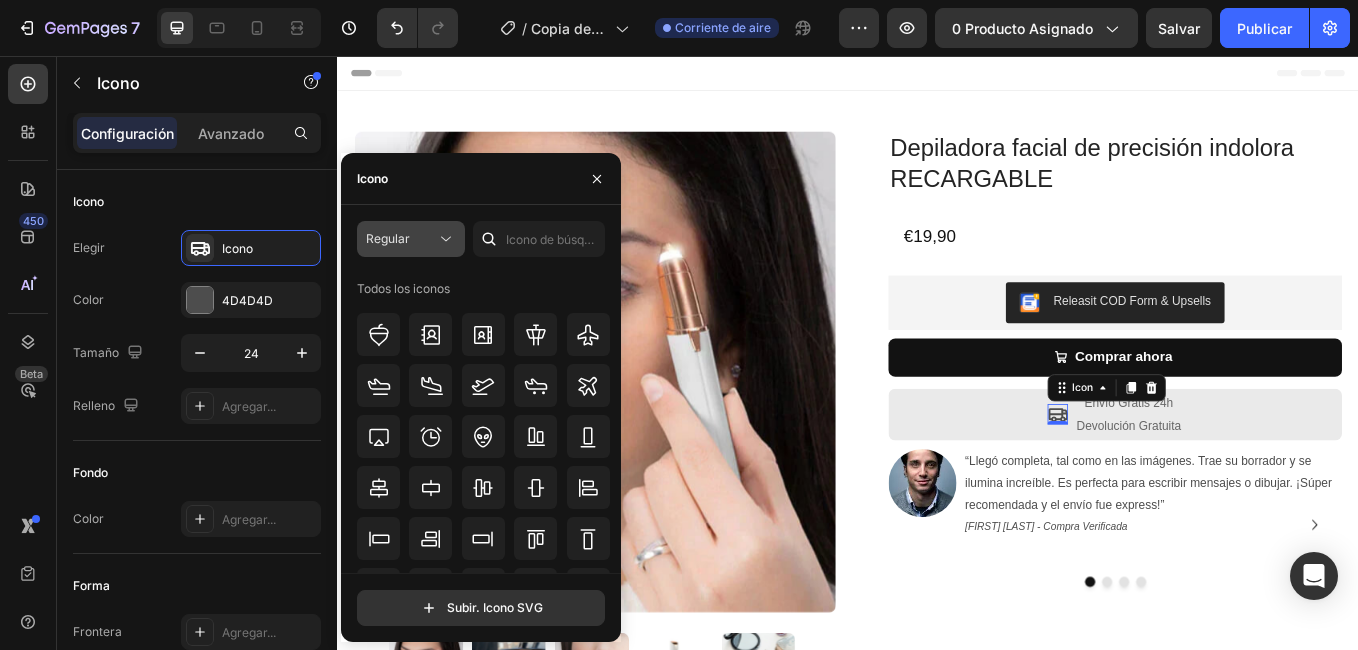 click 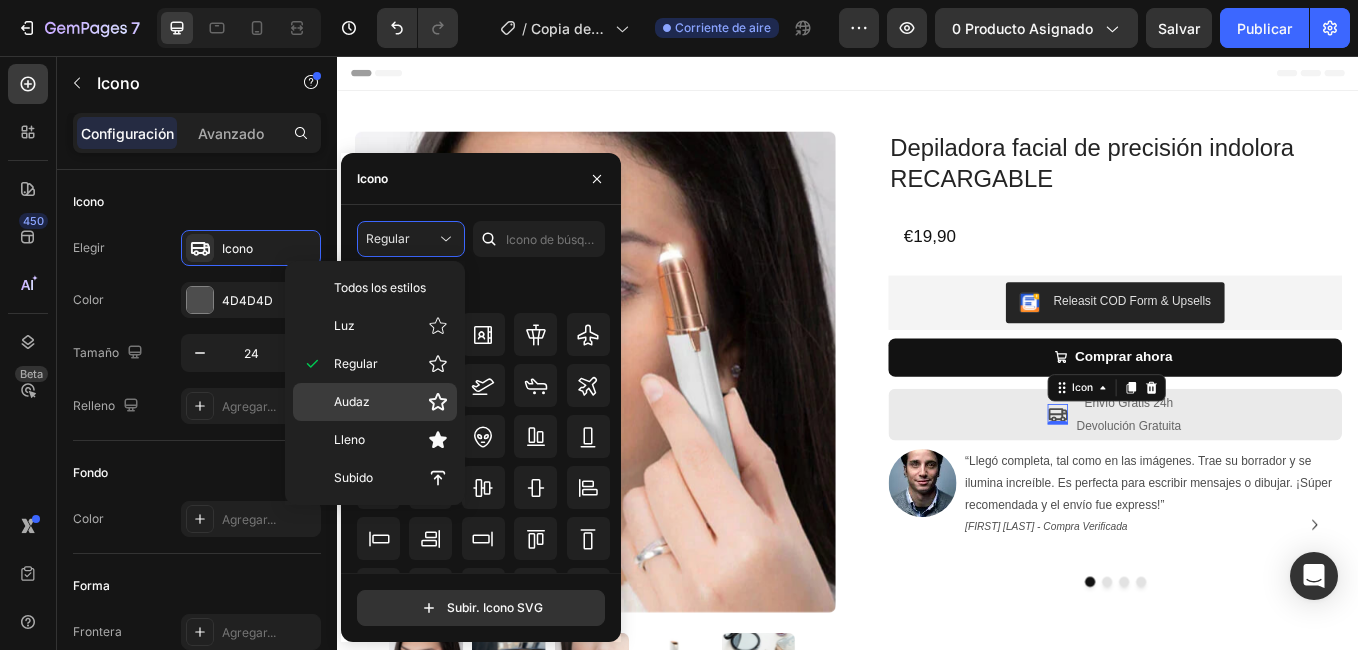 click on "Audaz" 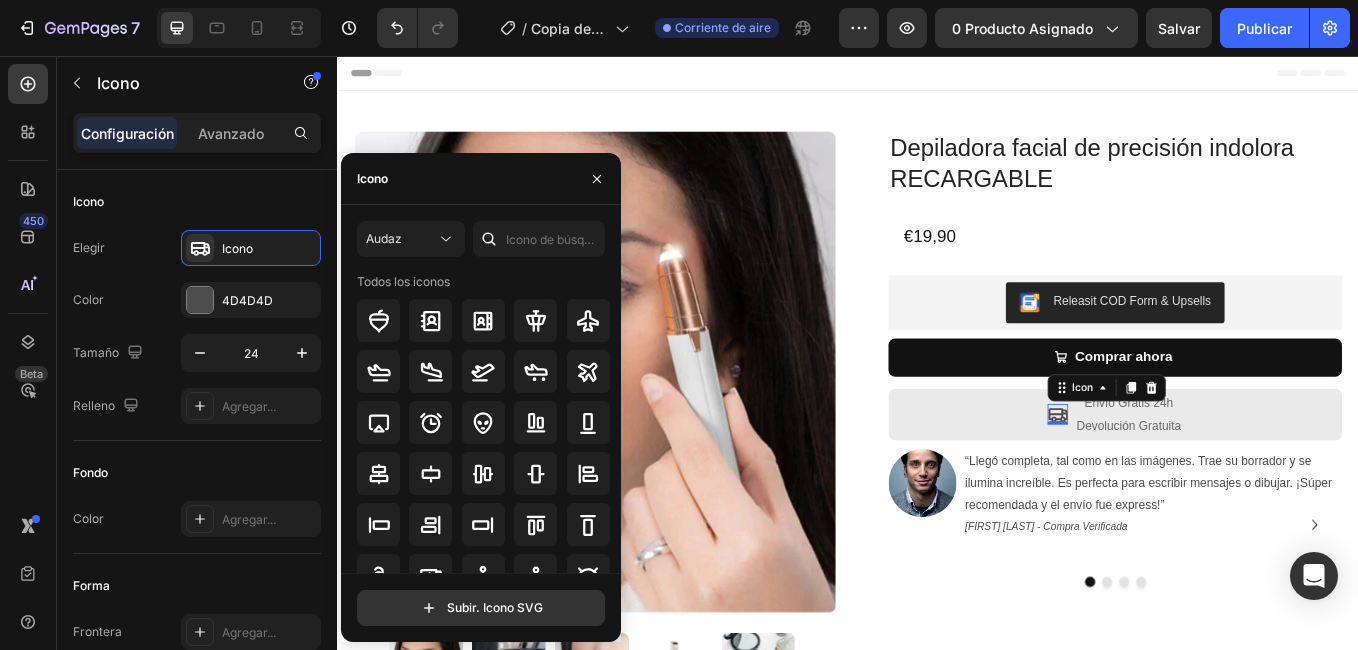 scroll, scrollTop: 100, scrollLeft: 0, axis: vertical 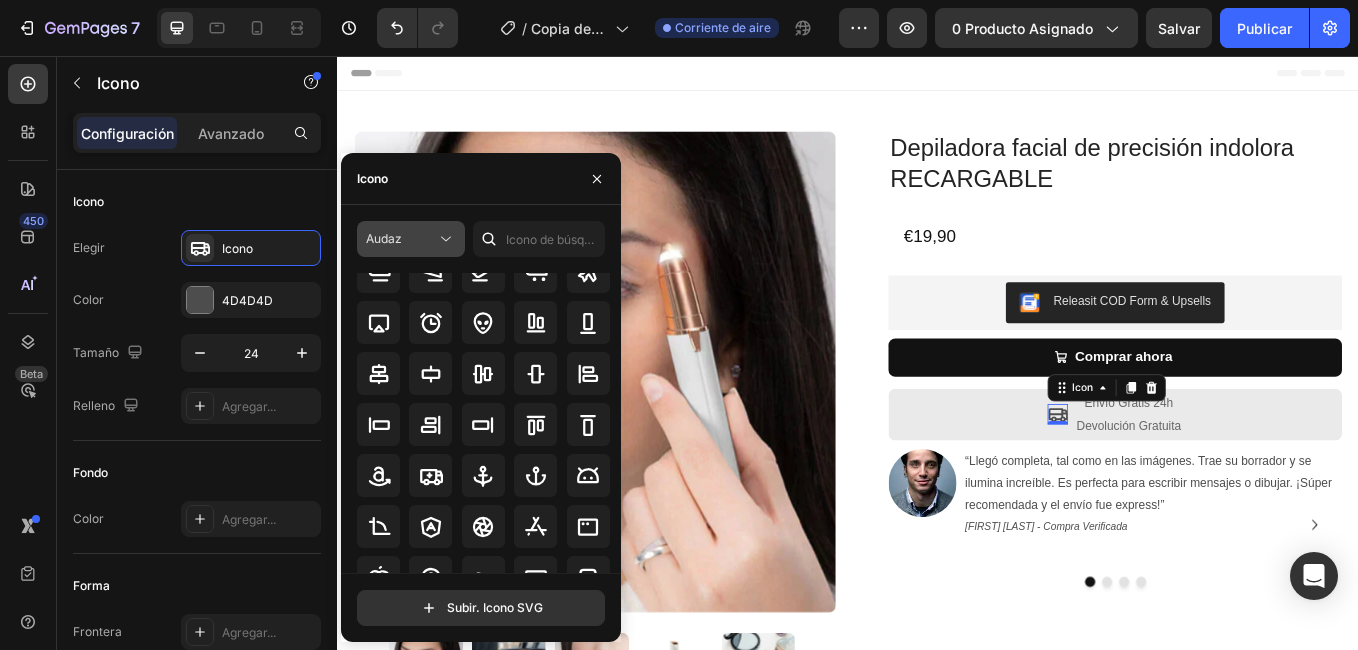 click on "Audaz" 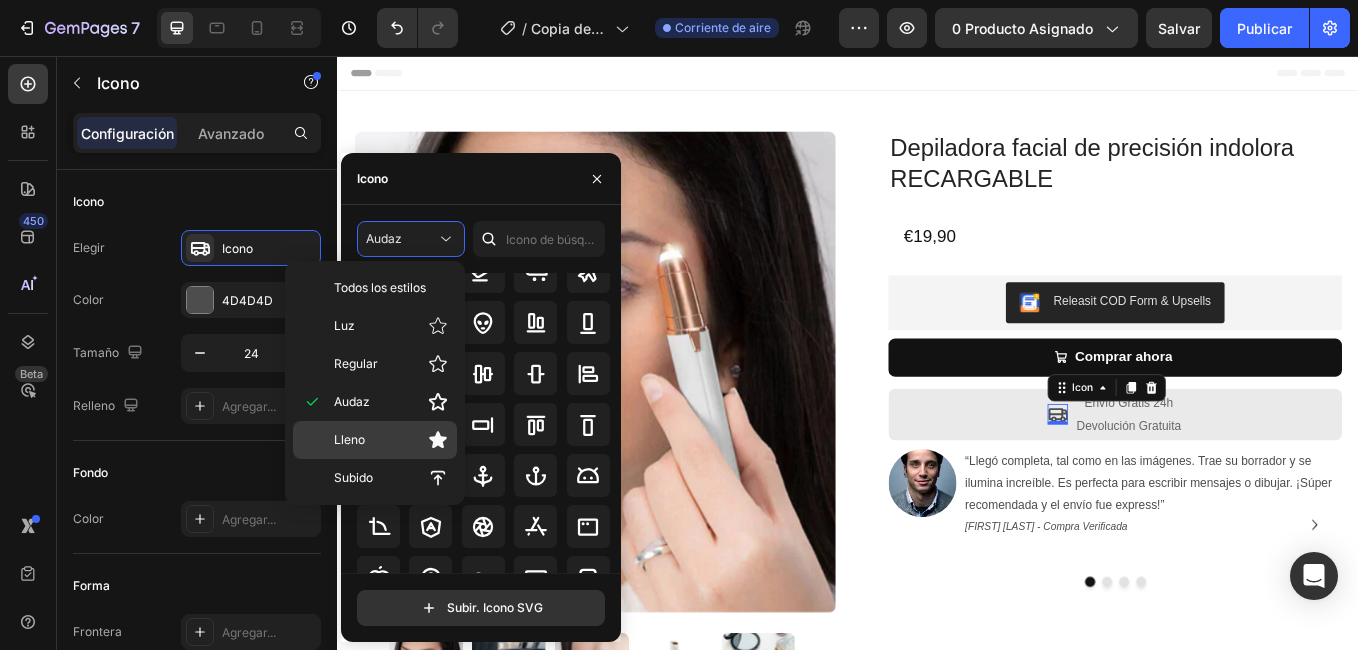 click on "Lleno" at bounding box center (391, 440) 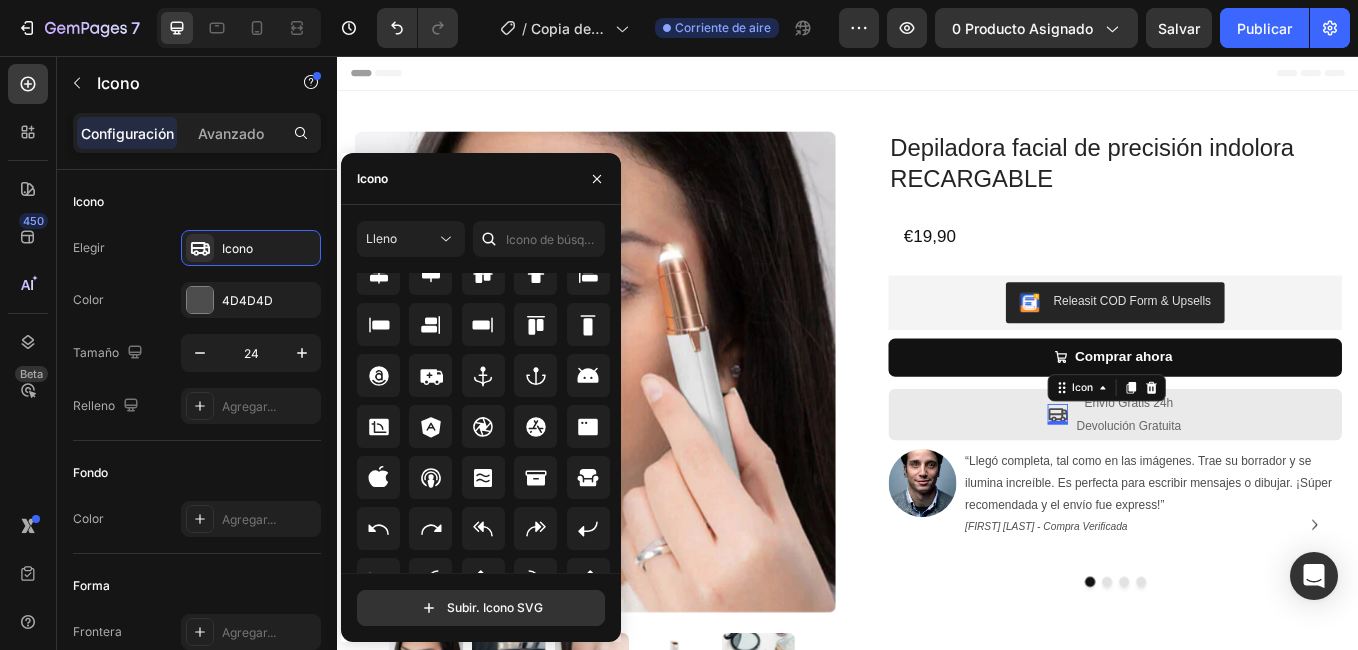 scroll, scrollTop: 220, scrollLeft: 0, axis: vertical 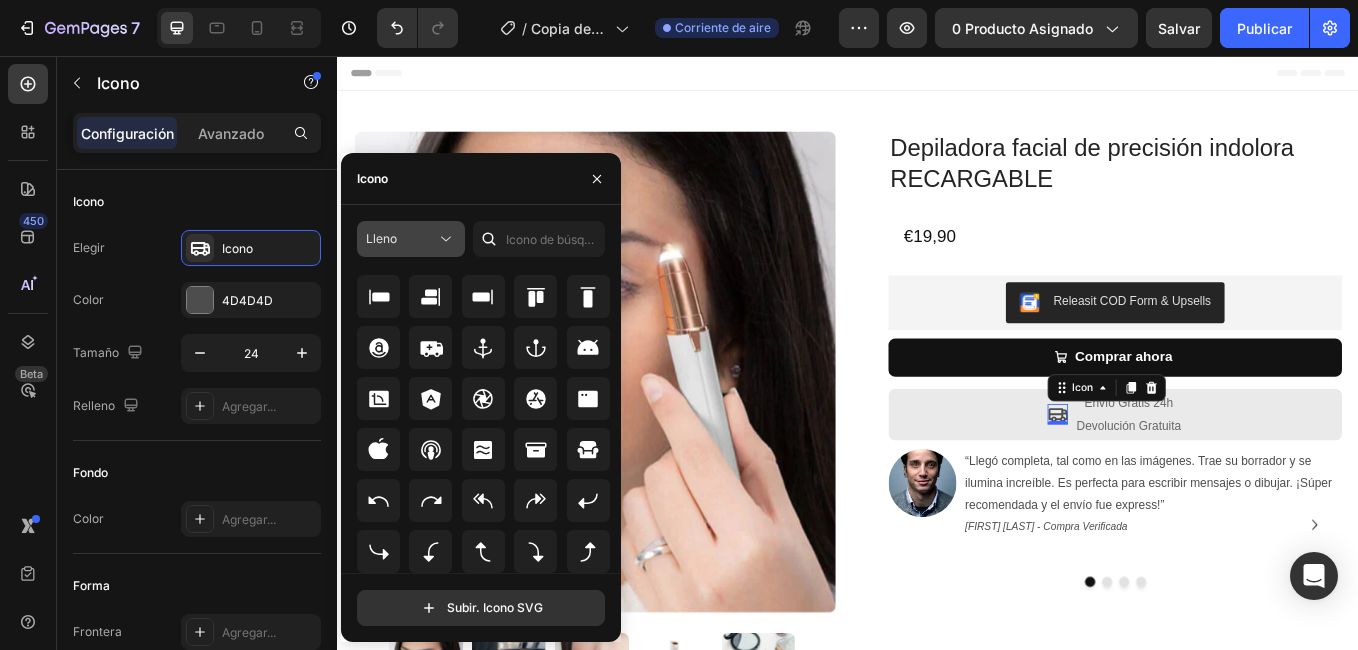 click on "Lleno" at bounding box center [401, 239] 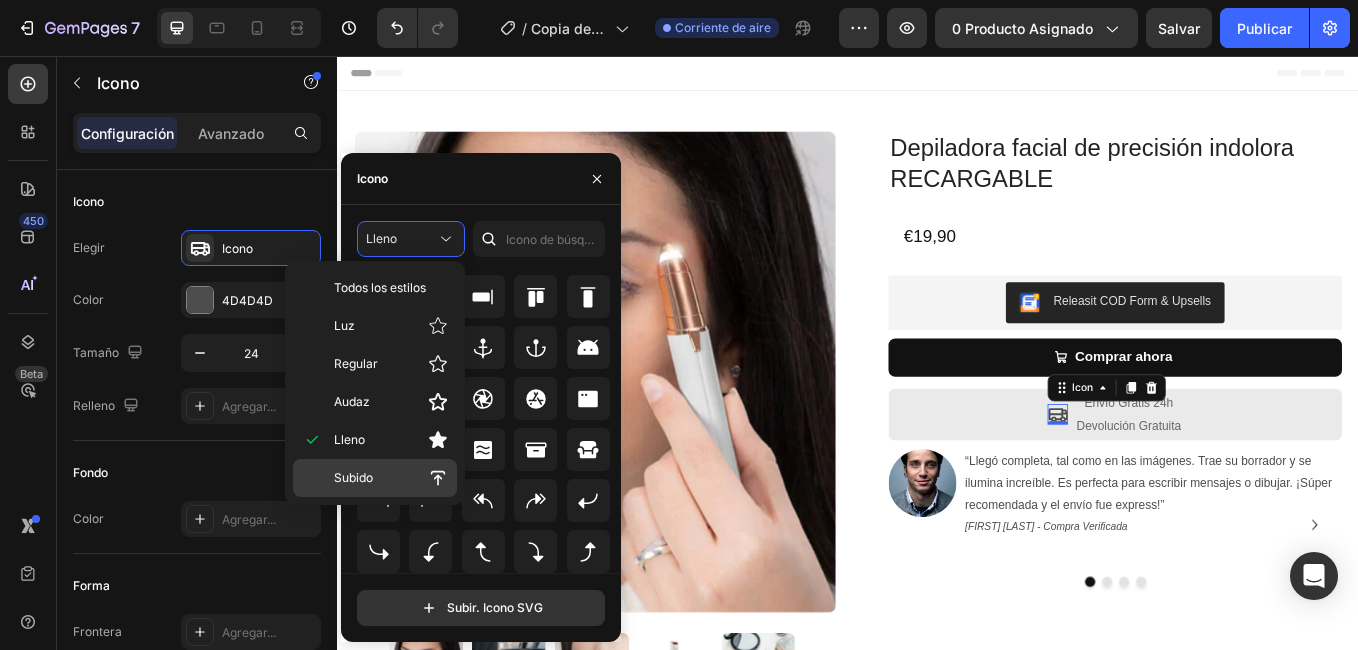 click on "Subido" at bounding box center (353, 478) 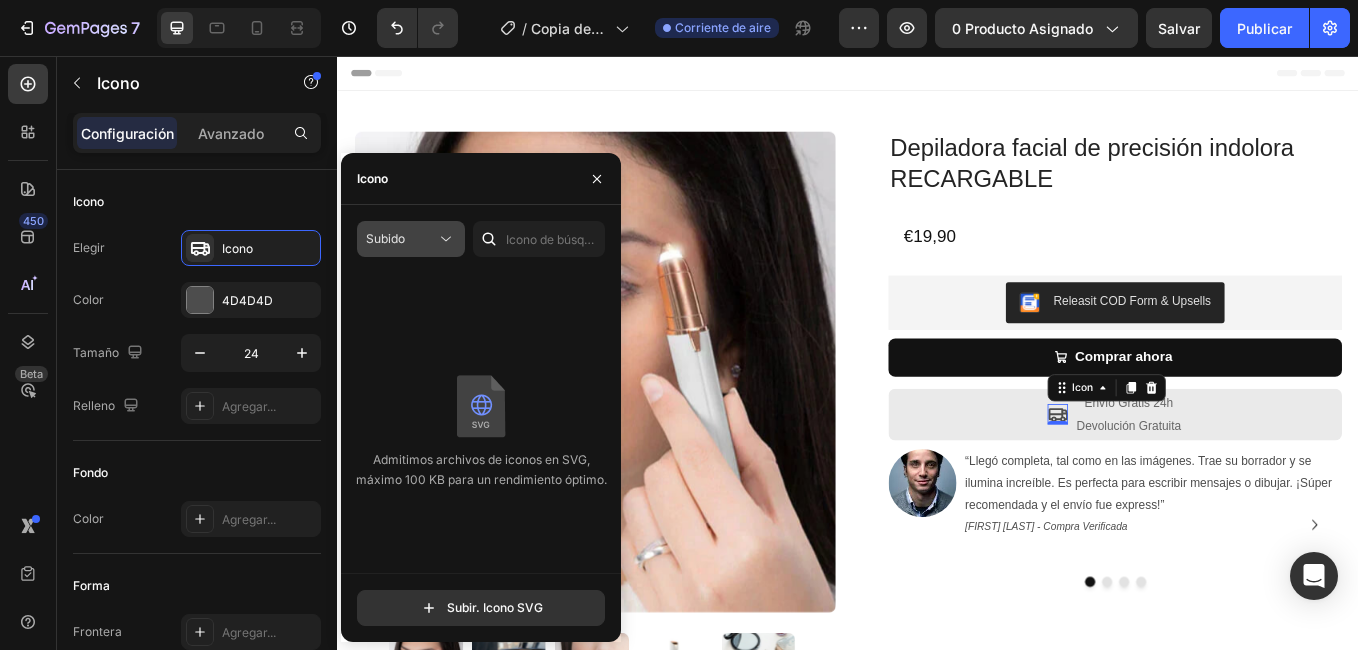click on "Subido" at bounding box center (401, 239) 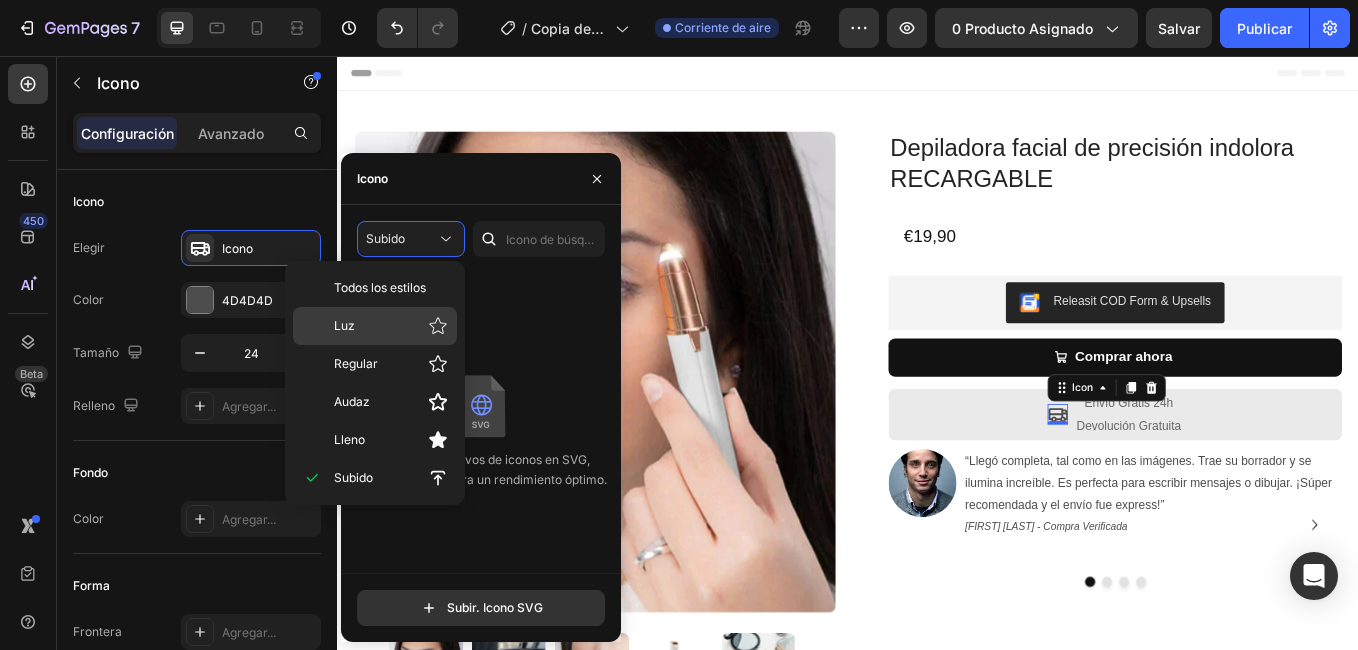 click on "Luz" 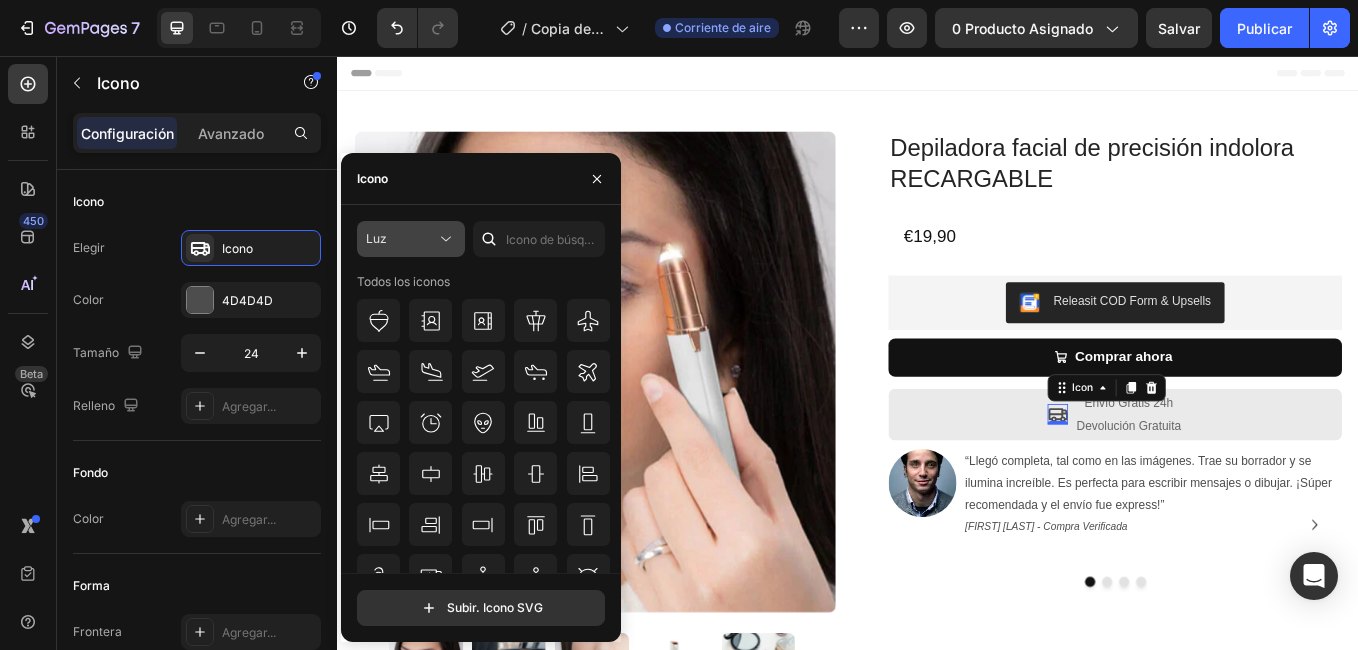 click on "Luz" at bounding box center (401, 239) 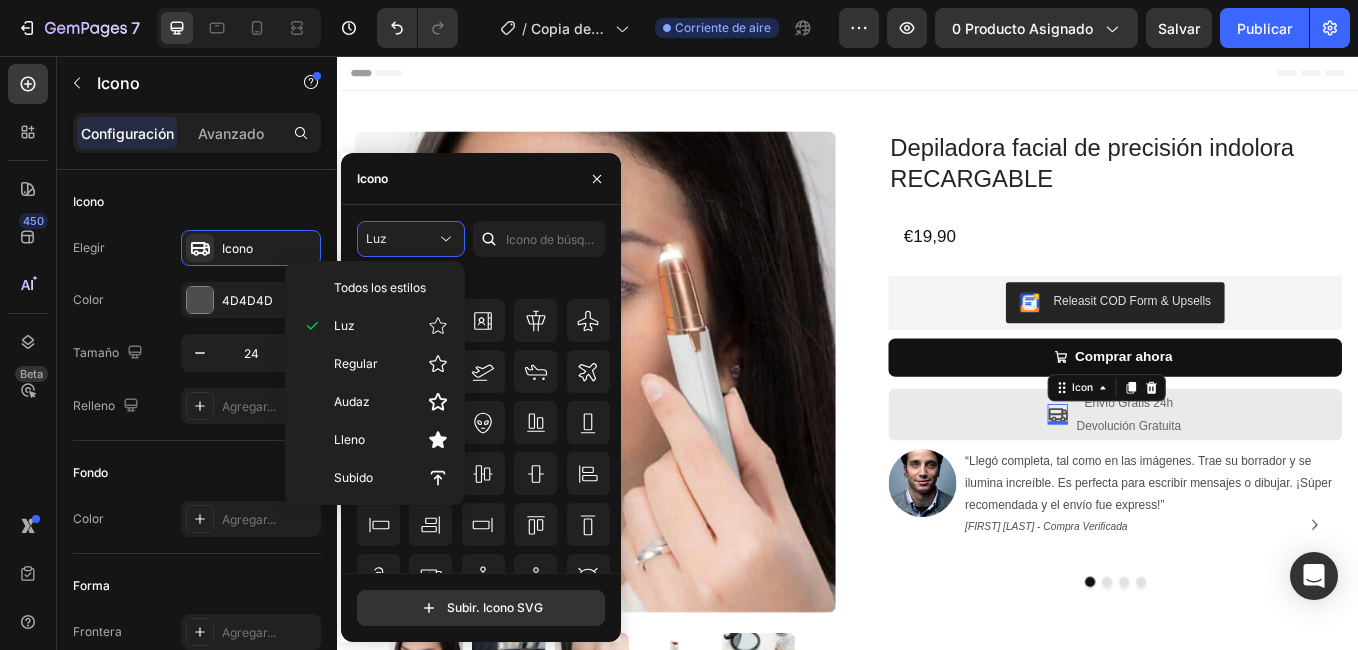 click on "Todos los iconos" 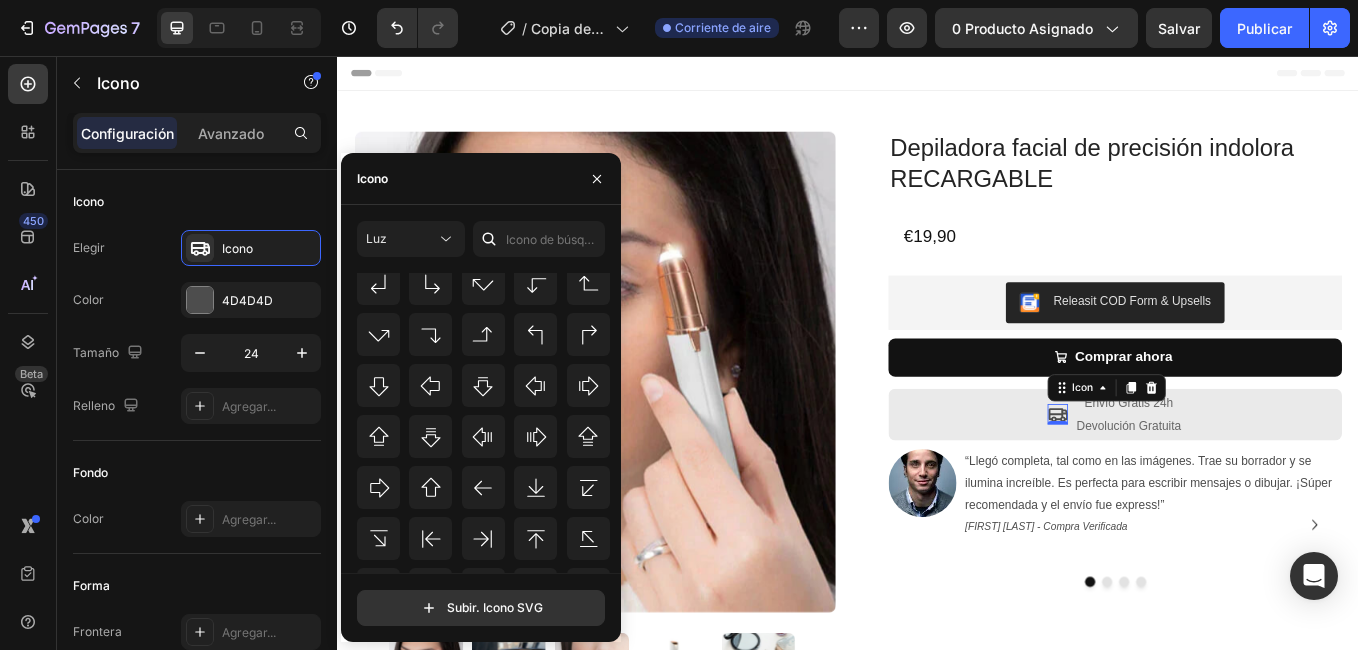 scroll, scrollTop: 650, scrollLeft: 0, axis: vertical 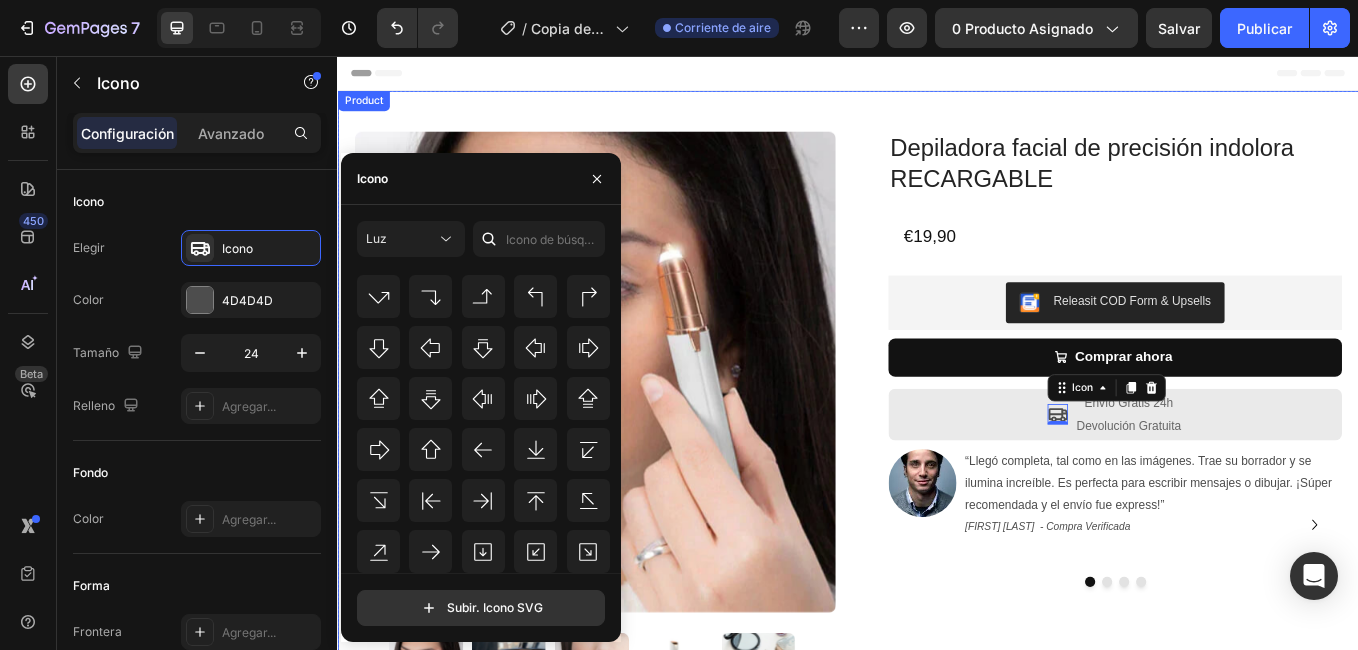 click on "Product Images Row Depiladora facial de precisión indolora RECARGABLE Product Title €19,90 Product Price Product Price Row Releasit COD Form & Upsells Releasit COD Form & Upsells
Comprar ahora Add to Cart Row
Icon   0 Envío Gratis 24h Devolución Gratuita Text Block Row
Image “Llegó completa, tal como en las imágenes. Trae su borrador y se ilumina increíble. Es perfecta para escribir mensajes o dibujar. ¡Súper recomendada y el envío fue express!” ramón Sánchez  - Compra Verificada Text Block Row Image “Trae todos los accesorios. Se ve bien, escribe claro y se limpia fácil. Muy buena compra. Envío rápido.” Marta Ramirez - Compra Verificada Text Block Row Image “Todo lo que venía en la foto llegó, incluso trae un trapito para limpiar. La probamos en casa y funciona excelente. Muy útil y bonita. ¡Llegó en menos de lo esperado!” juan castillo - Compra Verificada Row Row" at bounding box center (937, 459) 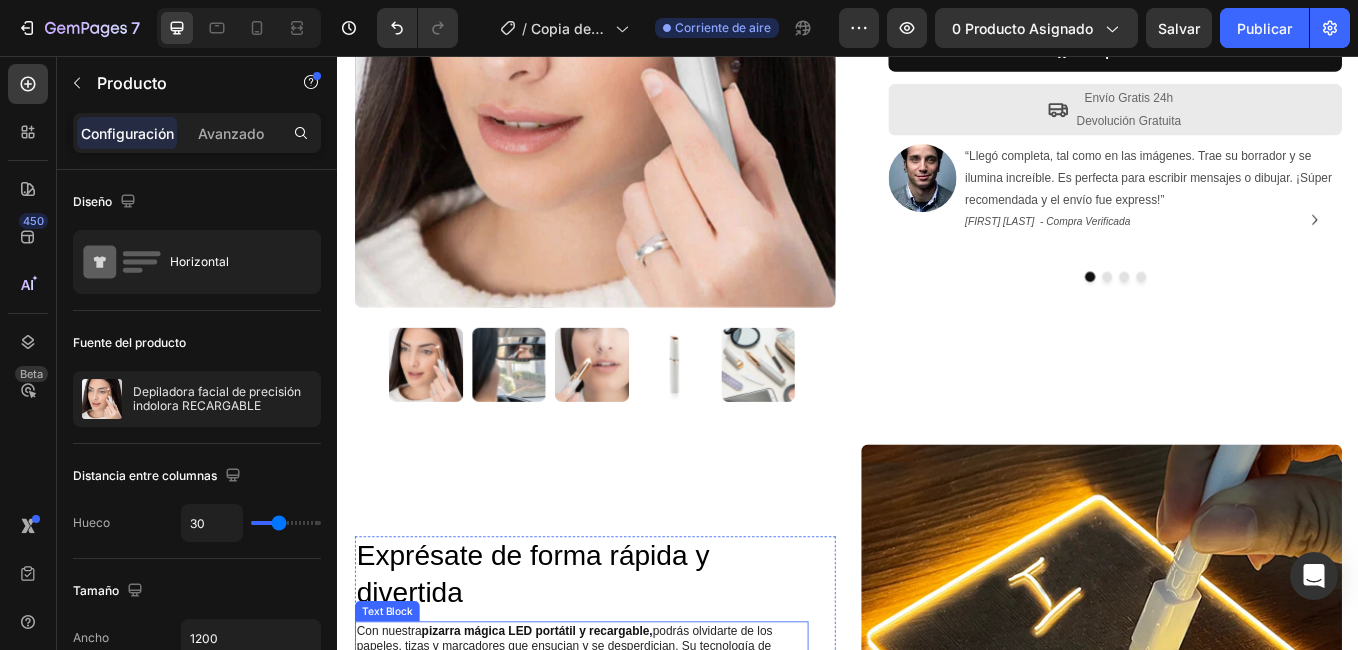 scroll, scrollTop: 100, scrollLeft: 0, axis: vertical 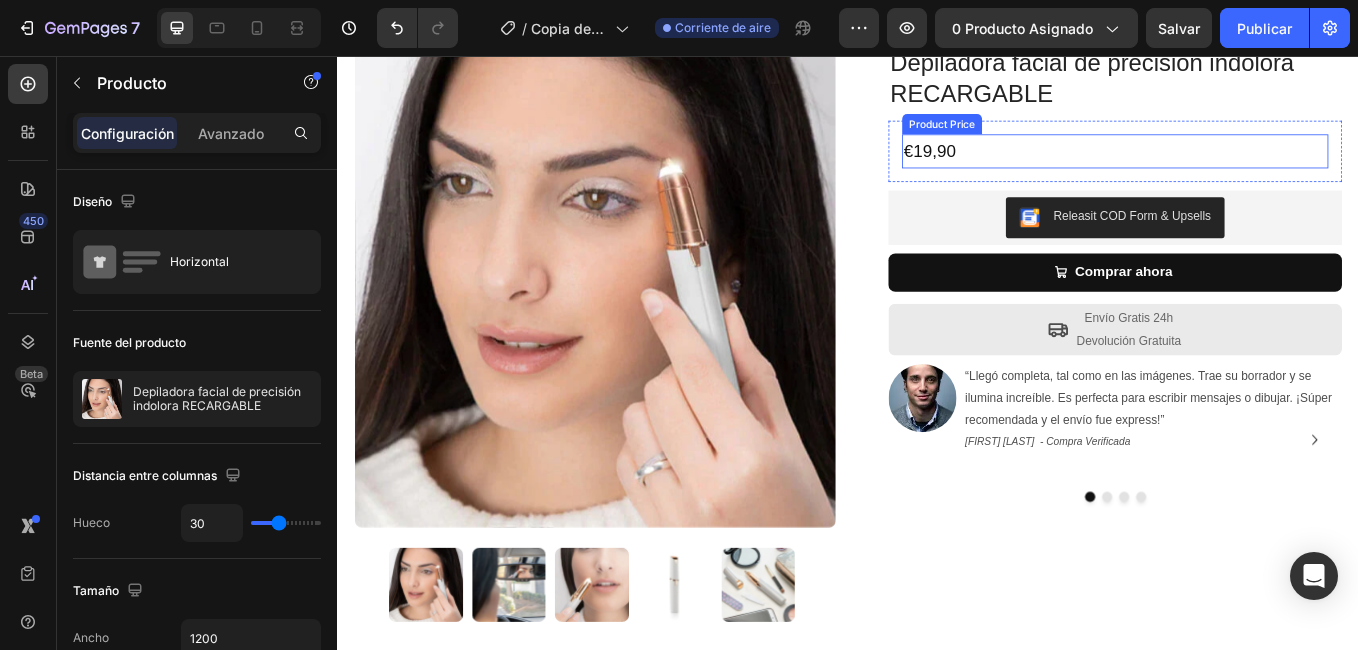 click on "€19,90" at bounding box center [1250, 168] 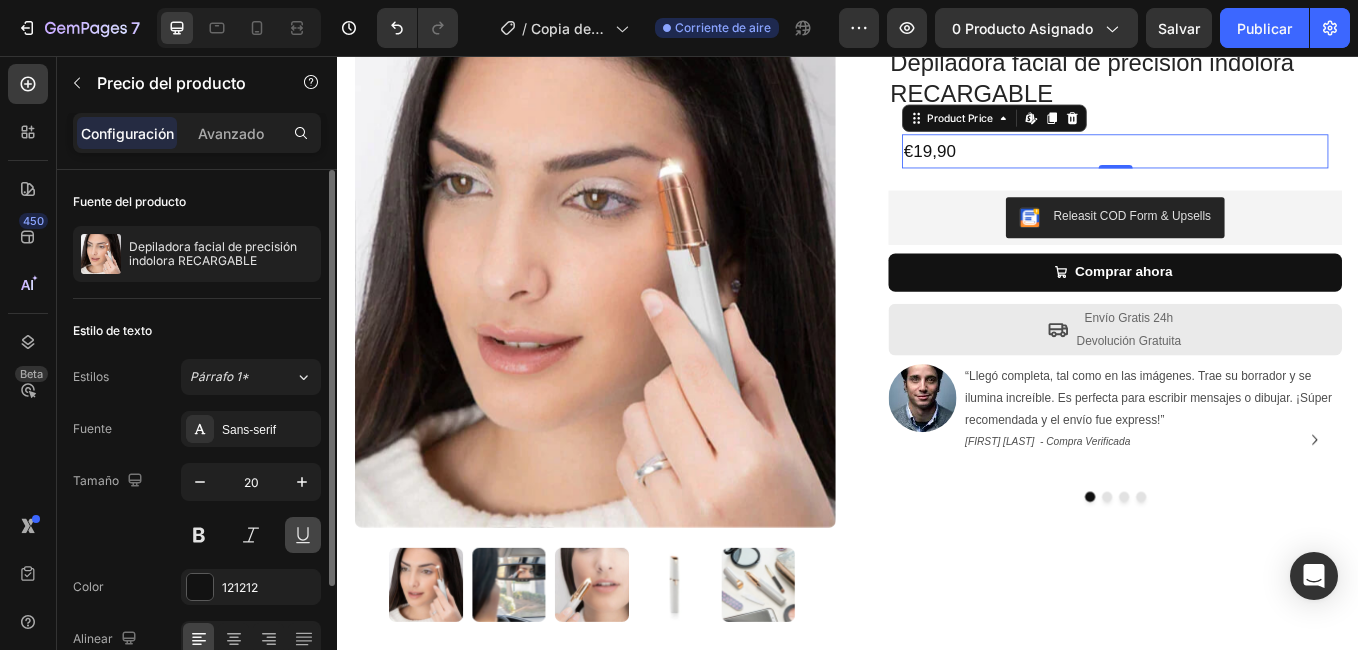 click at bounding box center [303, 535] 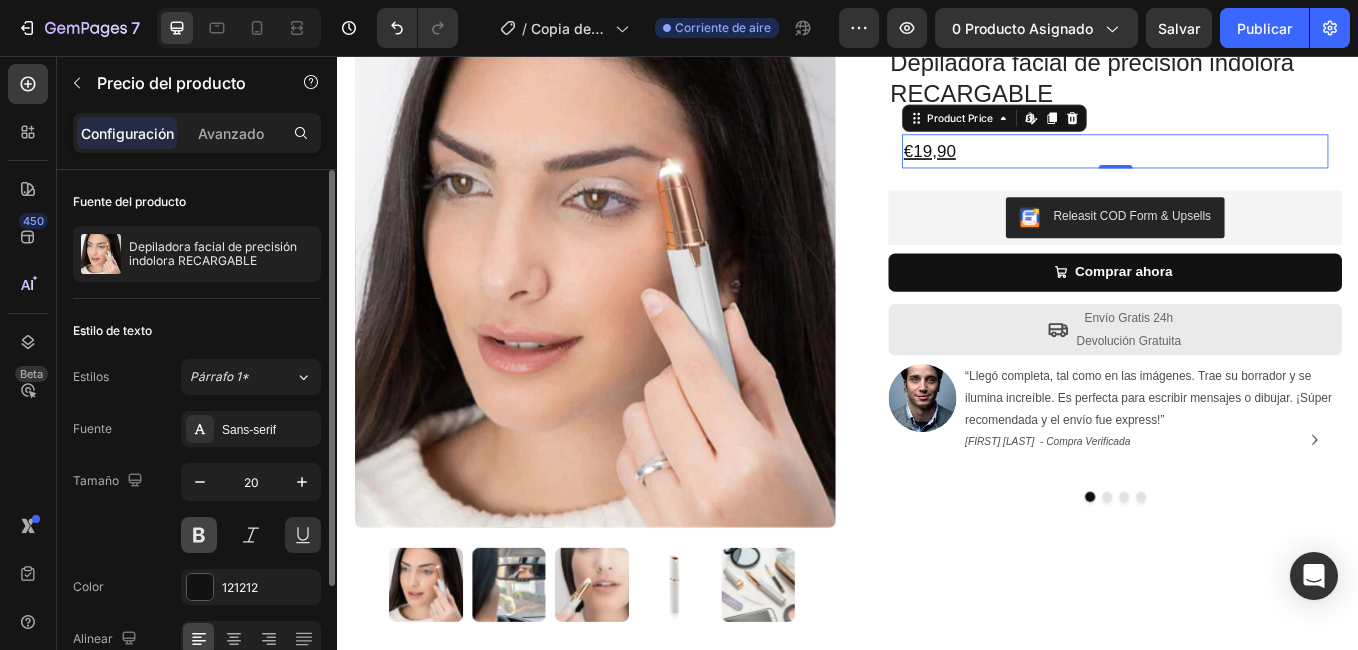 click at bounding box center (199, 535) 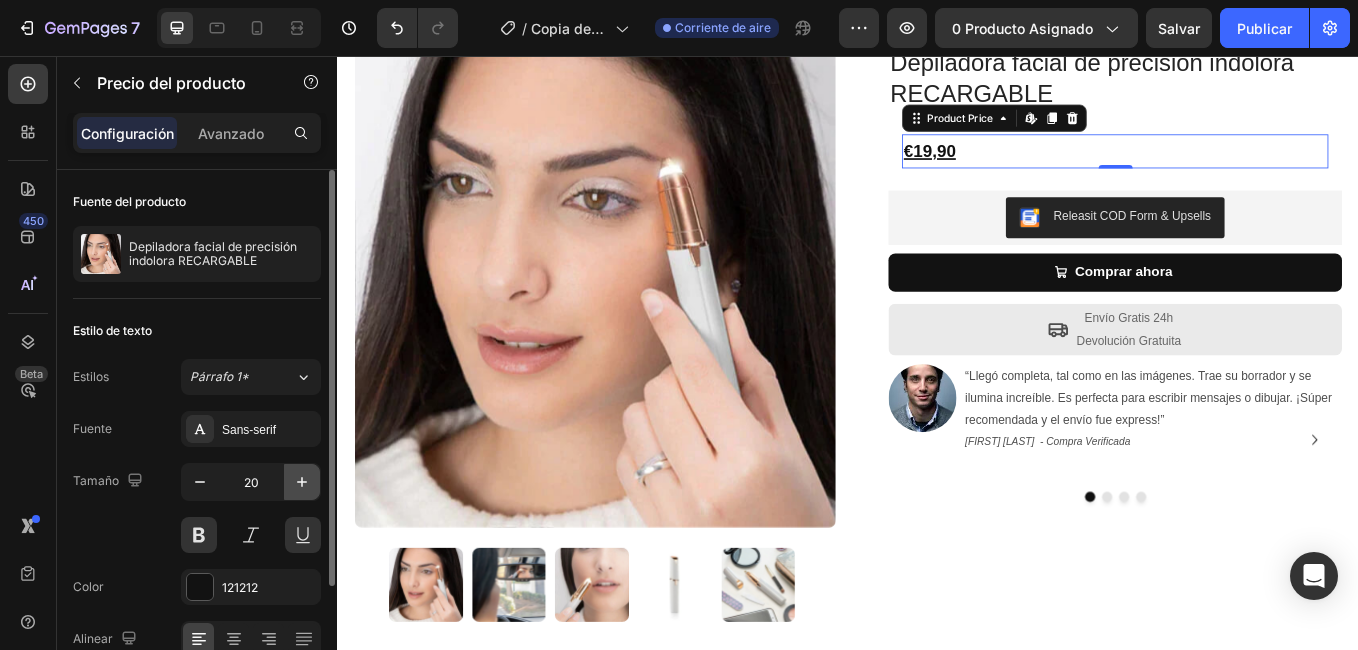 click at bounding box center (302, 482) 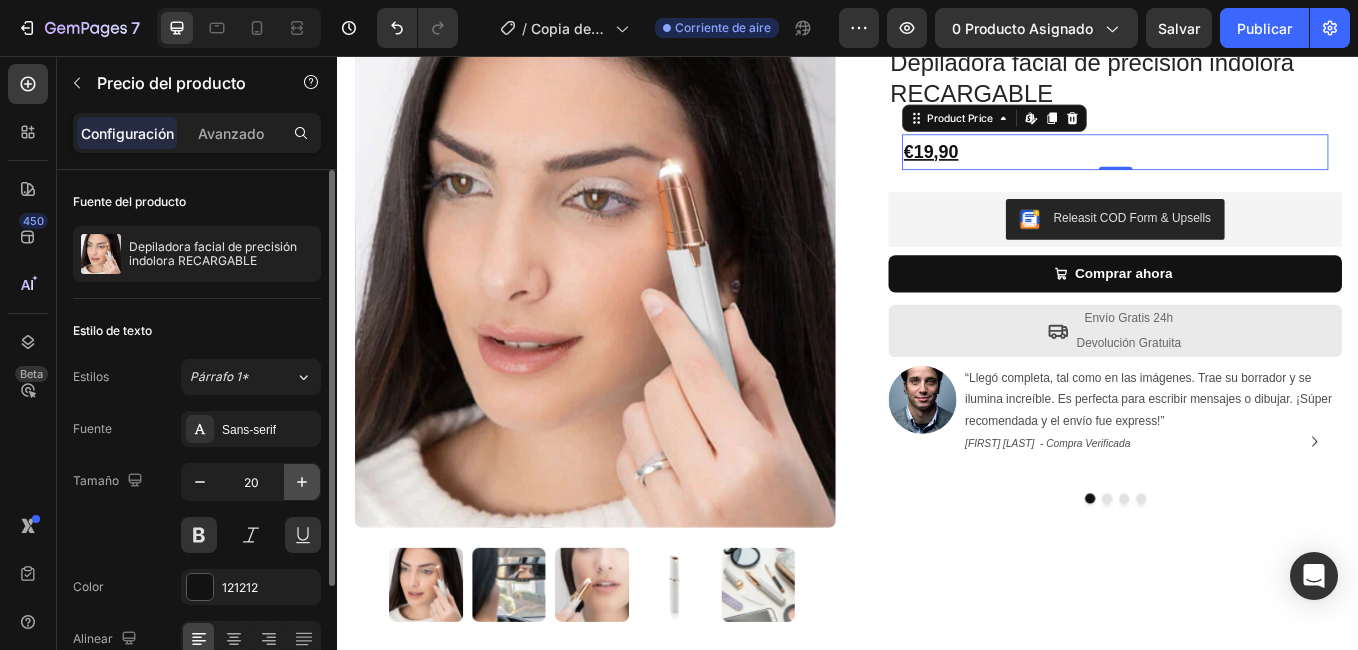 click at bounding box center [302, 482] 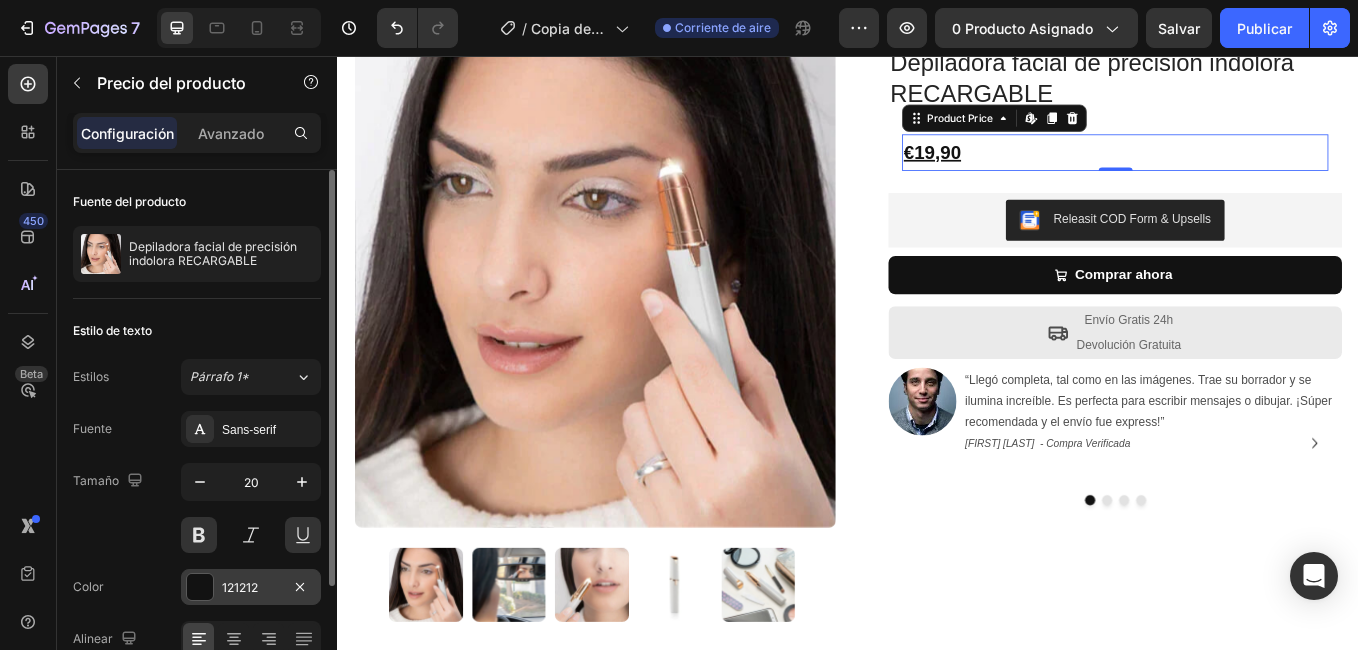 click at bounding box center (200, 587) 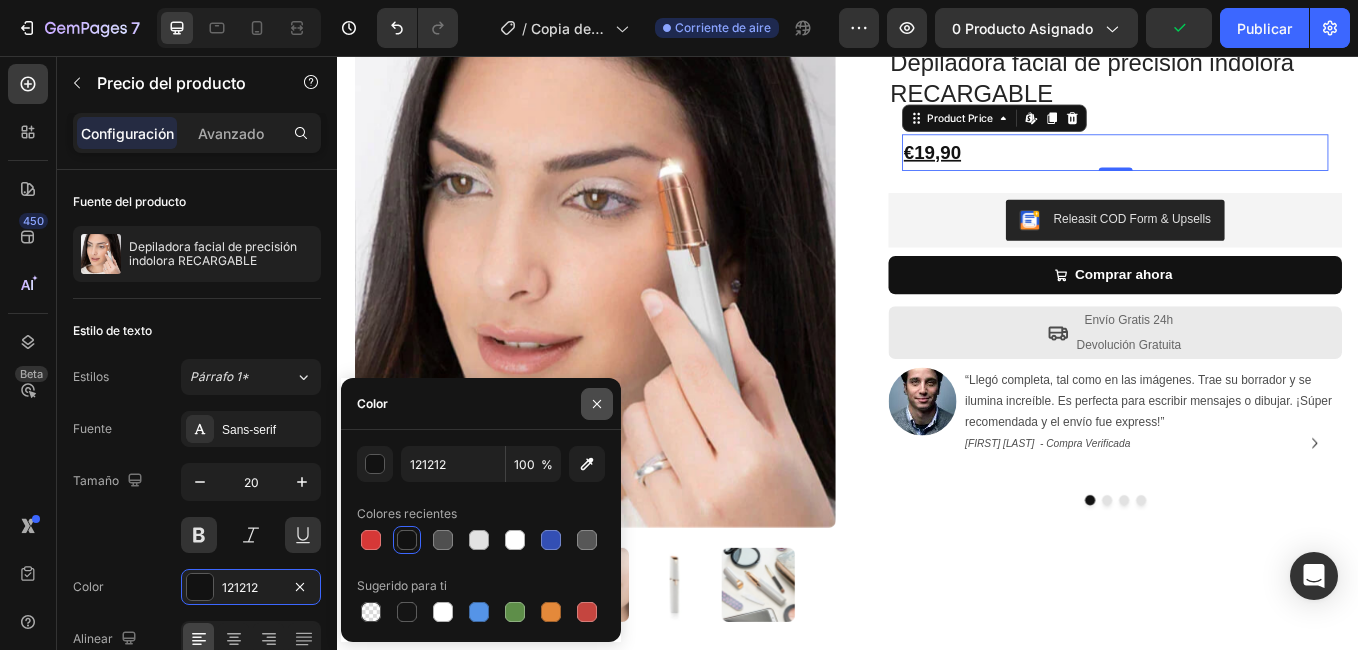 click 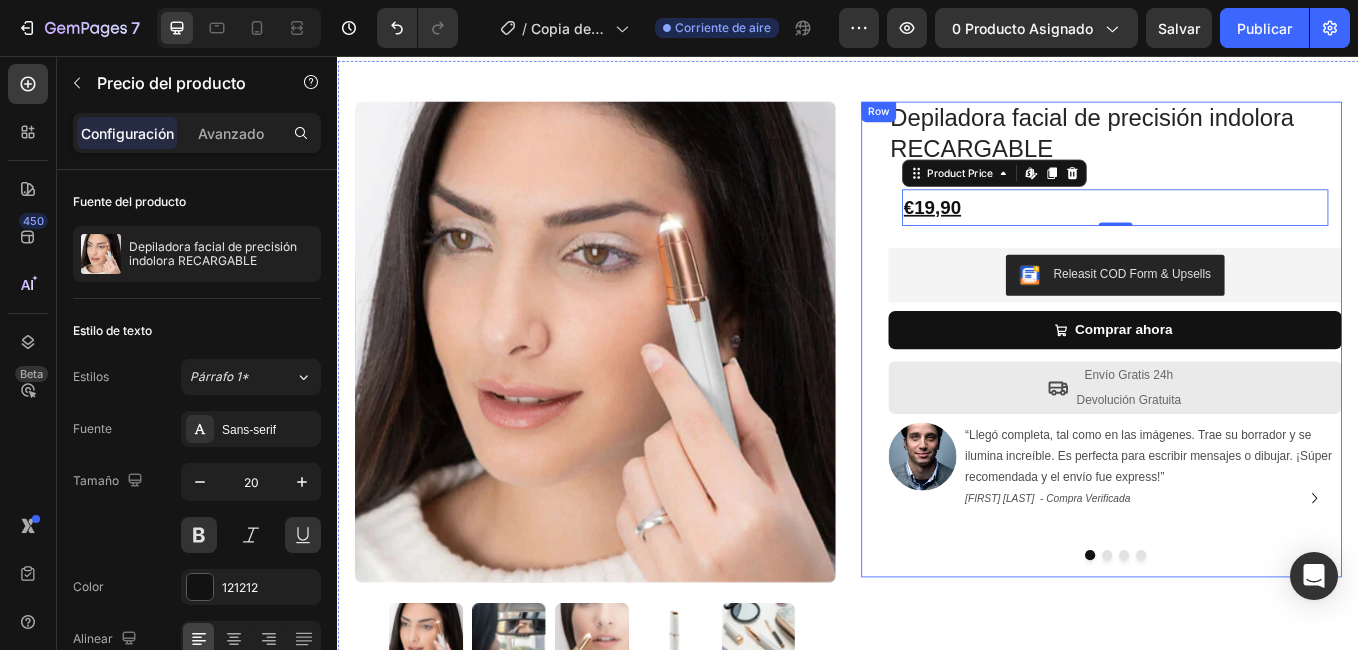 scroll, scrollTop: 0, scrollLeft: 0, axis: both 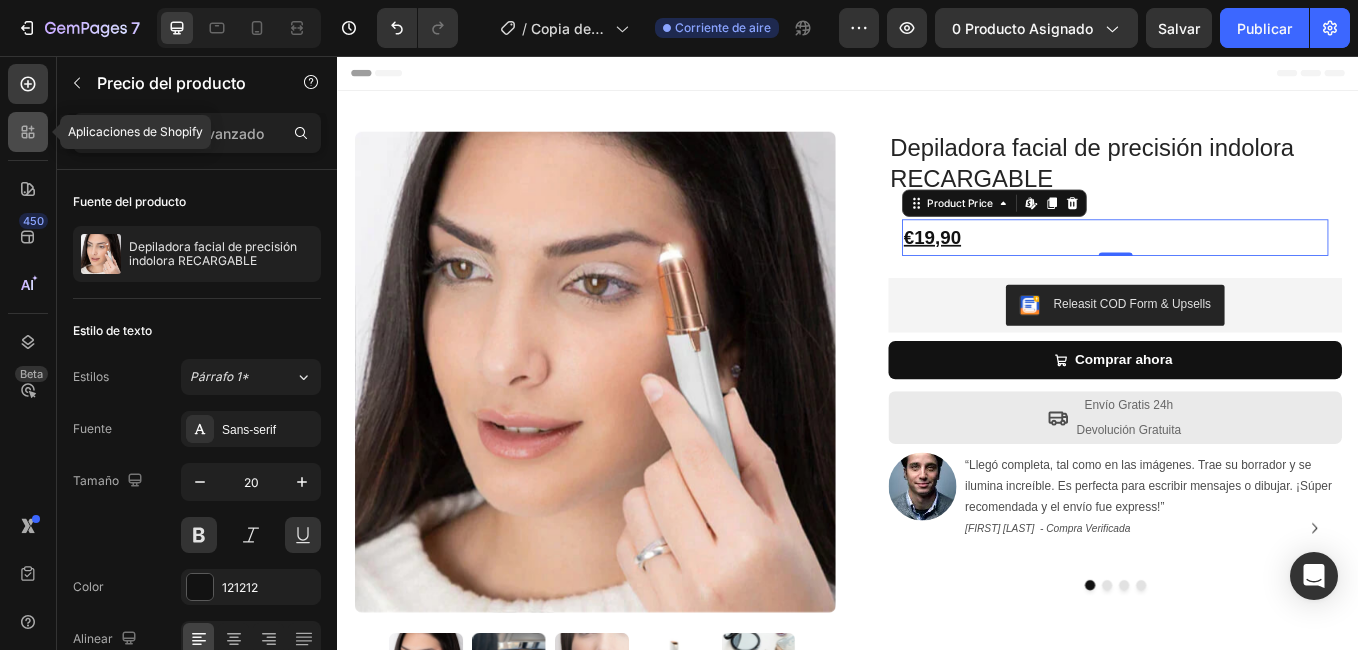 click 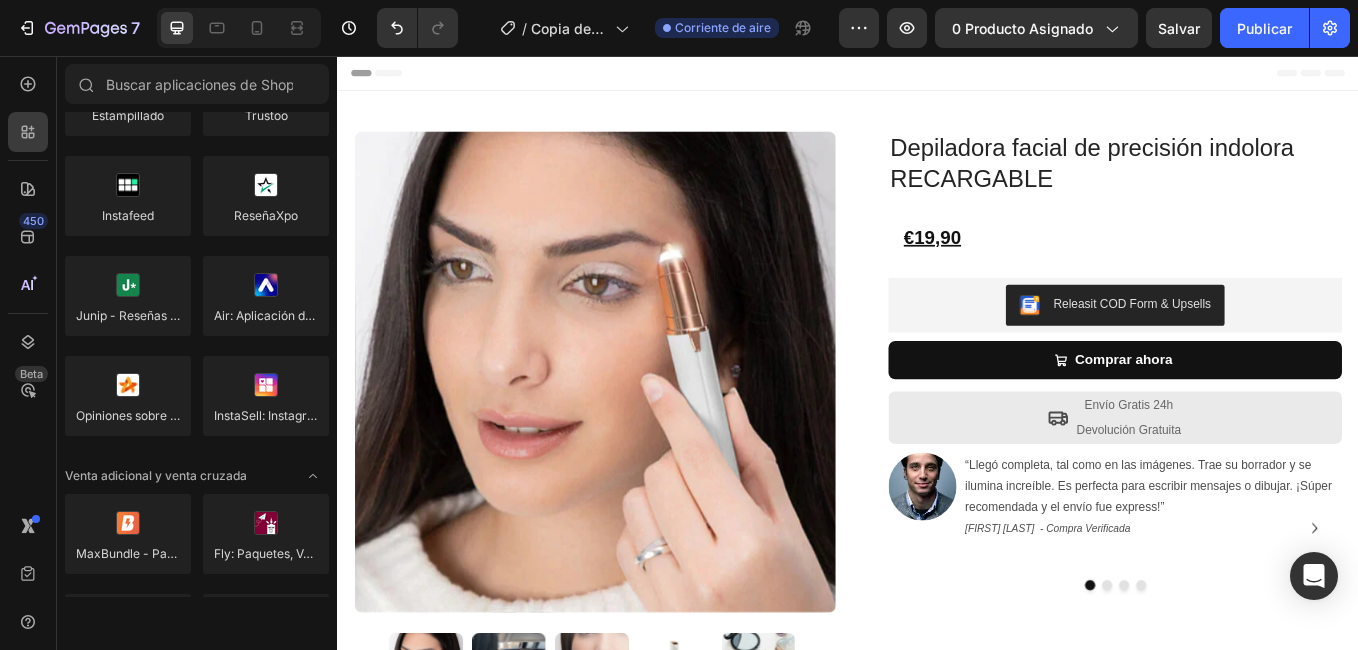 scroll, scrollTop: 0, scrollLeft: 0, axis: both 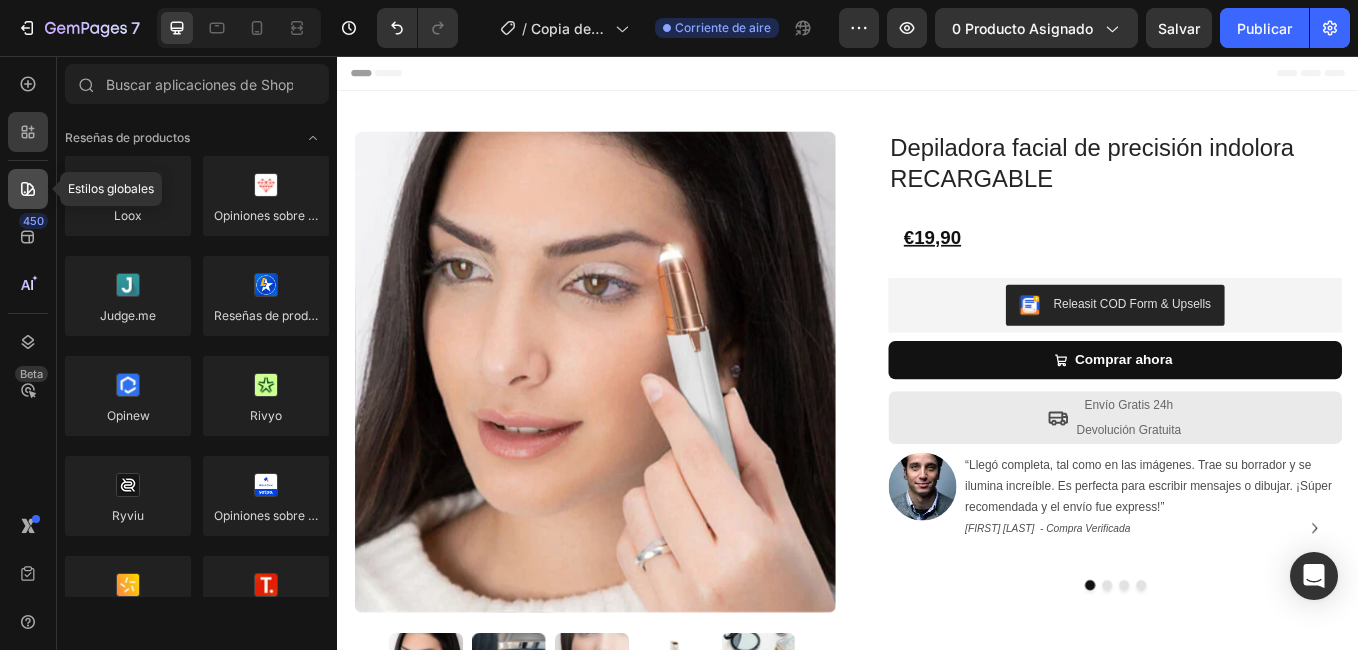 click 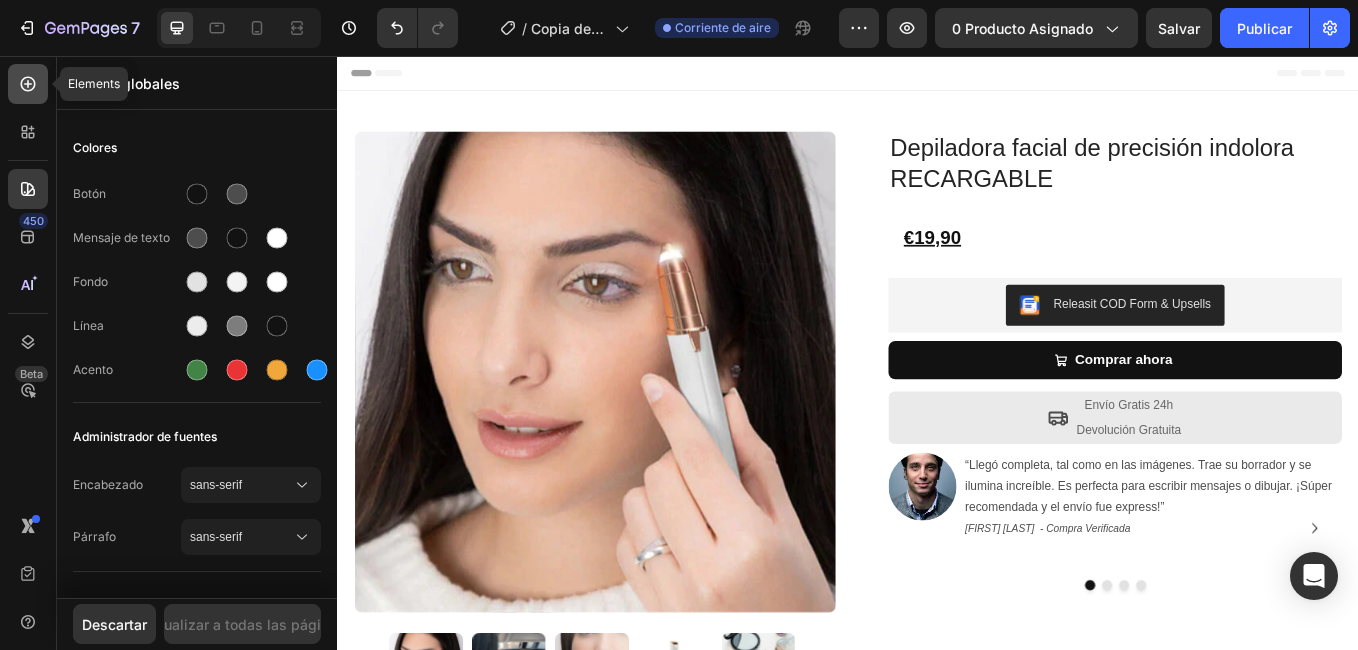 click 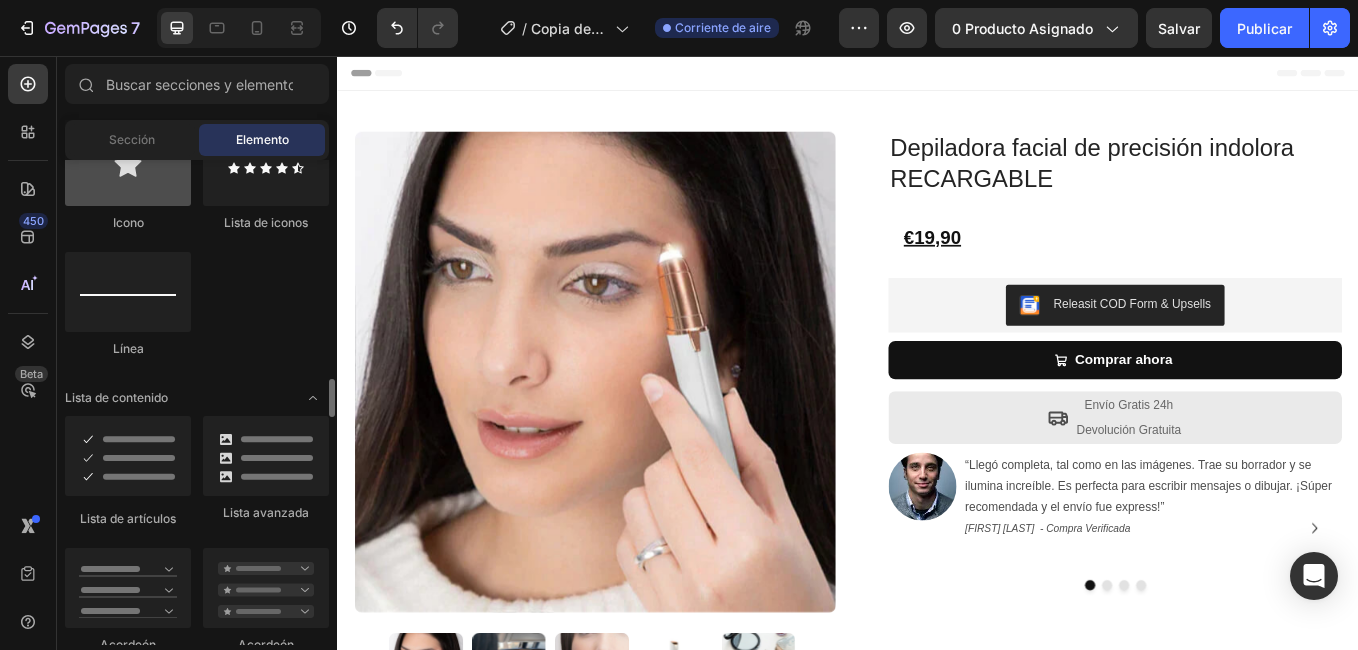 scroll, scrollTop: 1500, scrollLeft: 0, axis: vertical 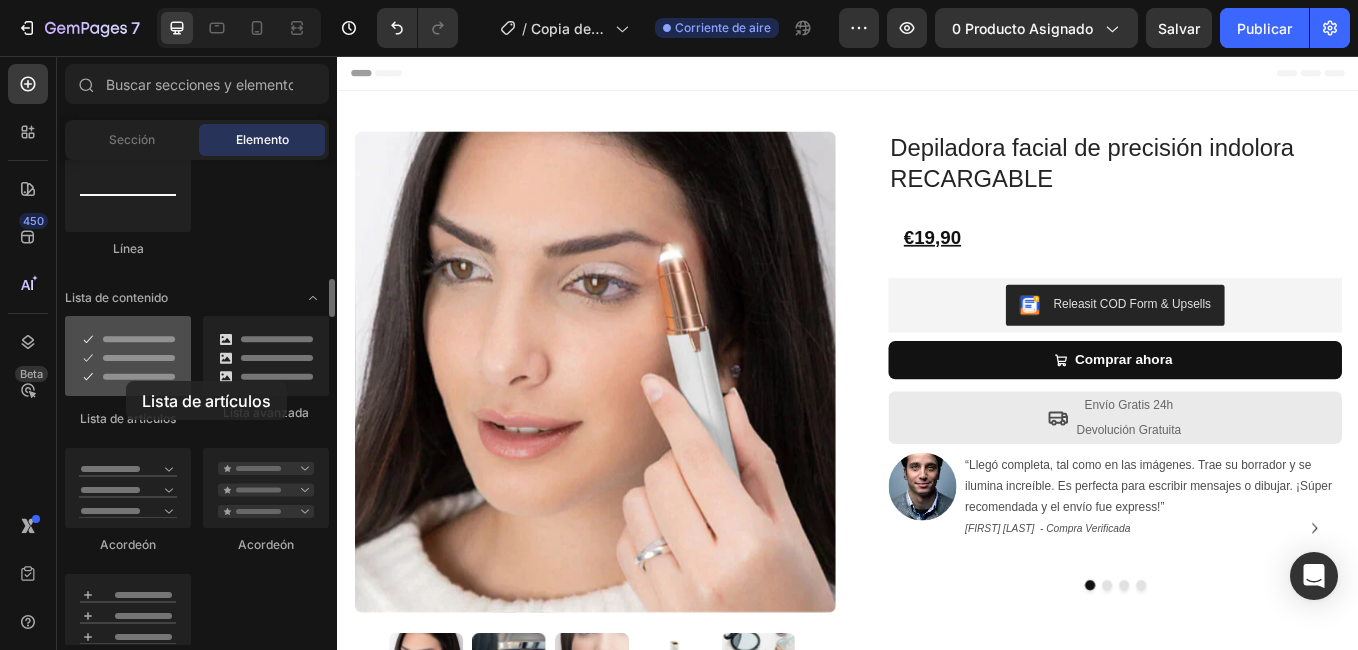 click at bounding box center (128, 356) 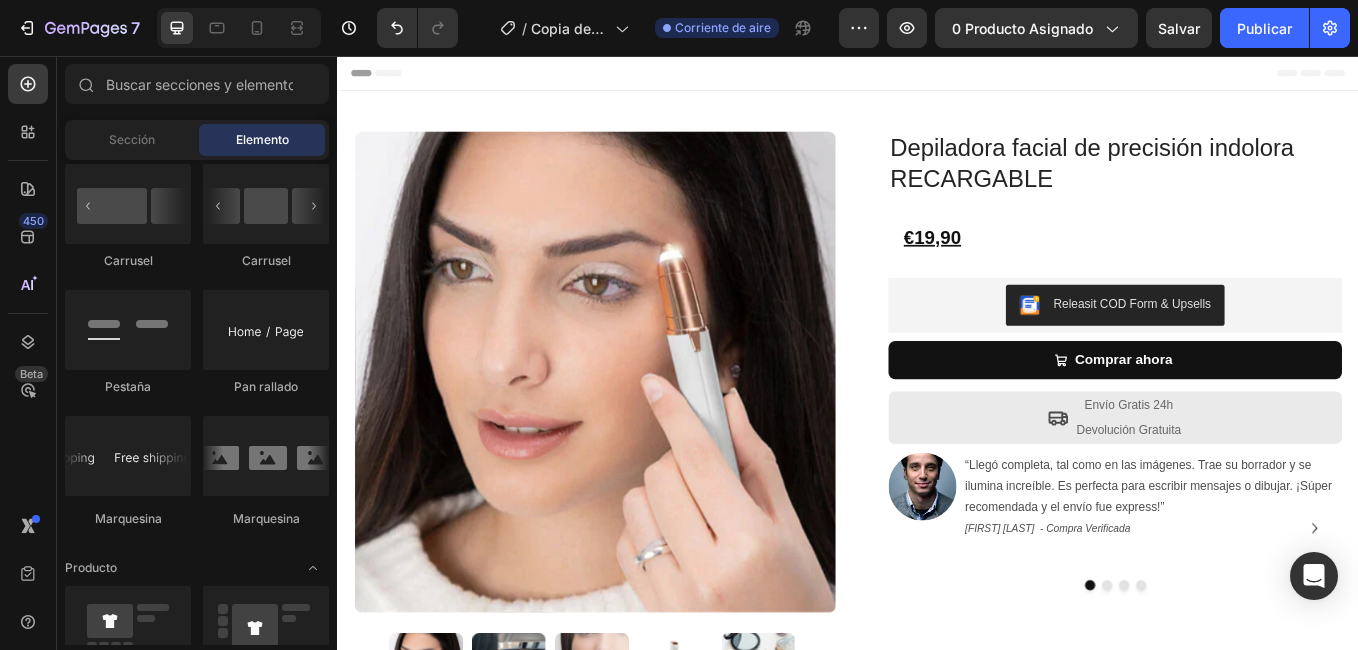 scroll, scrollTop: 1900, scrollLeft: 0, axis: vertical 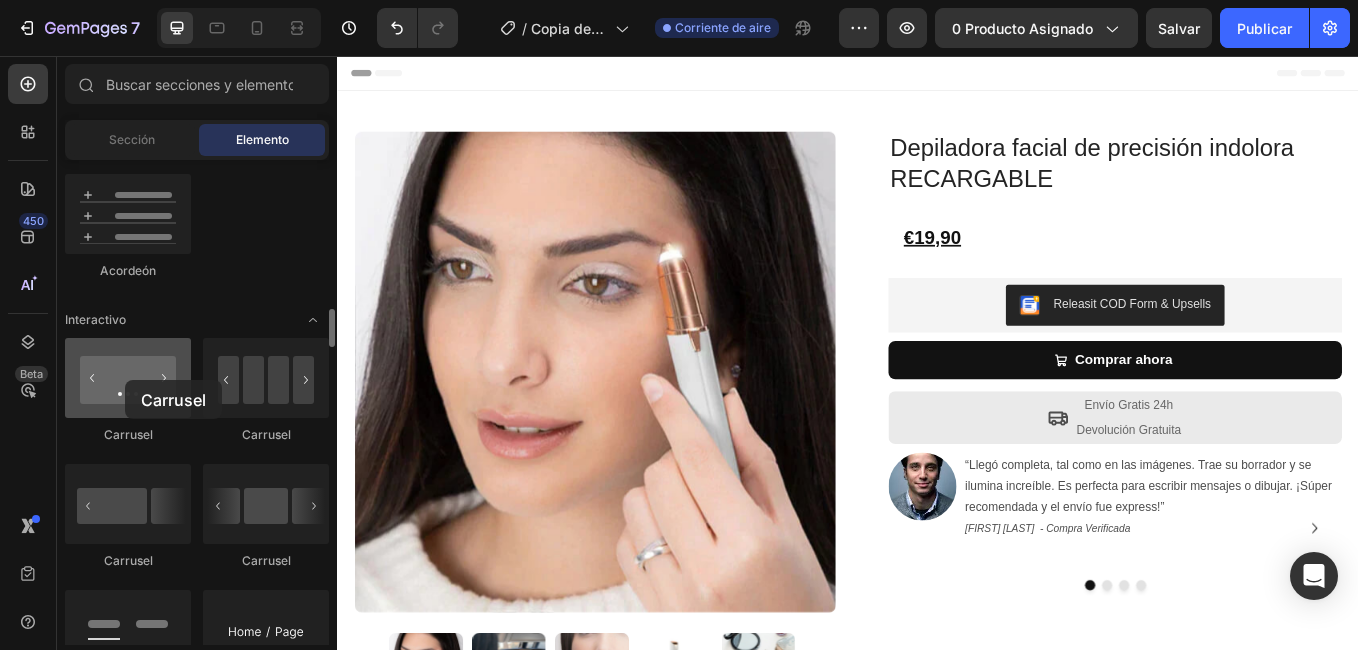 click at bounding box center (128, 378) 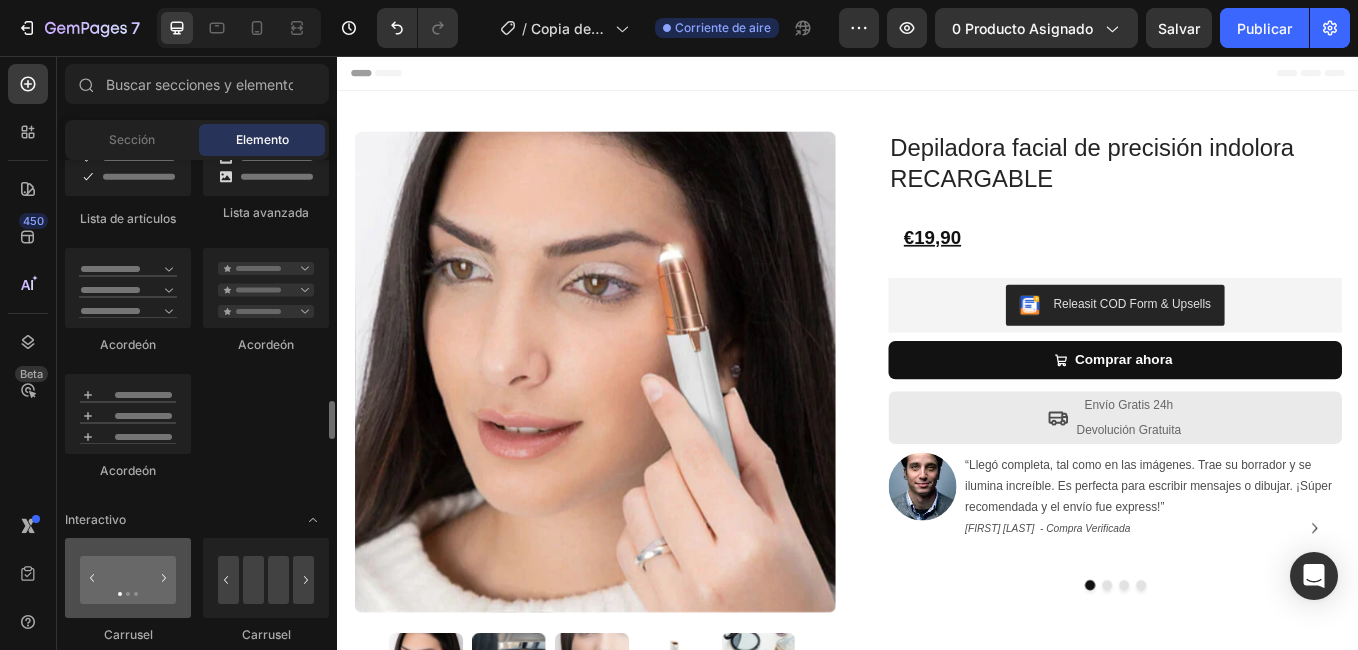 scroll, scrollTop: 1600, scrollLeft: 0, axis: vertical 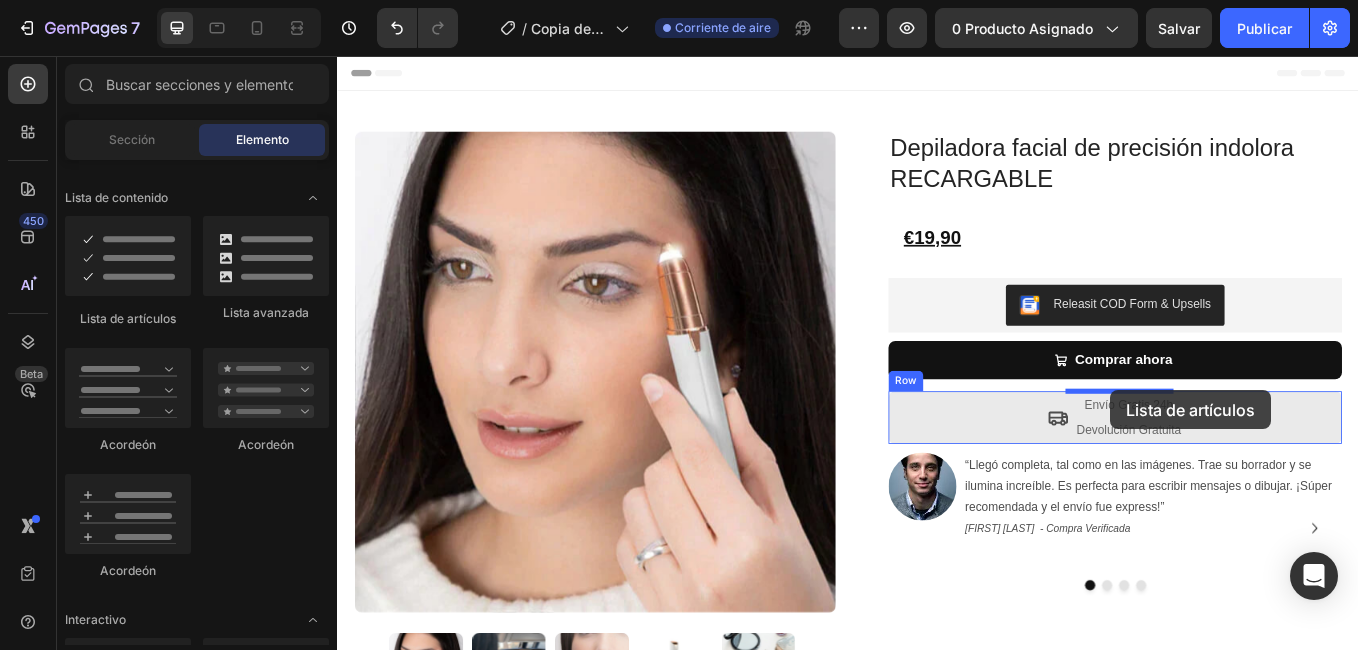 drag, startPoint x: 473, startPoint y: 321, endPoint x: 1245, endPoint y: 449, distance: 782.5394 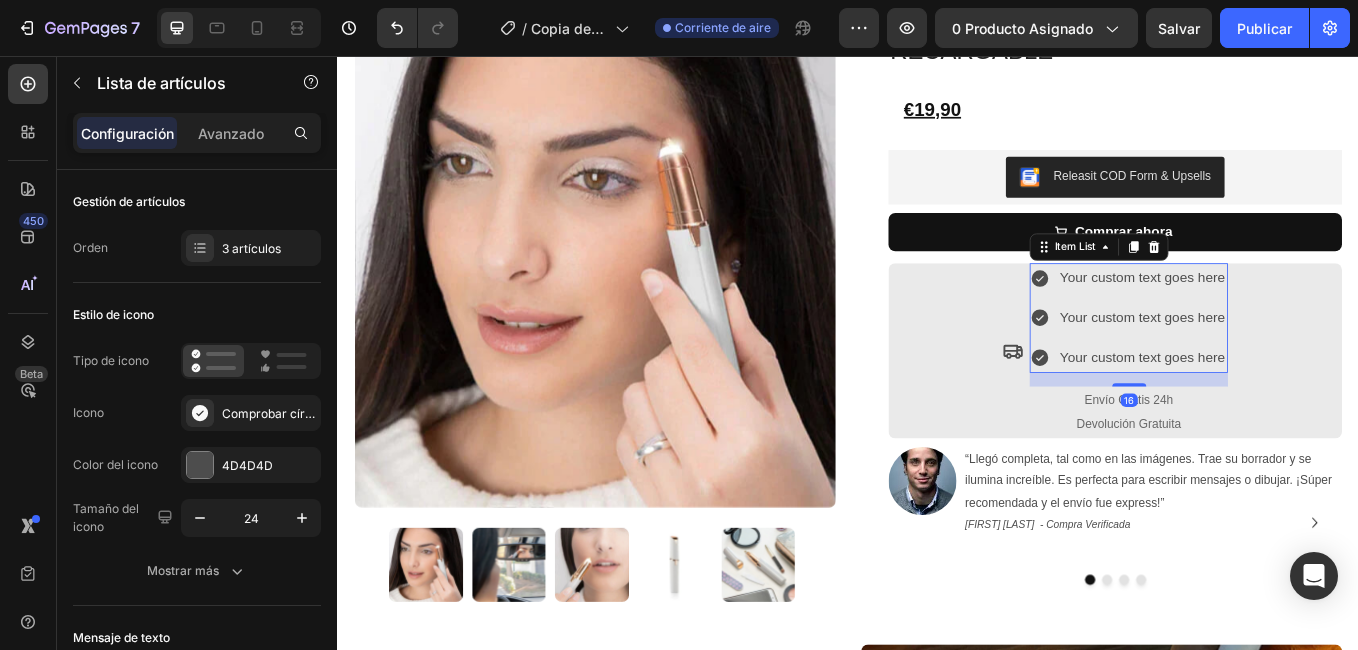 scroll, scrollTop: 100, scrollLeft: 0, axis: vertical 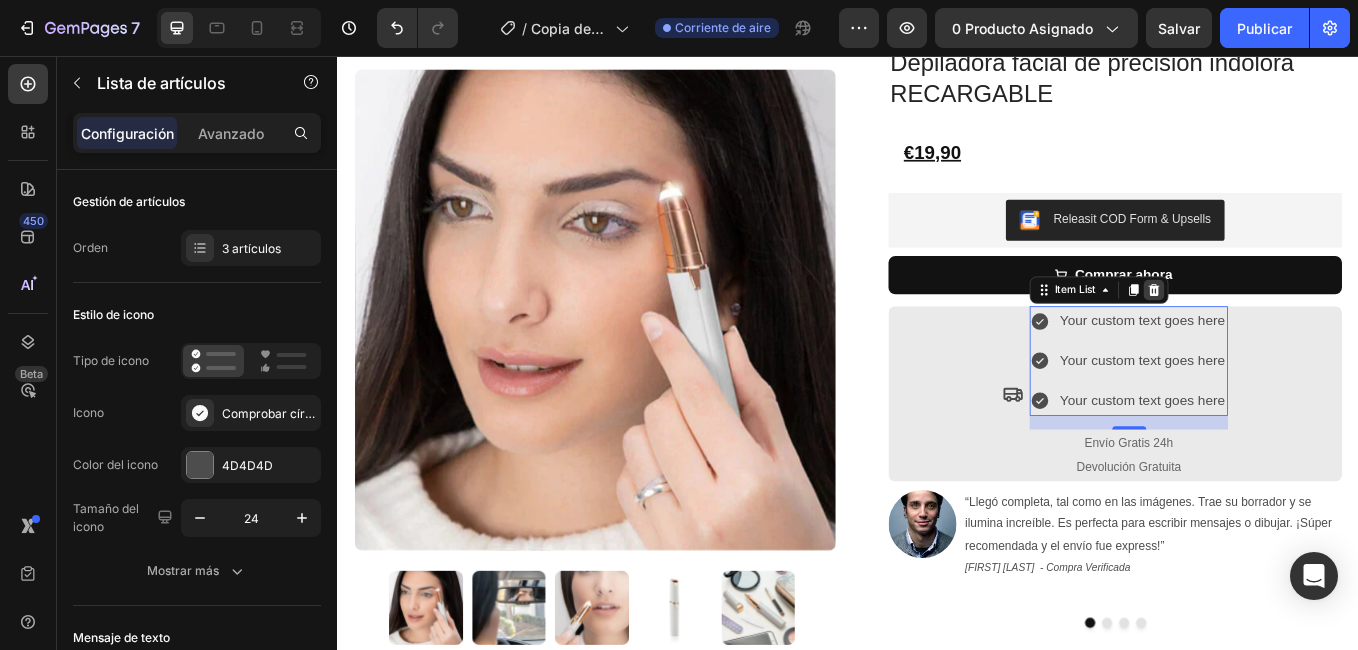 click 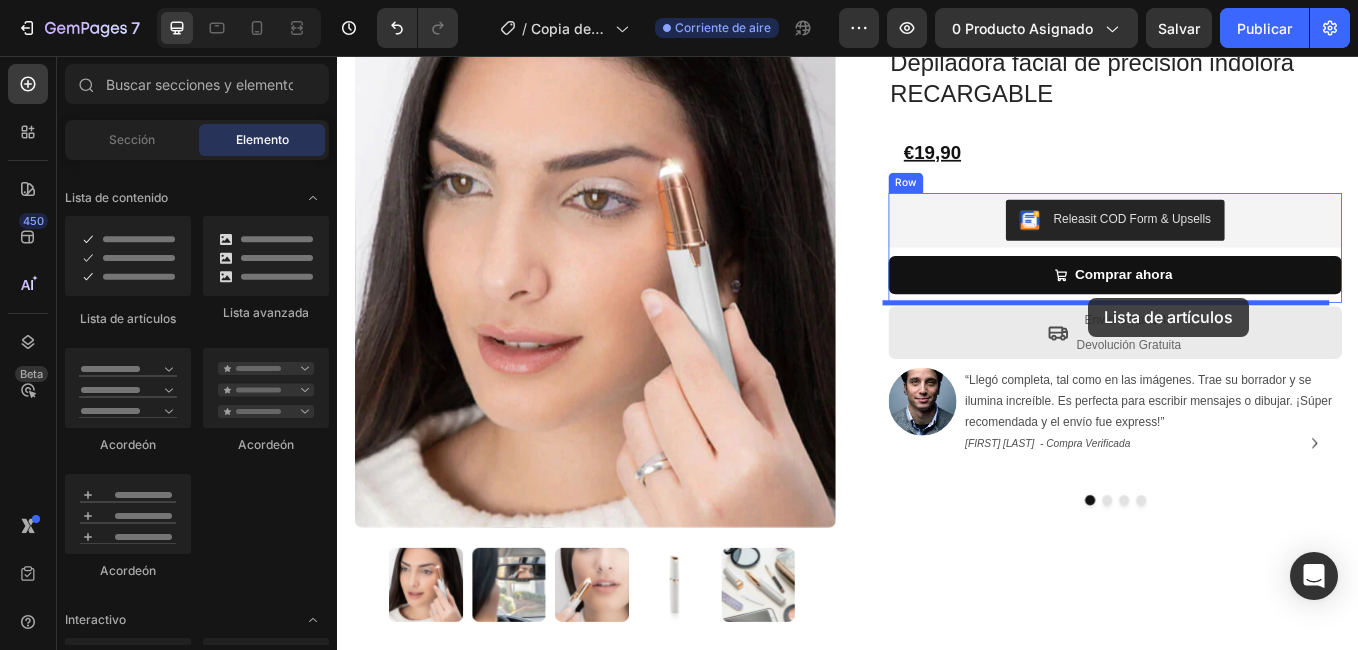 drag, startPoint x: 470, startPoint y: 328, endPoint x: 1220, endPoint y: 340, distance: 750.096 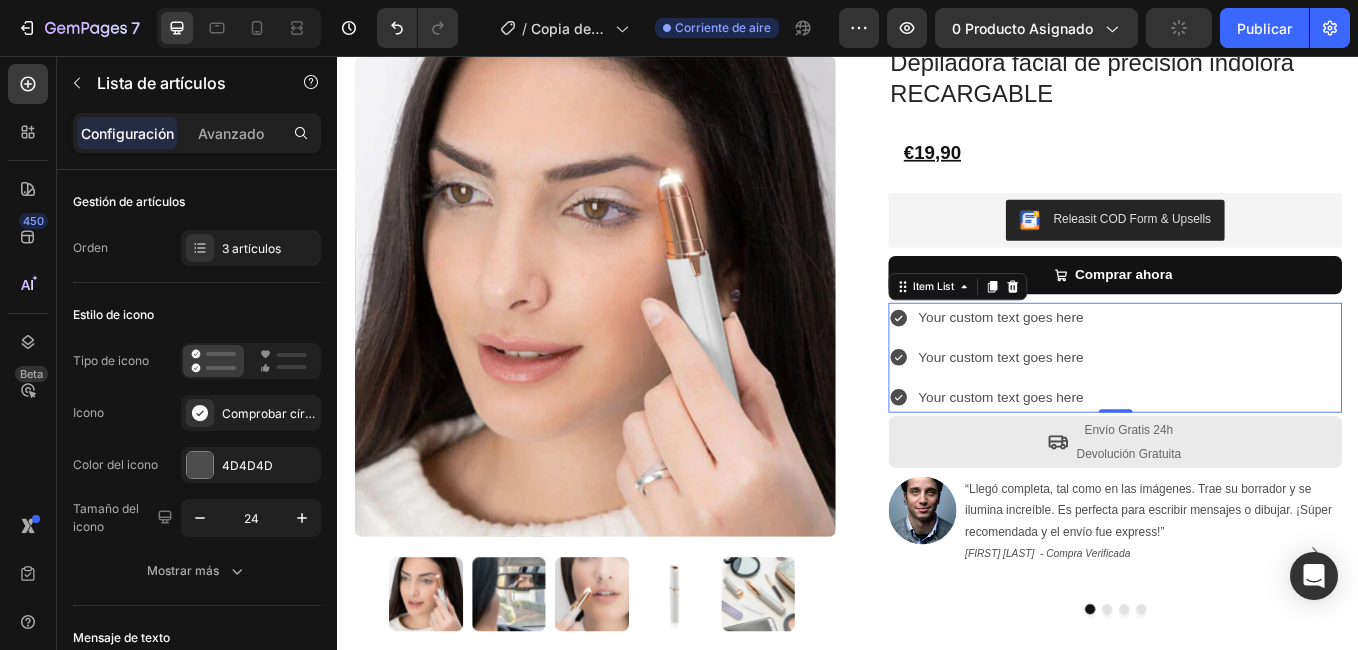 click on "Your custom text goes here" at bounding box center (1116, 457) 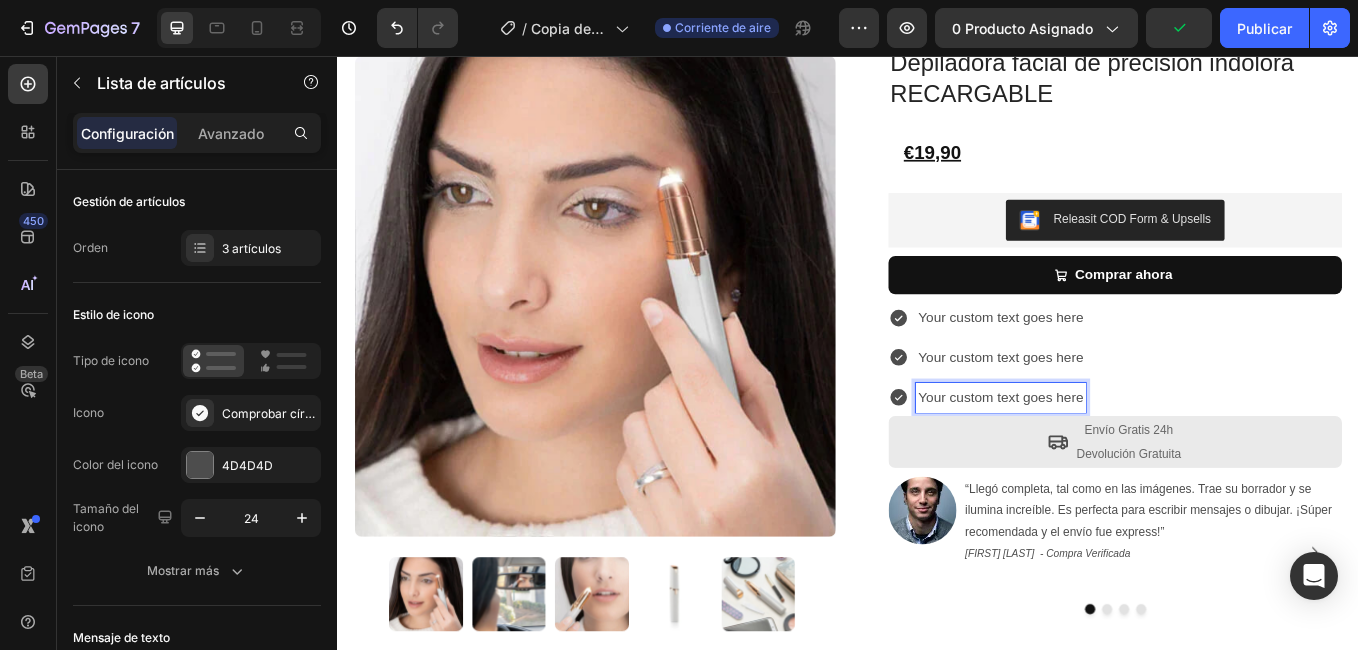 click on "Your custom text goes here" at bounding box center (1116, 457) 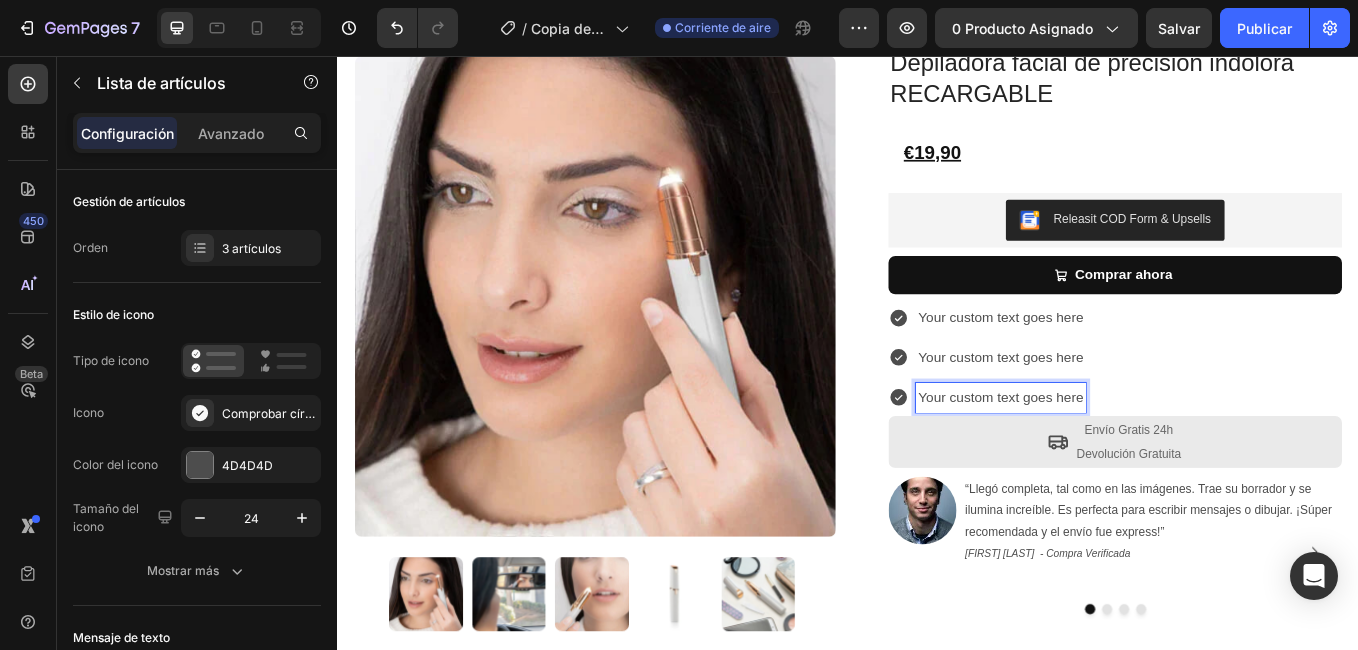 click on "Your custom text goes here" at bounding box center [1116, 457] 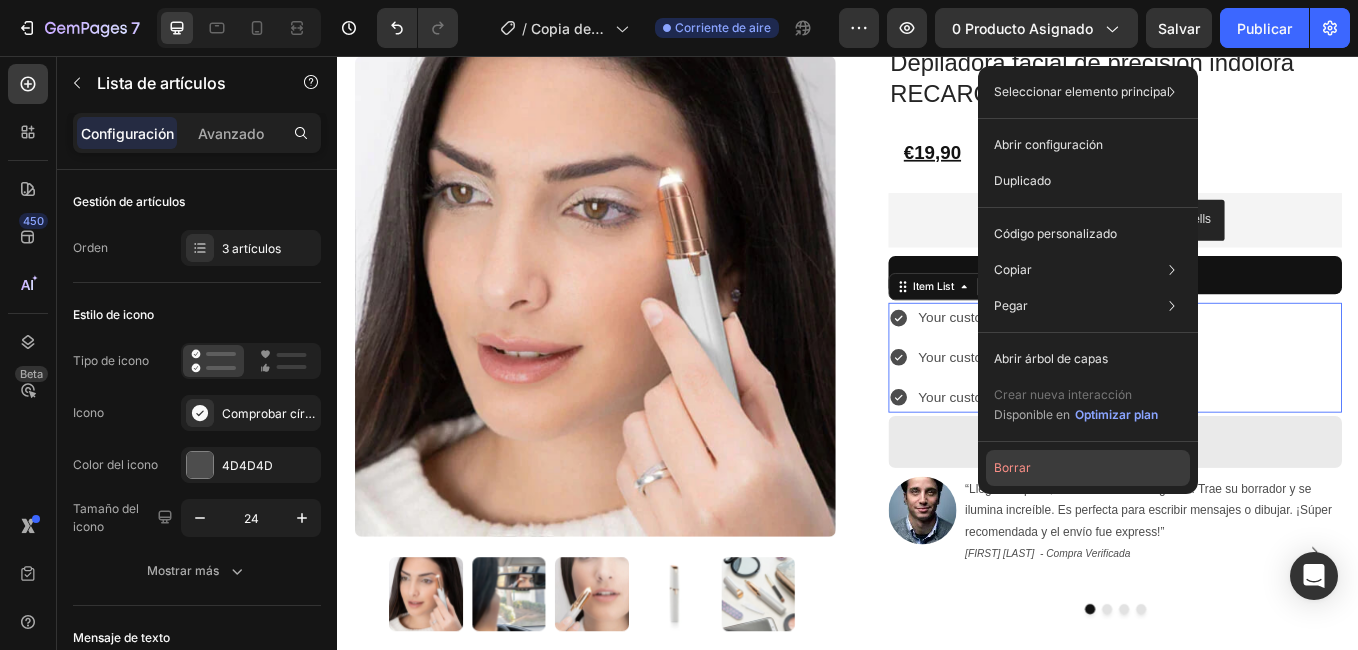 click on "Borrar" 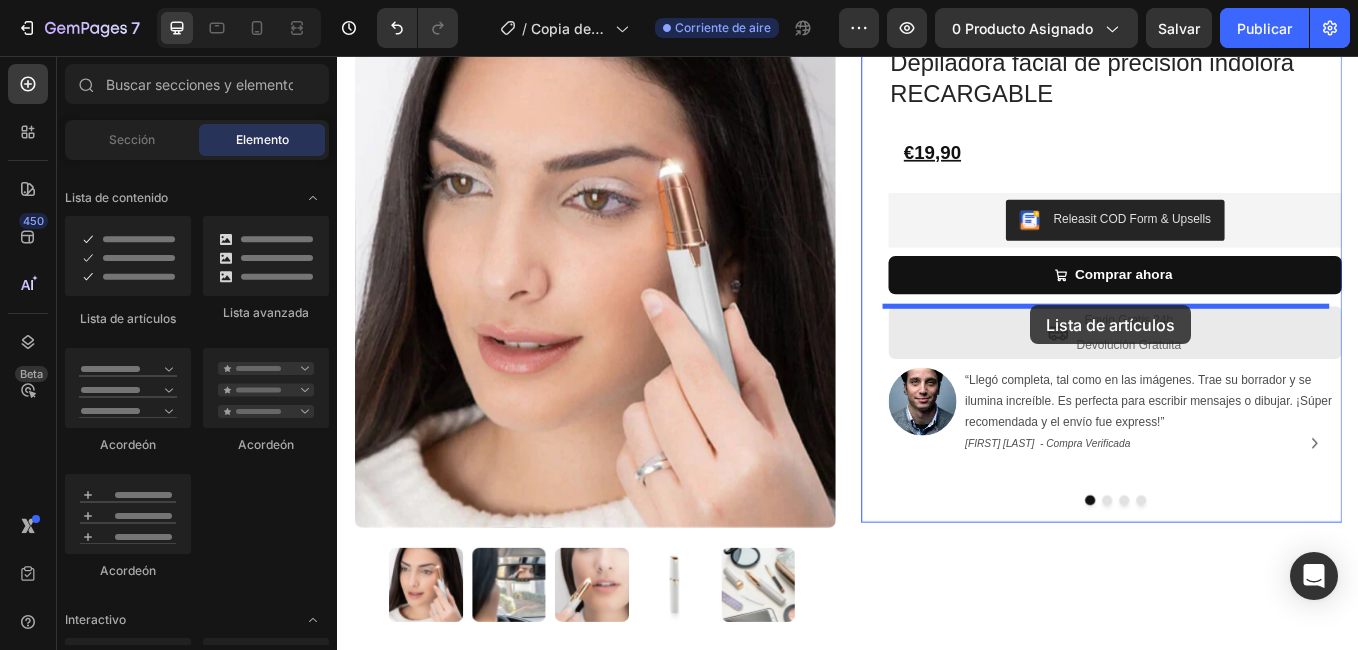 drag, startPoint x: 464, startPoint y: 327, endPoint x: 1152, endPoint y: 349, distance: 688.3517 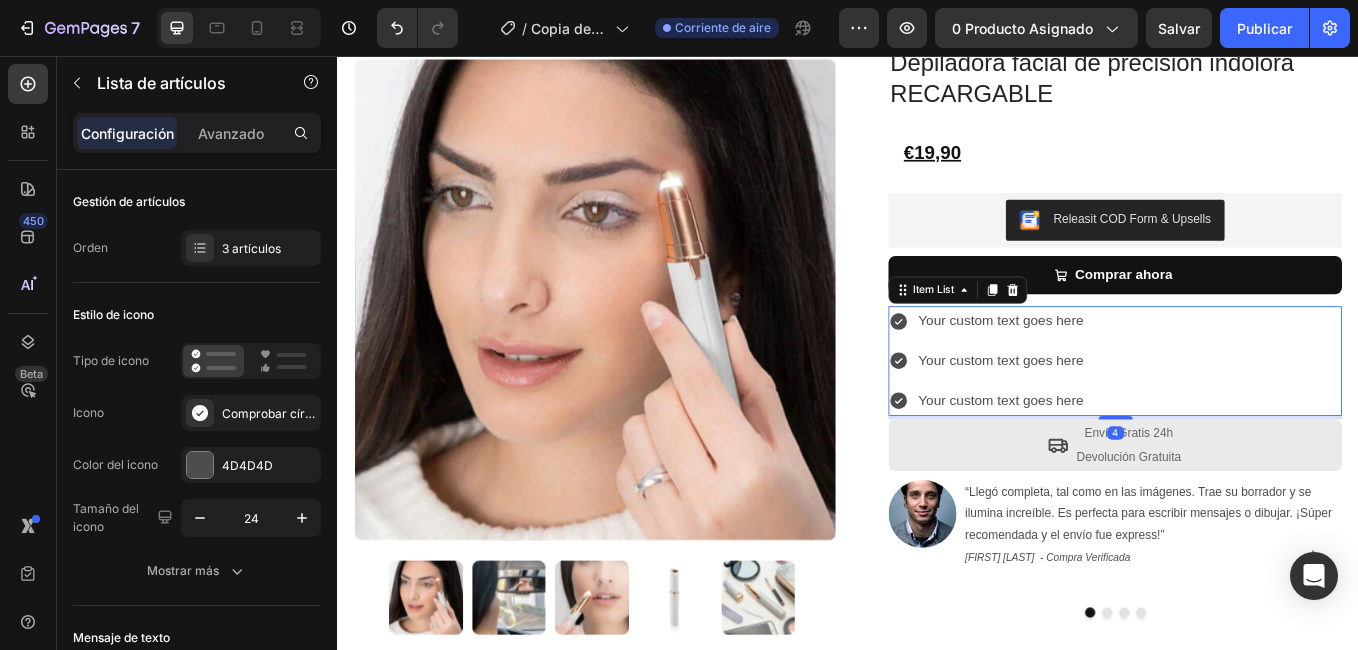 click on "Your custom text goes here" at bounding box center (1116, 461) 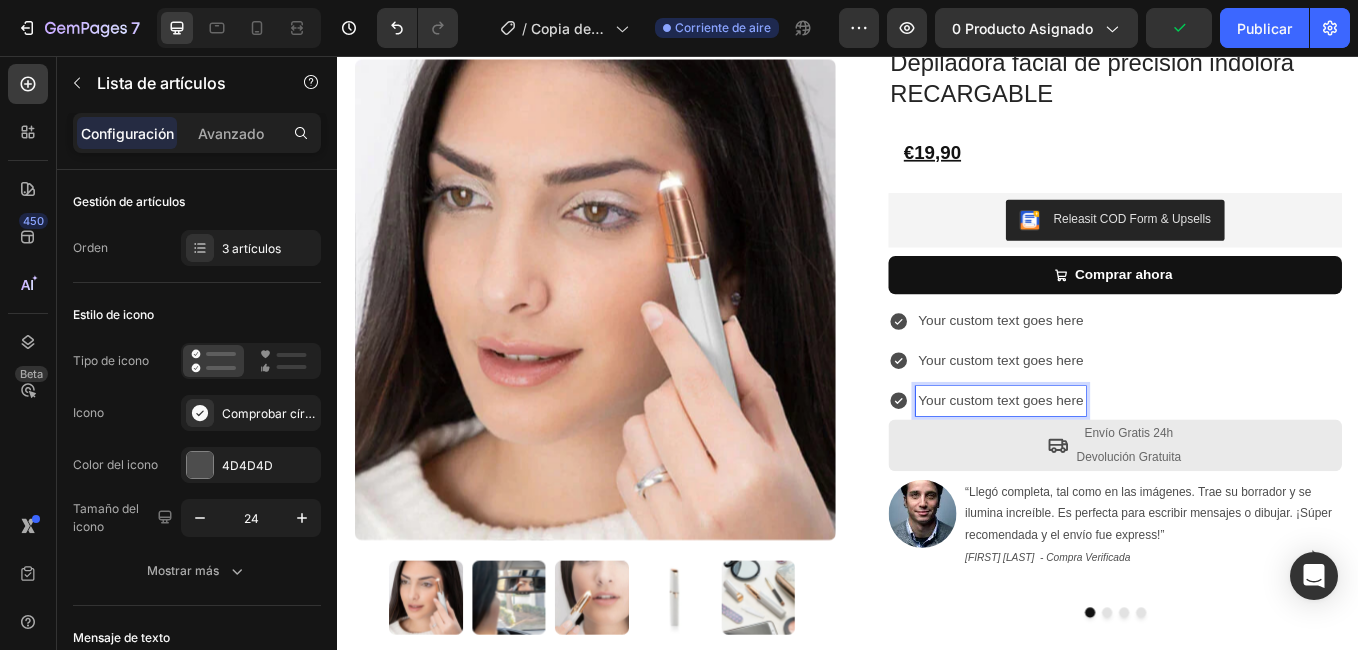 click on "Your custom text goes here" at bounding box center (1116, 461) 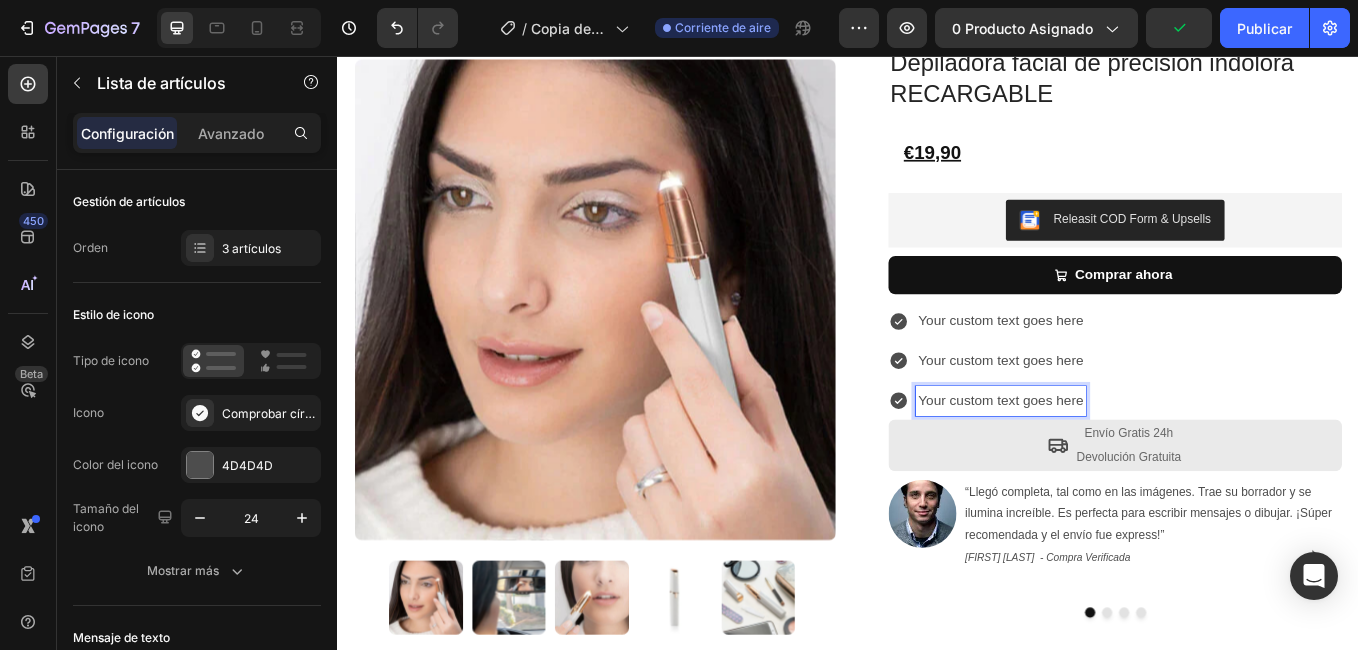 click 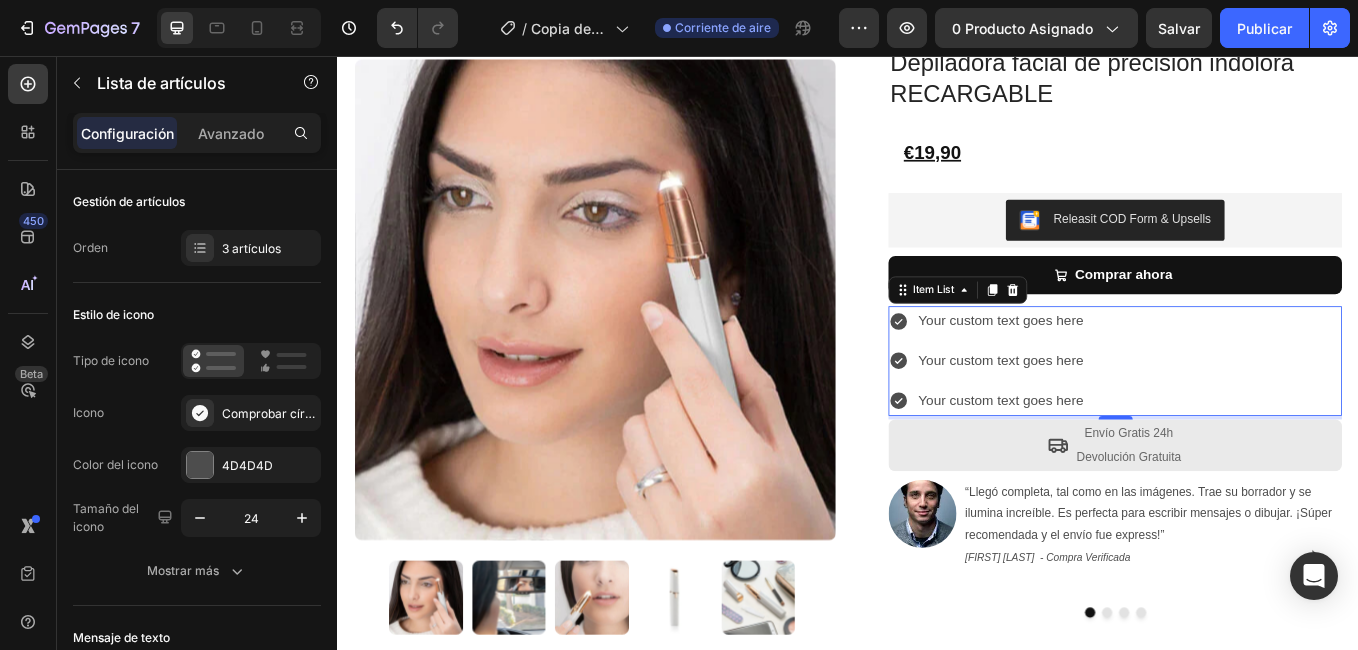 click 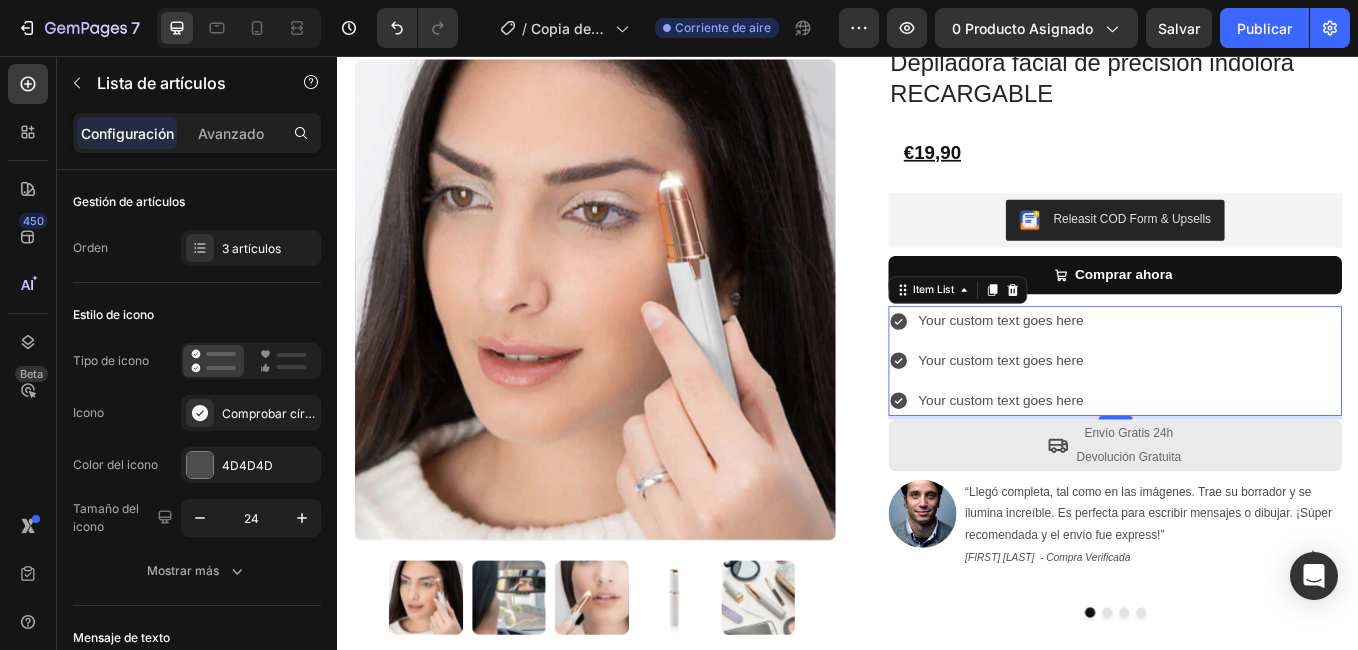 drag, startPoint x: 991, startPoint y: 454, endPoint x: 1153, endPoint y: 449, distance: 162.07715 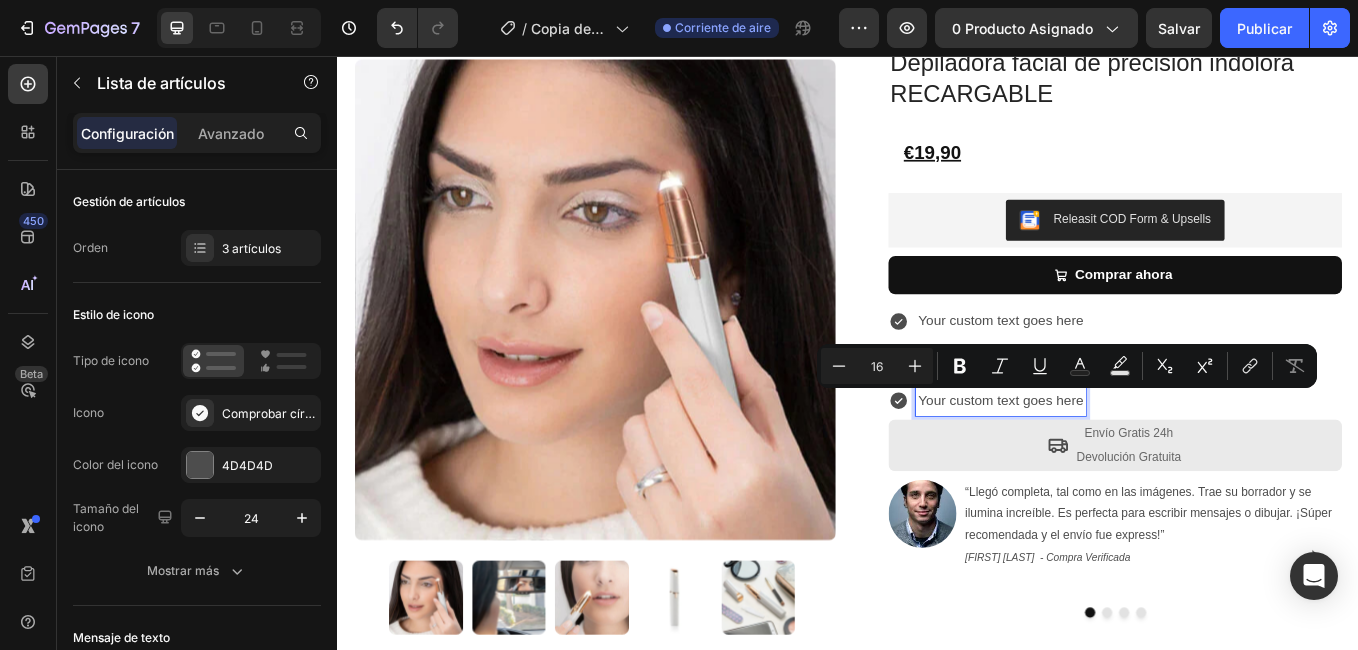 drag, startPoint x: 1138, startPoint y: 450, endPoint x: 1042, endPoint y: 460, distance: 96.519424 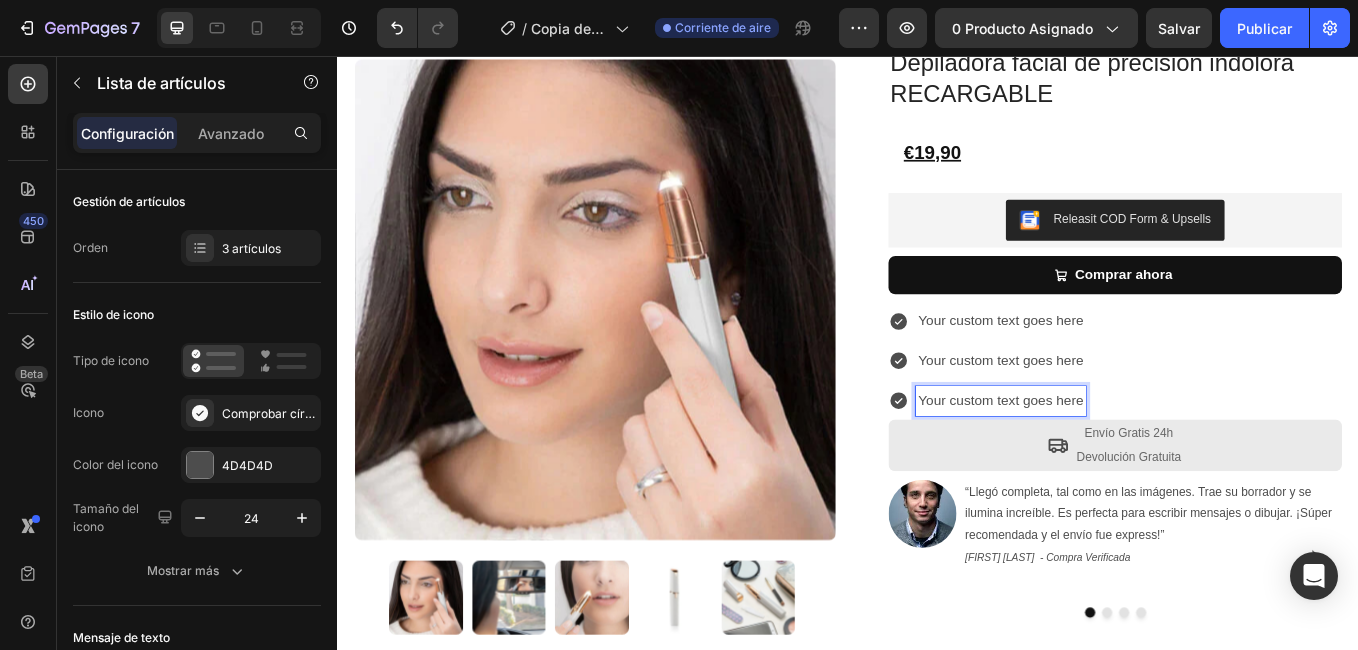 click on "Your custom text goes here" at bounding box center (1116, 461) 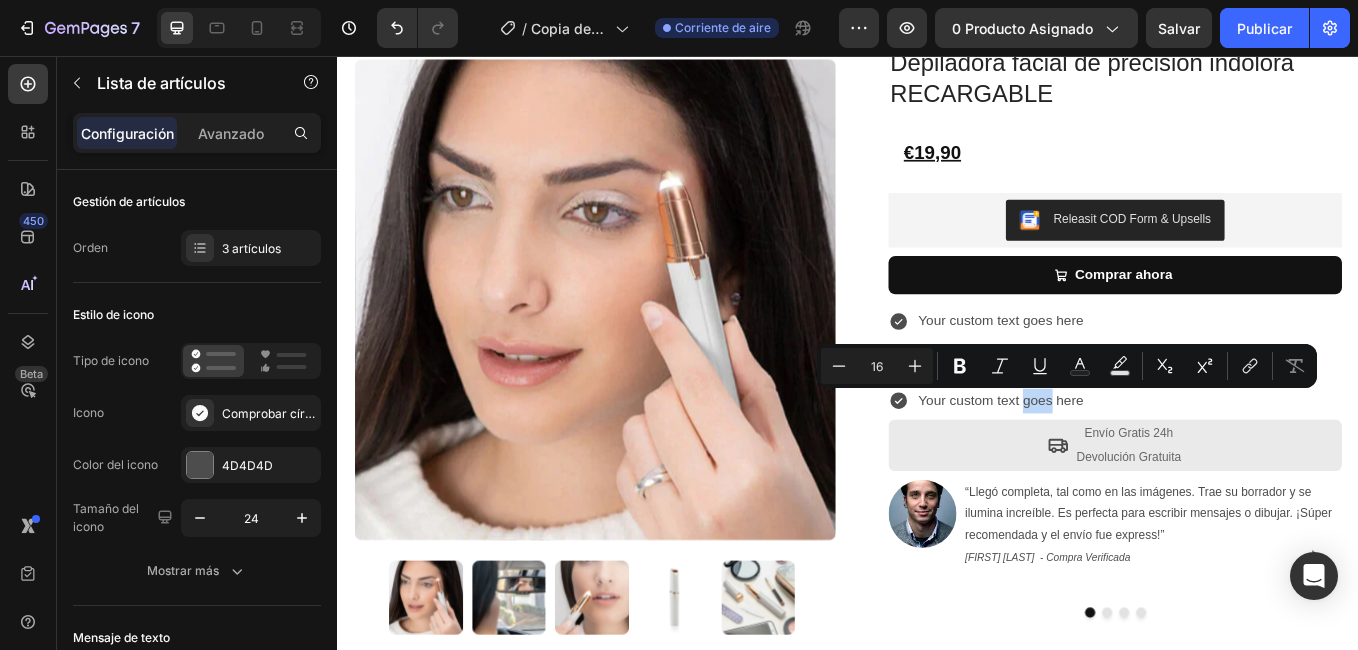 drag, startPoint x: 1136, startPoint y: 456, endPoint x: 983, endPoint y: 468, distance: 153.46986 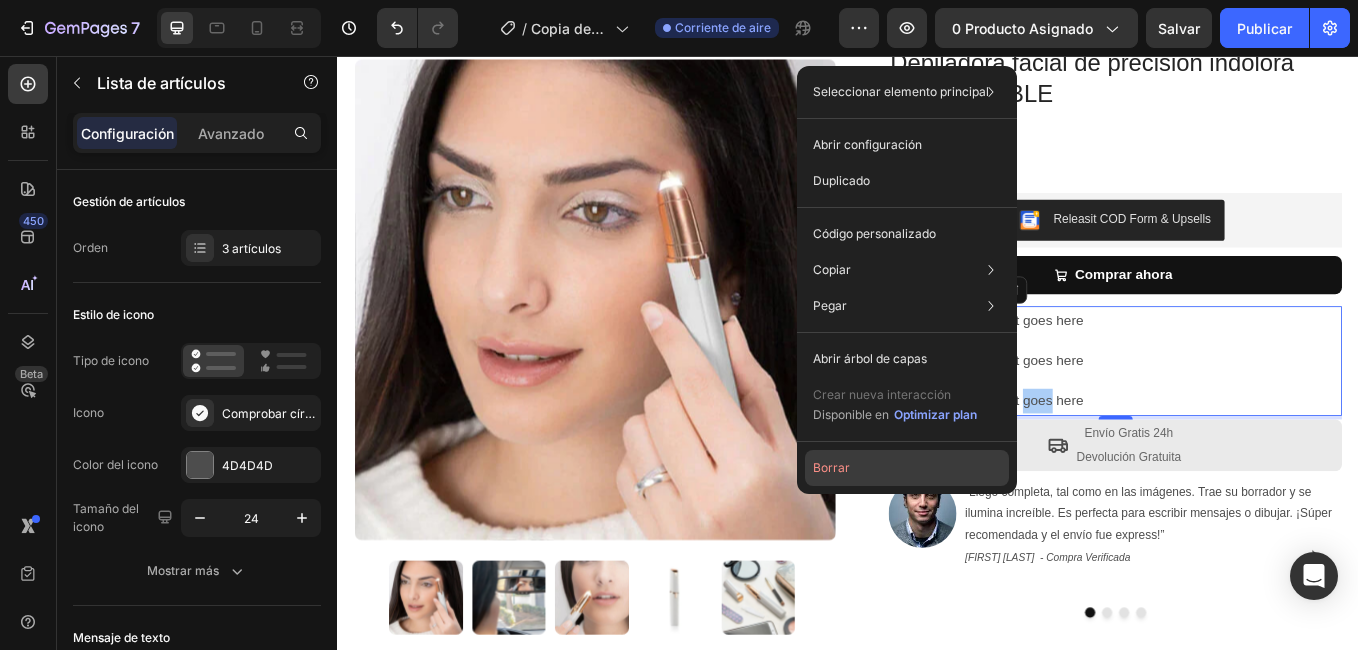 click on "Borrar" 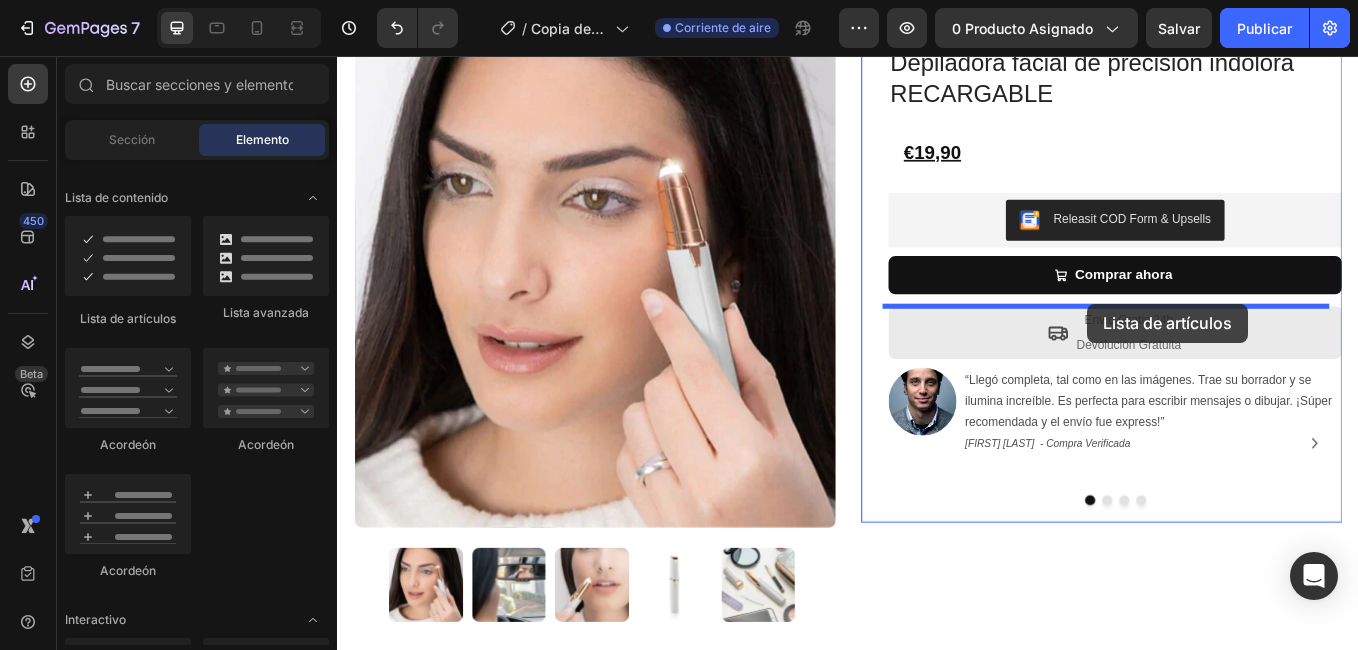 drag, startPoint x: 482, startPoint y: 336, endPoint x: 1219, endPoint y: 347, distance: 737.0821 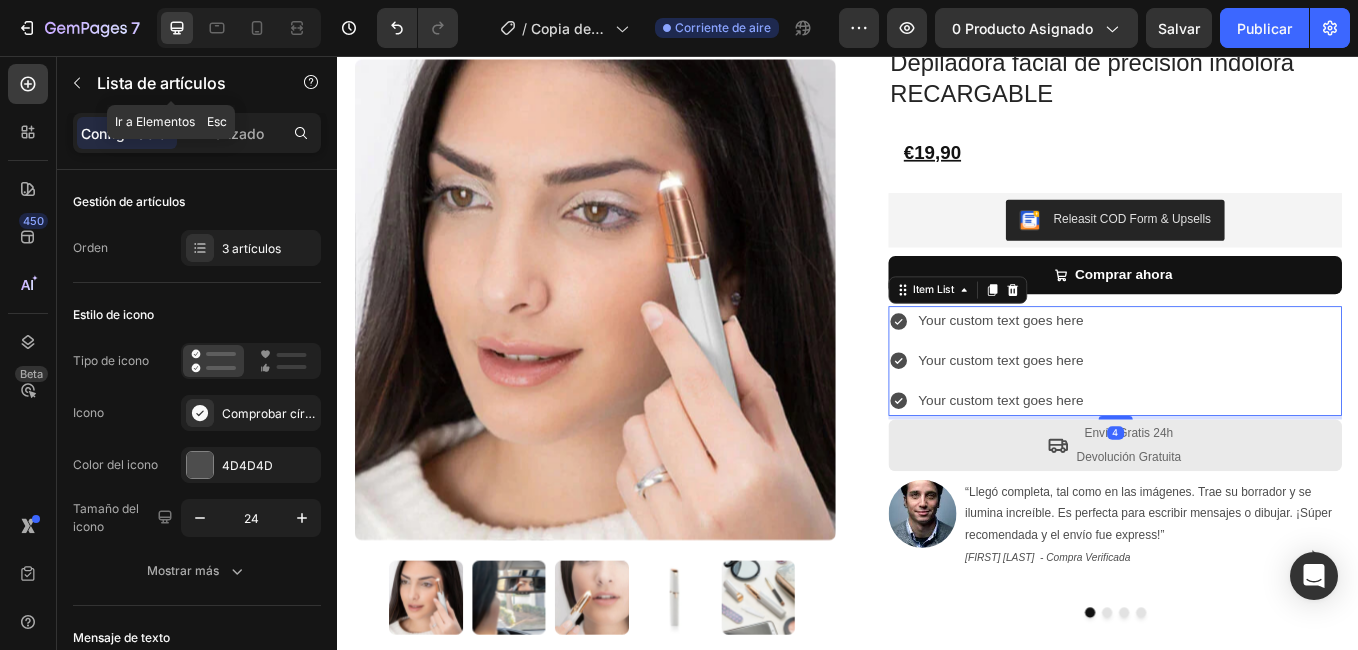 click on "Lista de artículos" 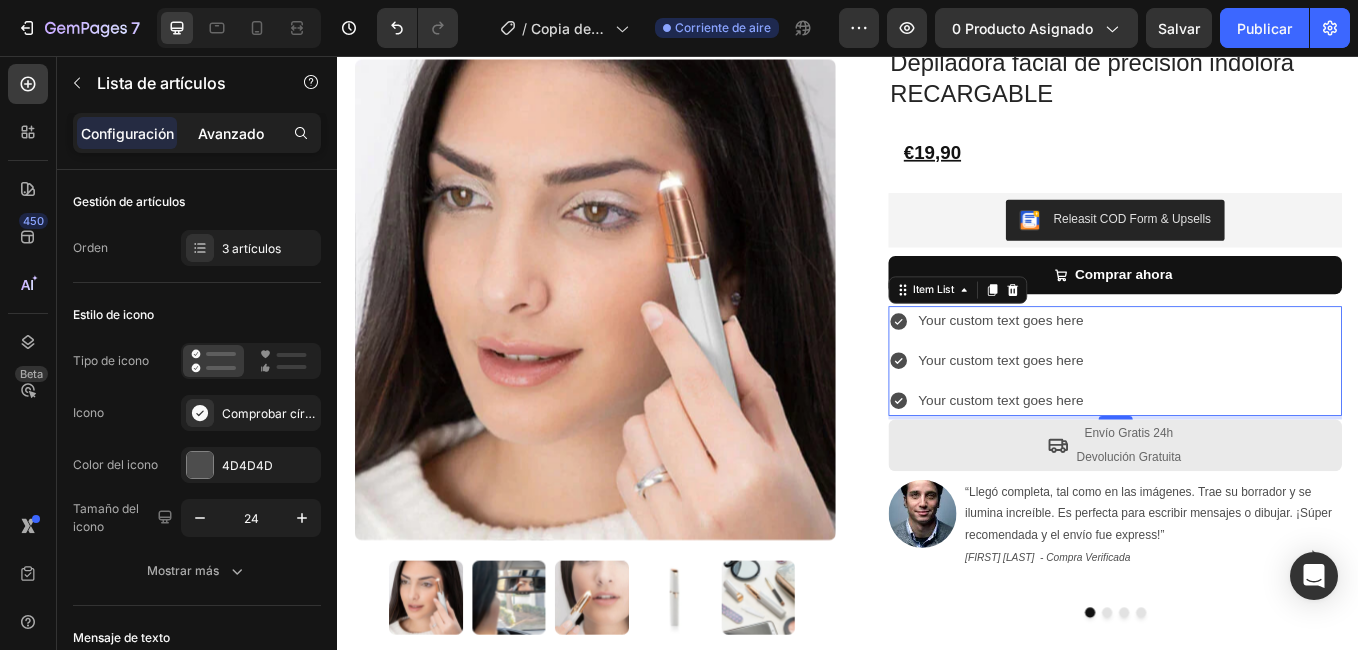 click on "Avanzado" at bounding box center (231, 133) 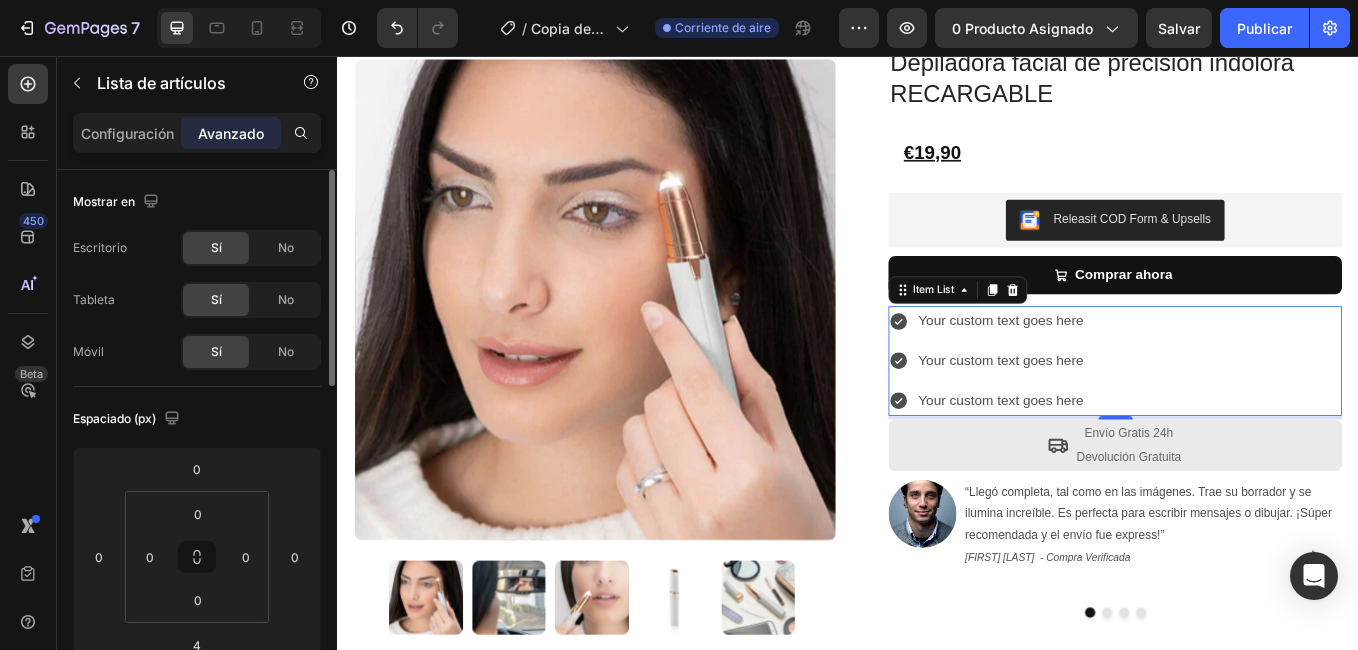 click on "Sí No" 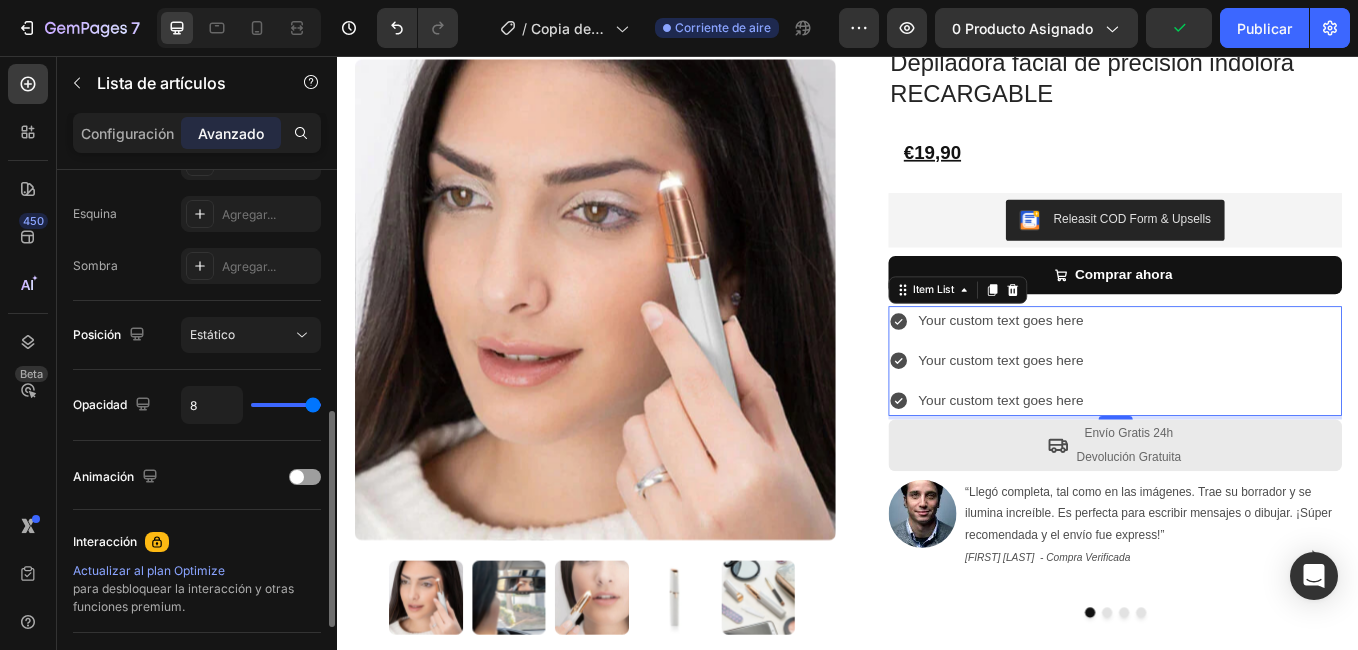 scroll, scrollTop: 797, scrollLeft: 0, axis: vertical 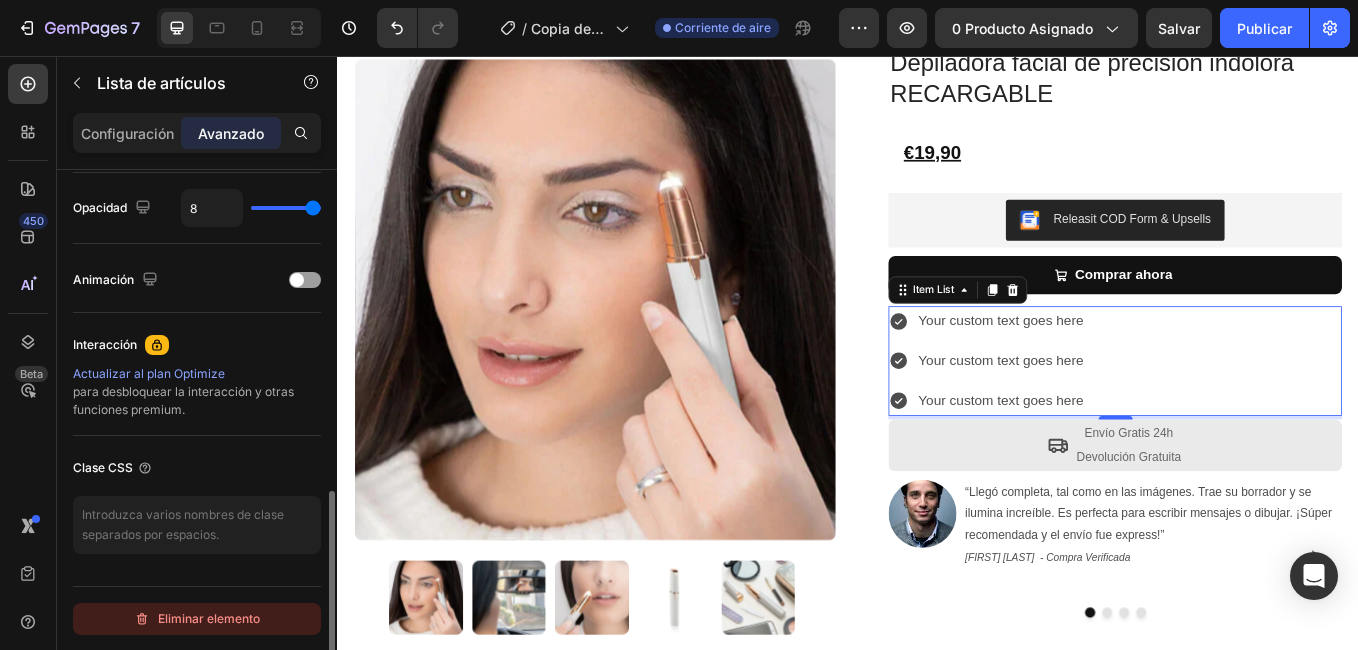 click on "Eliminar elemento" 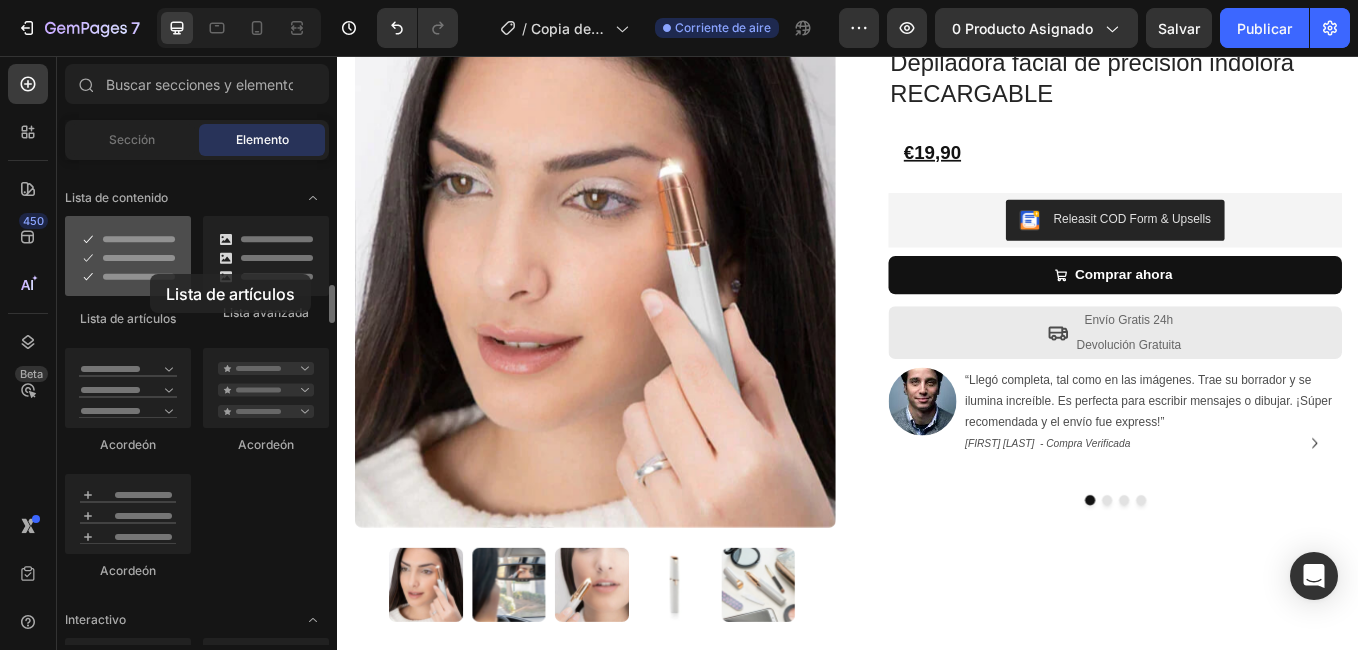 click at bounding box center (128, 256) 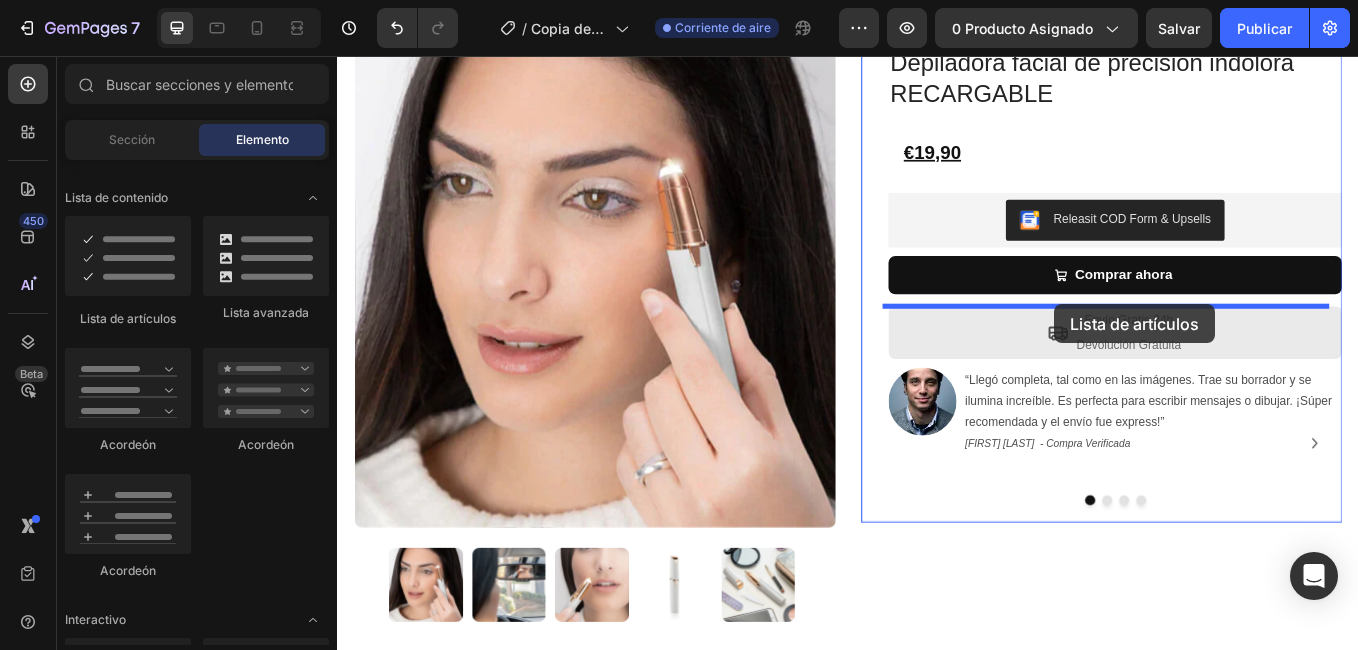 drag, startPoint x: 466, startPoint y: 331, endPoint x: 1180, endPoint y: 348, distance: 714.20233 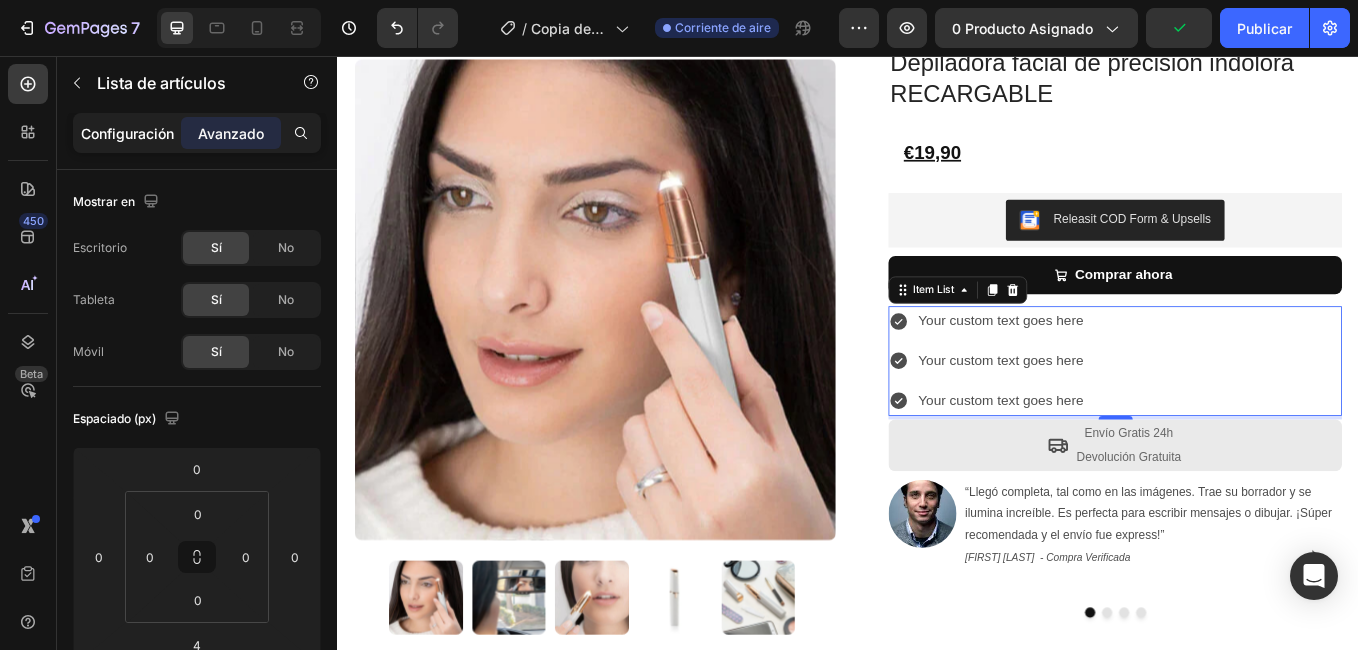 click on "Configuración" at bounding box center (127, 133) 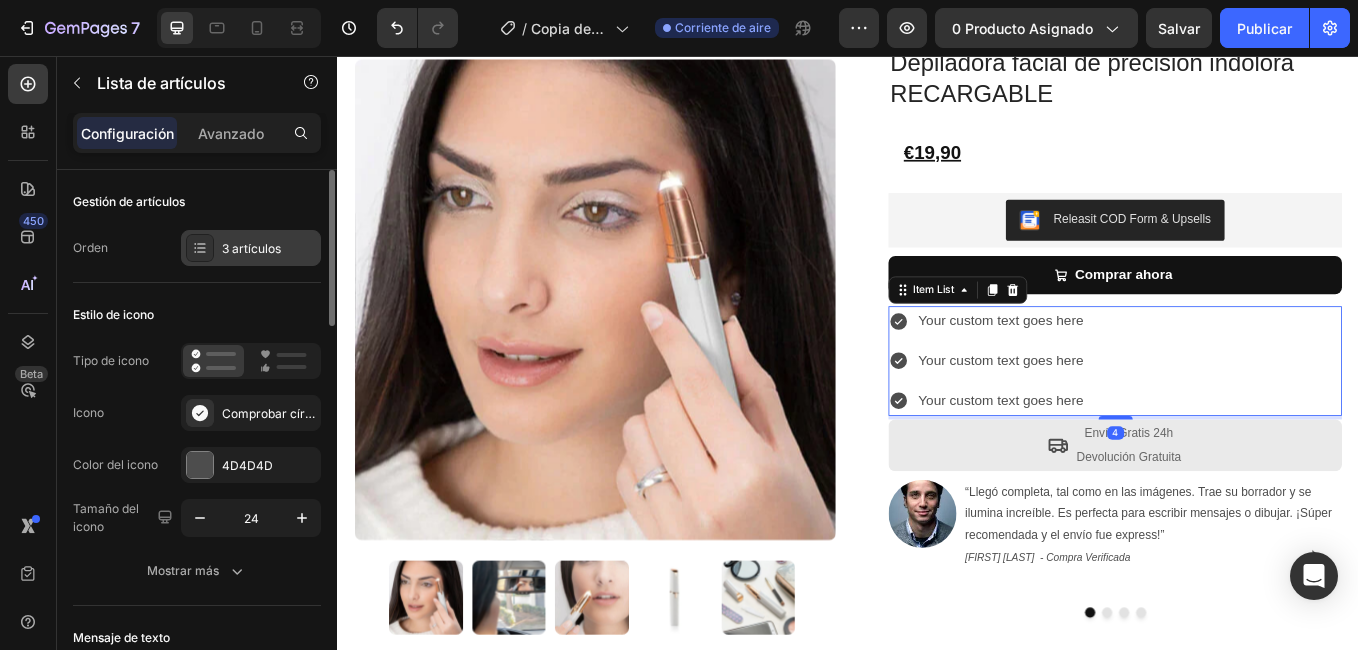 click on "3 artículos" at bounding box center (269, 249) 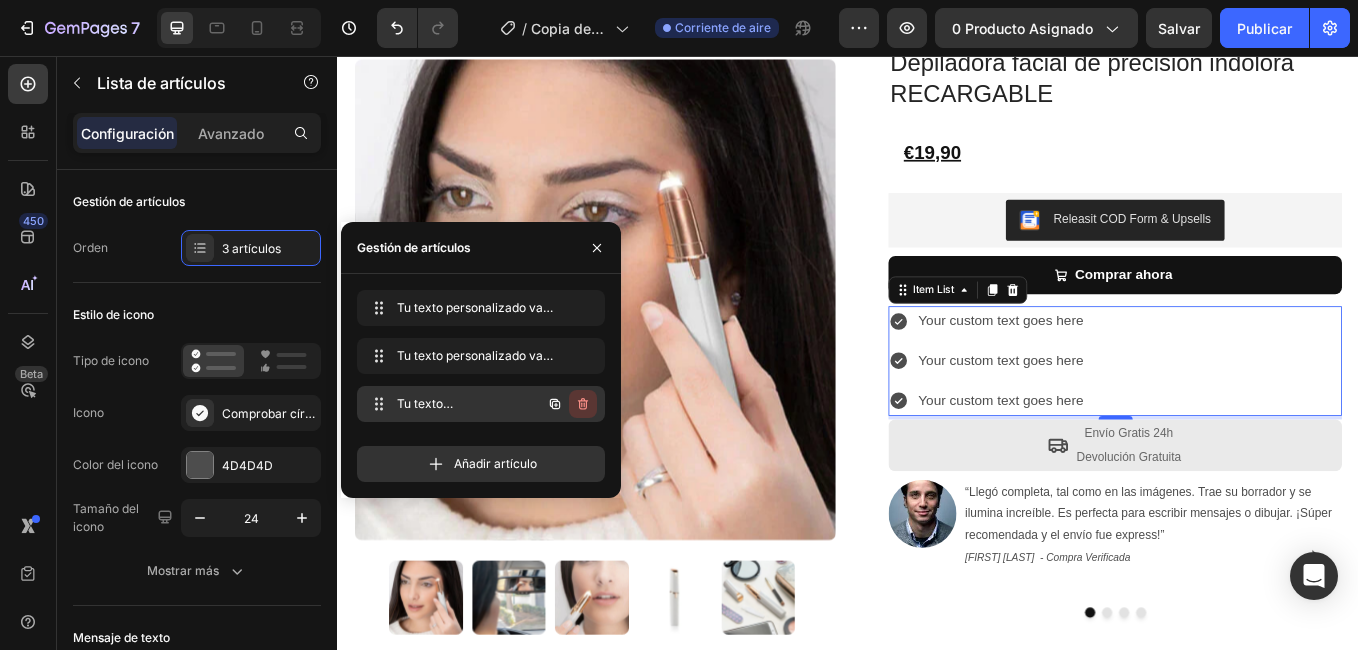 click 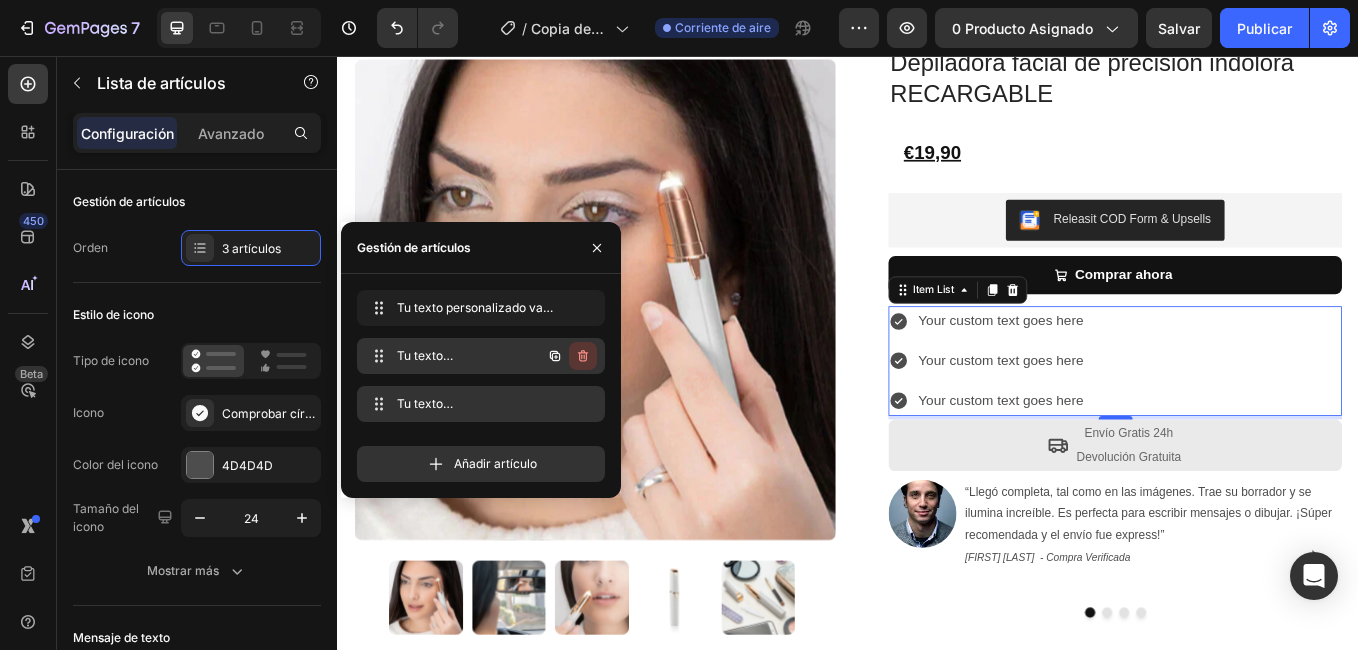 click 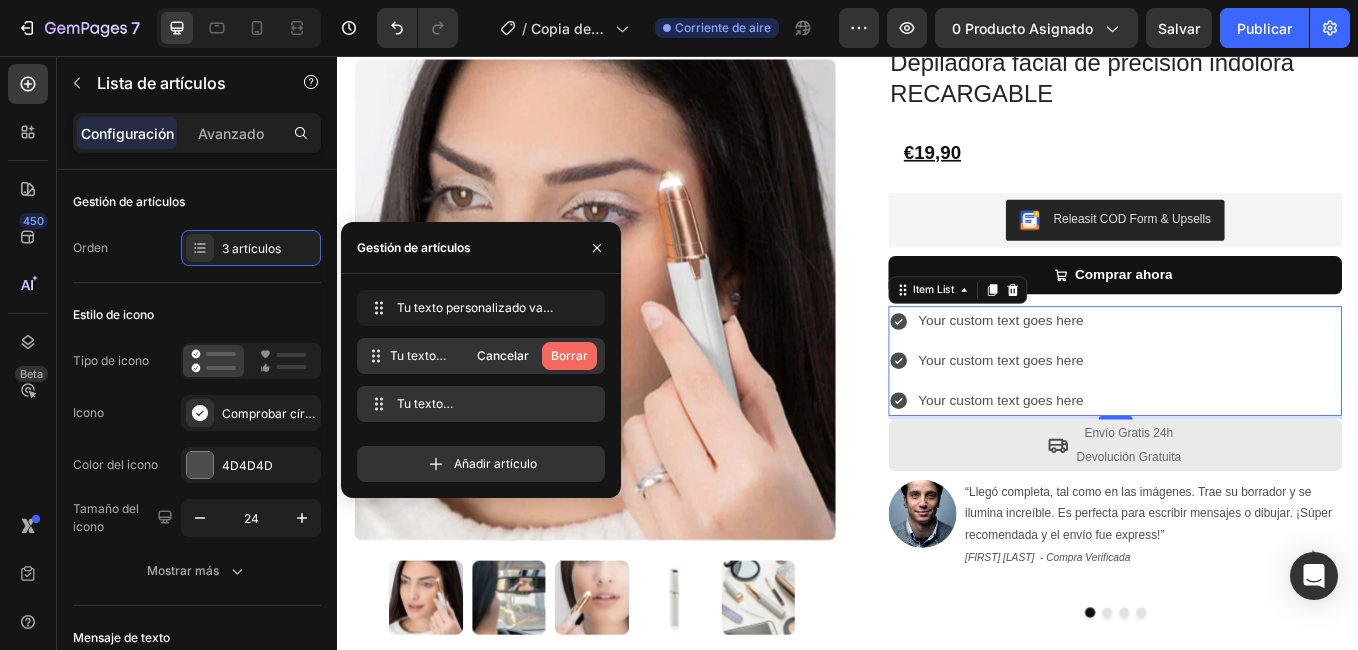 click on "Borrar" 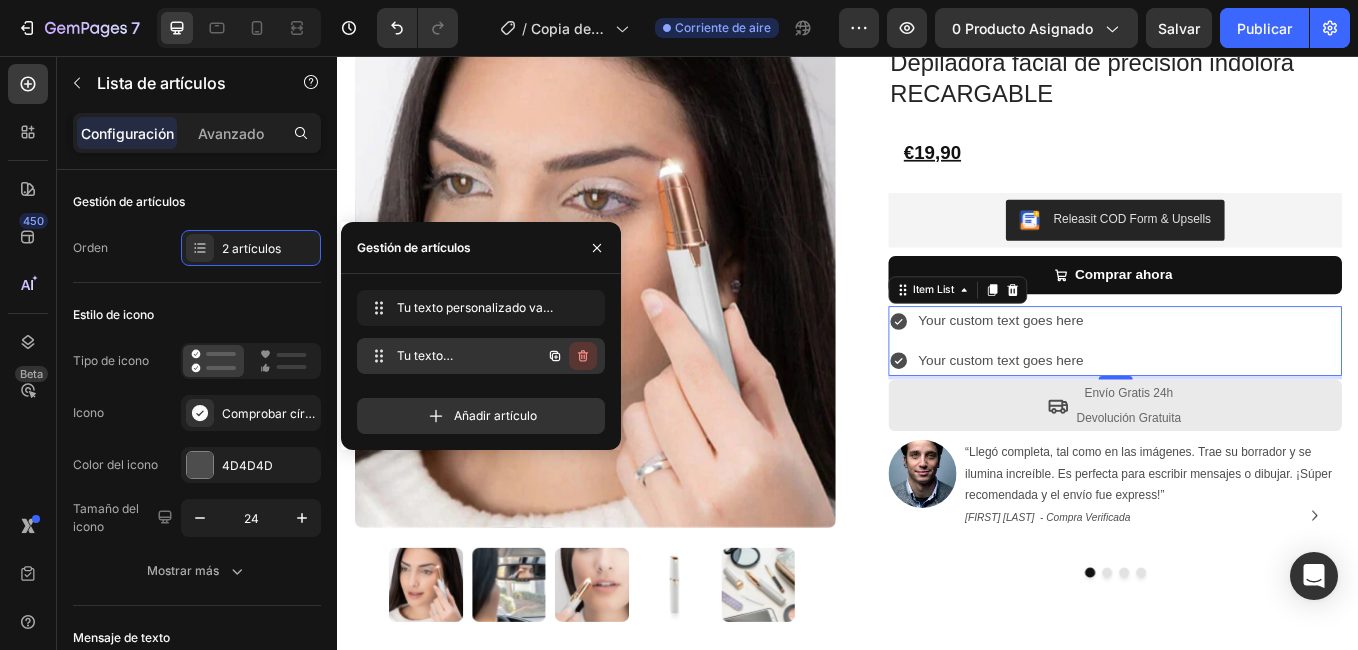 click 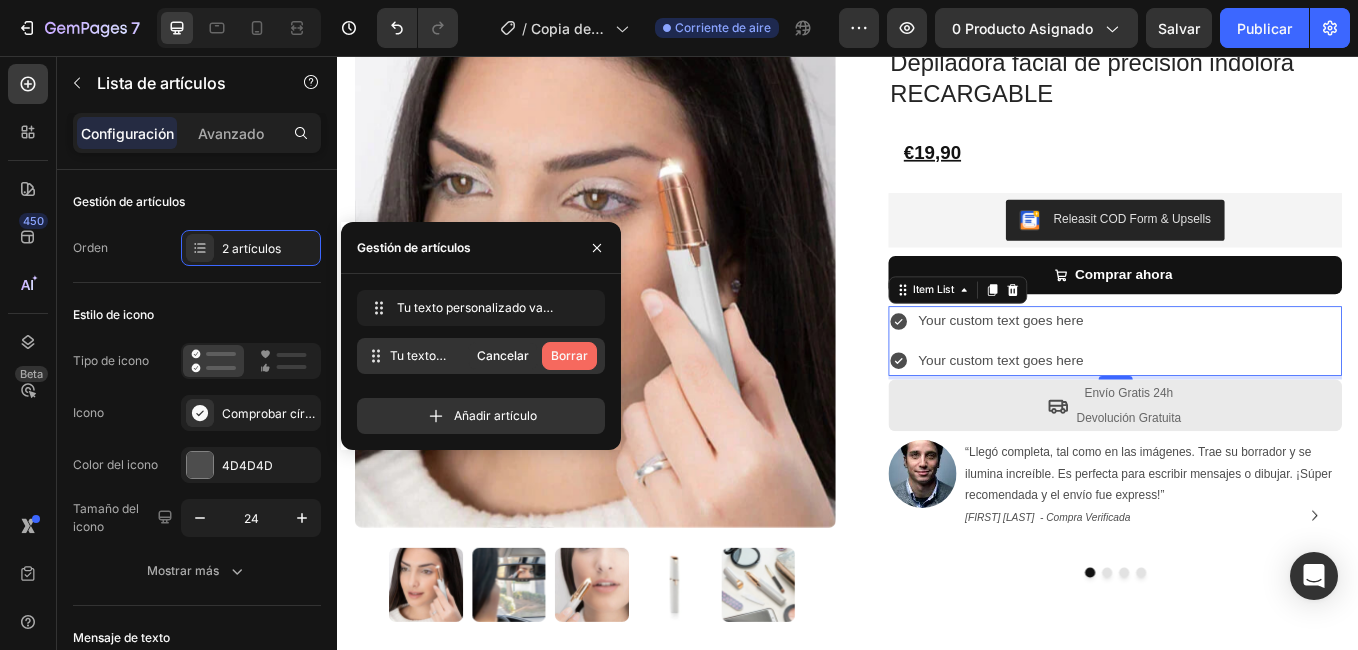 click on "Borrar" 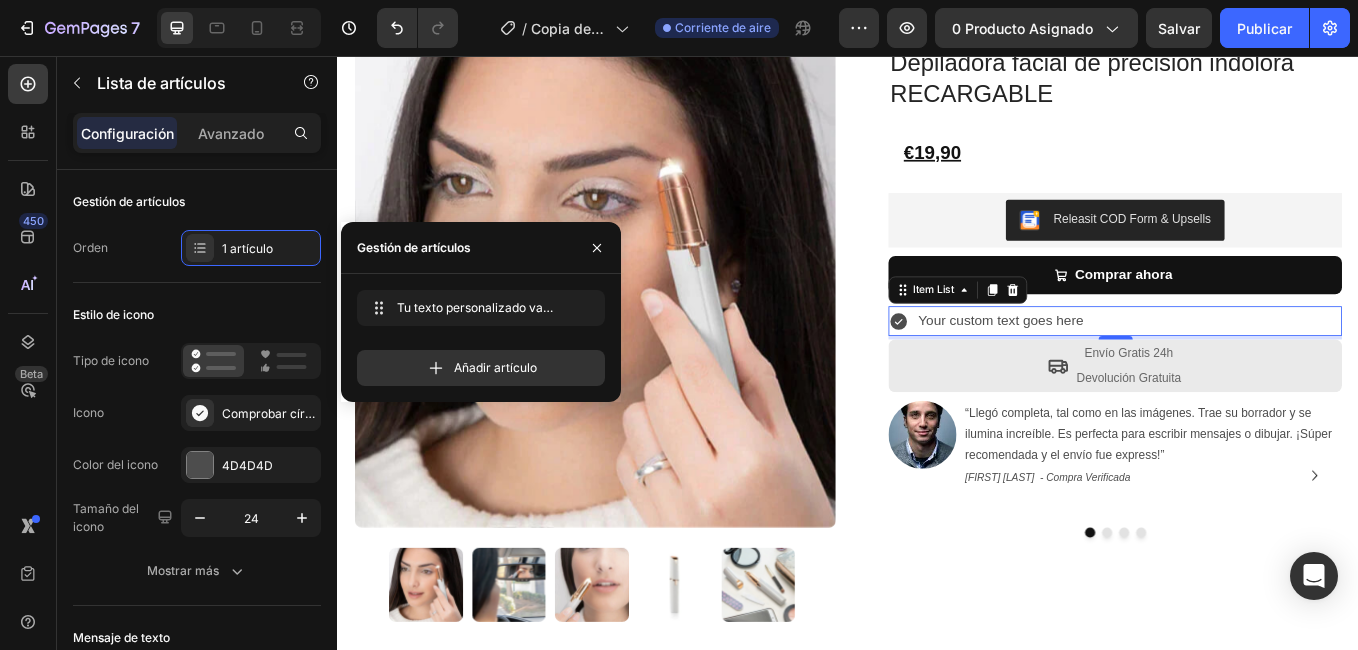 click 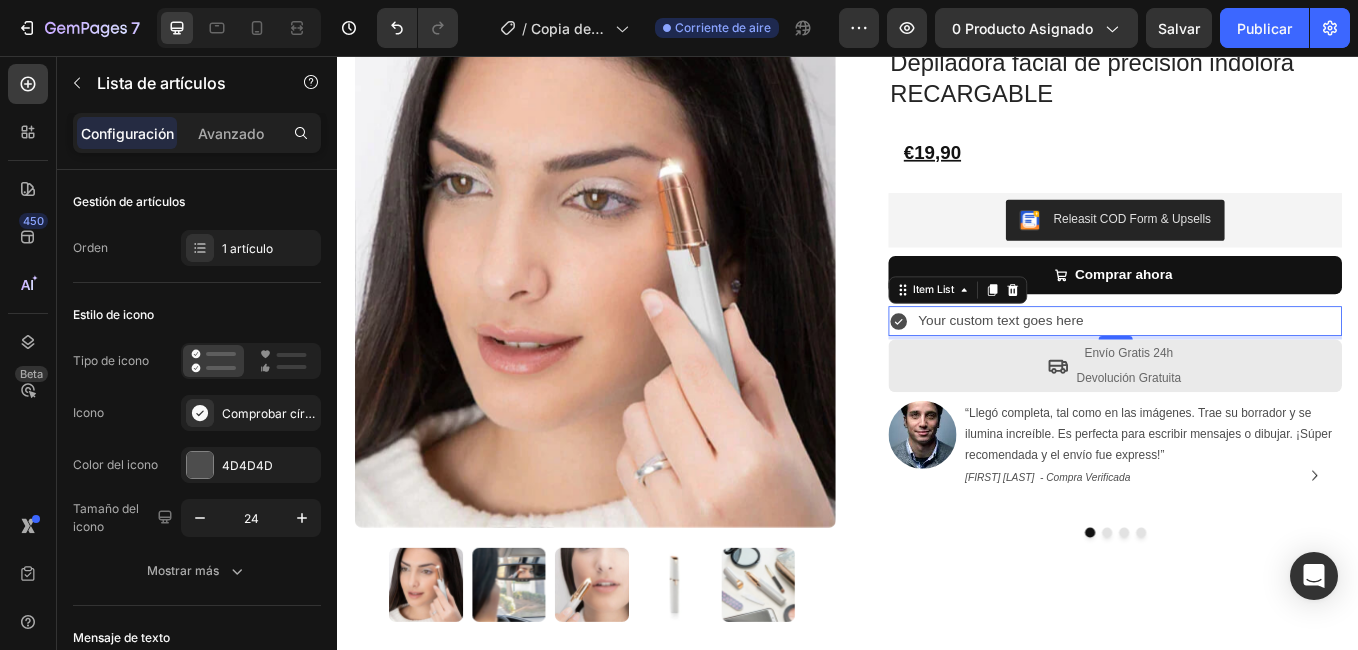 click 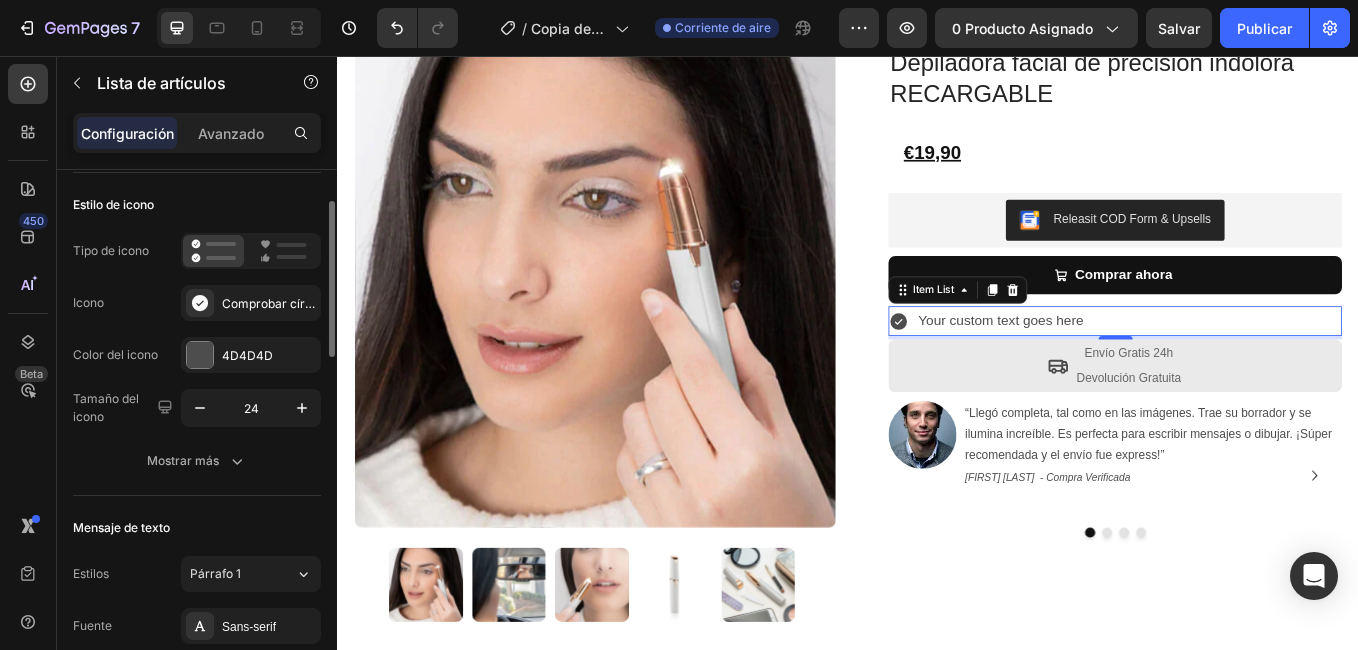 scroll, scrollTop: 0, scrollLeft: 0, axis: both 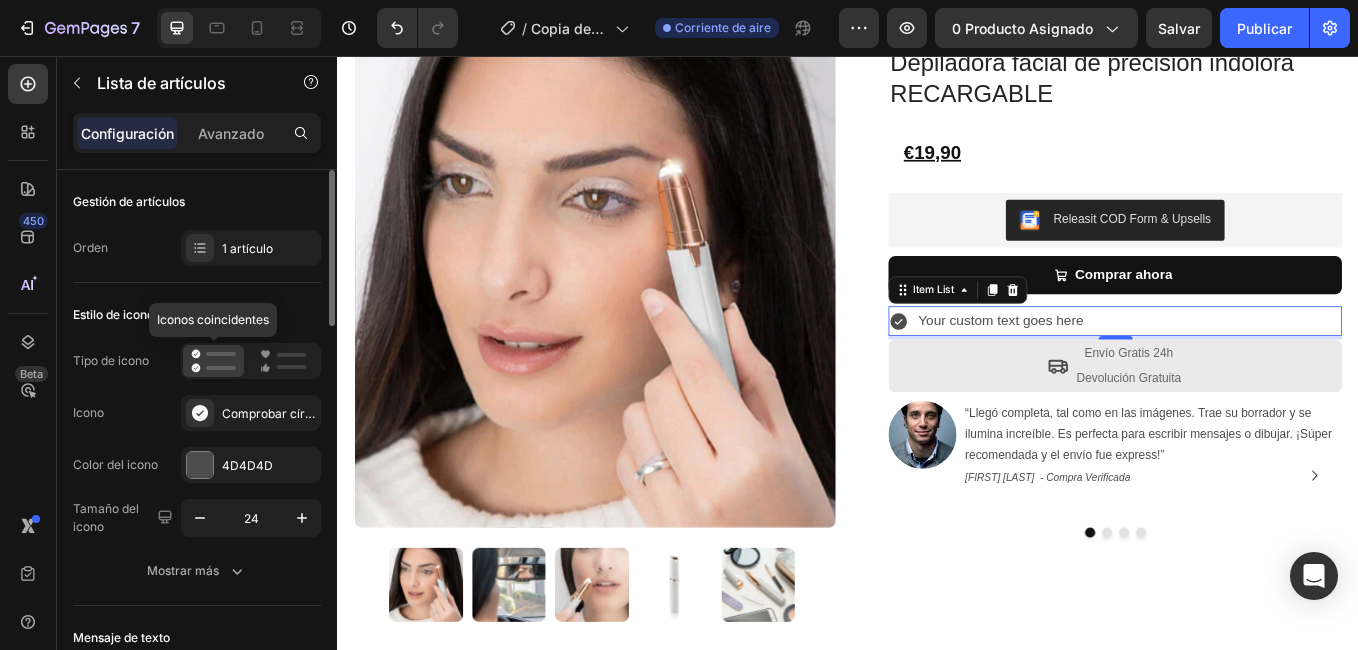 click 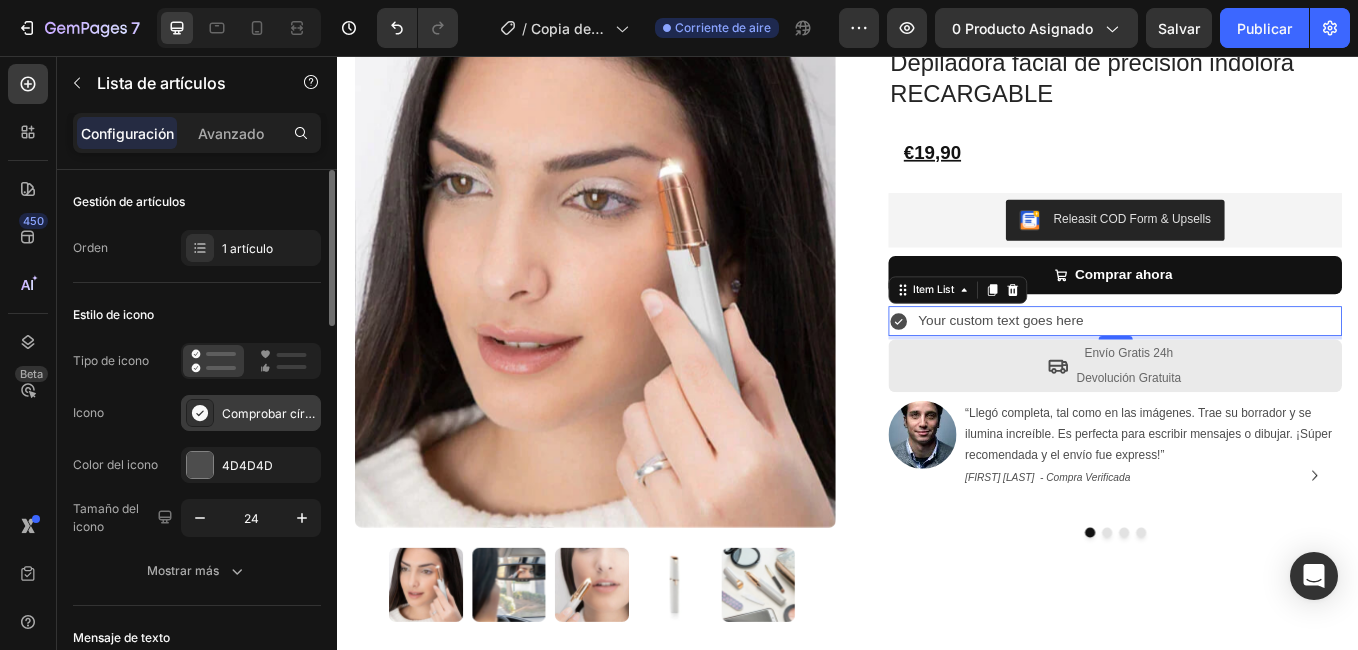 click 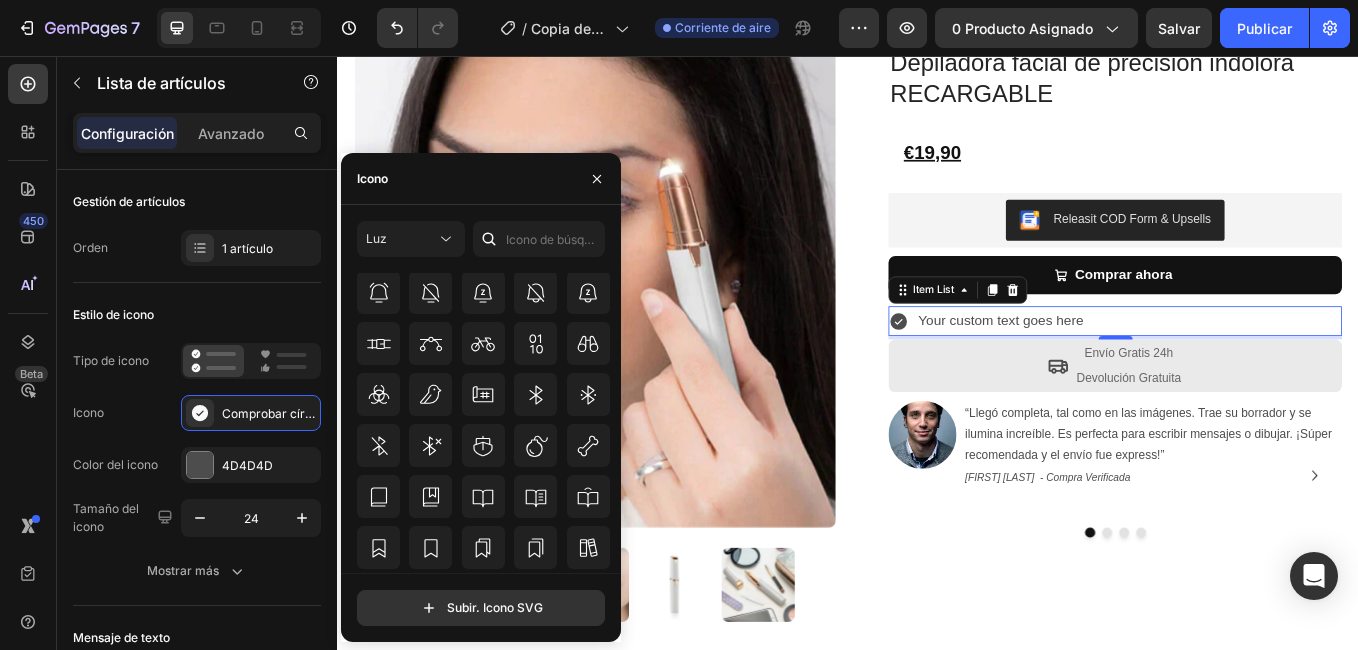 scroll, scrollTop: 1800, scrollLeft: 0, axis: vertical 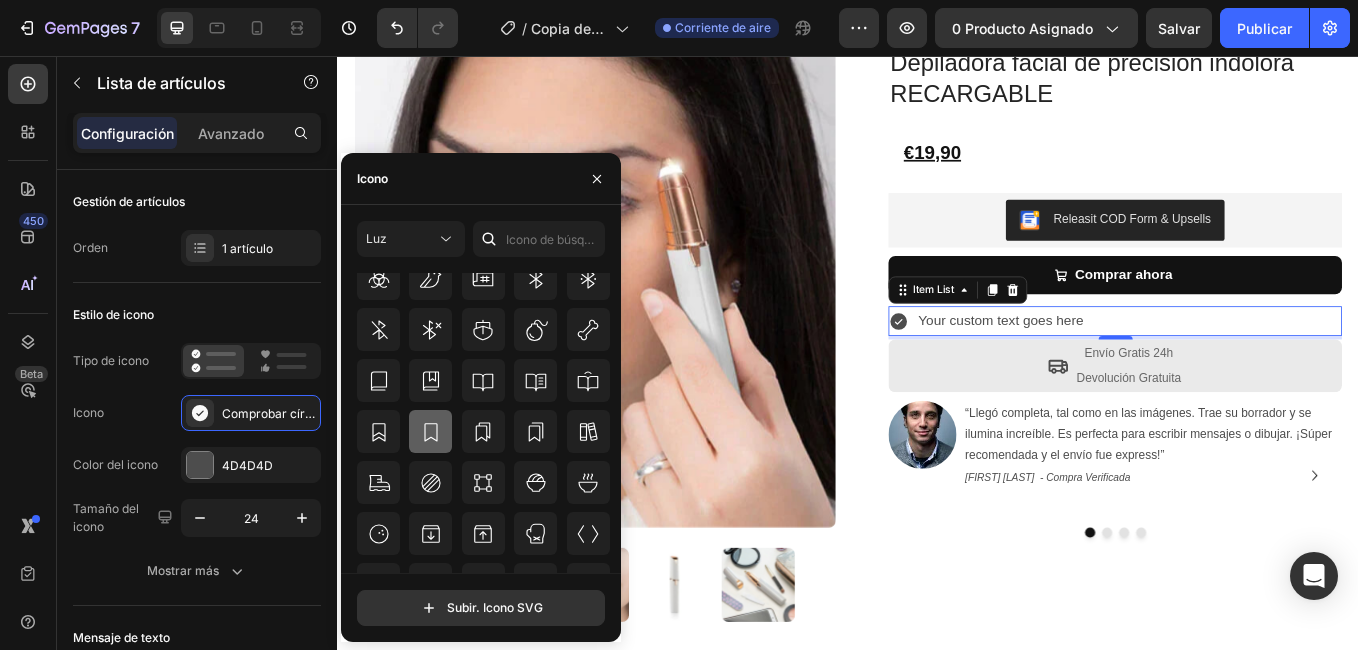 click 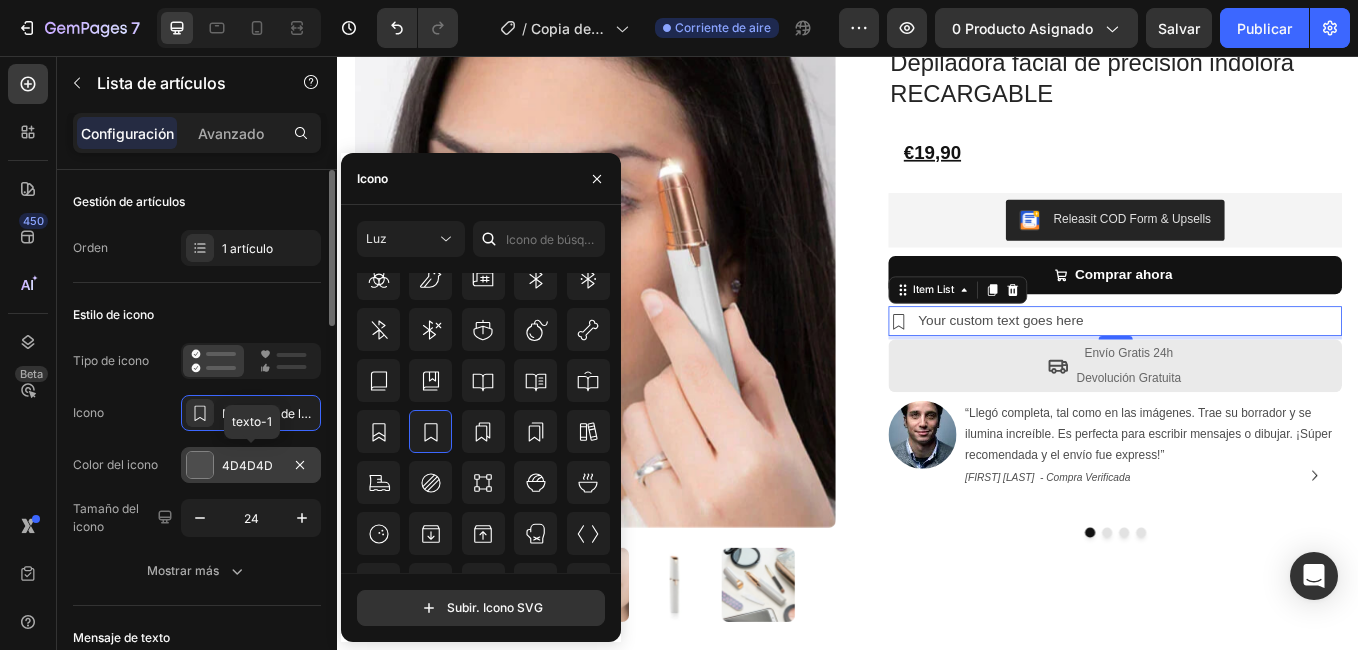 click at bounding box center [200, 465] 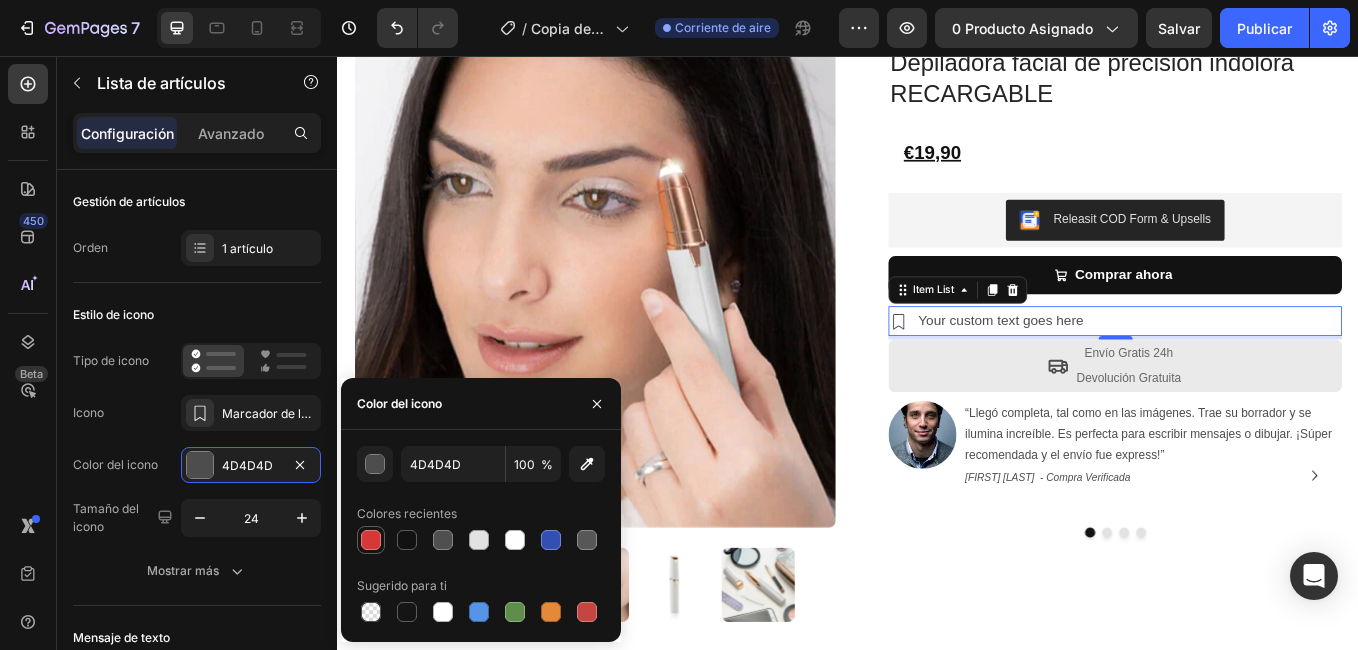 click at bounding box center [371, 540] 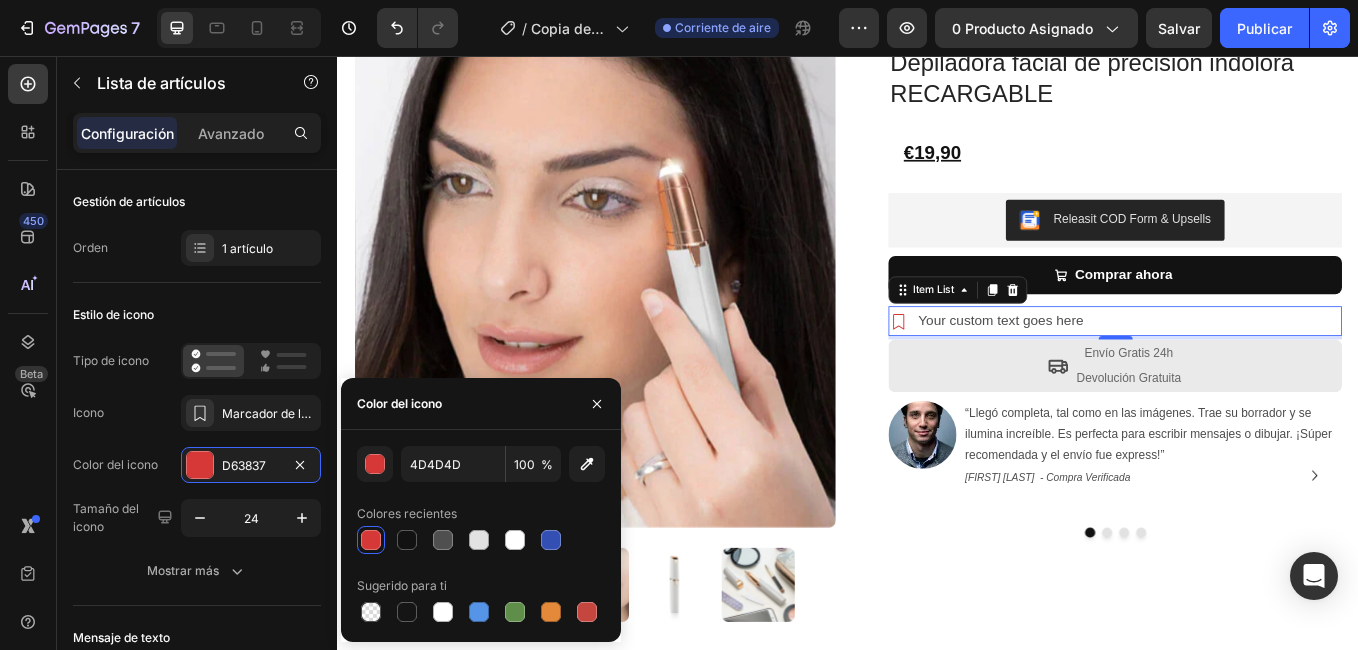click on "Your custom text goes here" at bounding box center (1116, 367) 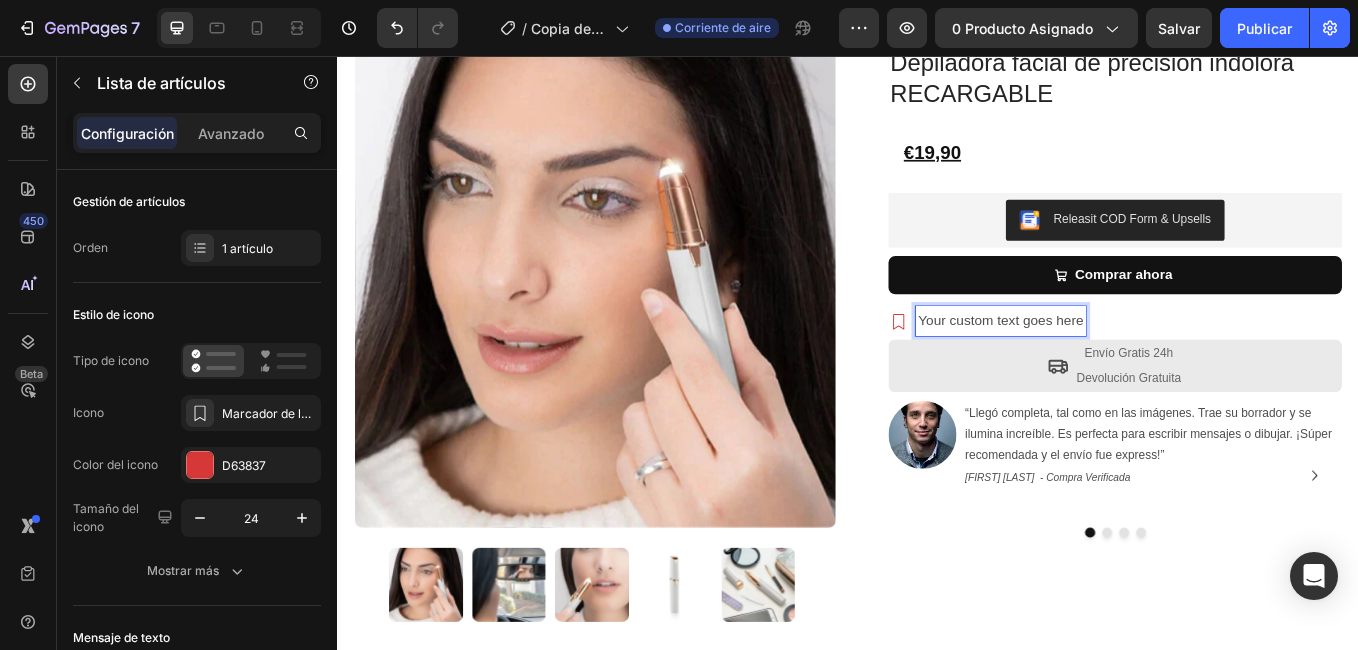 click on "Your custom text goes here" at bounding box center (1116, 367) 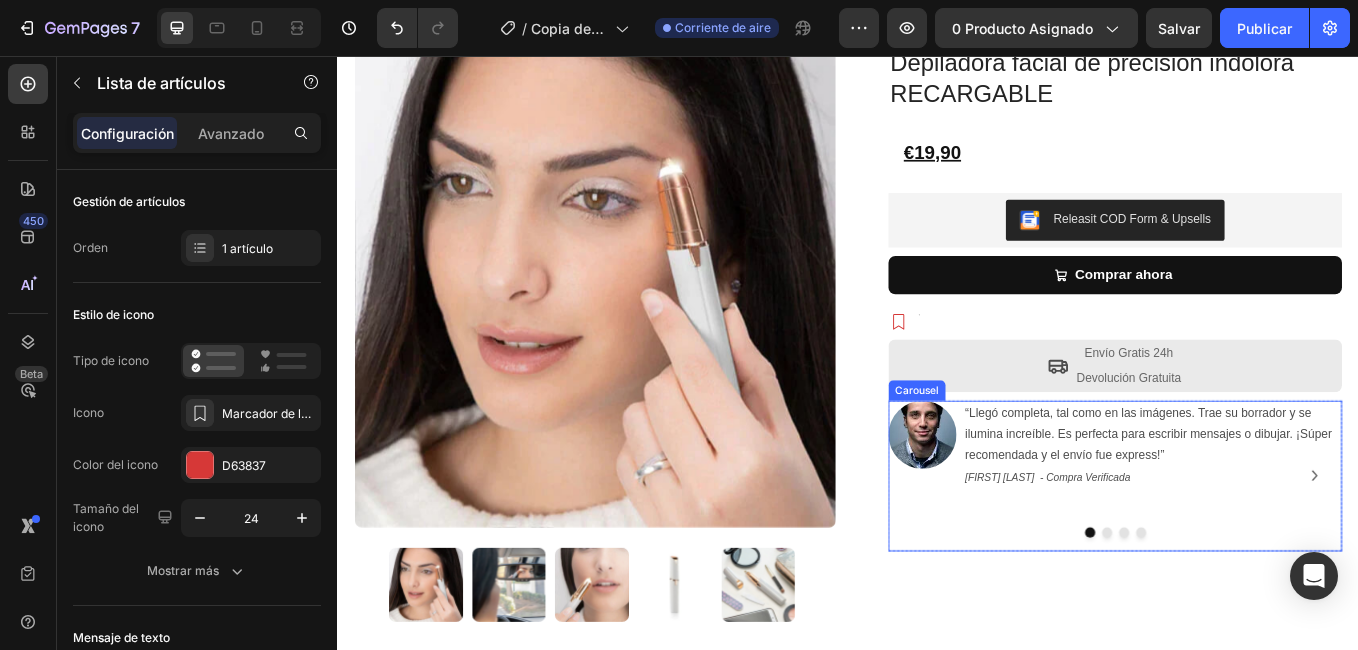 scroll, scrollTop: 91, scrollLeft: 0, axis: vertical 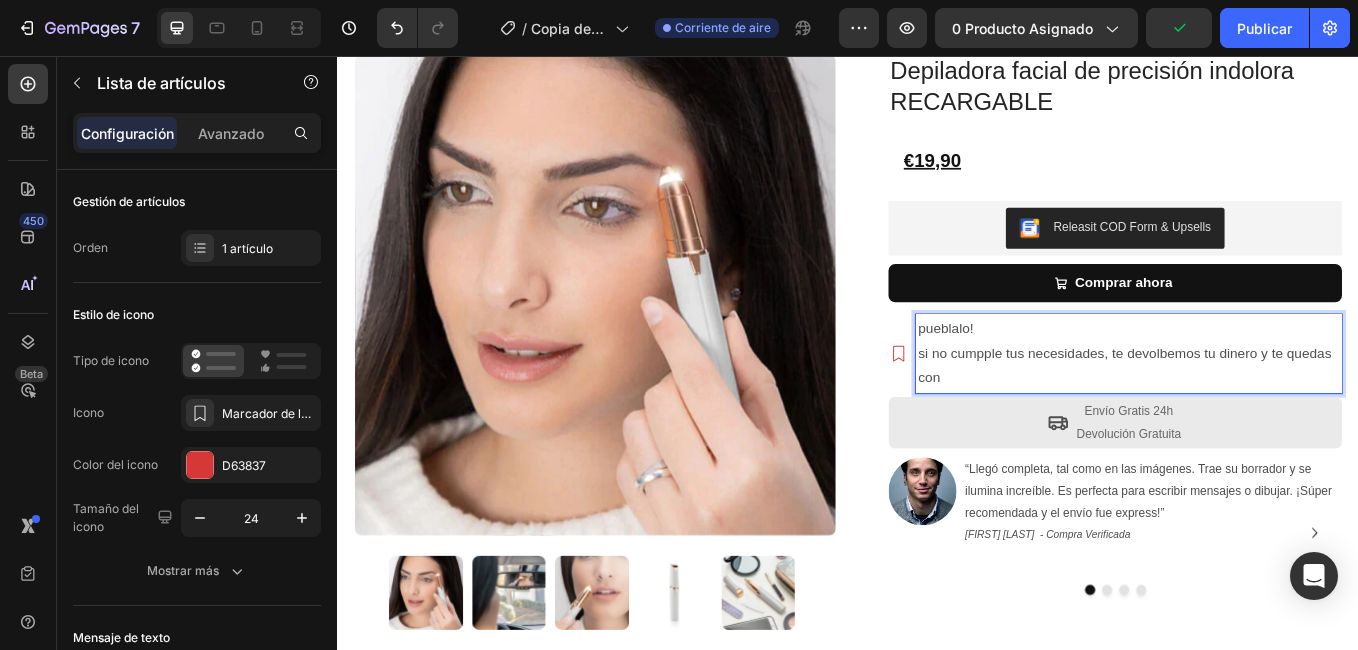 click on "si no cumpple tus necesidades, te devolbemos tu dinero y te quedas con" at bounding box center [1266, 420] 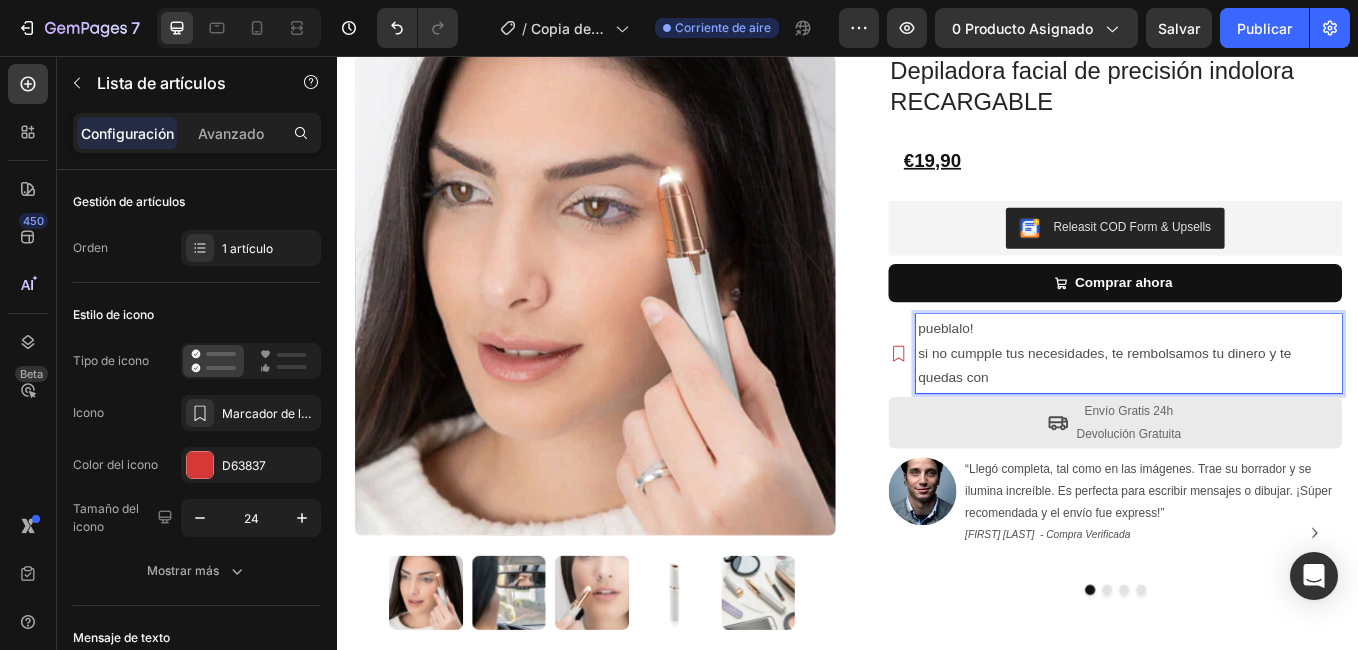 click on "si no cumpple tus necesidades, te rembolsamos tu dinero y te quedas con" at bounding box center [1266, 420] 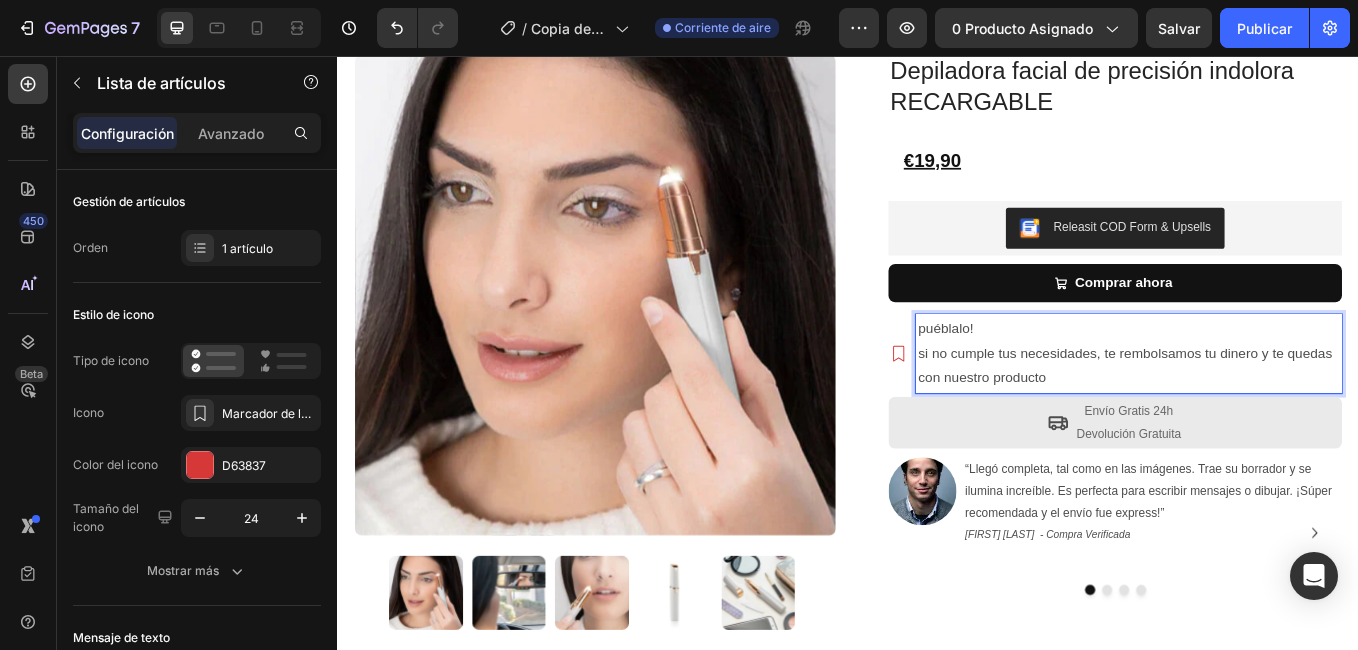 click on "puéblalo!" at bounding box center [1266, 376] 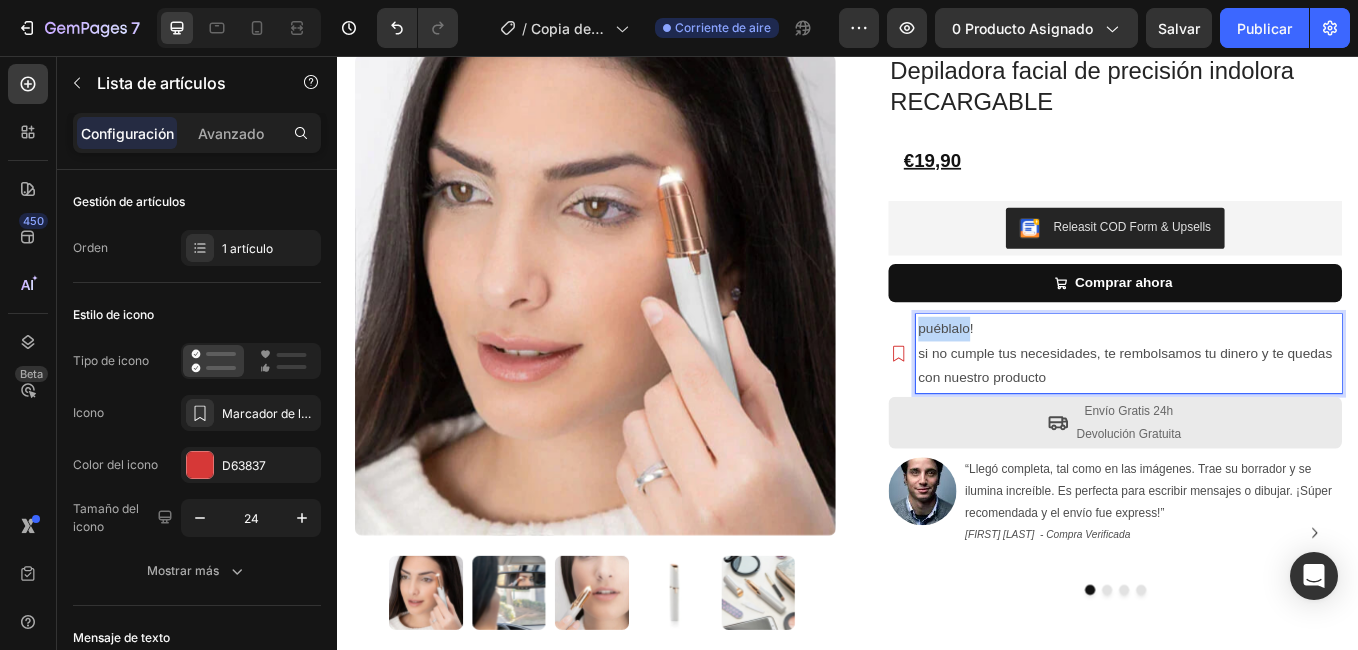 click on "puéblalo!" at bounding box center [1266, 376] 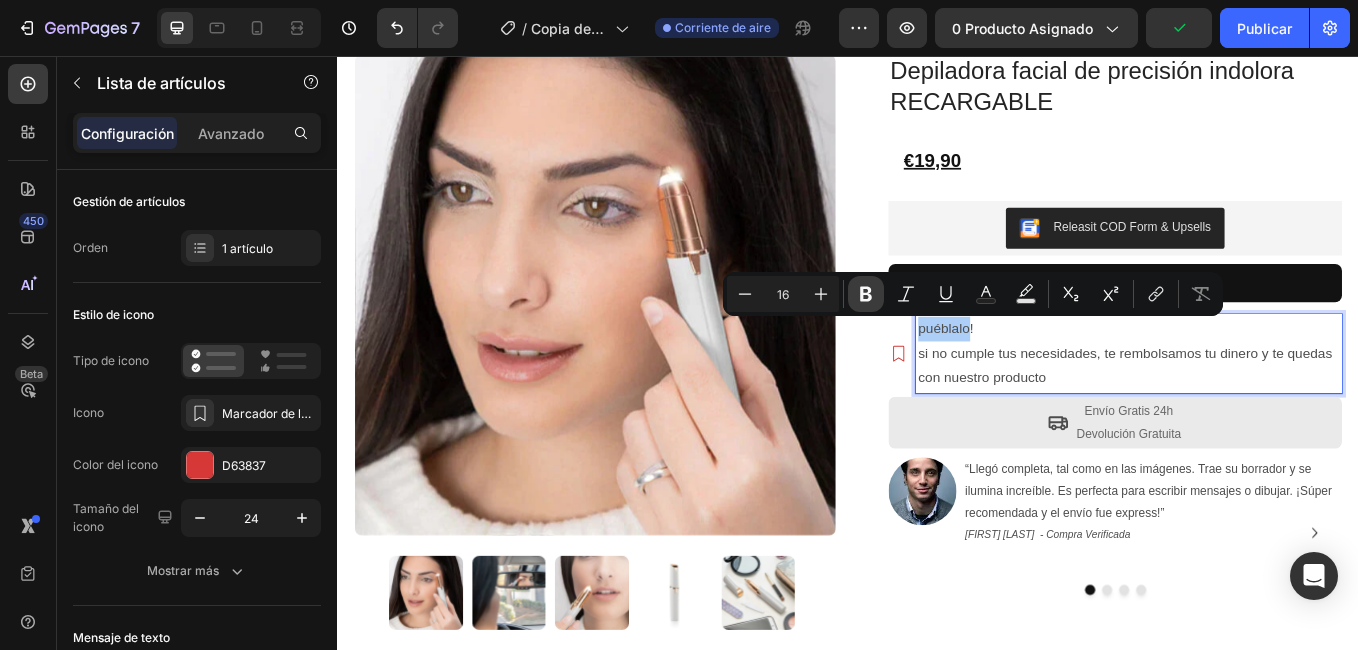 click 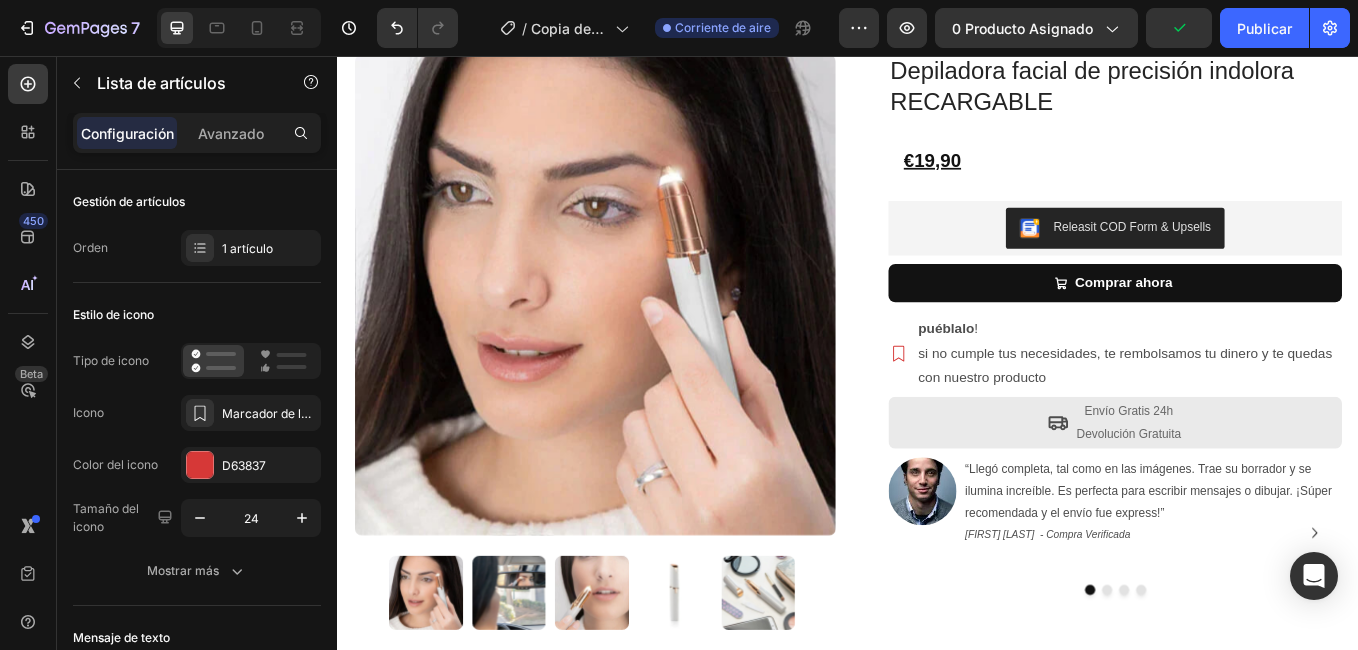 click on "puéblalo" at bounding box center (1052, 375) 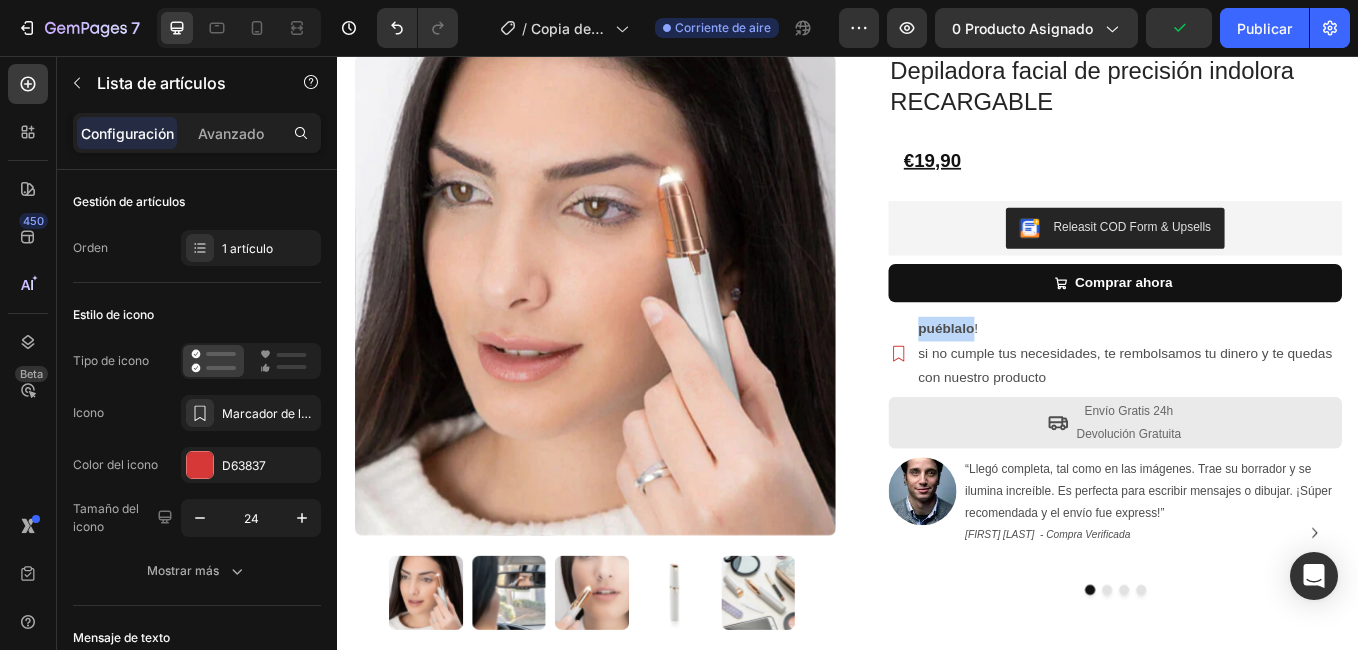 click on "puéblalo" at bounding box center (1052, 375) 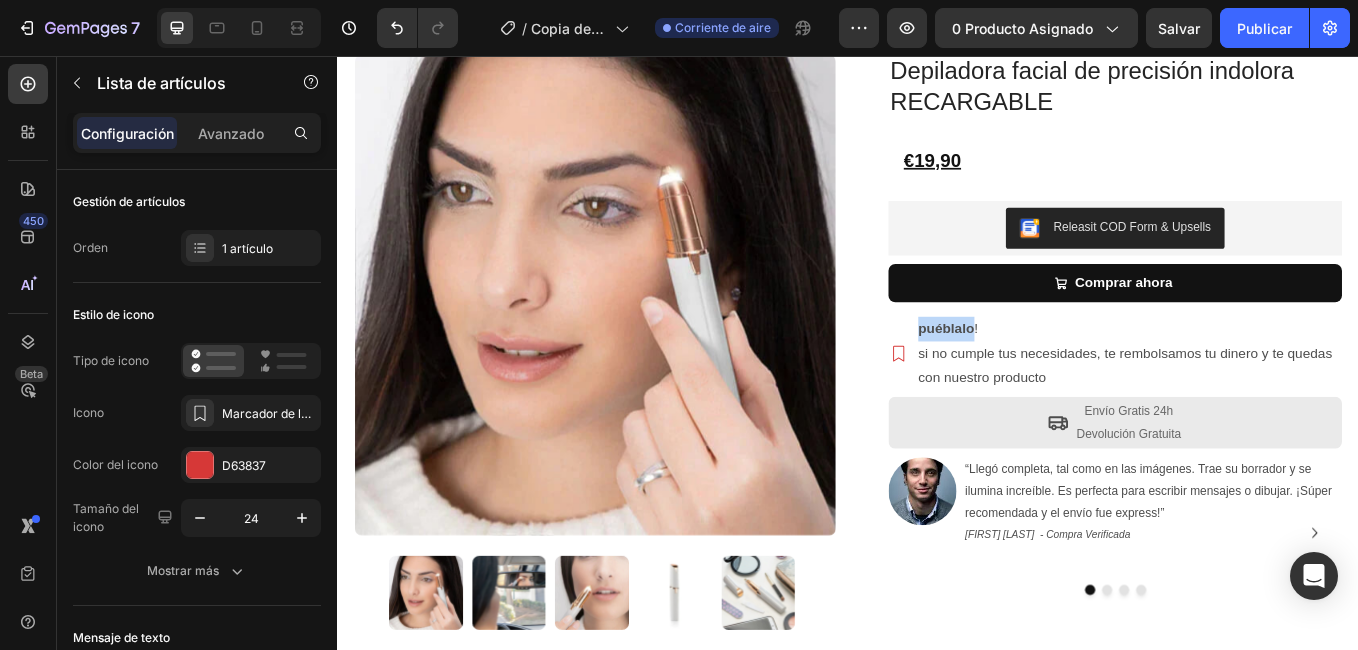 click on "puéblalo" at bounding box center [1052, 375] 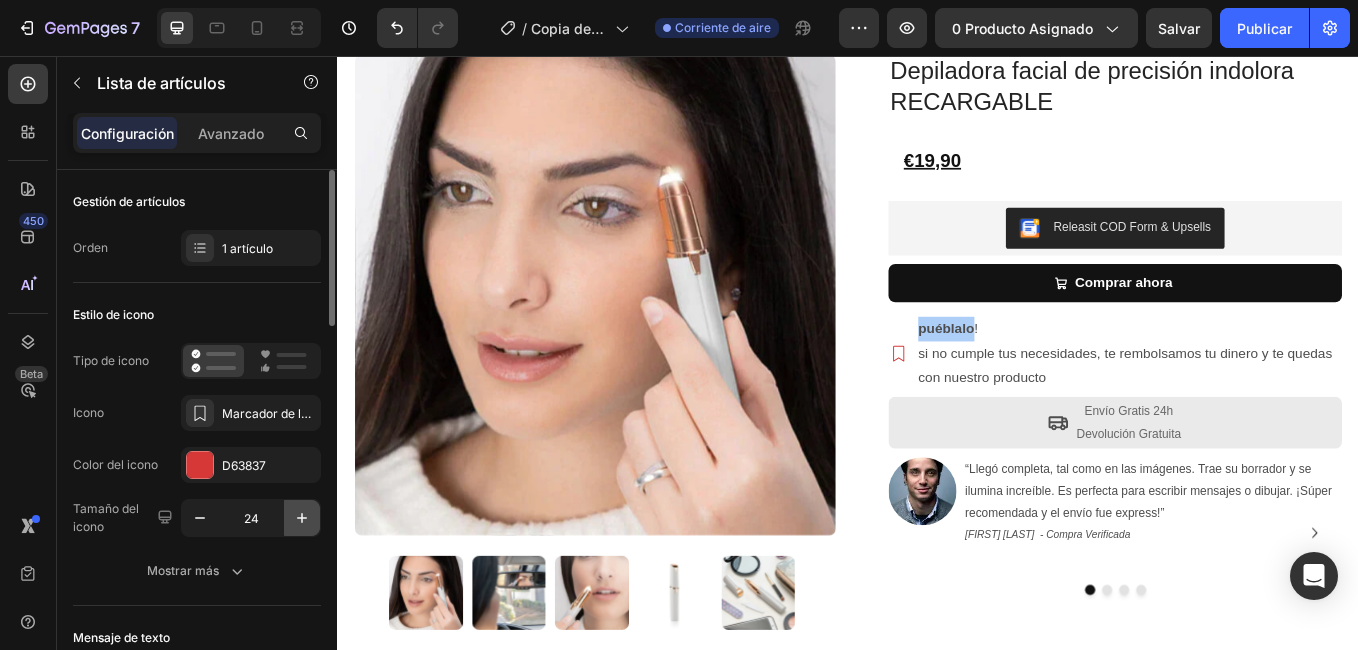 click 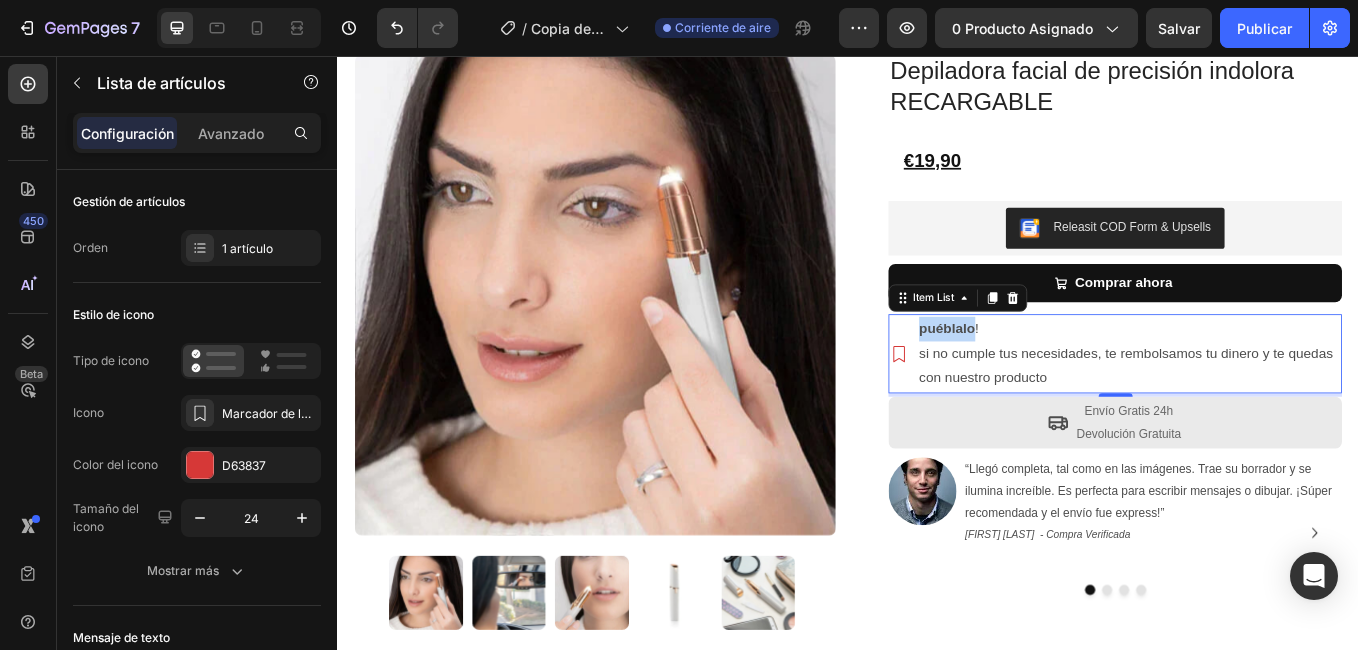 click on "puéblalo" at bounding box center (1053, 375) 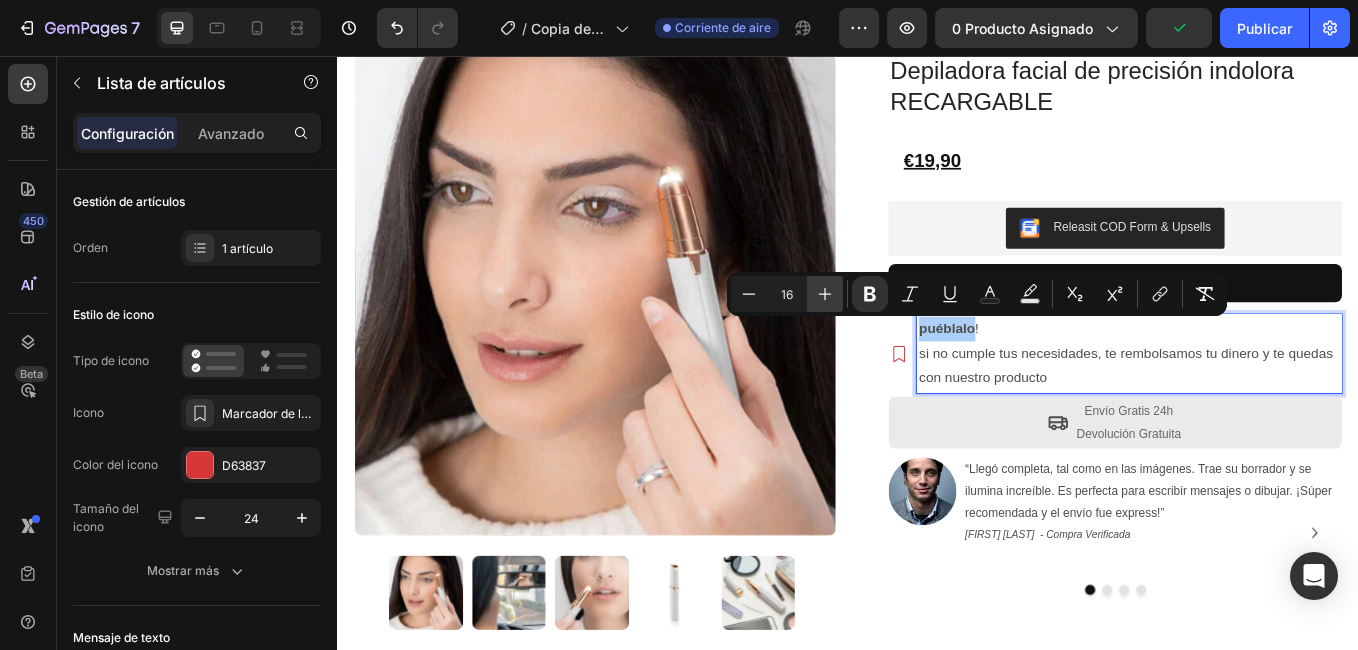 click on "Plus" at bounding box center [825, 294] 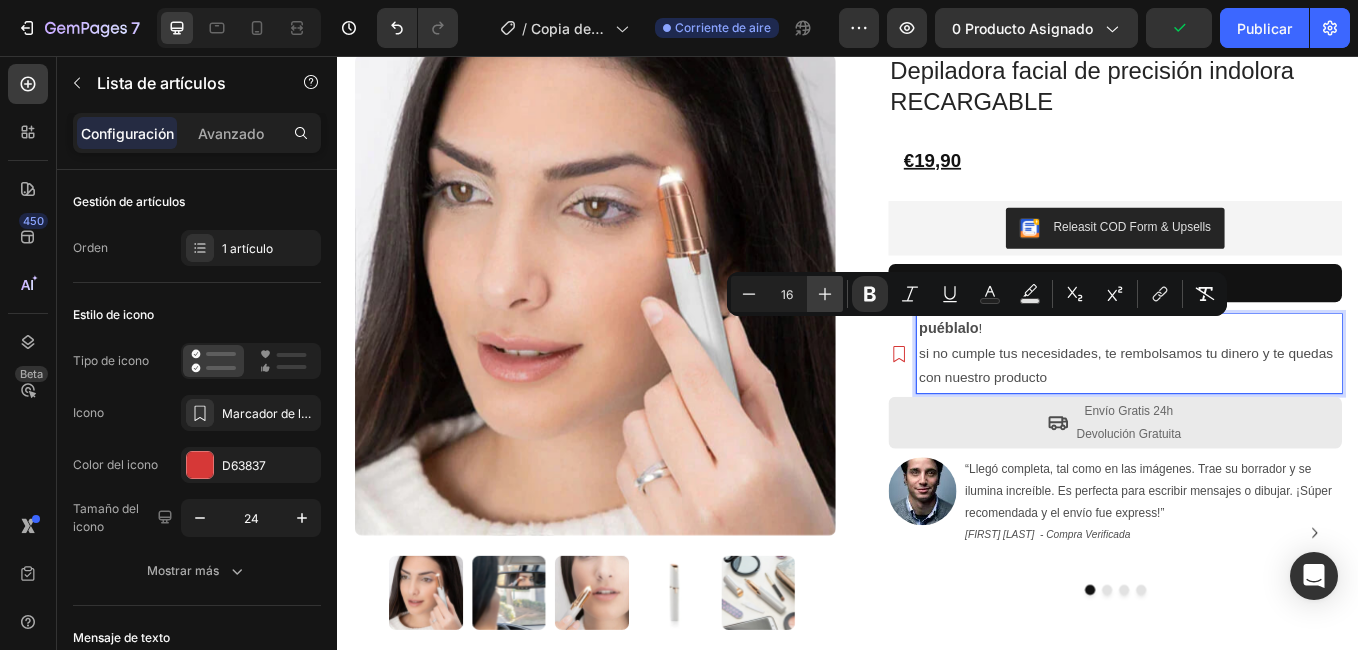 click on "Plus" at bounding box center (825, 294) 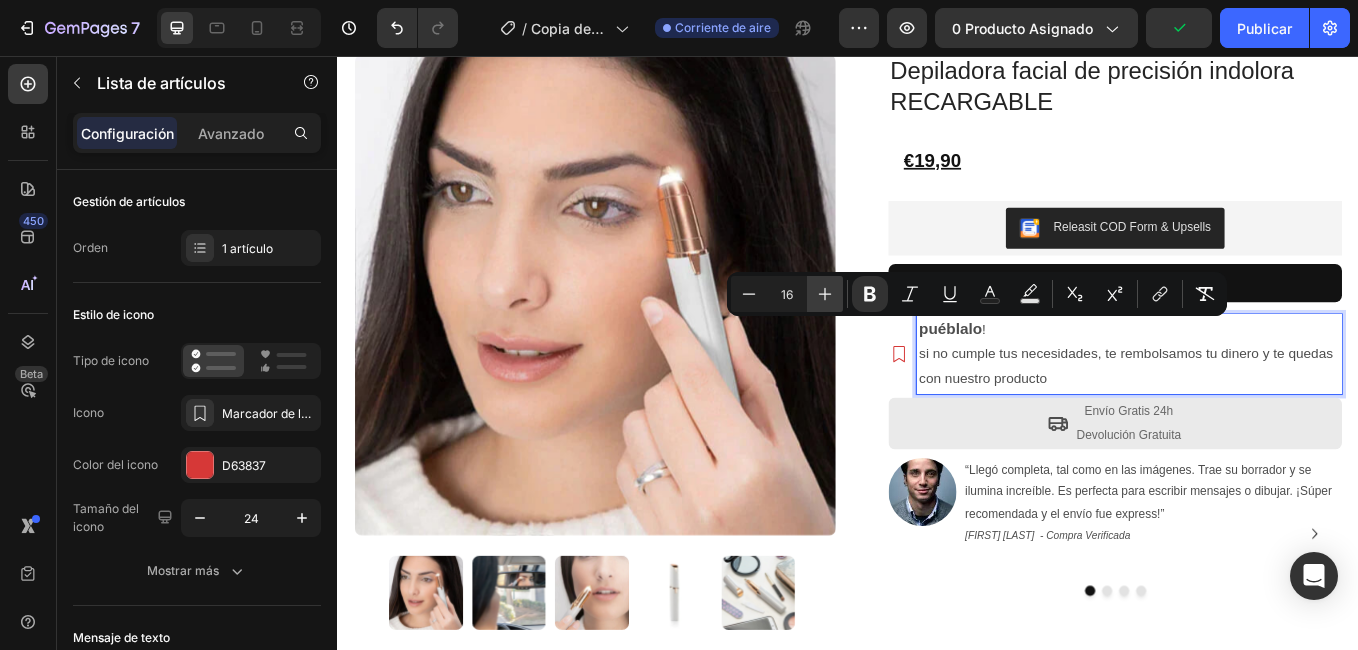click on "Plus" at bounding box center (825, 294) 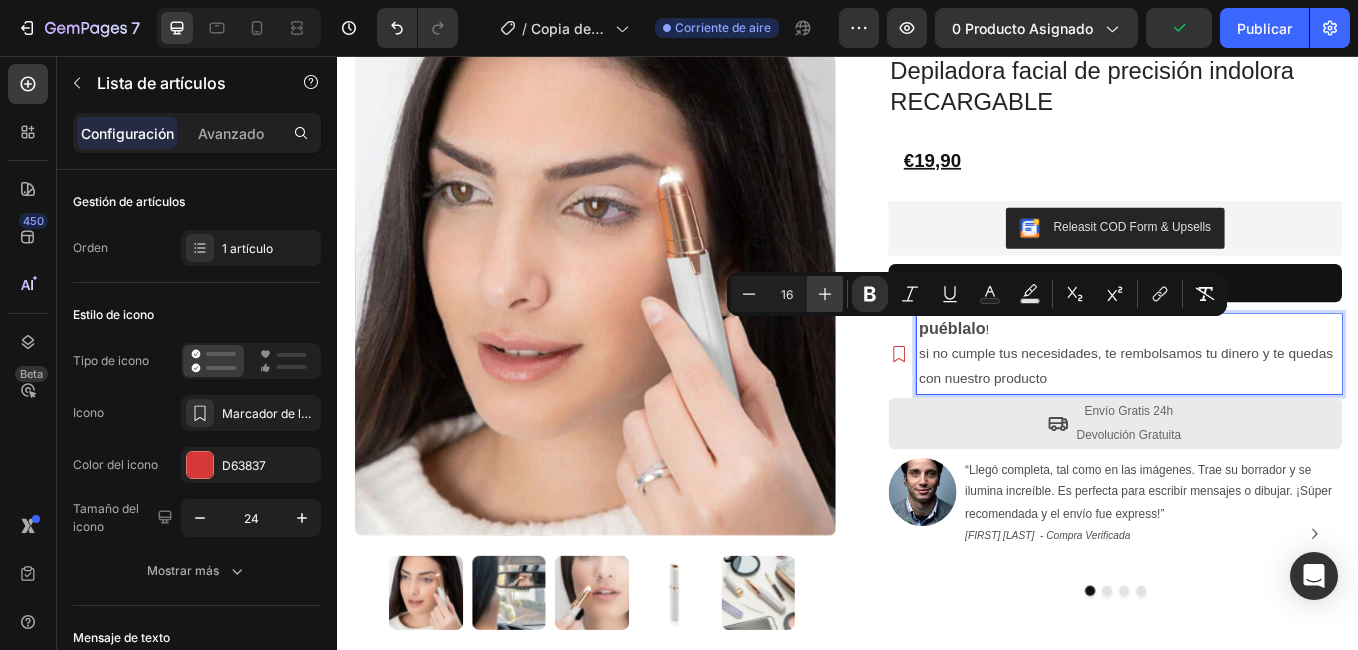 click on "Plus" at bounding box center [825, 294] 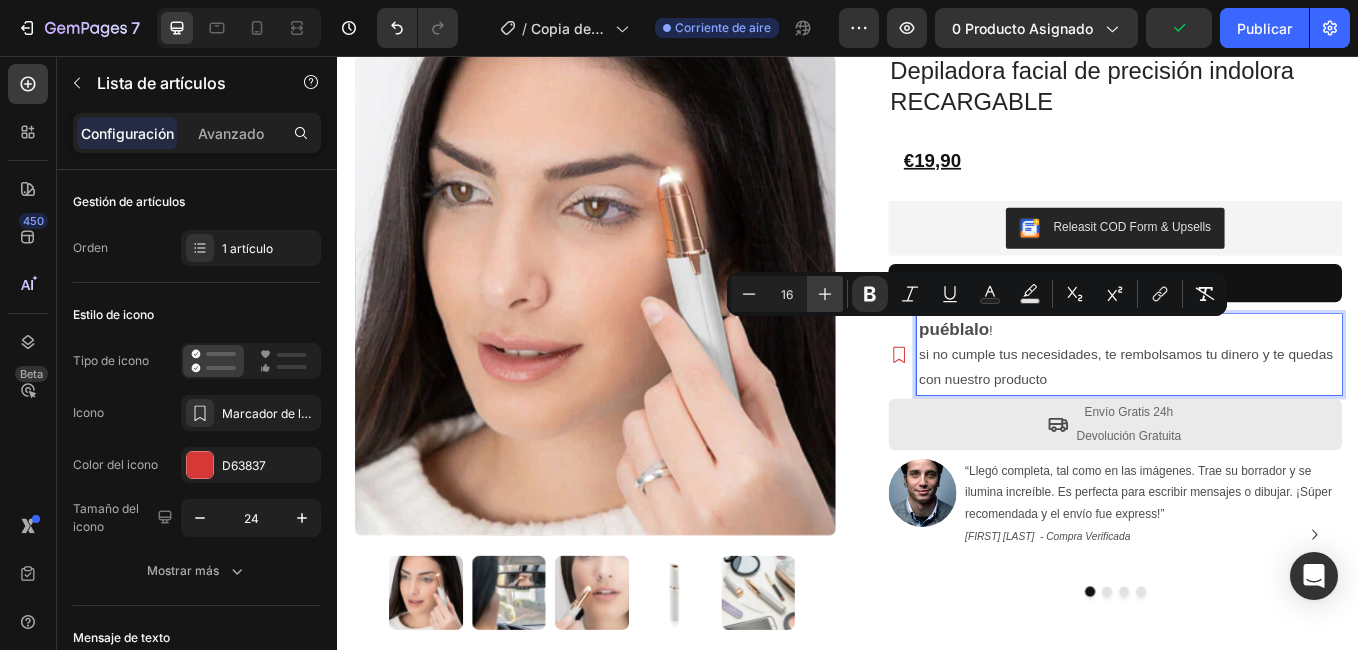 click on "Plus" at bounding box center [825, 294] 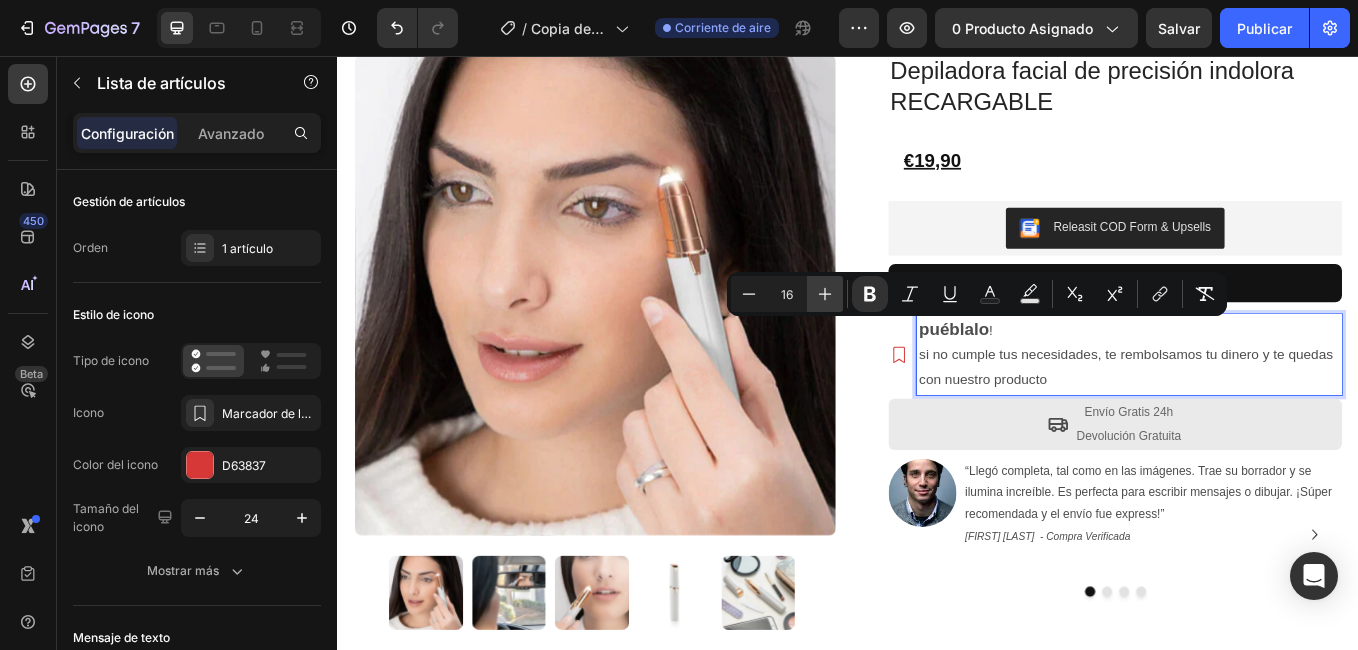 click on "Plus" at bounding box center (825, 294) 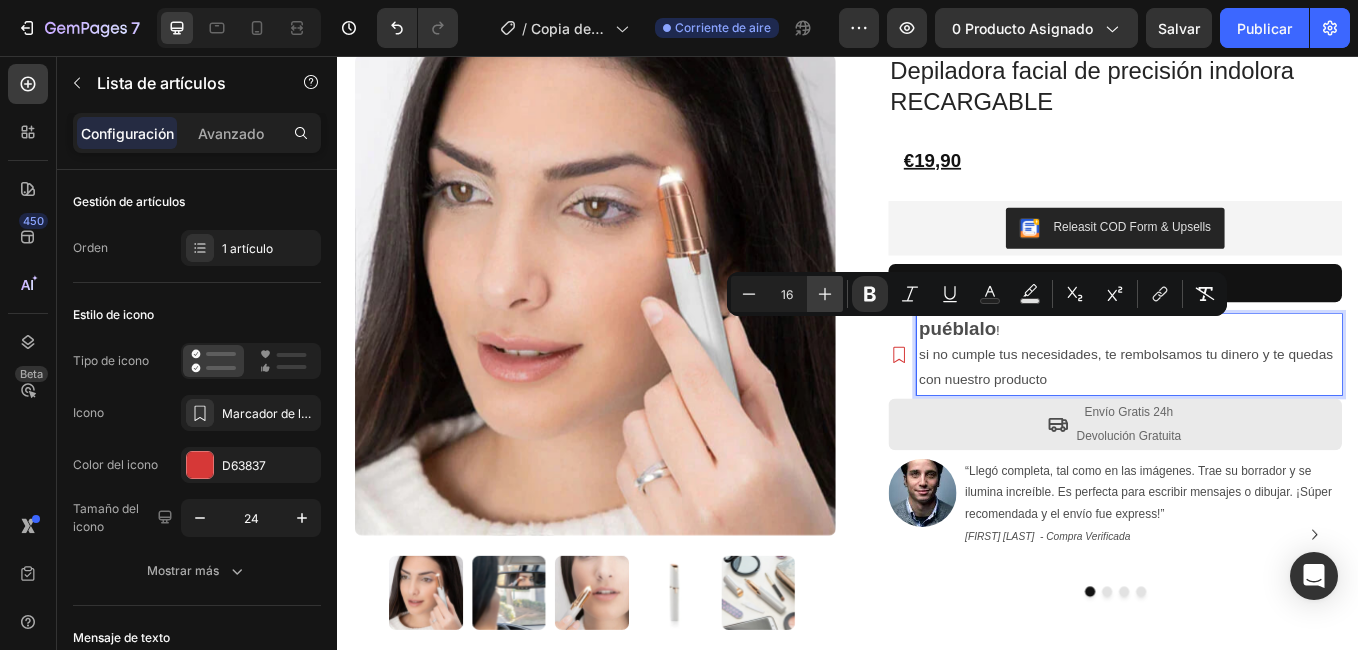 click on "Plus" at bounding box center [825, 294] 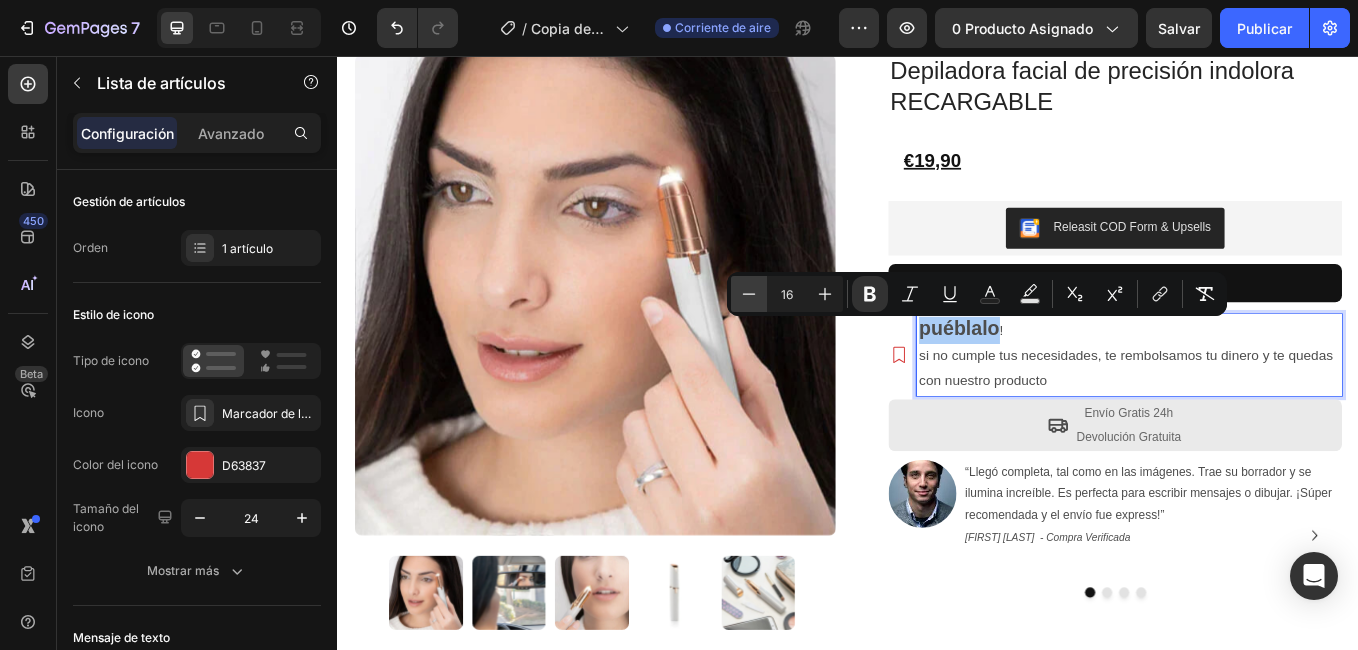 click on "Minus" at bounding box center (749, 294) 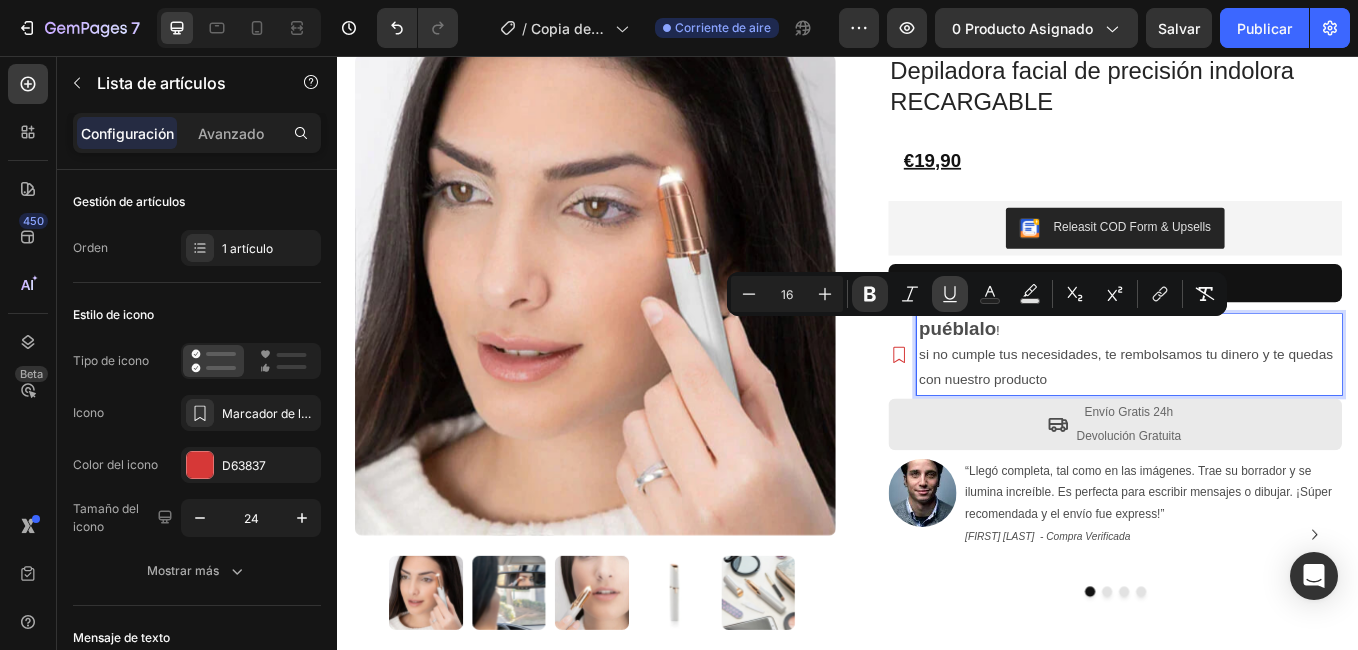 click 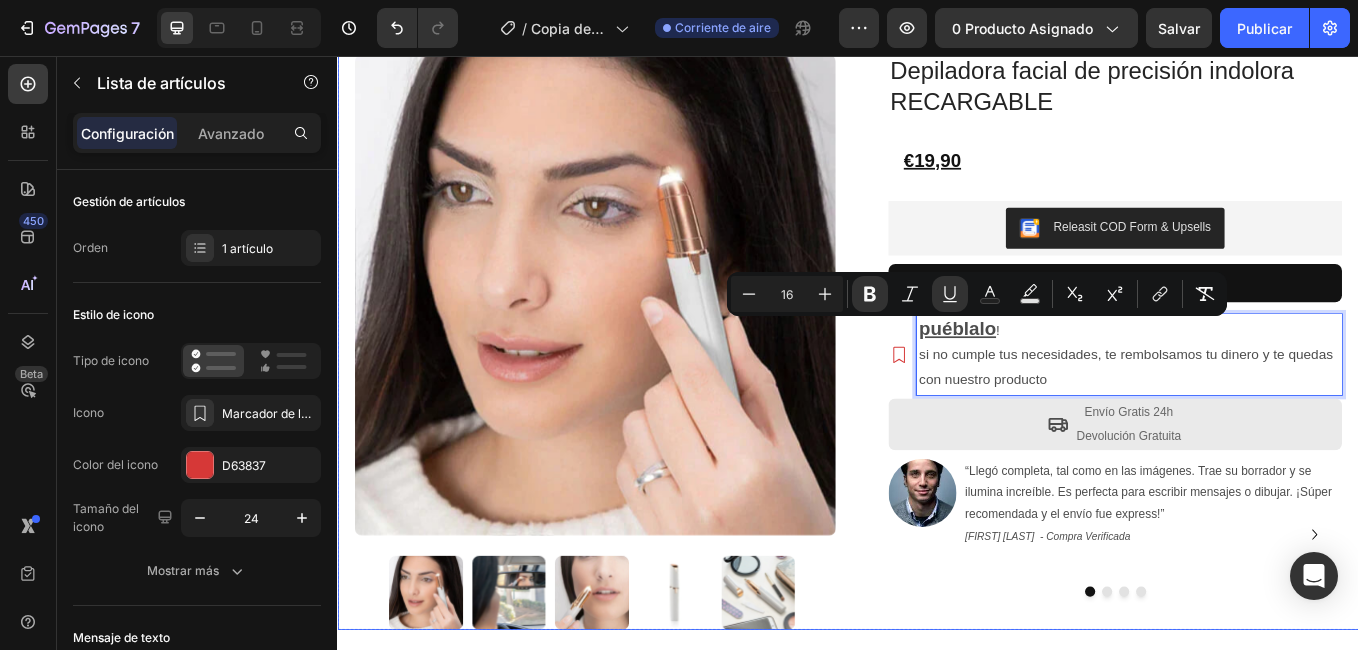 click on "Product Images Row Depiladora facial de precisión indolora RECARGABLE Product Title €19,90 Product Price Product Price Row Releasit COD Form & Upsells Releasit COD Form & Upsells
Comprar ahora Add to Cart Row
puéblalo ! si no cumple tus necesidades, te rembolsamos tu dinero y te quedas con nuestro producto Item List   4
Icon Envío Gratis 24h Devolución Gratuita Text Block Row
Image “Llegó completa, tal como en las imágenes. Trae su borrador y se ilumina increíble. Es perfecta para escribir mensajes o dibujar. ¡Súper recomendada y el envío fue express!” ramón Sánchez  - Compra Verificada Text Block Row Image “Trae todos los accesorios. Se ve bien, escribe claro y se limpia fácil. Muy buena compra. Envío rápido.” Marta Ramirez - Compra Verificada Text Block Row Image juan castillo - Compra Verificada Text Block Row Image mariza senoba - Compra Verificada Row" at bounding box center (937, 368) 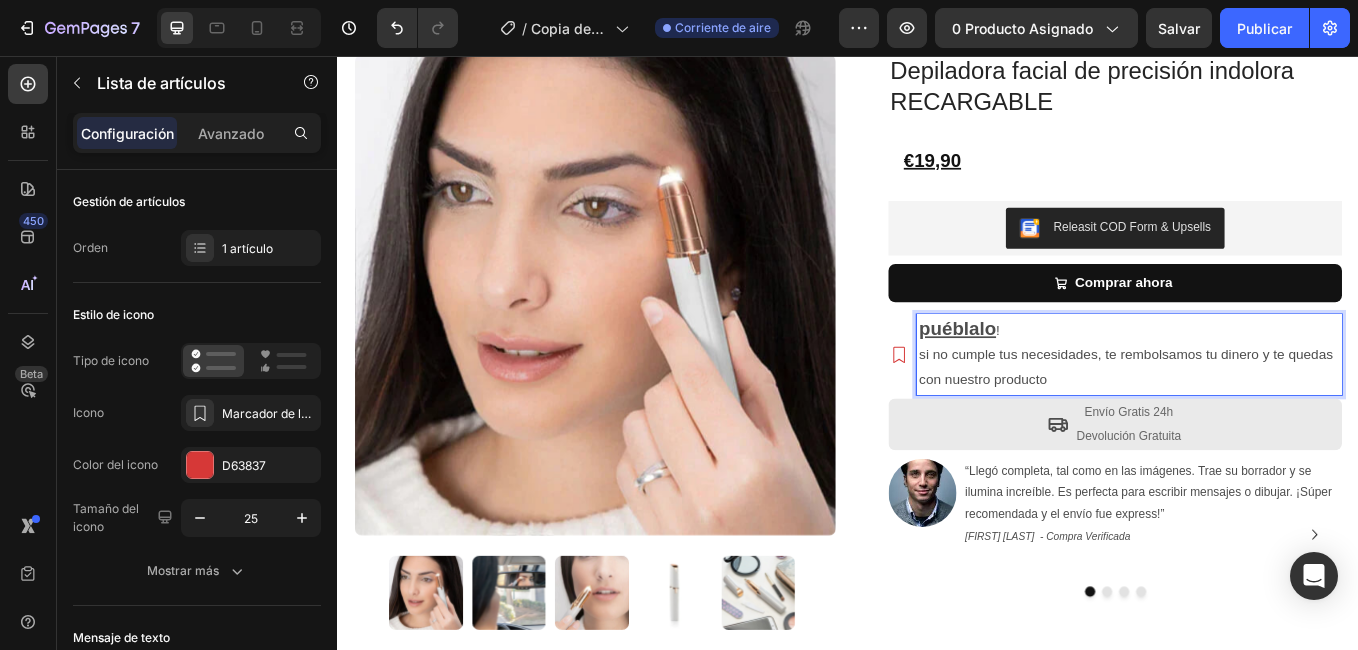 click on "puéblalo" at bounding box center [1065, 375] 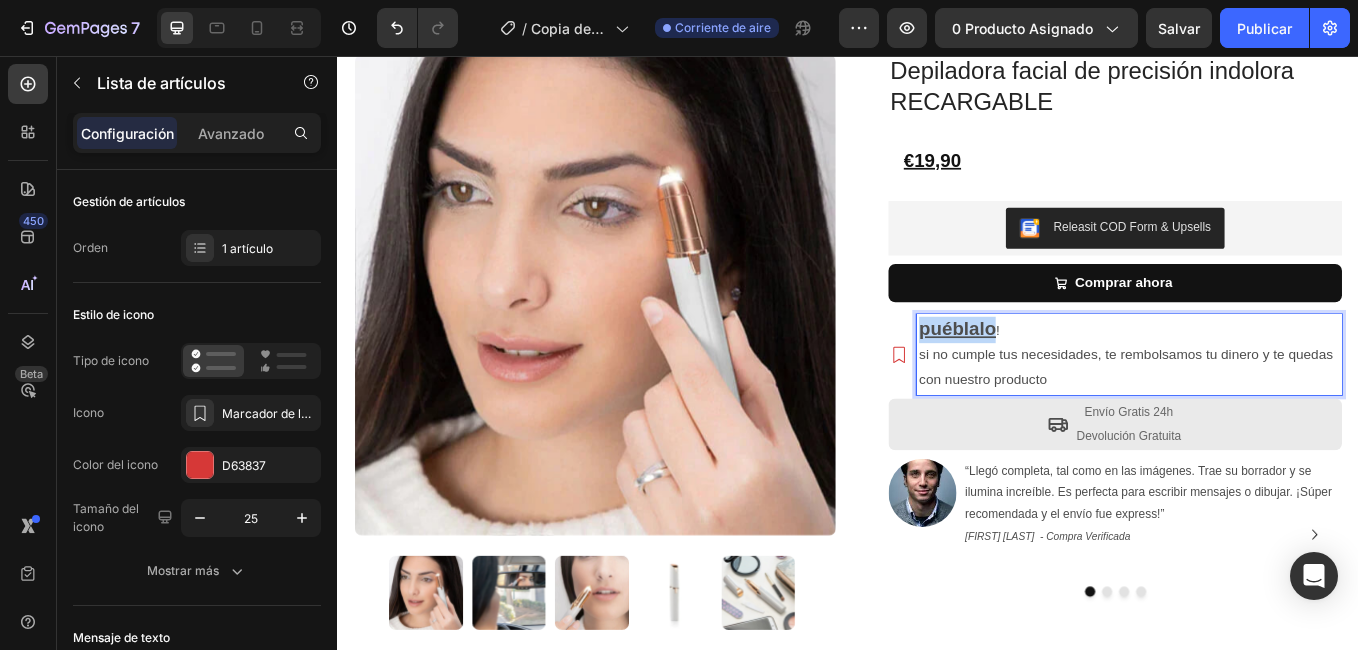 click on "puéblalo" at bounding box center (1065, 375) 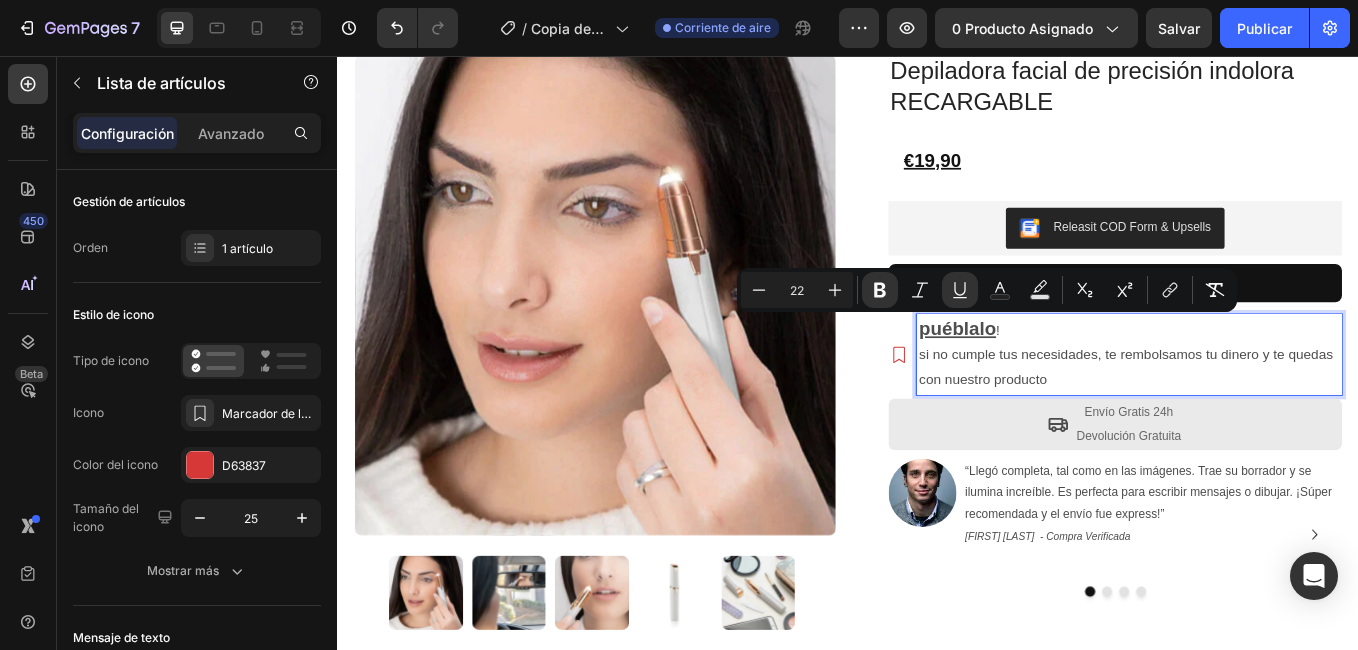 click on "puéblalo !" at bounding box center [1267, 377] 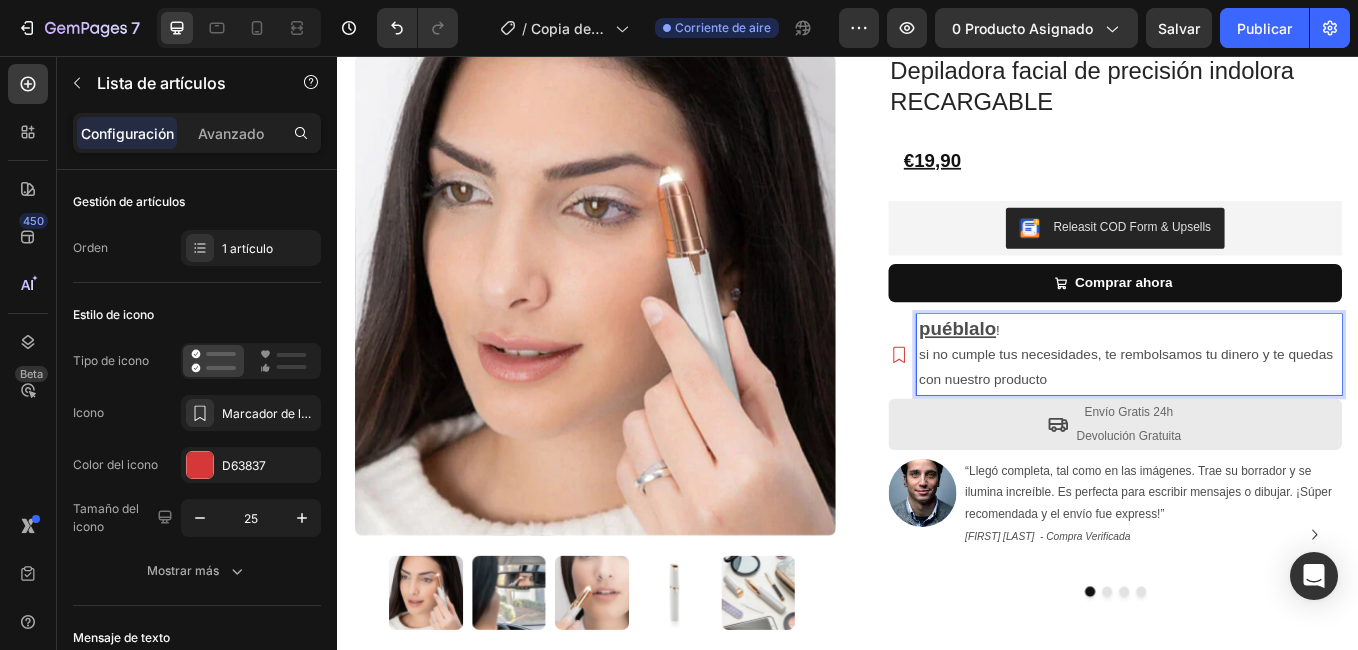 click on "puéblalo !" at bounding box center (1267, 377) 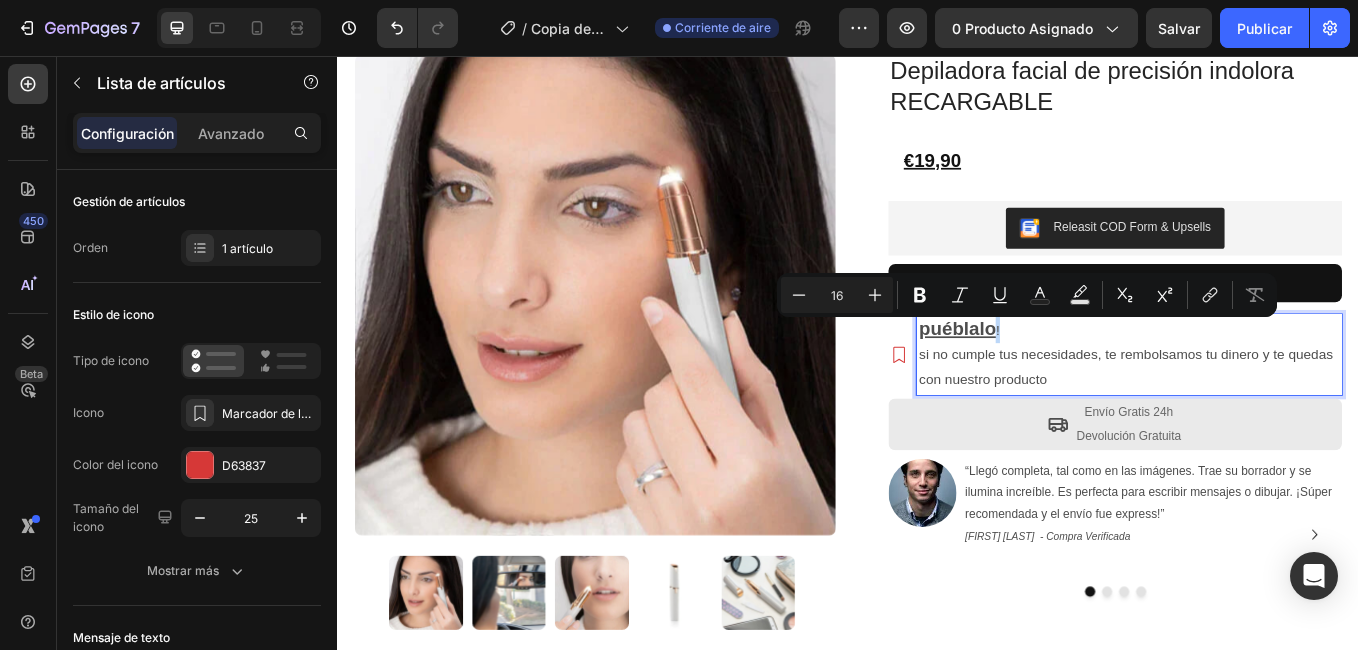 drag, startPoint x: 1109, startPoint y: 376, endPoint x: 1098, endPoint y: 380, distance: 11.7046995 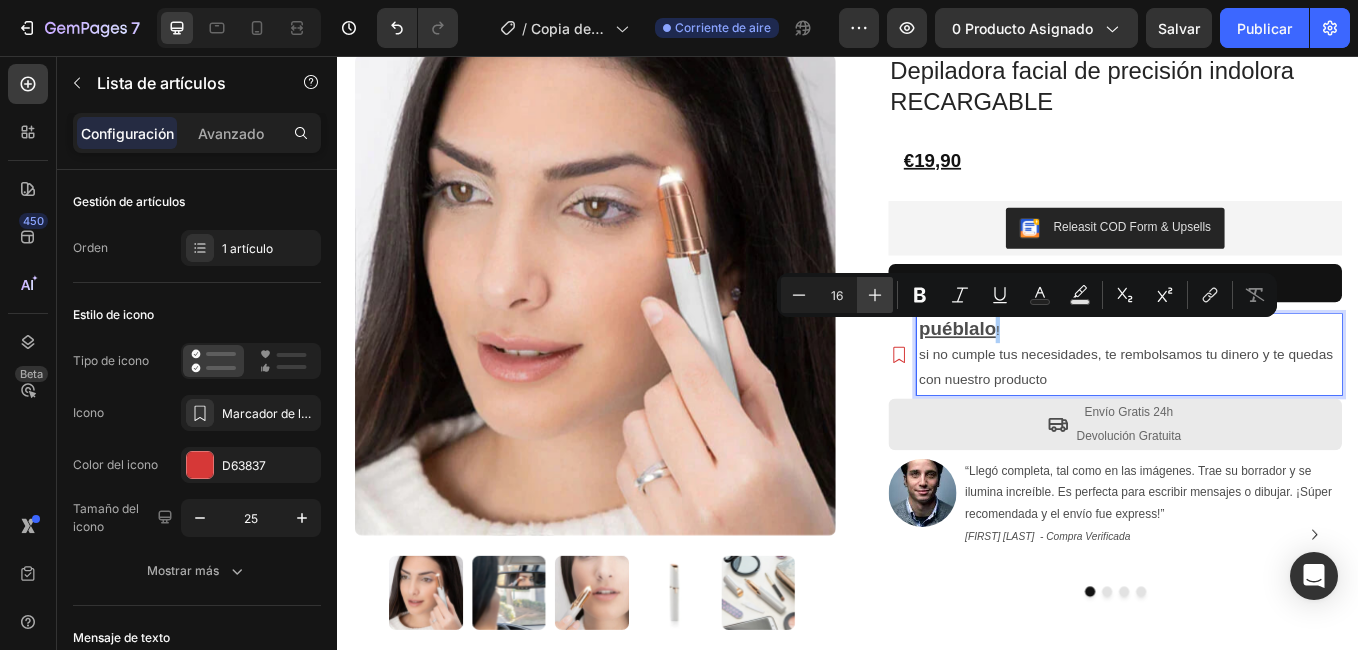click 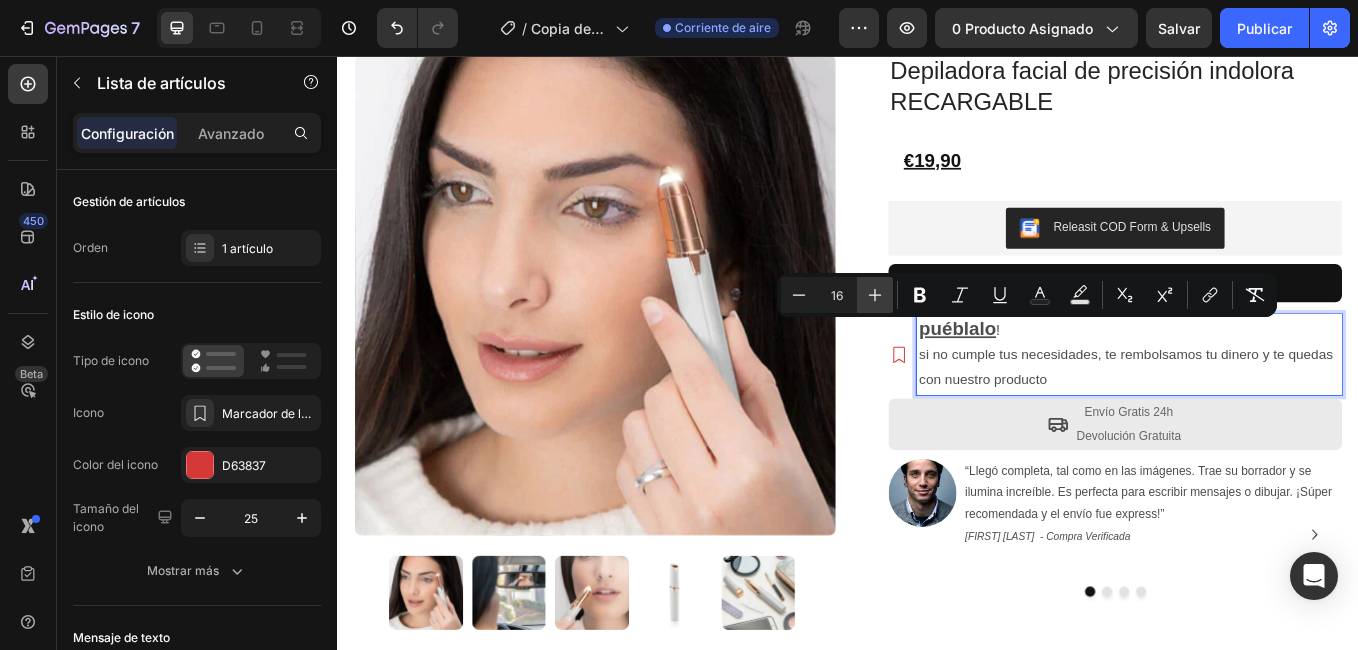 click 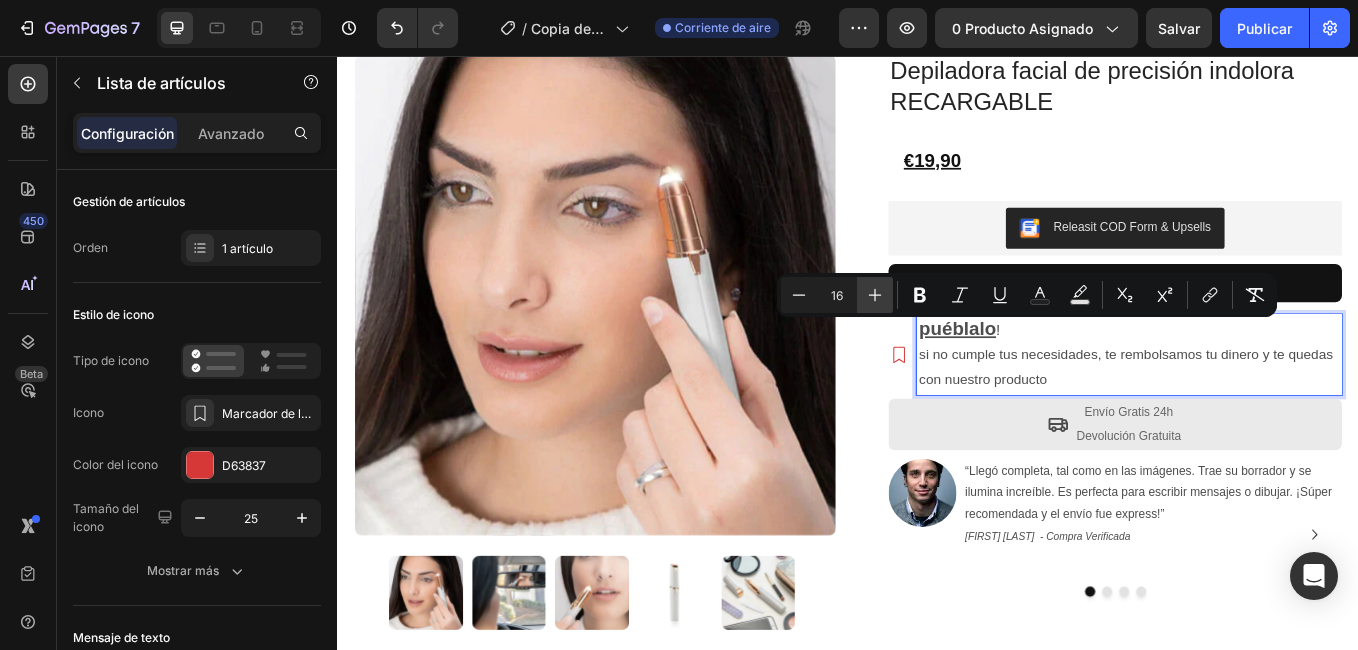 click 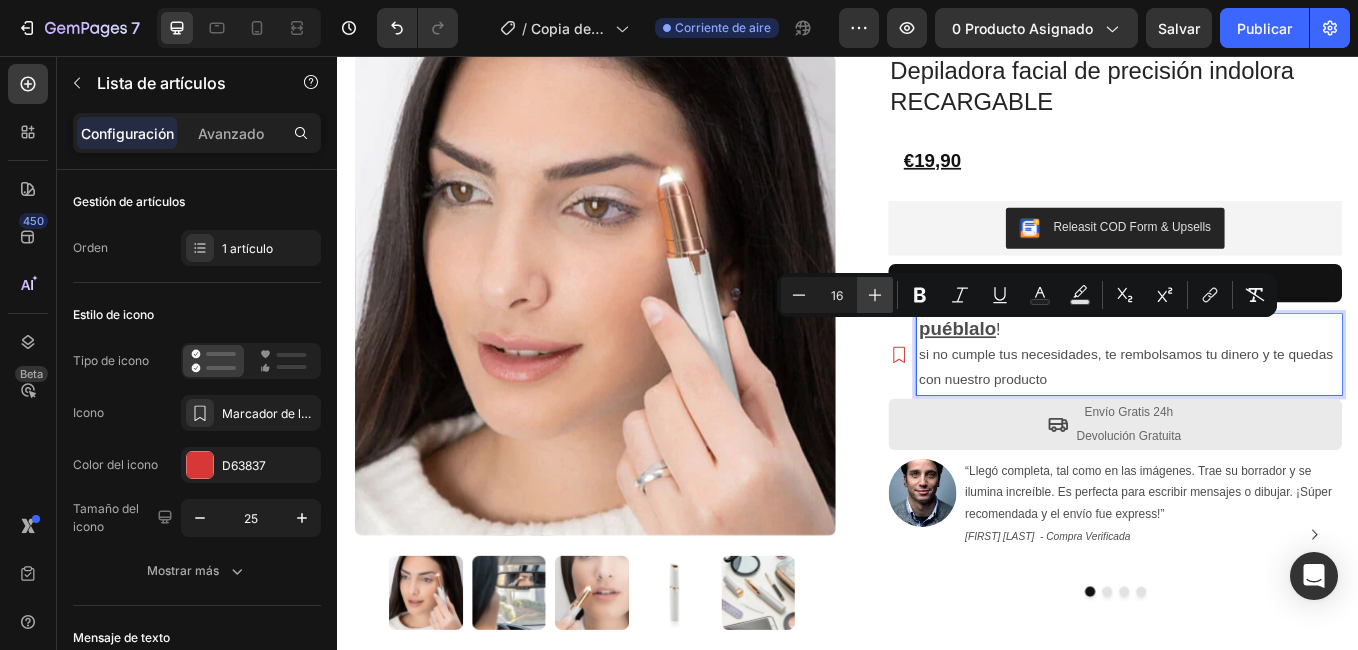 click 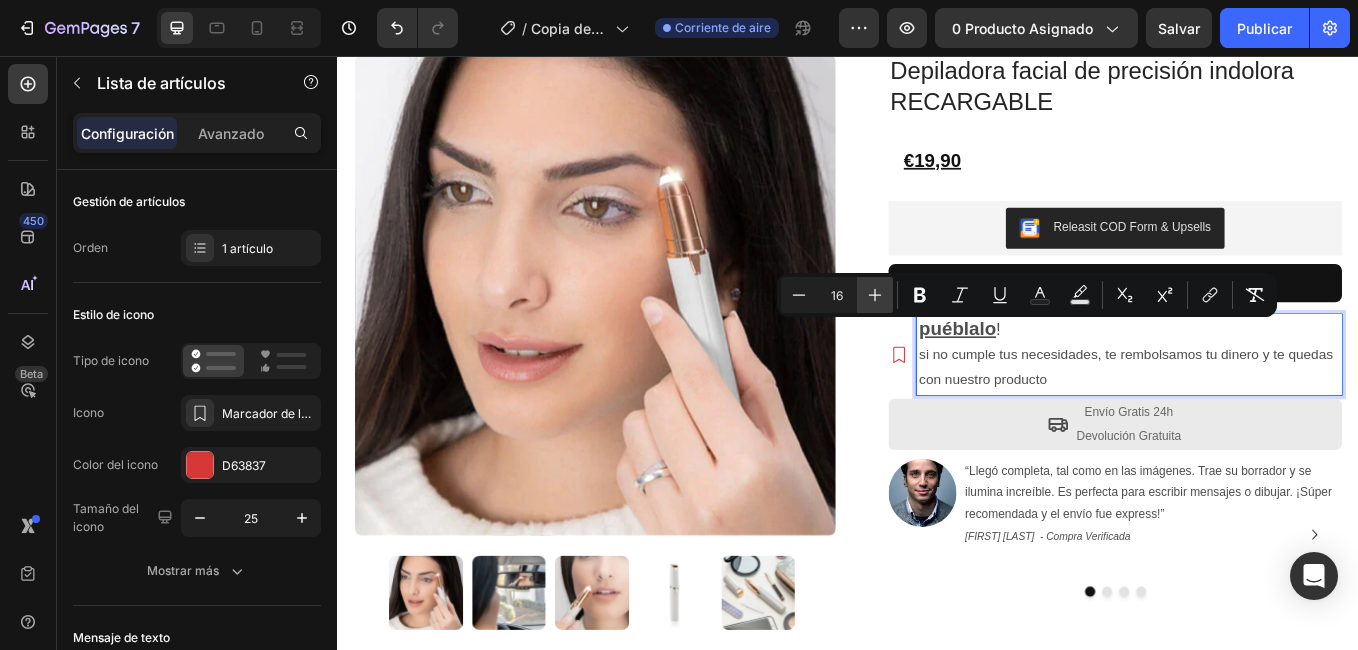 click 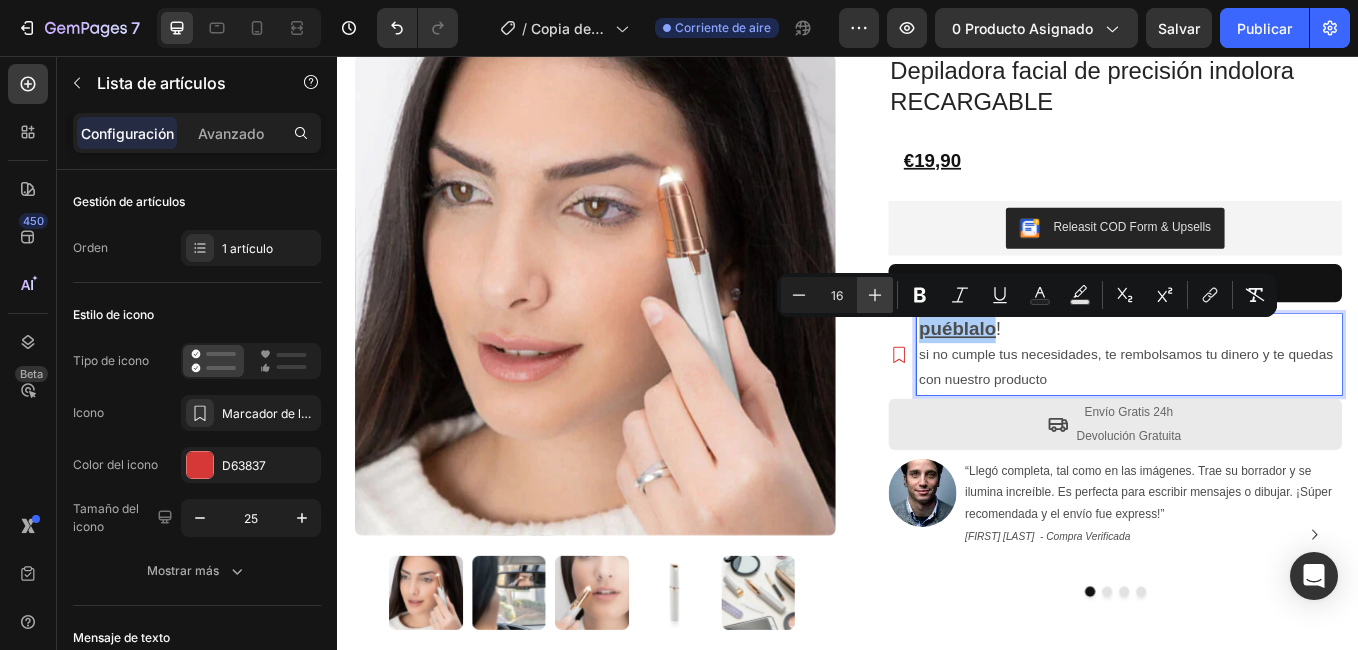 click 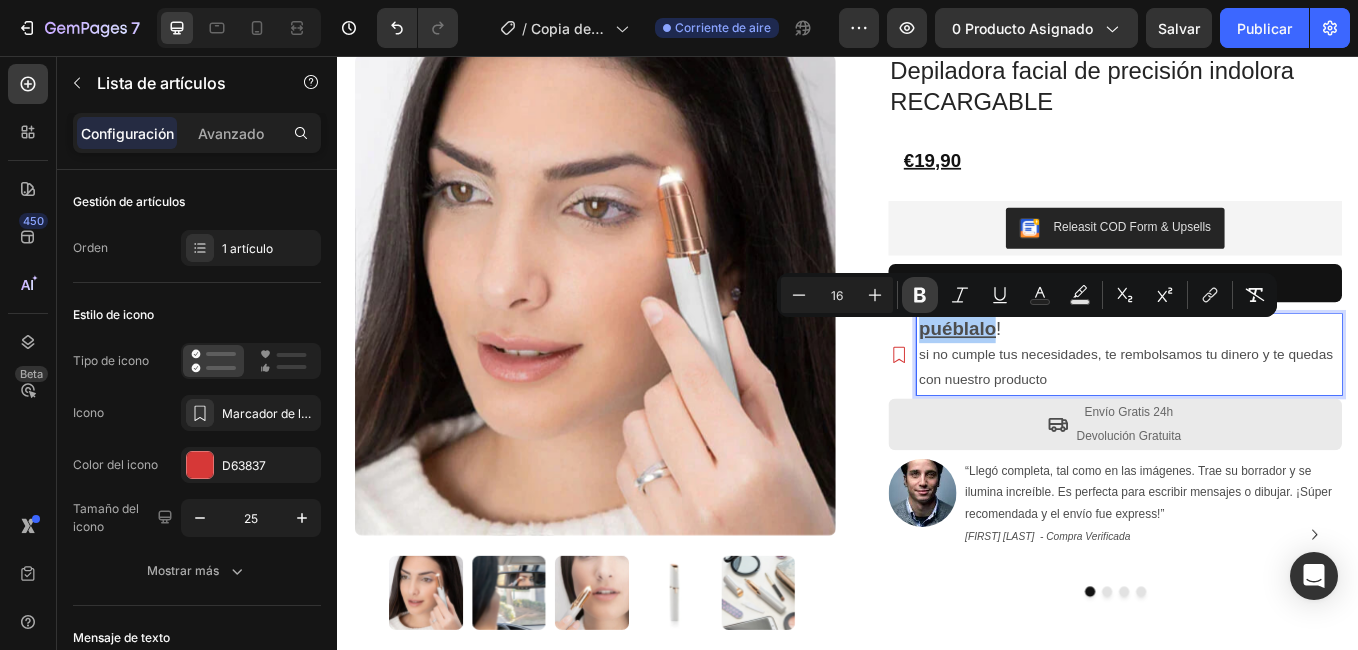 click 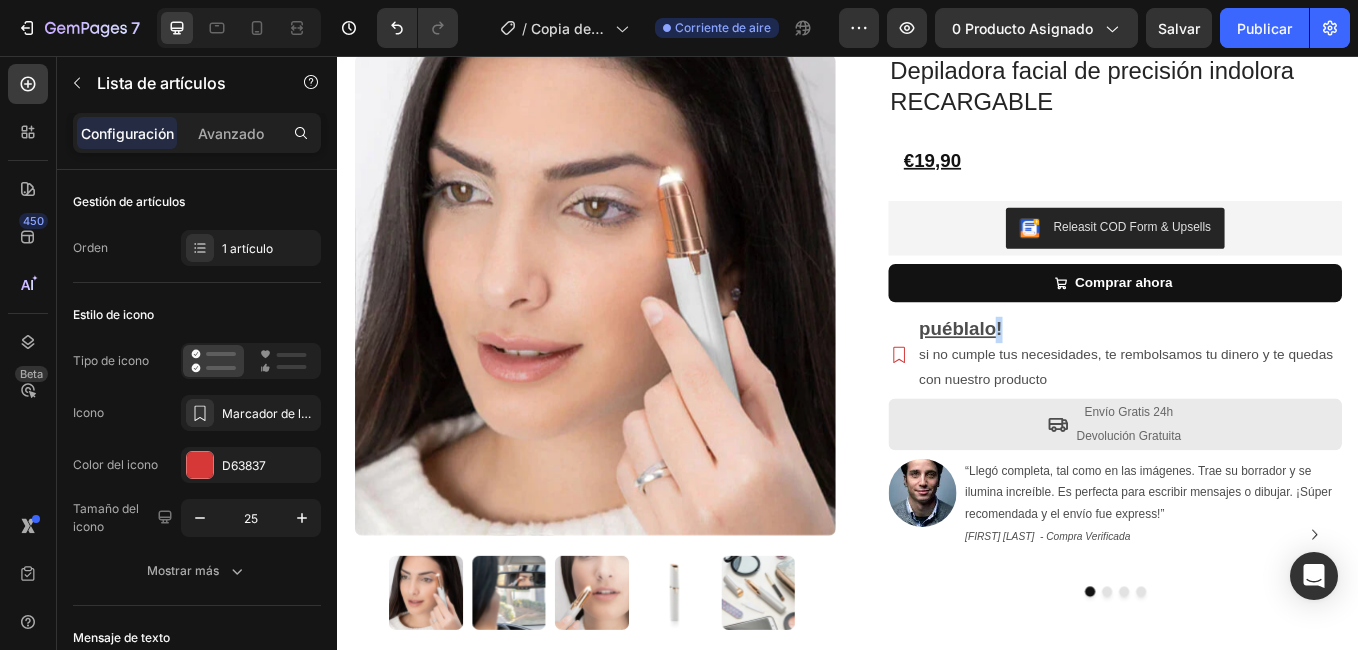 drag, startPoint x: 1111, startPoint y: 374, endPoint x: 1096, endPoint y: 373, distance: 15.033297 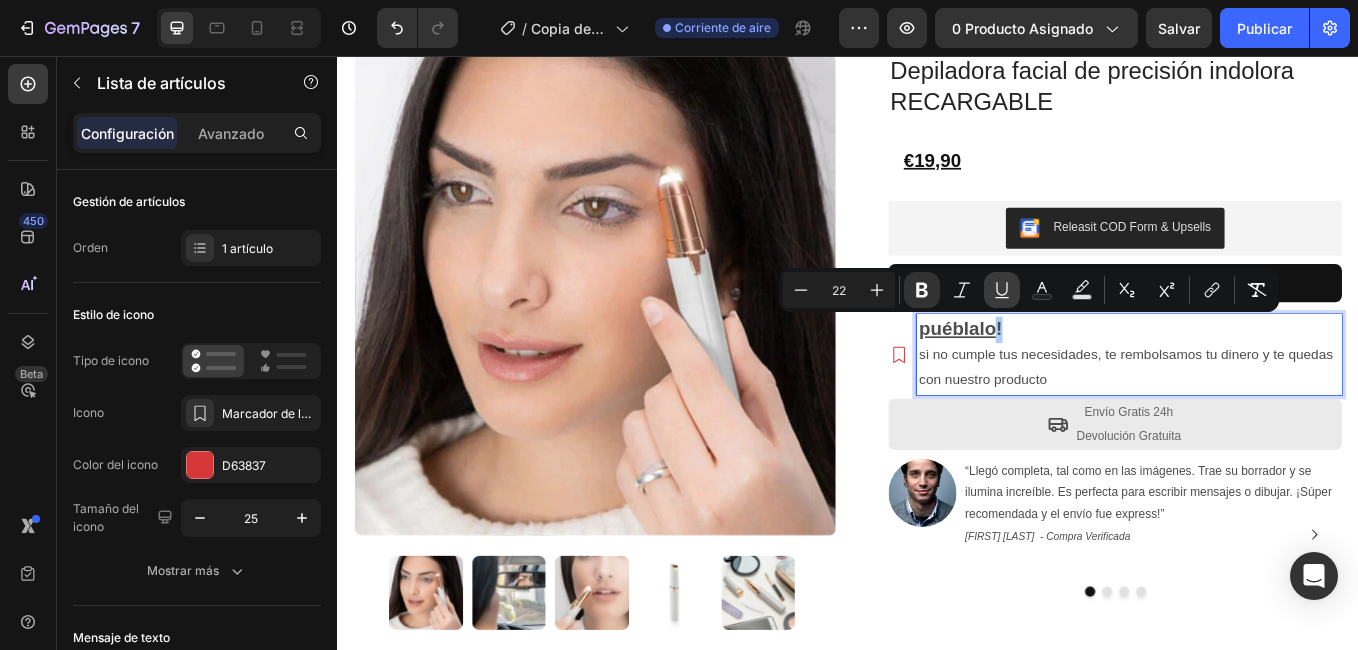 click on "Underline" at bounding box center [1002, 290] 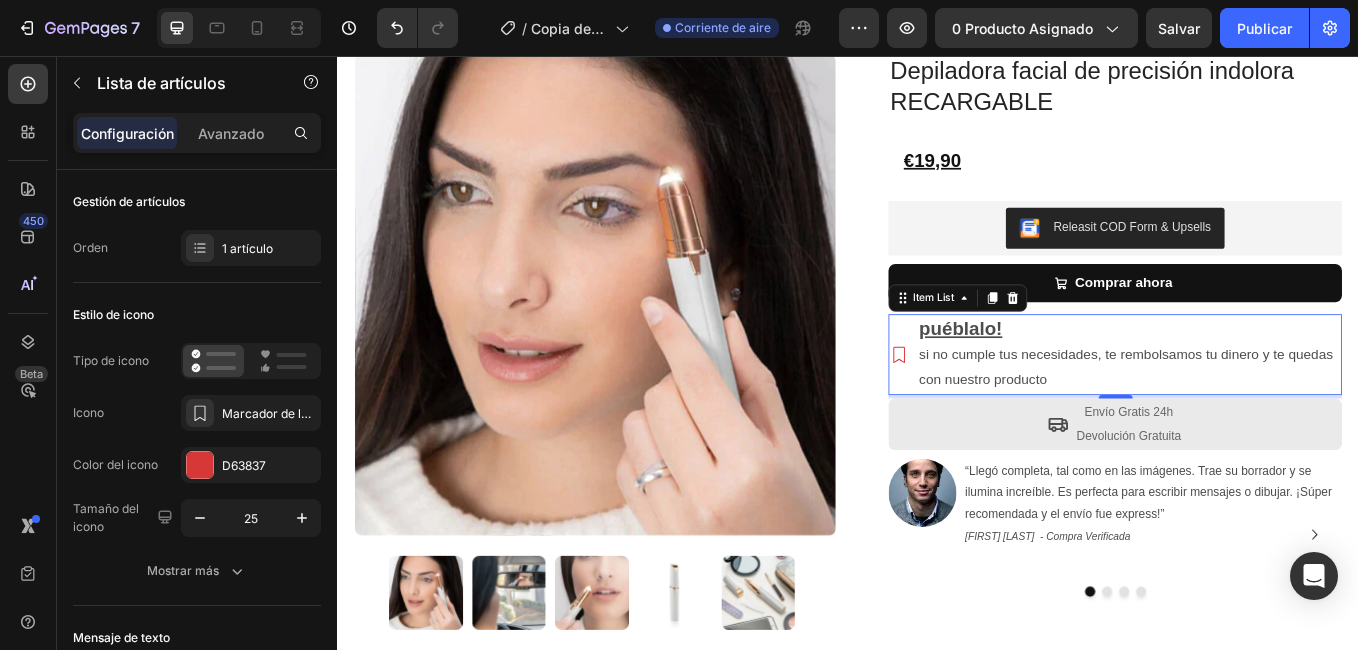 drag, startPoint x: 1002, startPoint y: 406, endPoint x: 990, endPoint y: 402, distance: 12.649111 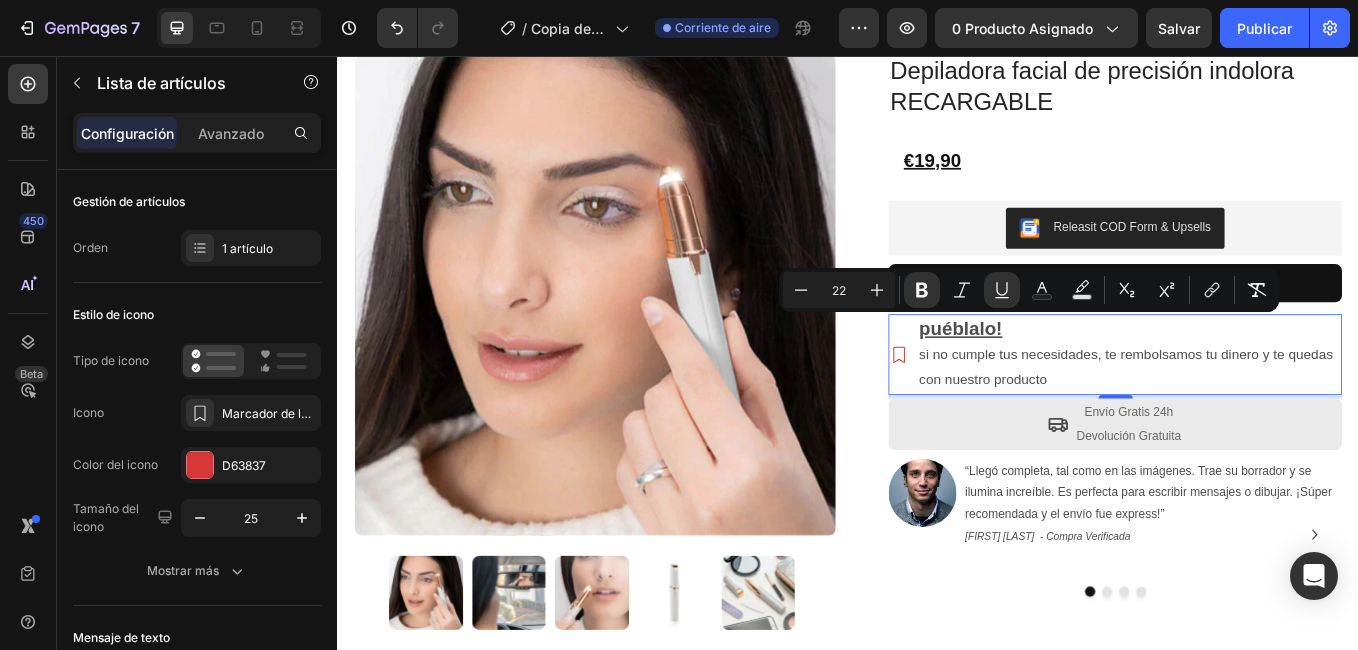 click on "puéblalo!" at bounding box center [1267, 377] 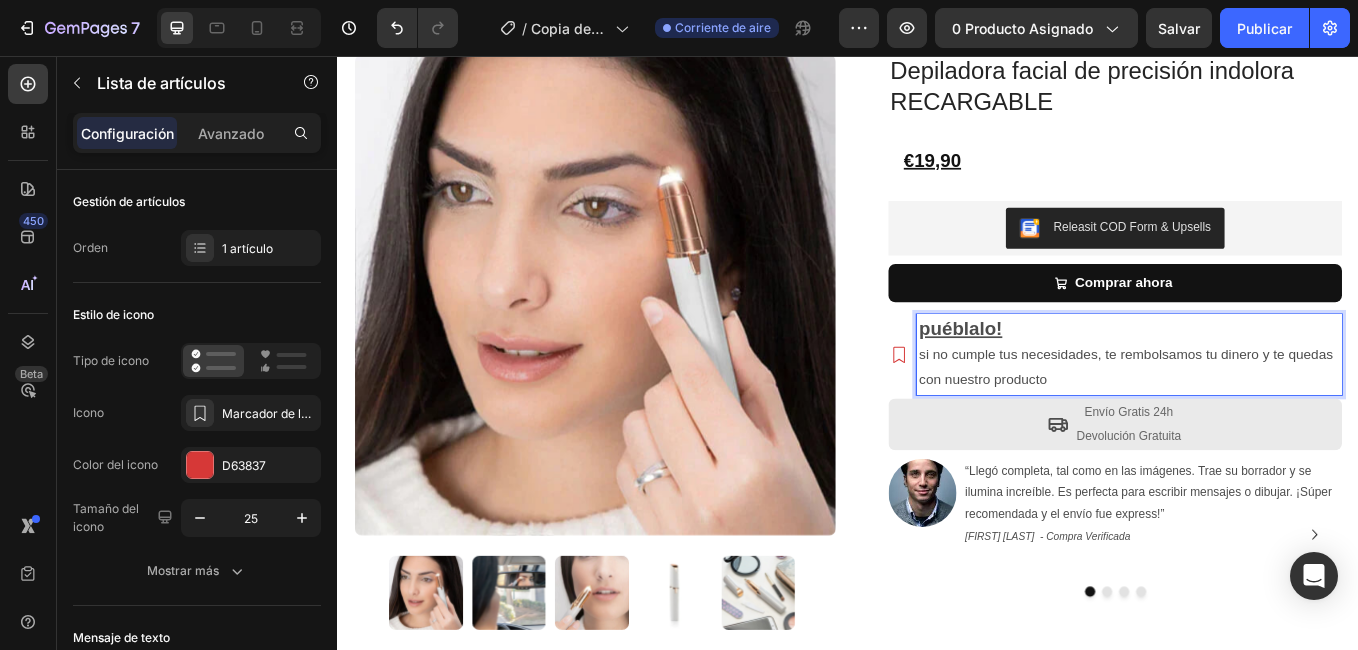 click 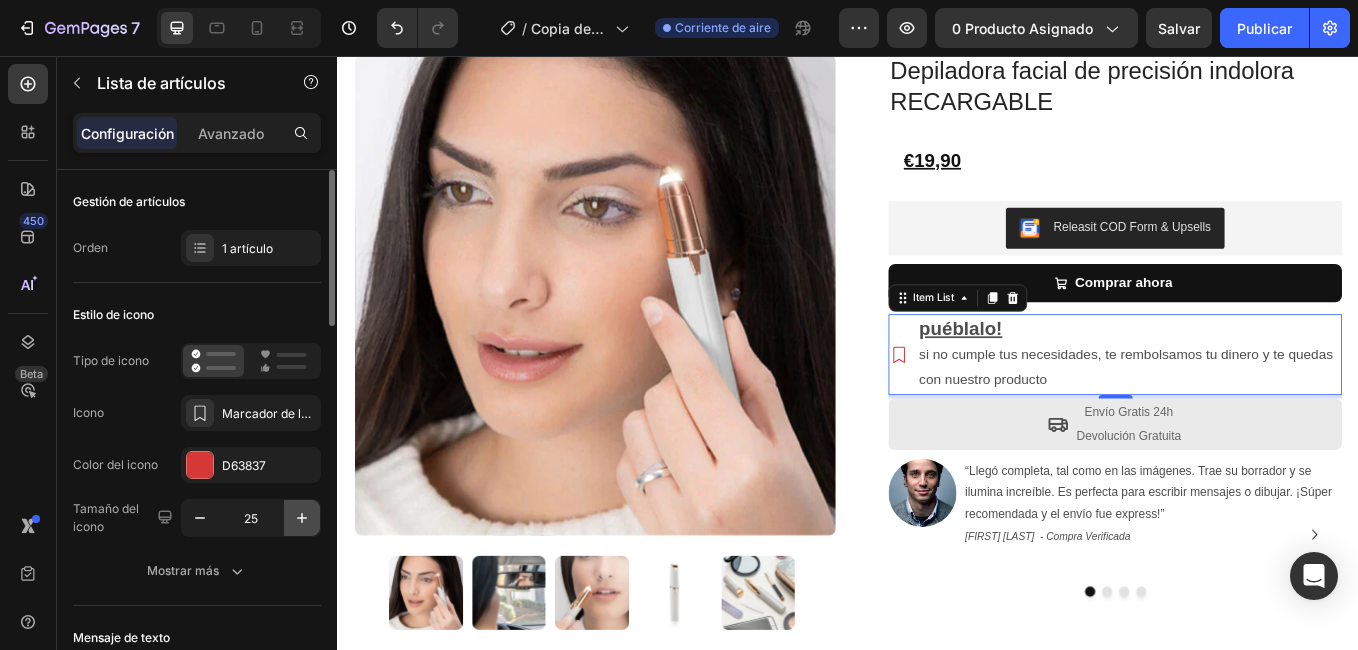 click 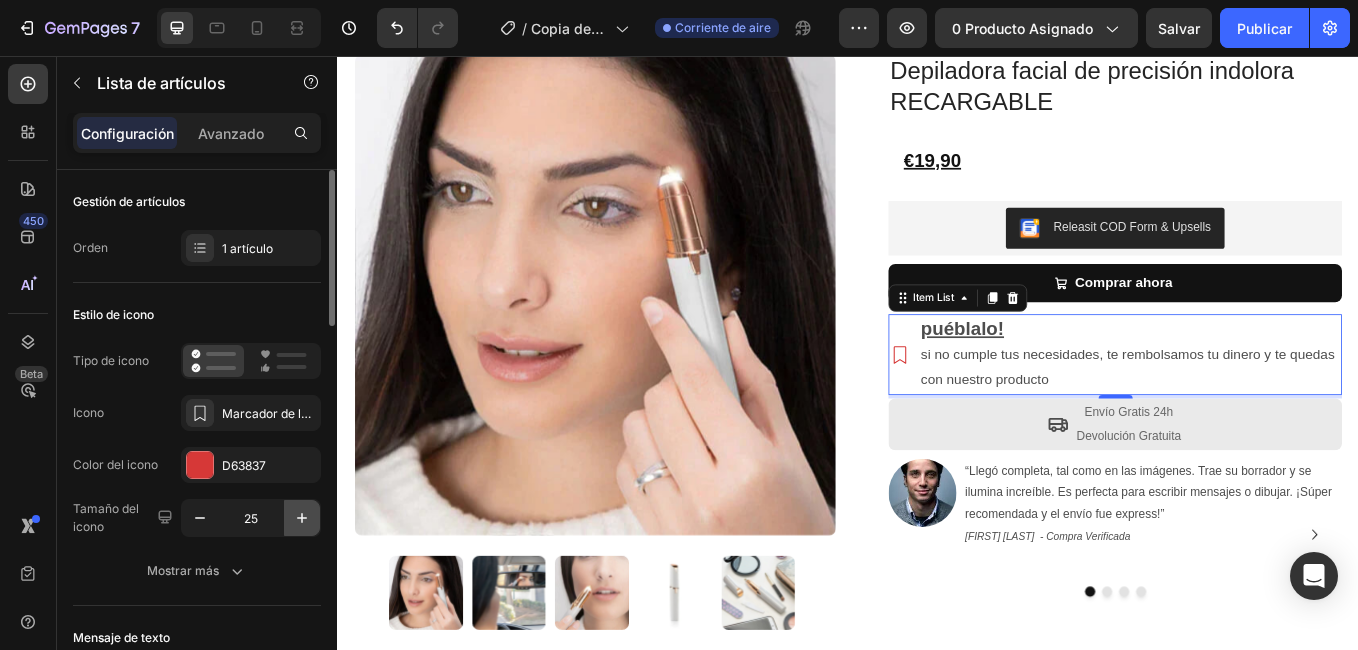 click 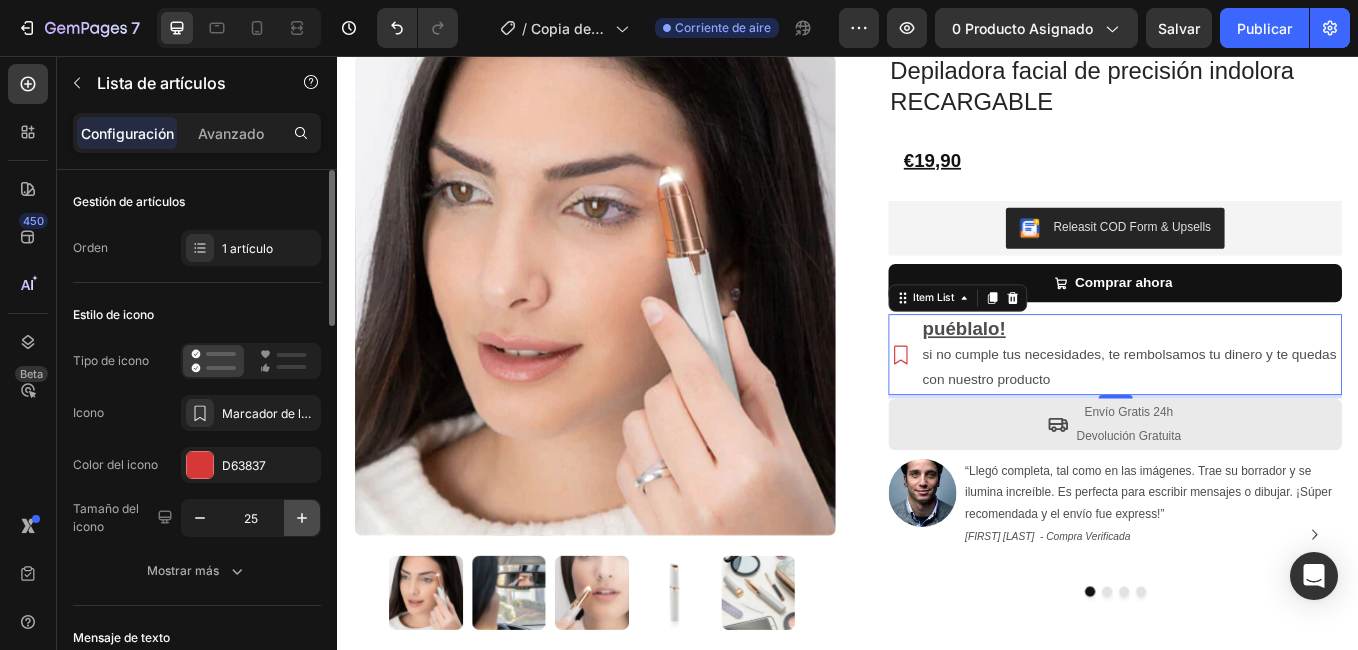 click 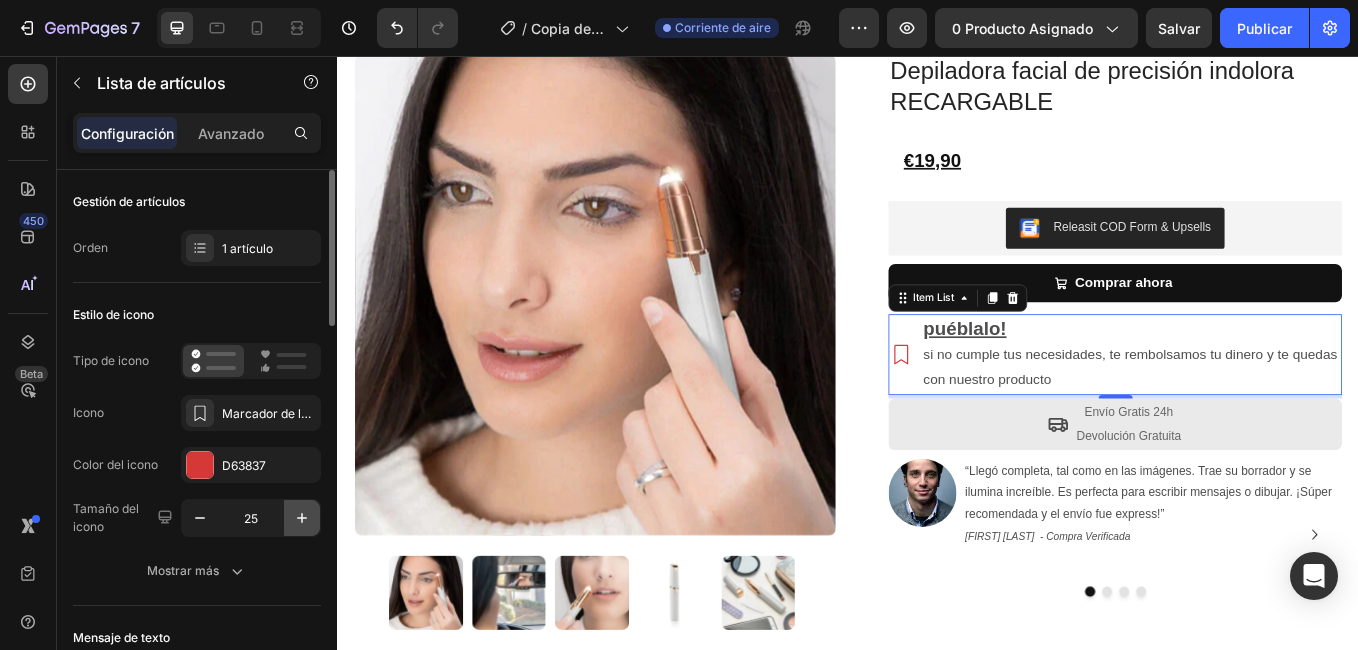 click 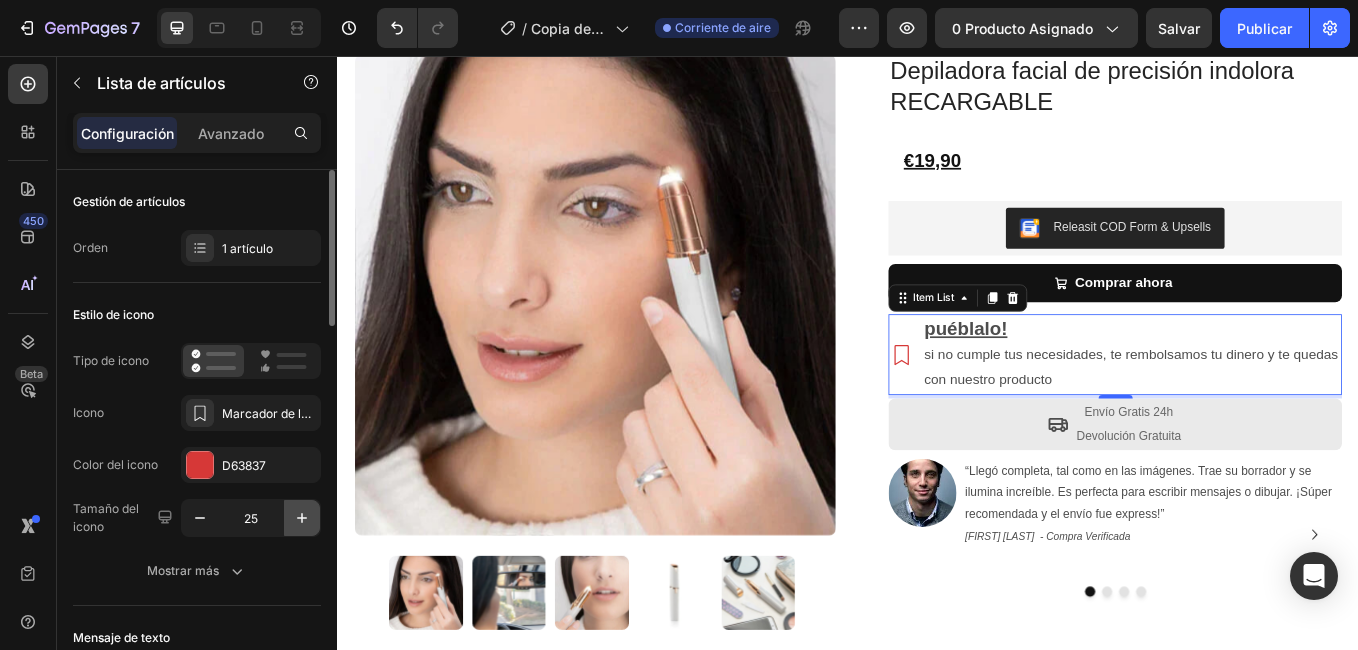 click 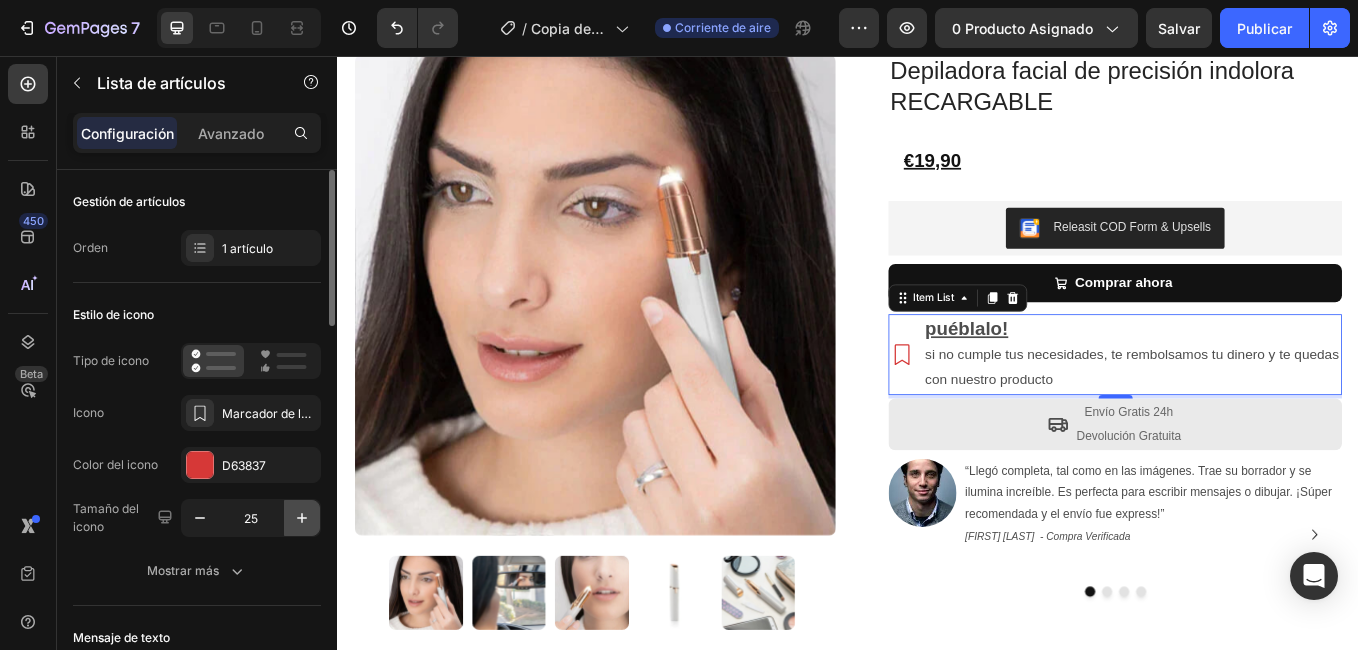 click 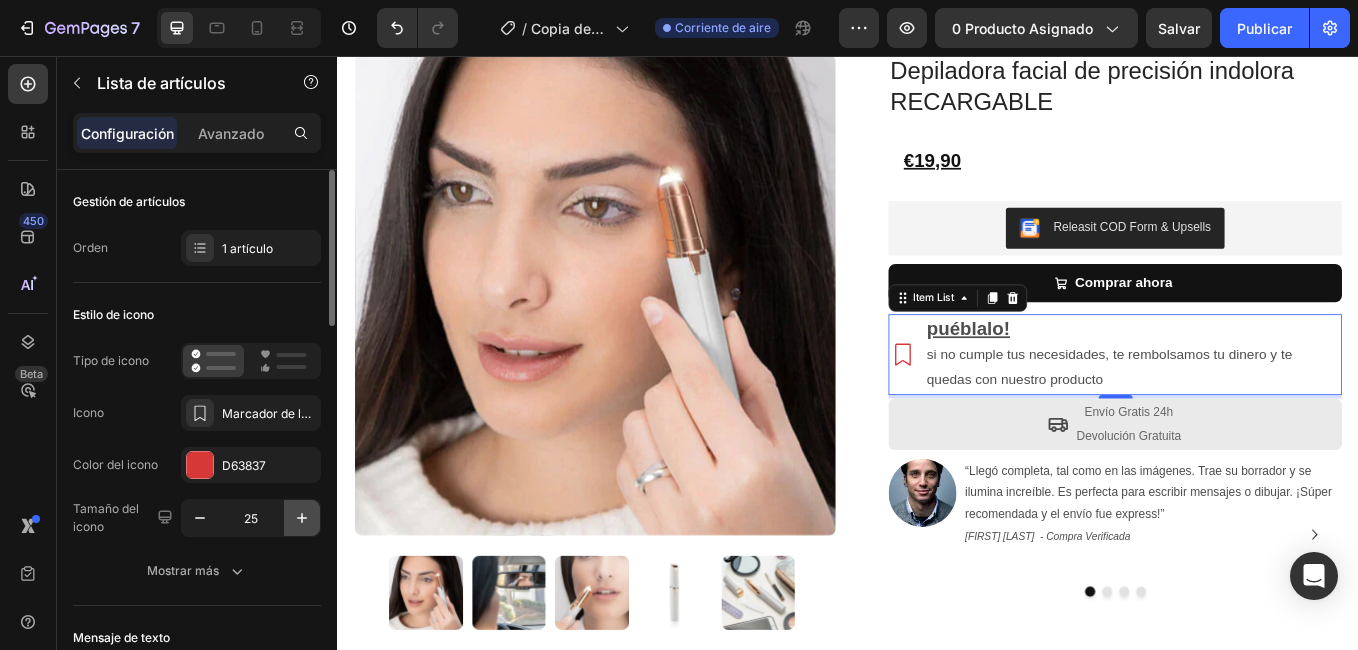 click 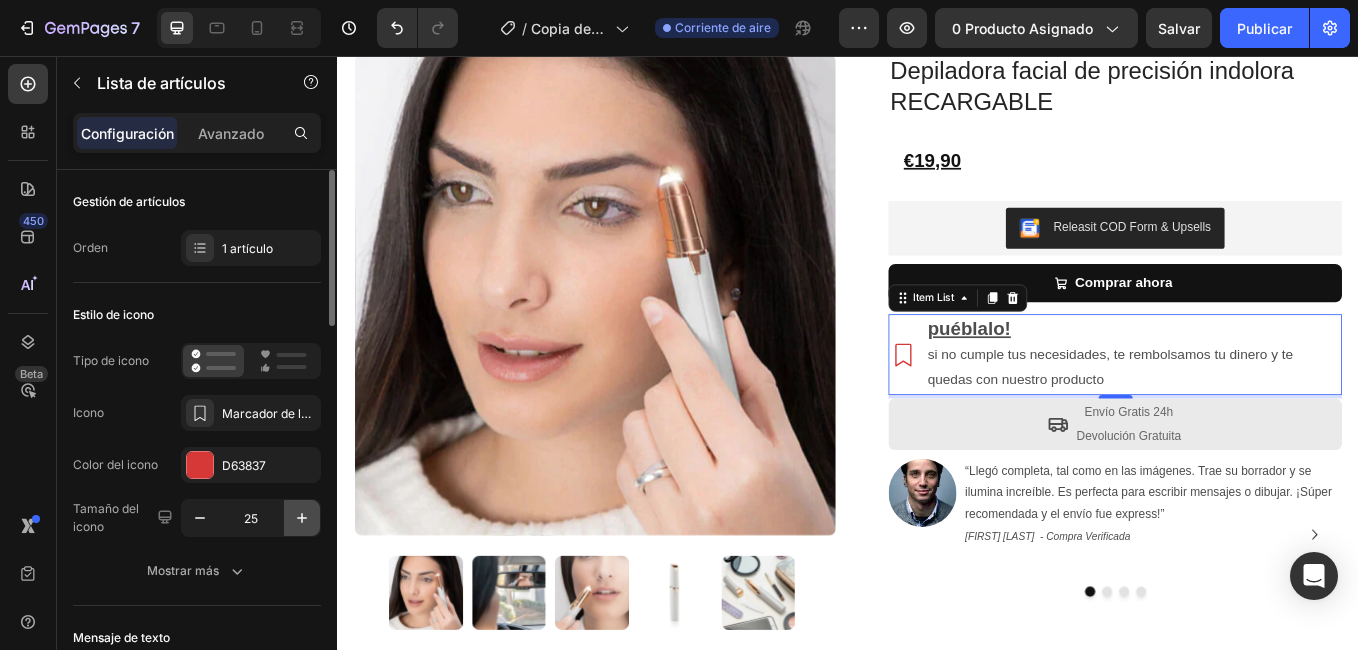click 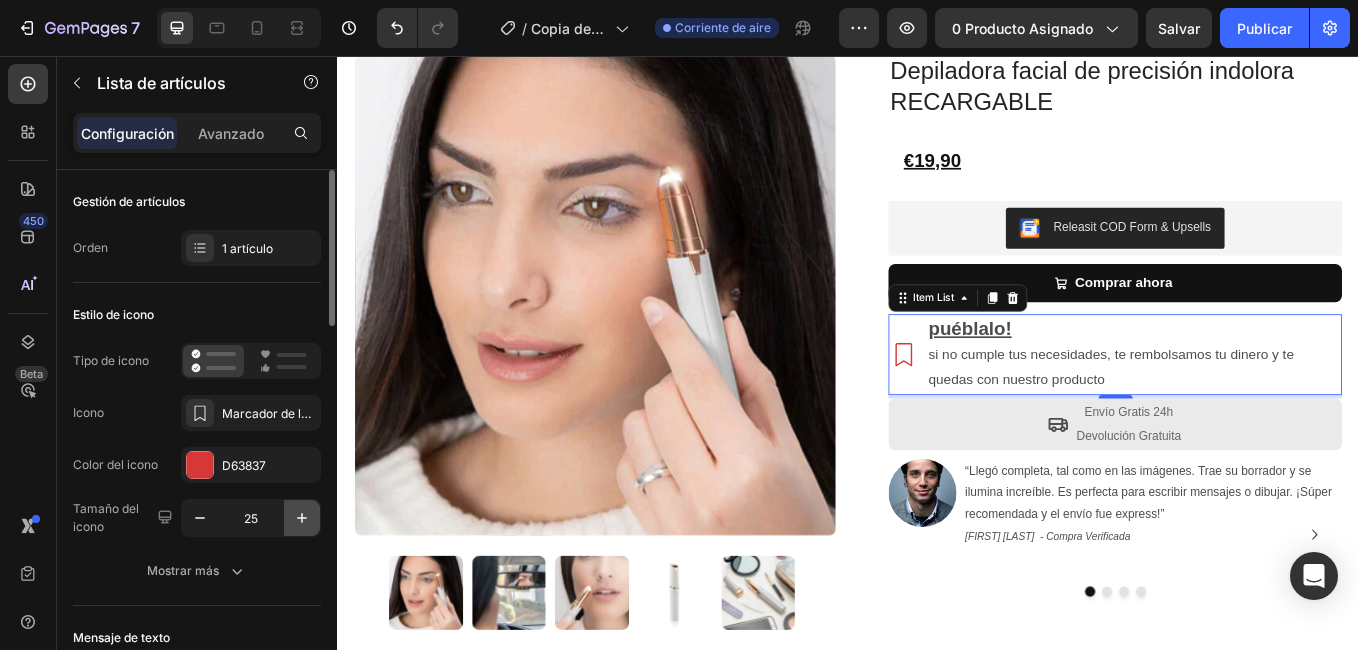 click 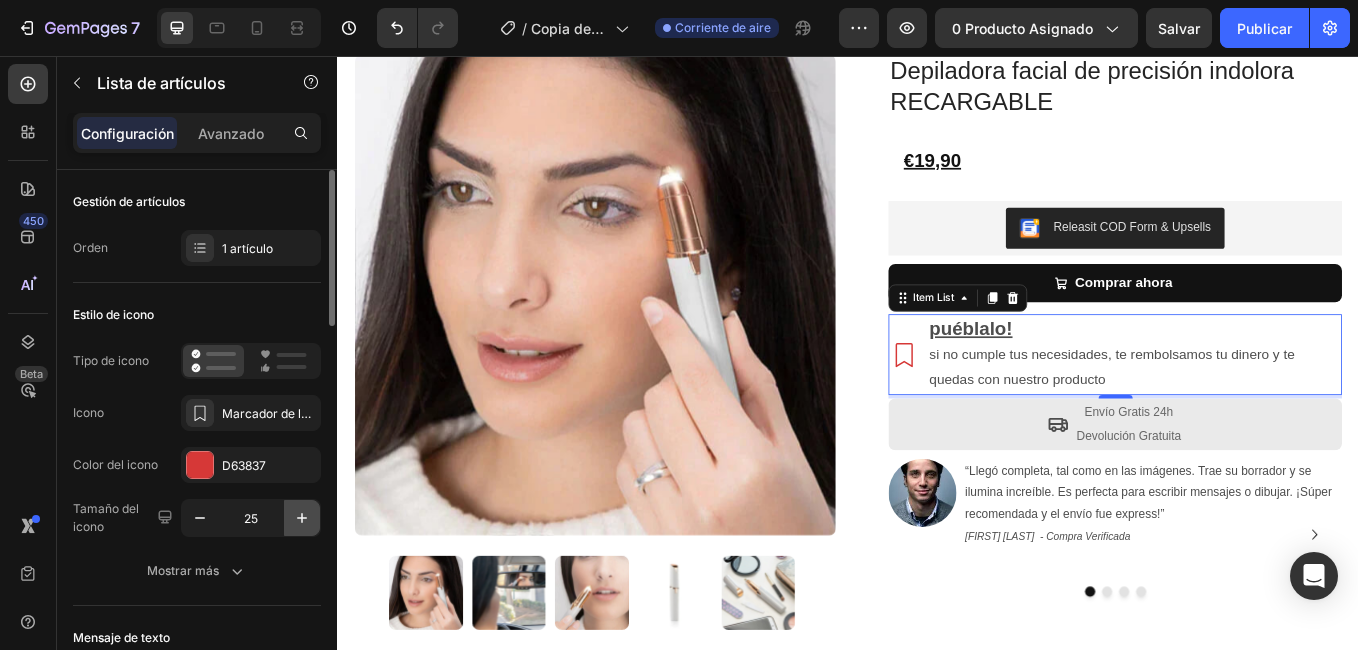 click 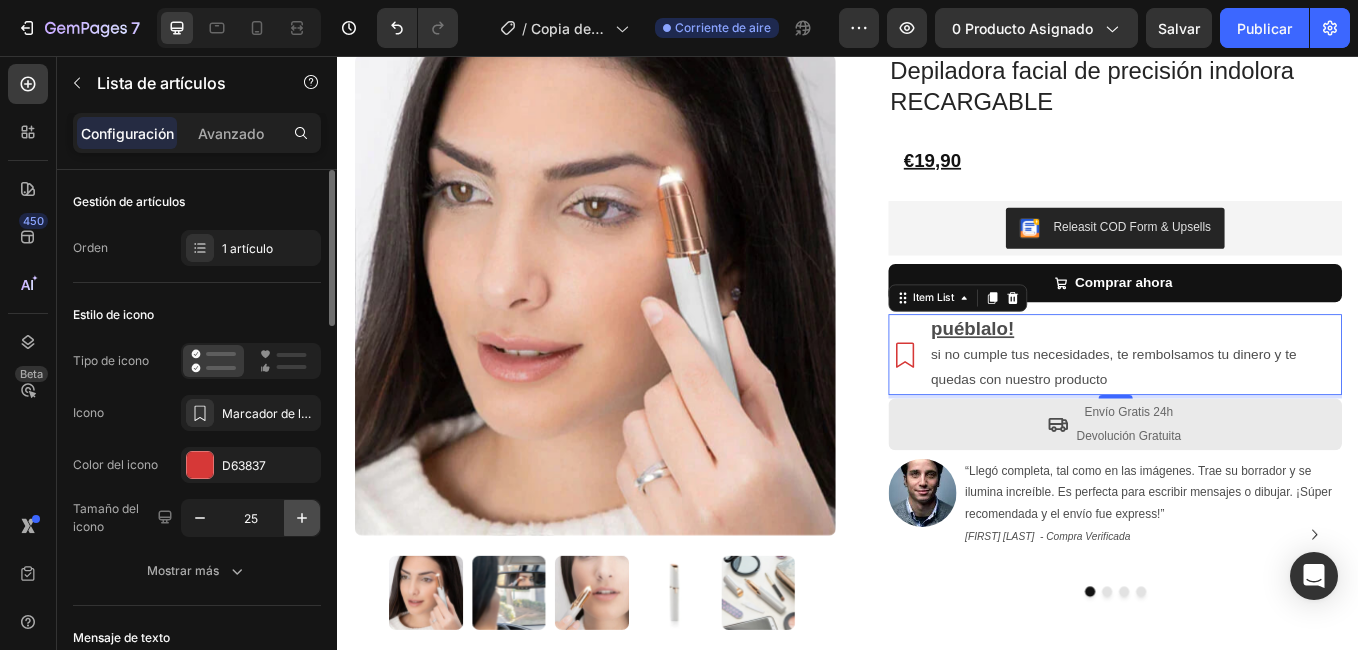 click 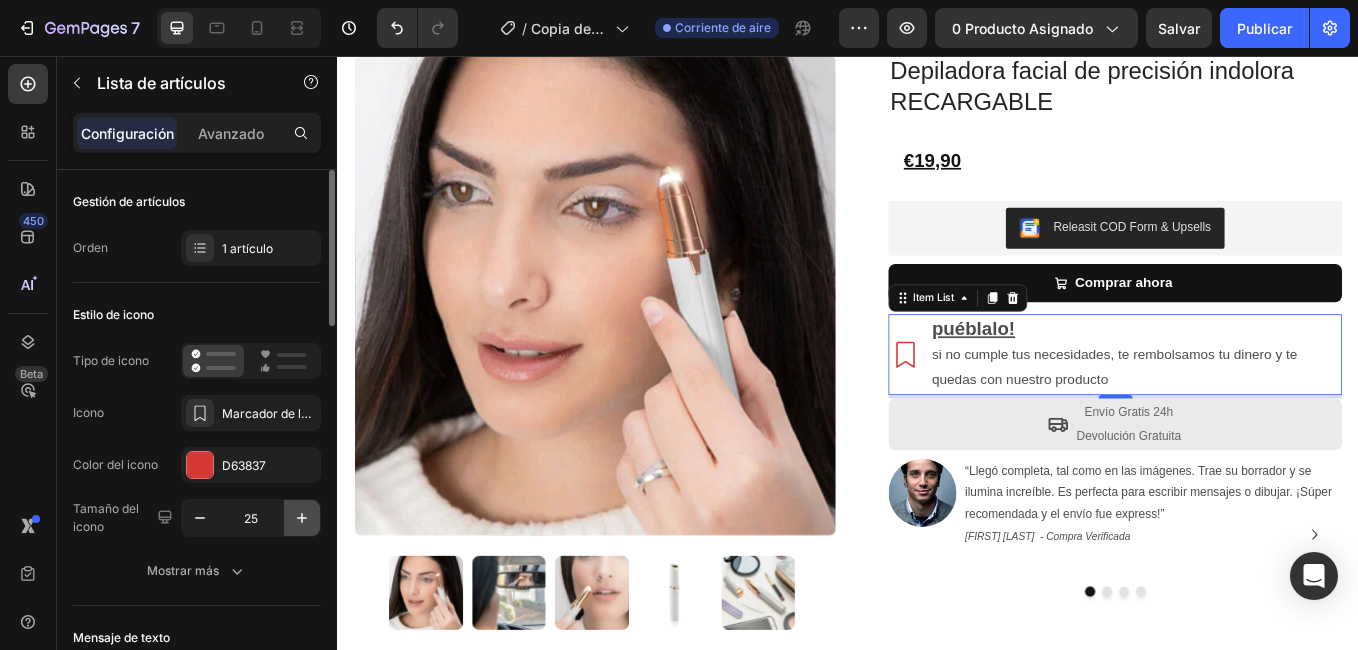click 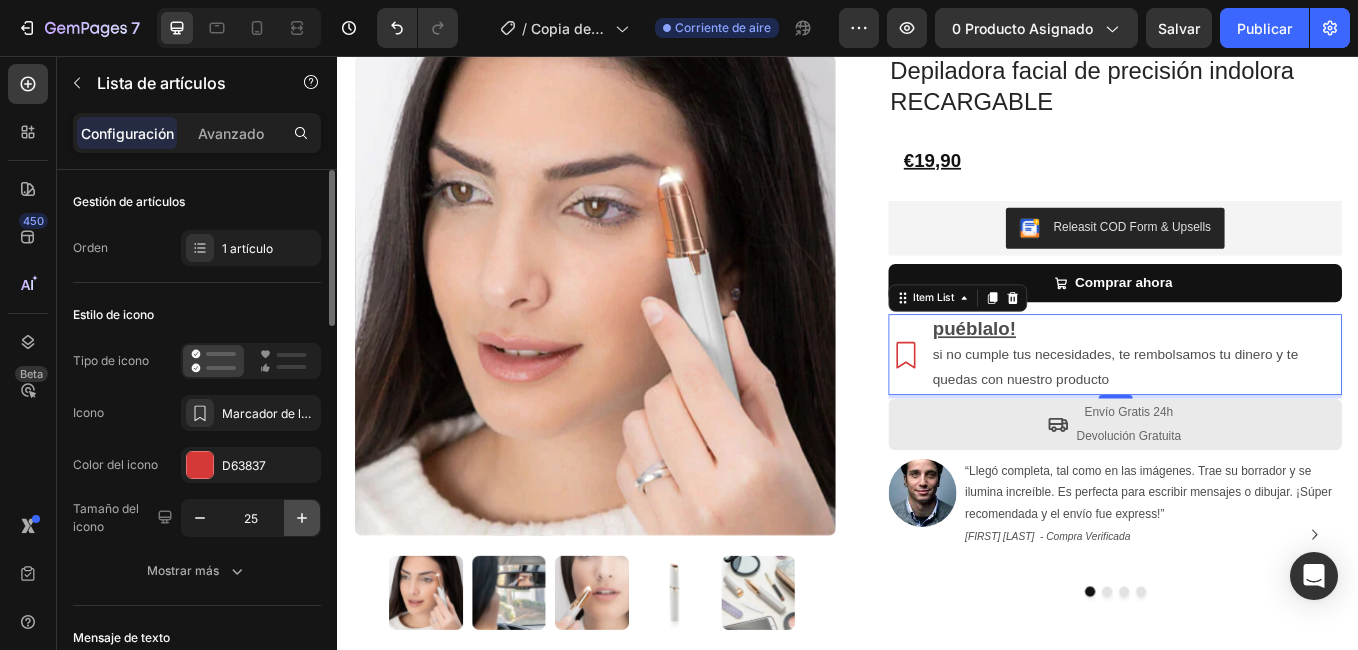 click 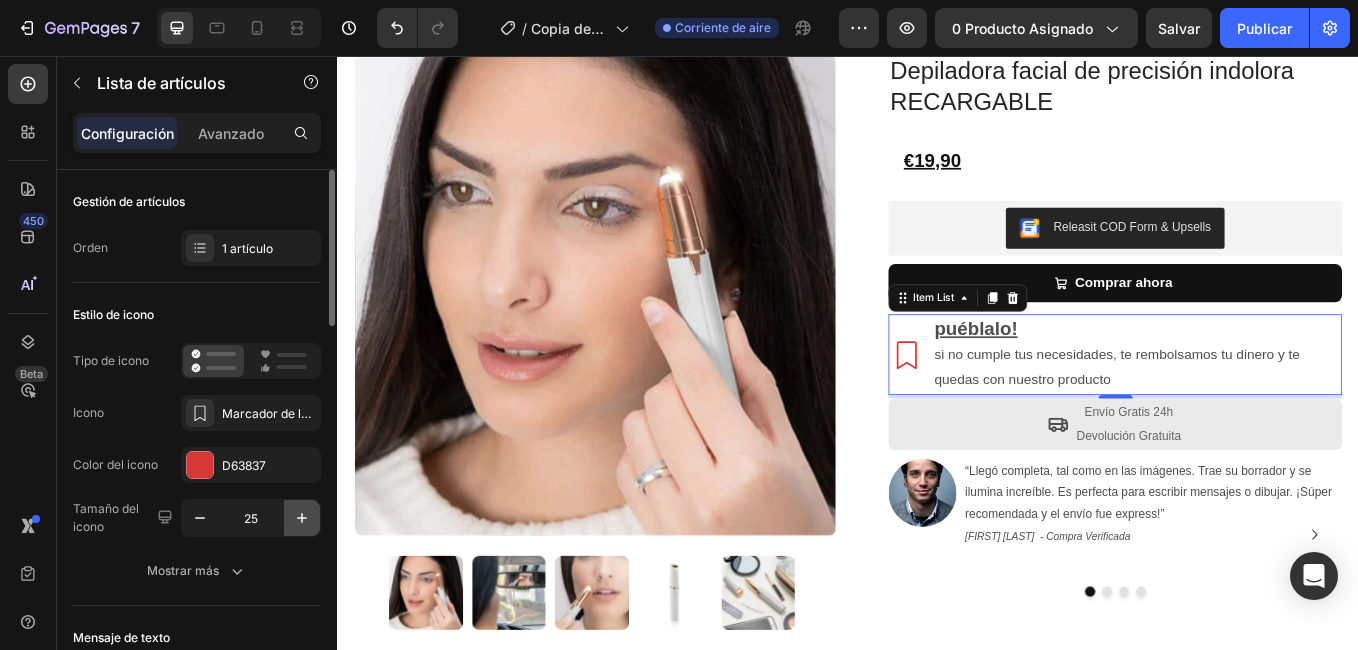 click 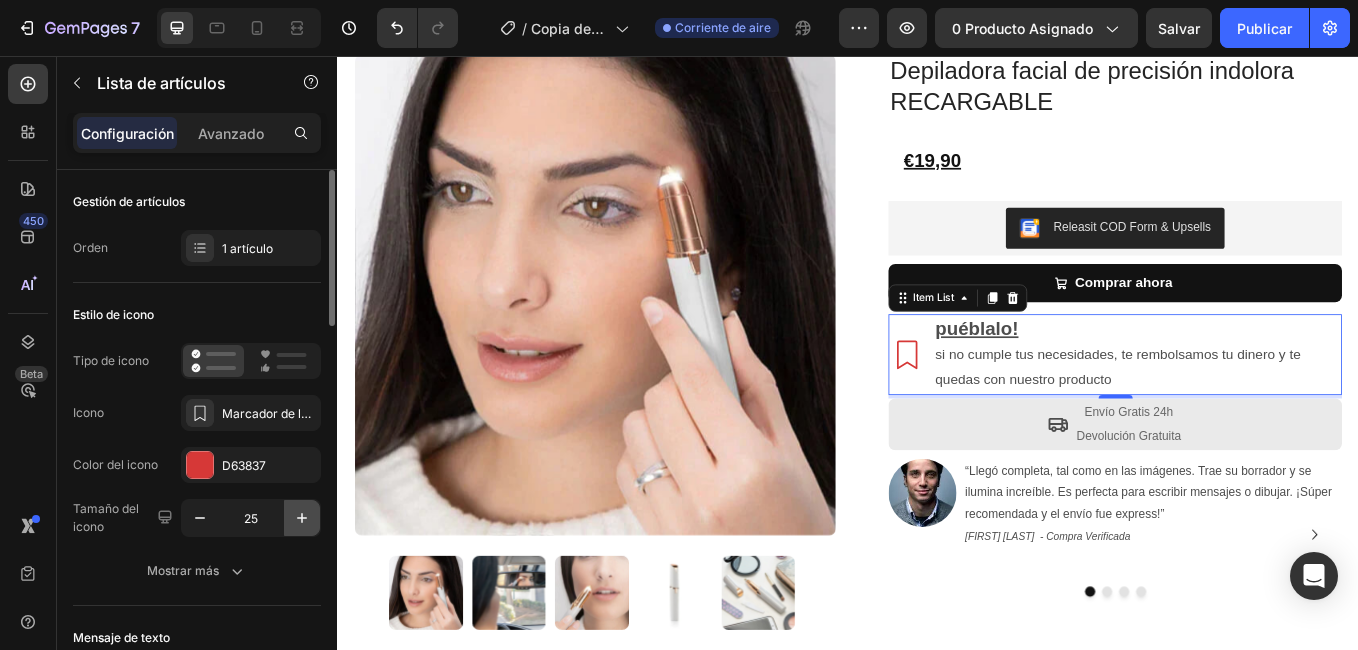 click 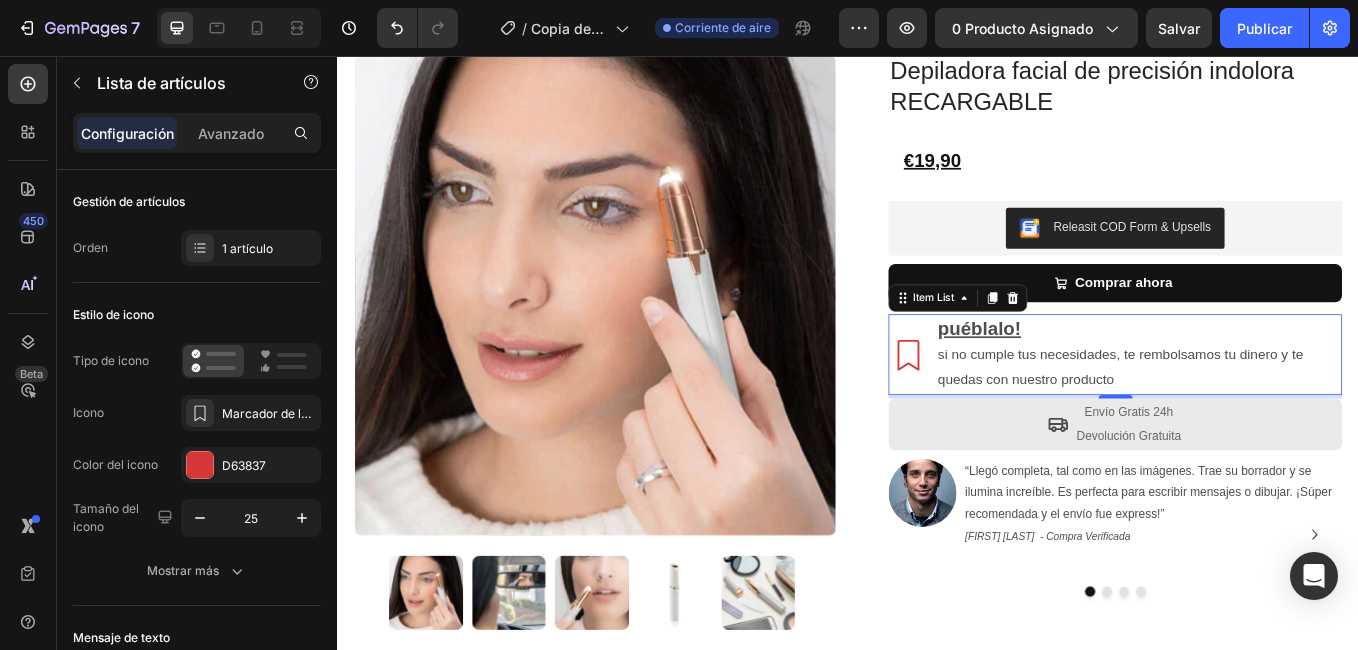 click 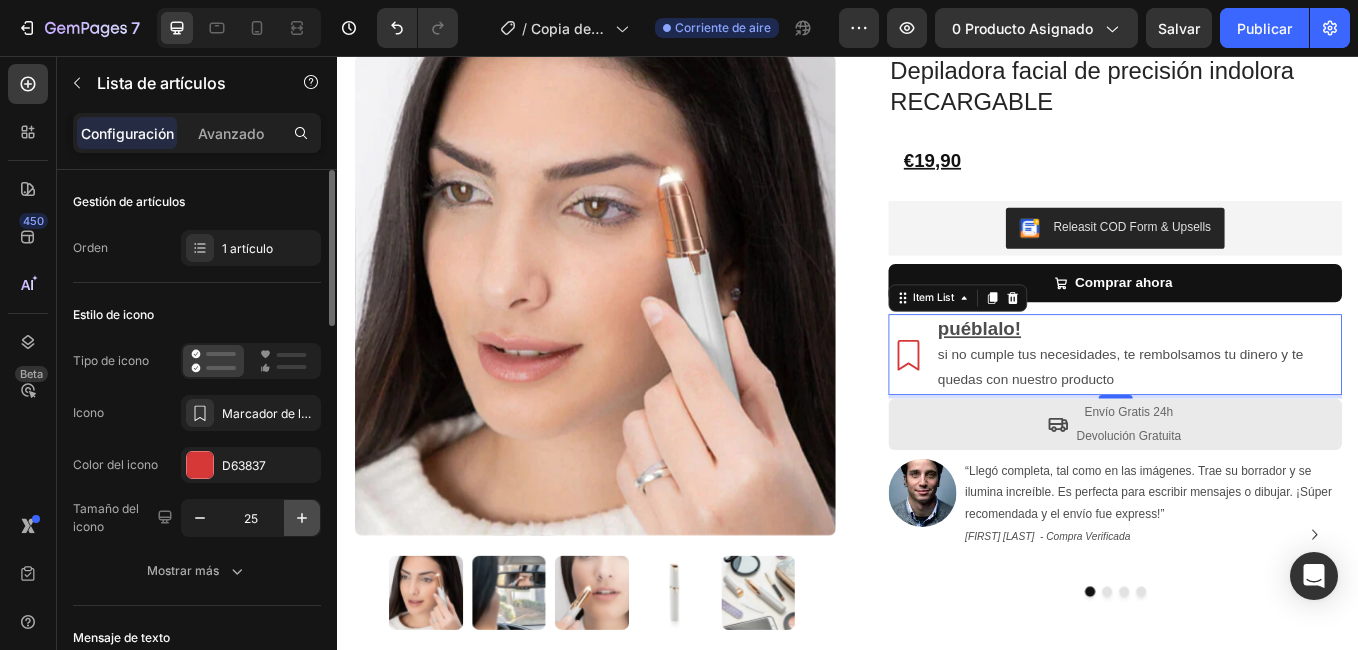 click 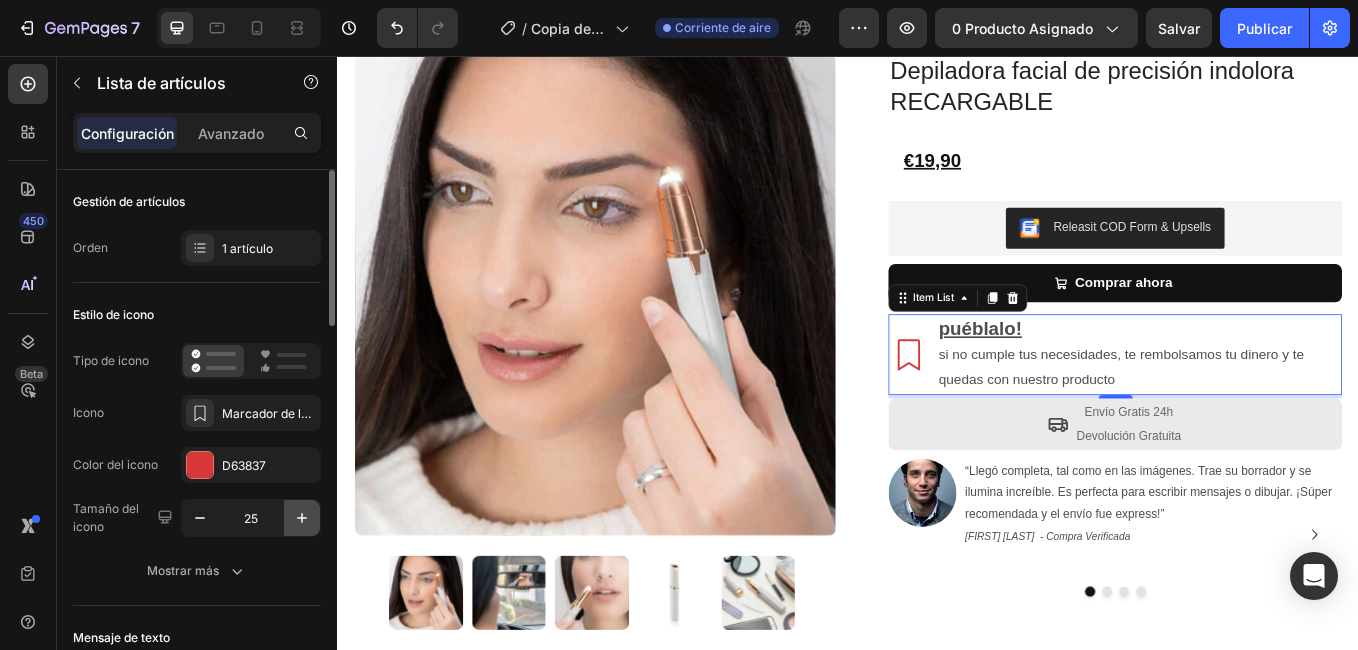 click 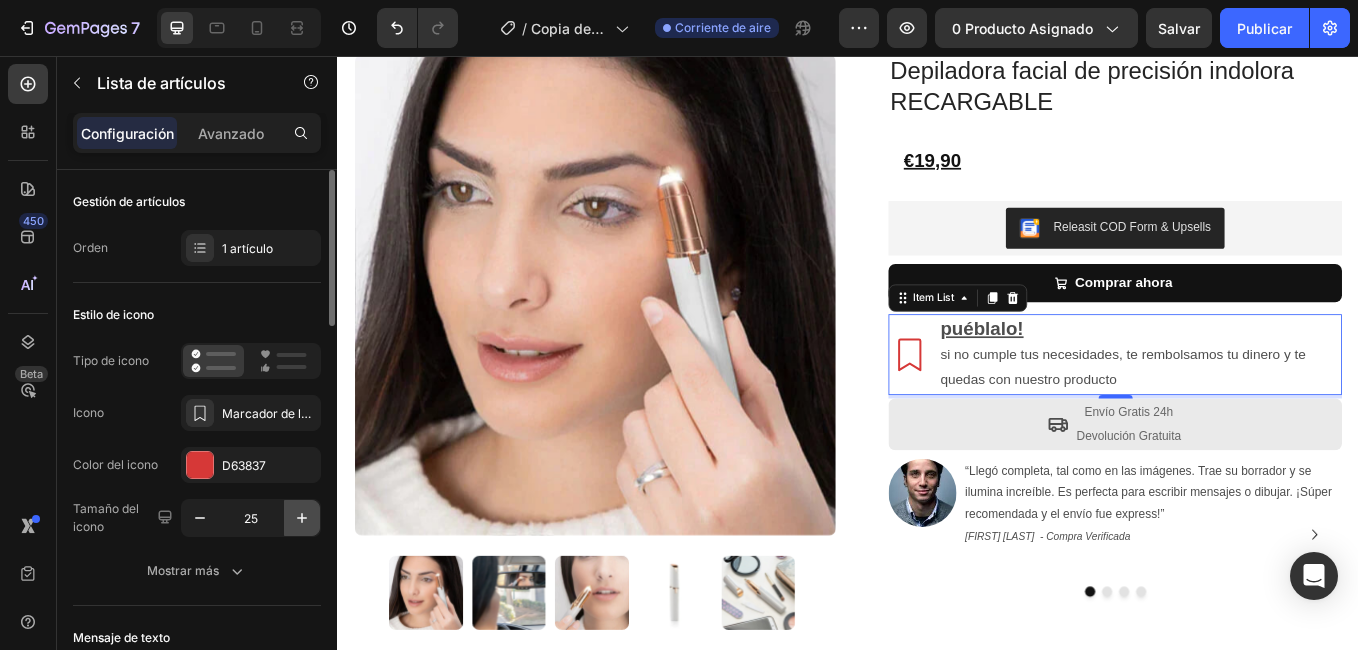 click 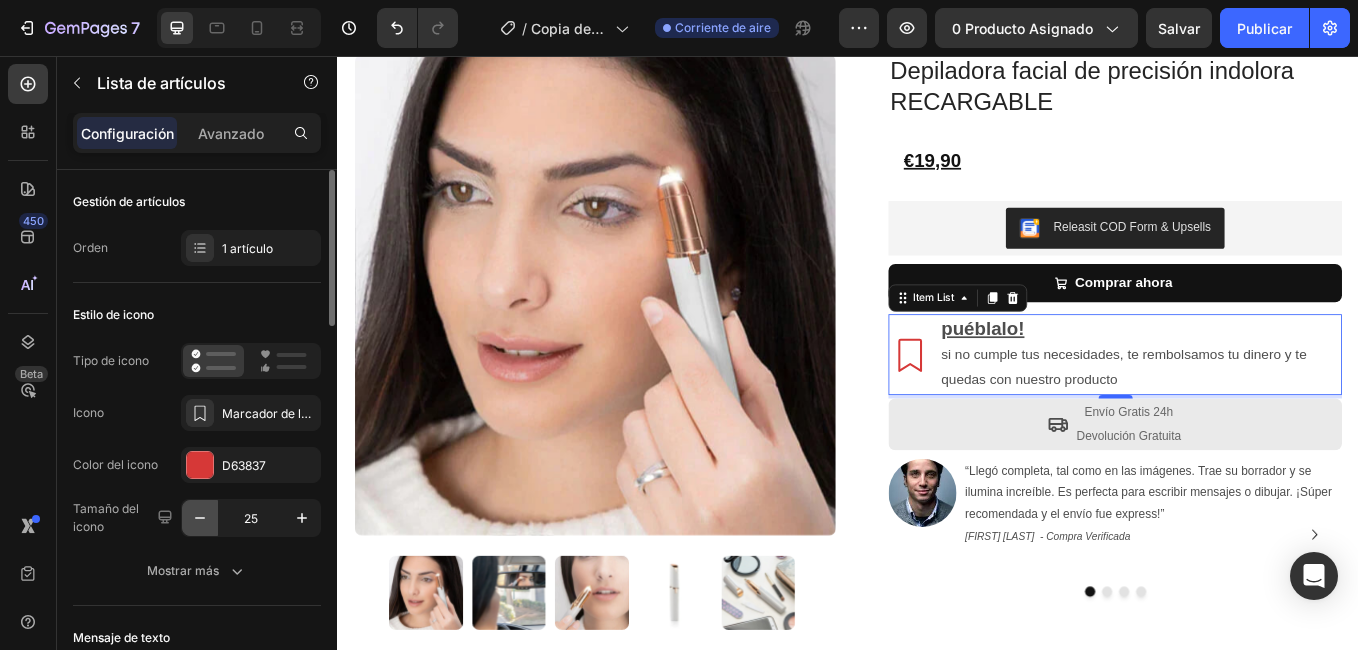 click 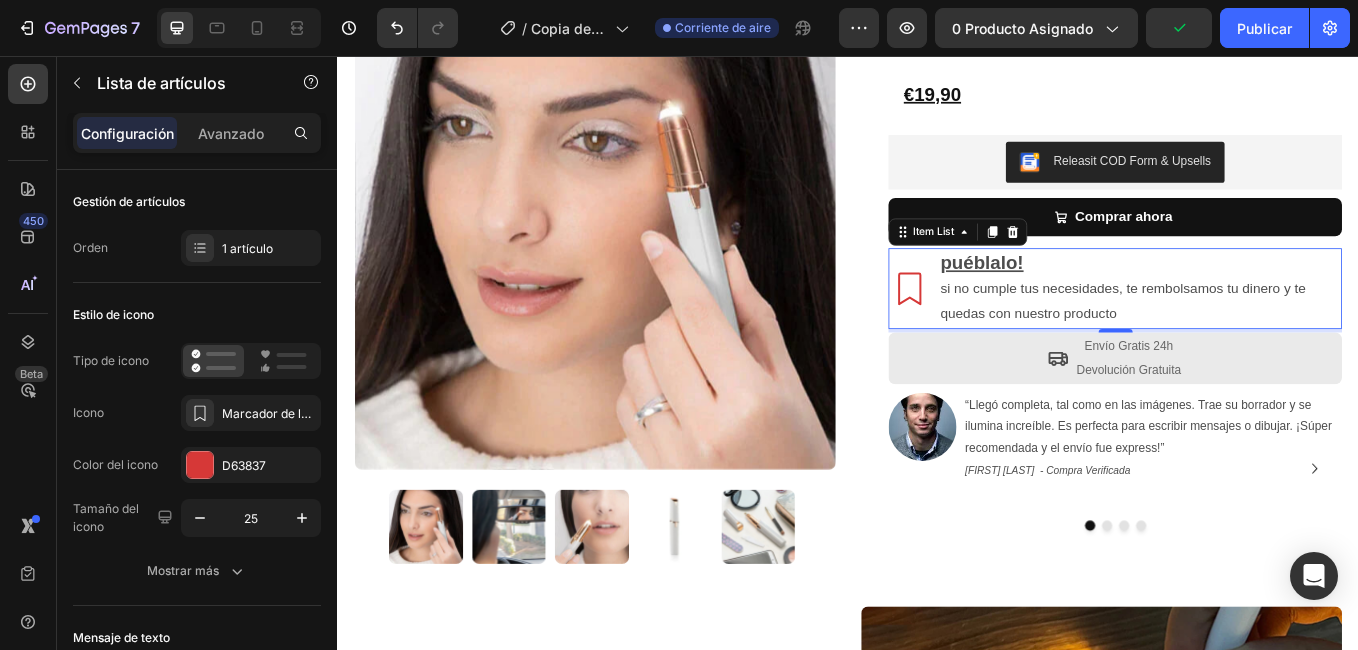 scroll, scrollTop: 191, scrollLeft: 0, axis: vertical 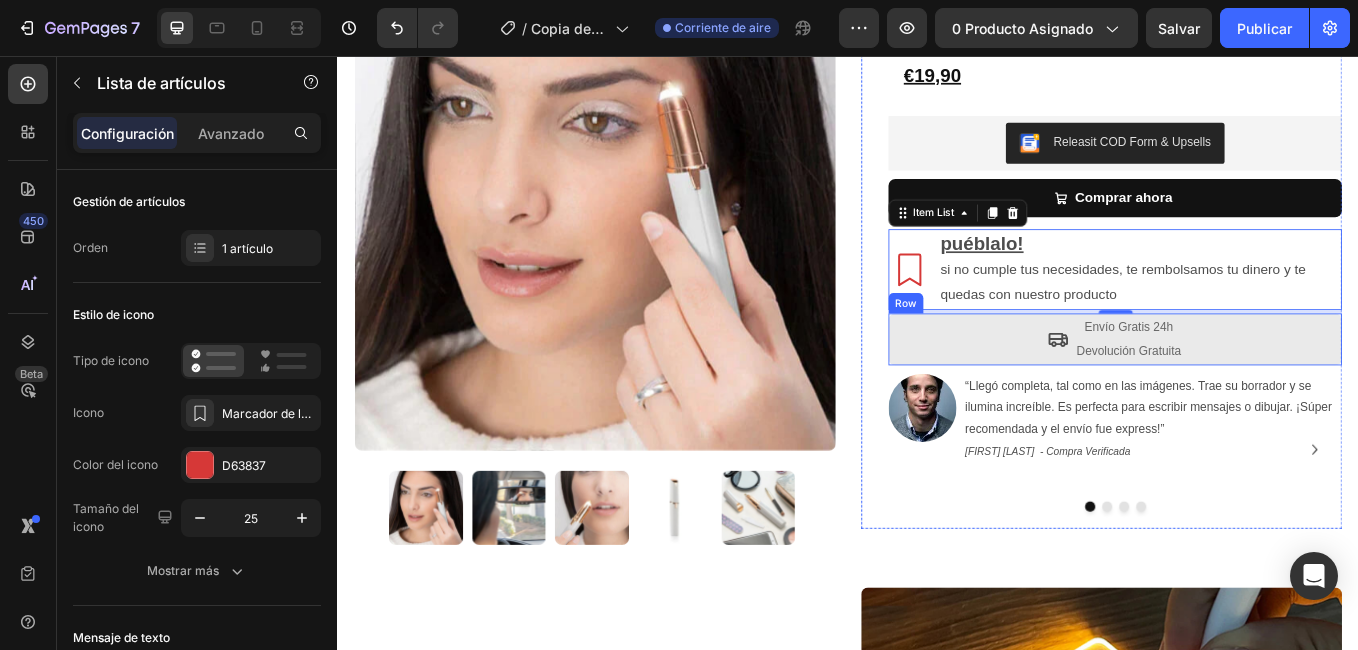 click on "Icon Envío Gratis 24h Devolución Gratuita Text Block Row" at bounding box center [1250, 389] 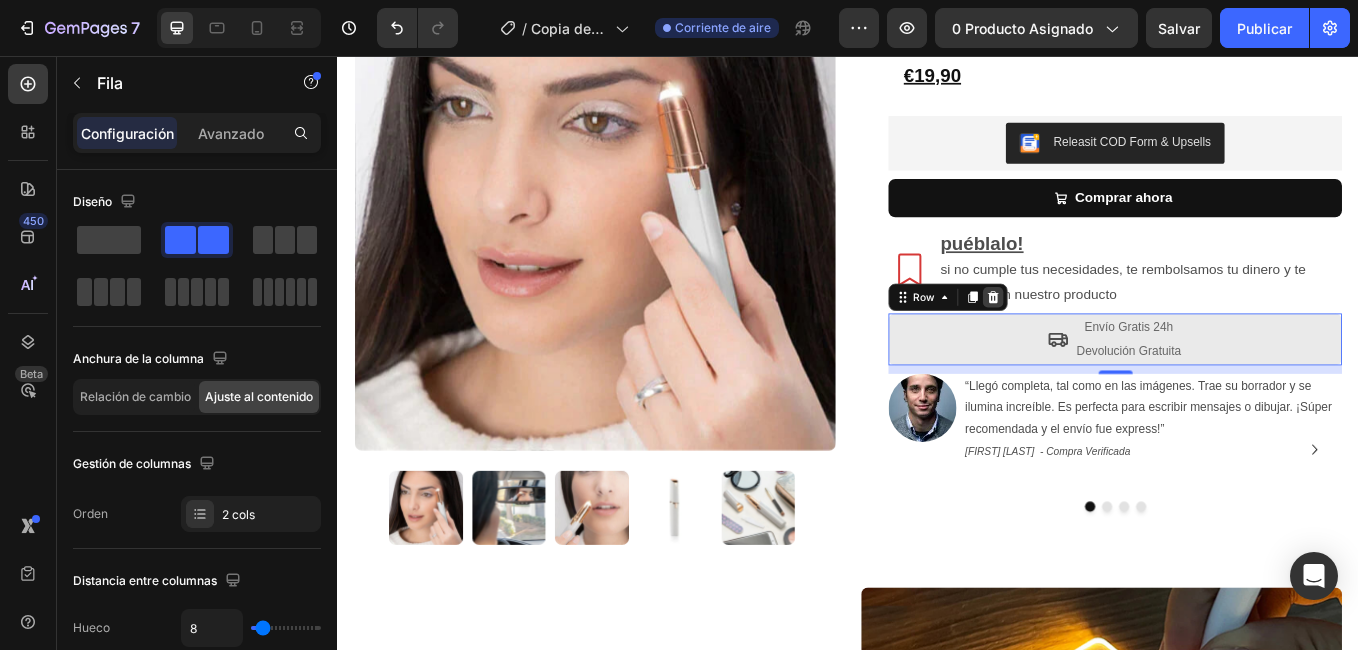 click 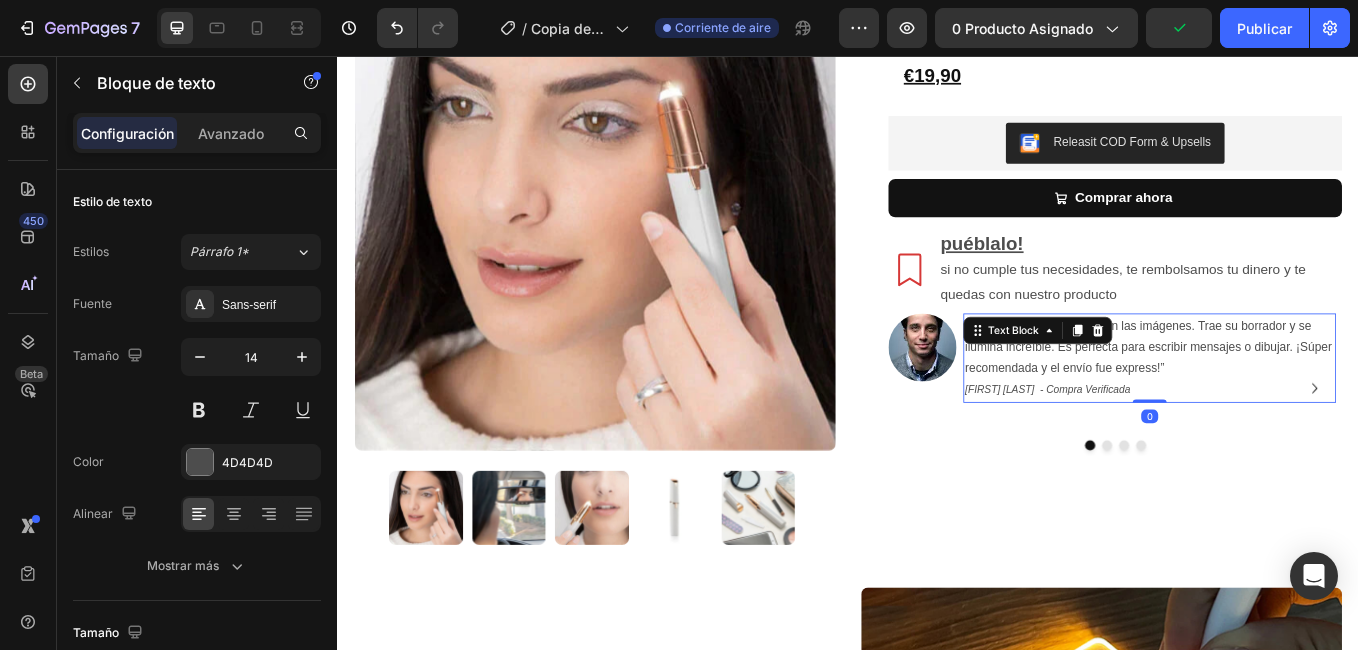 click on "“Llegó completa, tal como en las imágenes. Trae su borrador y se ilumina increíble. Es perfecta para escribir mensajes o dibujar. ¡Súper recomendada y el envío fue express!”" at bounding box center (1291, 398) 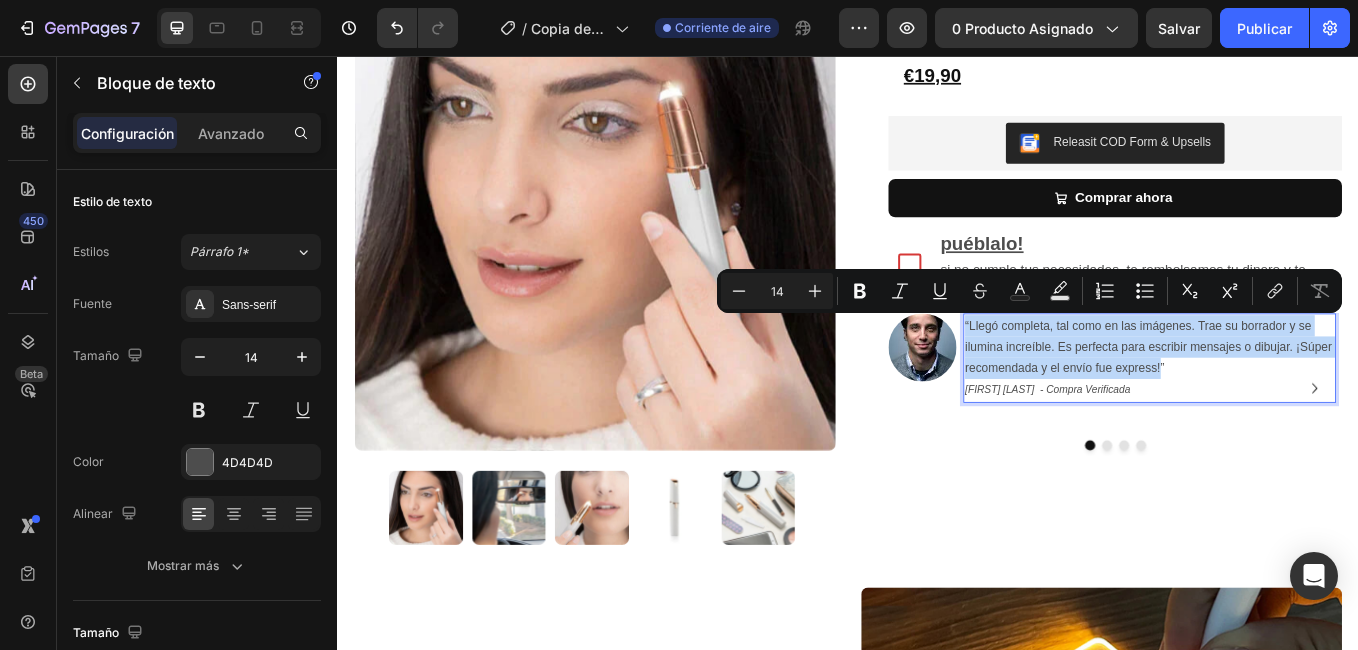 drag, startPoint x: 1298, startPoint y: 413, endPoint x: 1068, endPoint y: 369, distance: 234.17088 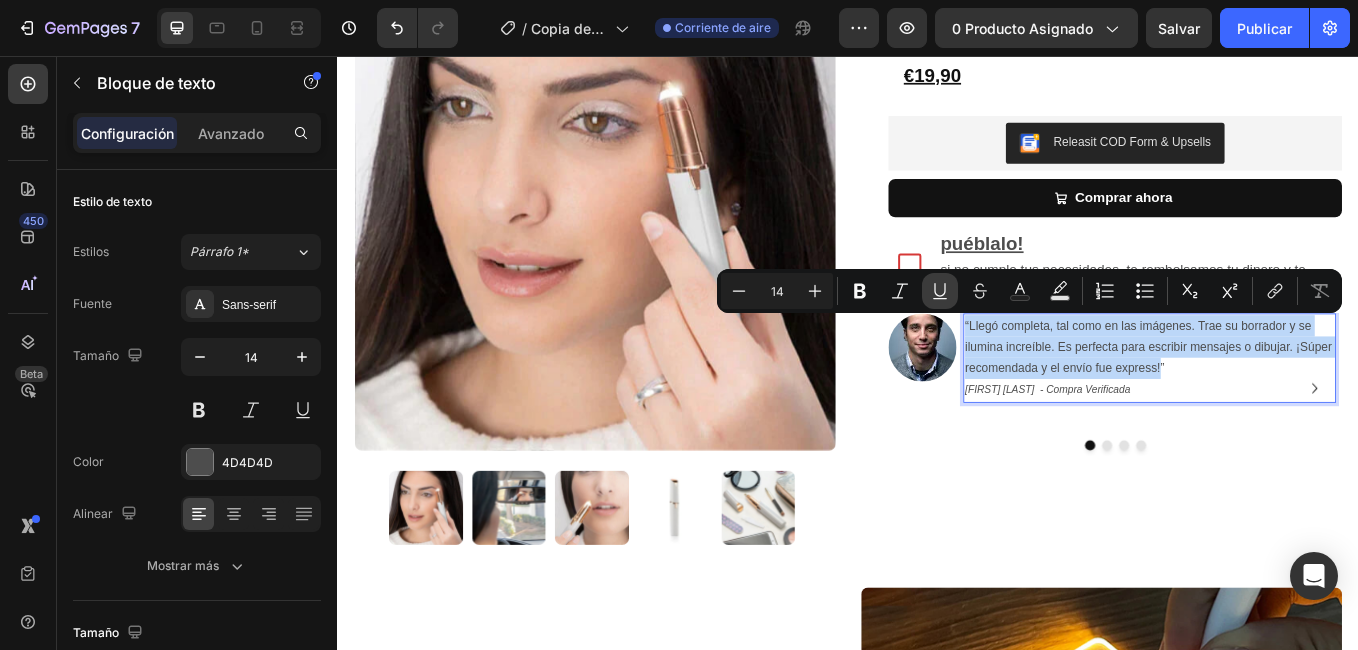 copy on "“Llegó completa, tal como en las imágenes. Trae su borrador y se ilumina increíble. Es perfecta para escribir mensajes o dibujar. ¡Súper recomendada y el envío fue express!" 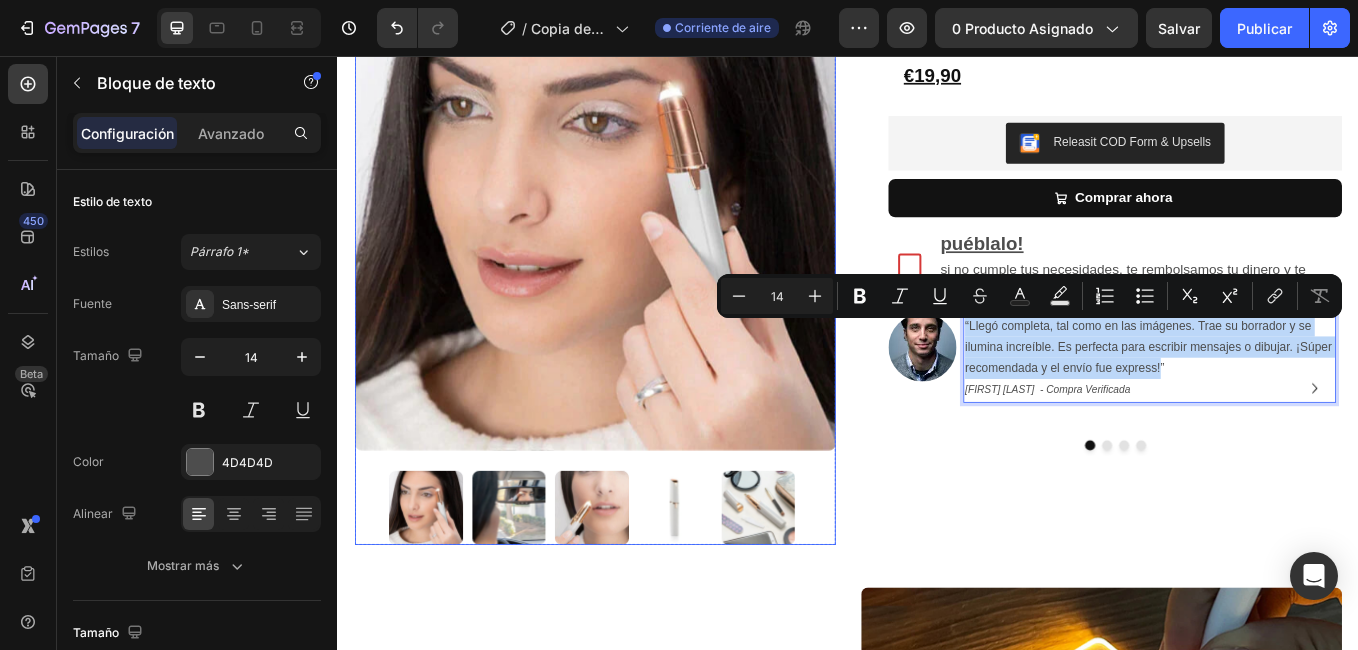 scroll, scrollTop: 0, scrollLeft: 0, axis: both 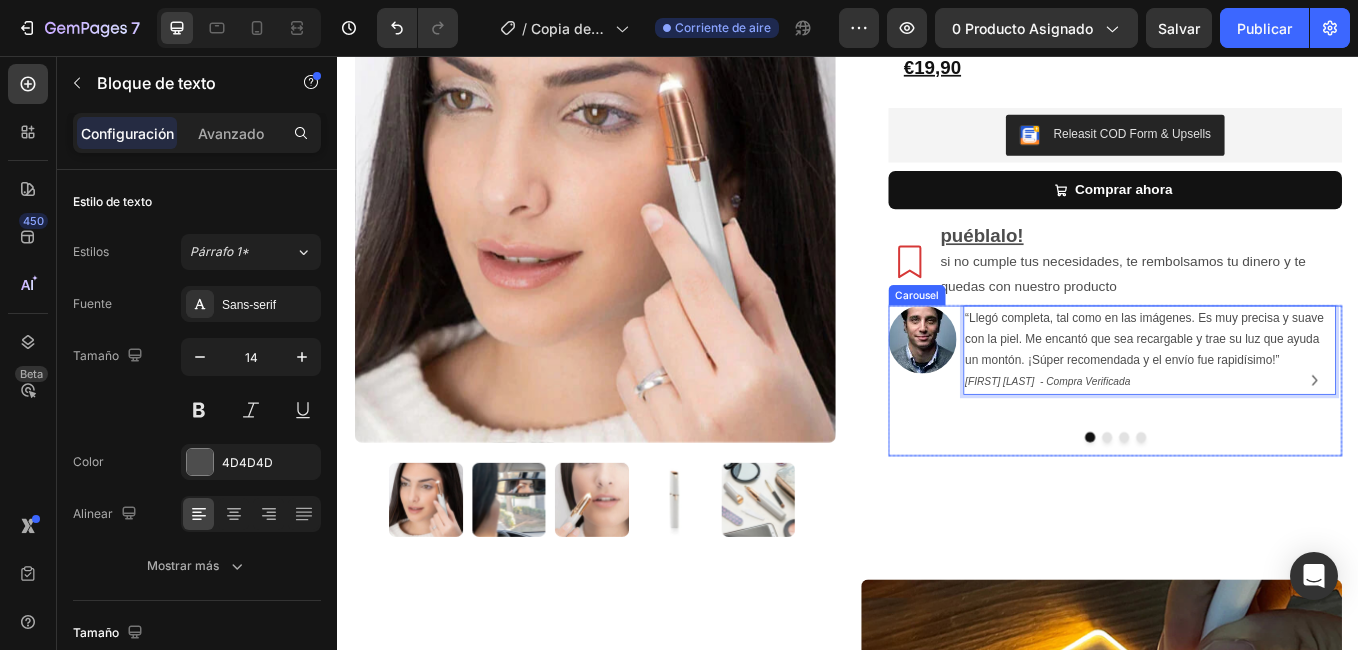 click 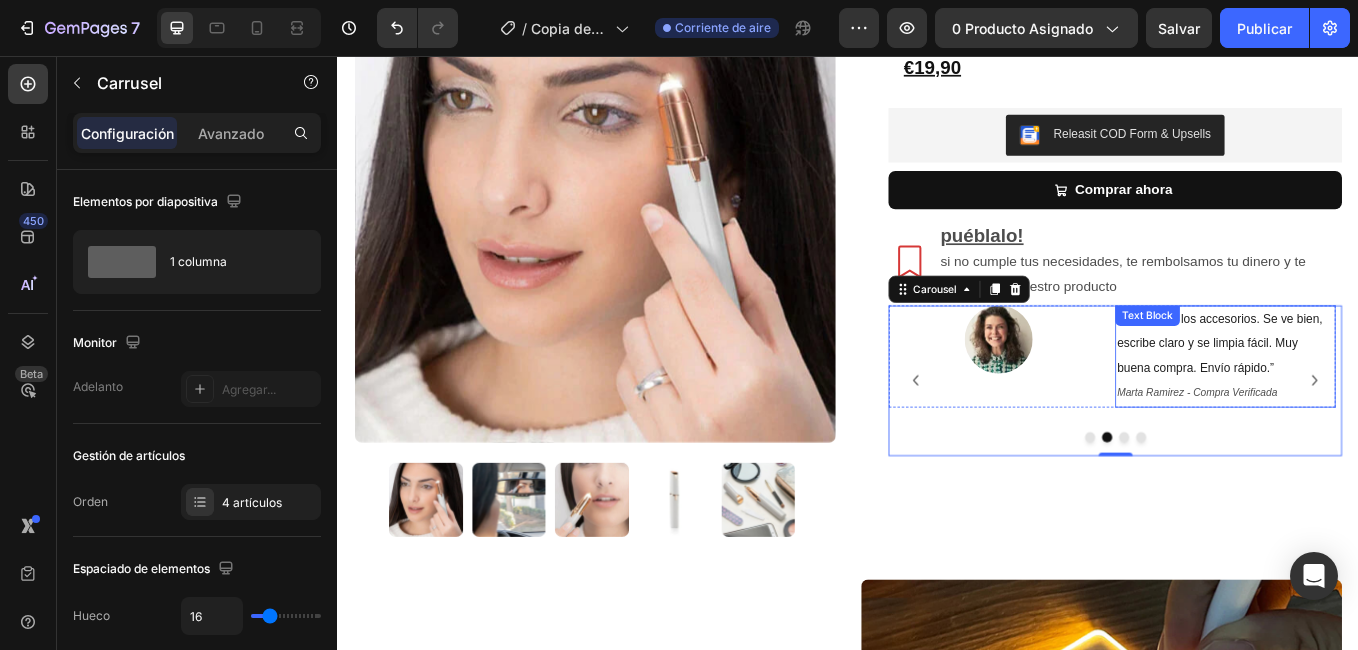 click on "“Trae todos los accesorios. Se ve bien, escribe claro y se limpia fácil. Muy buena compra. Envío rápido.”" at bounding box center (1374, 394) 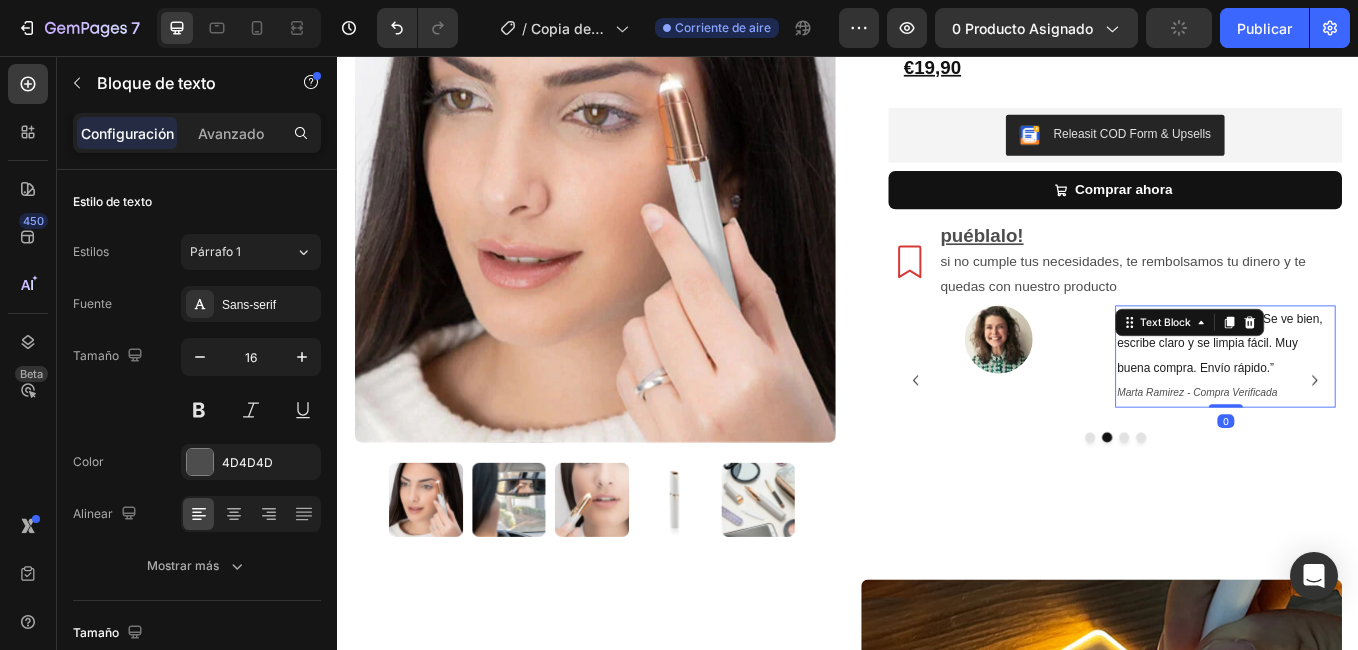 click on "“Trae todos los accesorios. Se ve bien, escribe claro y se limpia fácil. Muy buena compra. Envío rápido.”" at bounding box center (1374, 394) 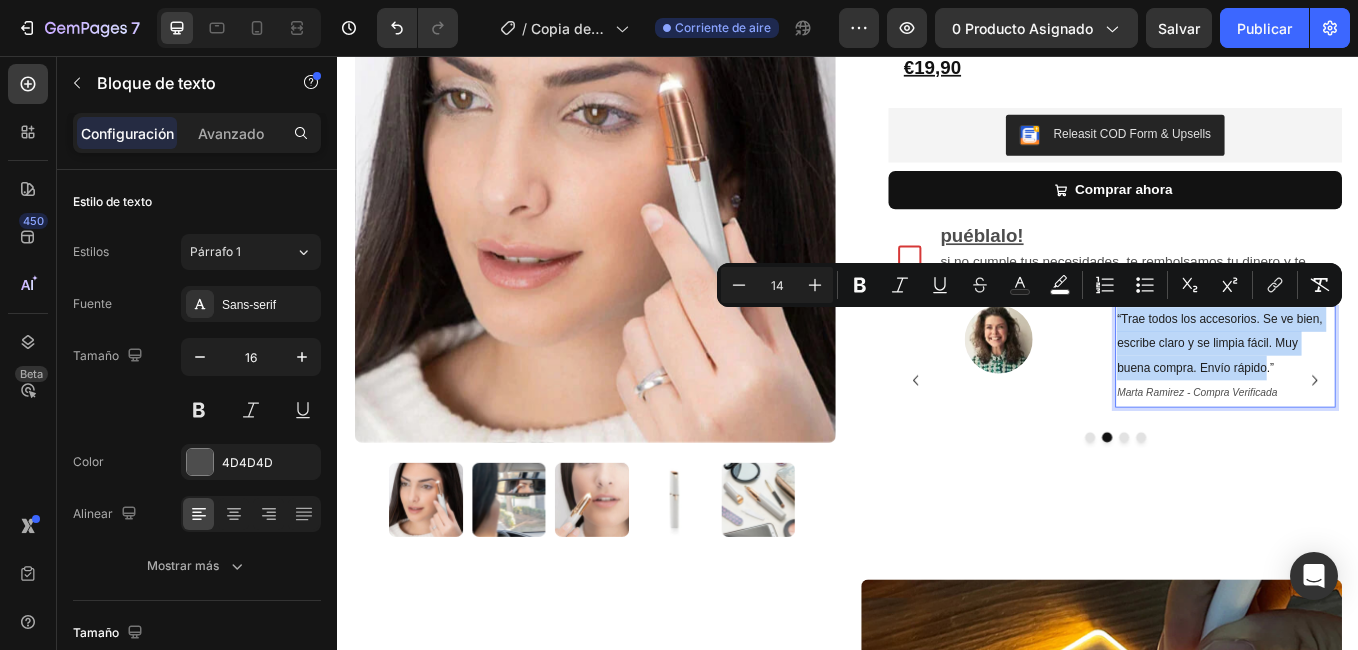 drag, startPoint x: 1420, startPoint y: 419, endPoint x: 1246, endPoint y: 355, distance: 185.39687 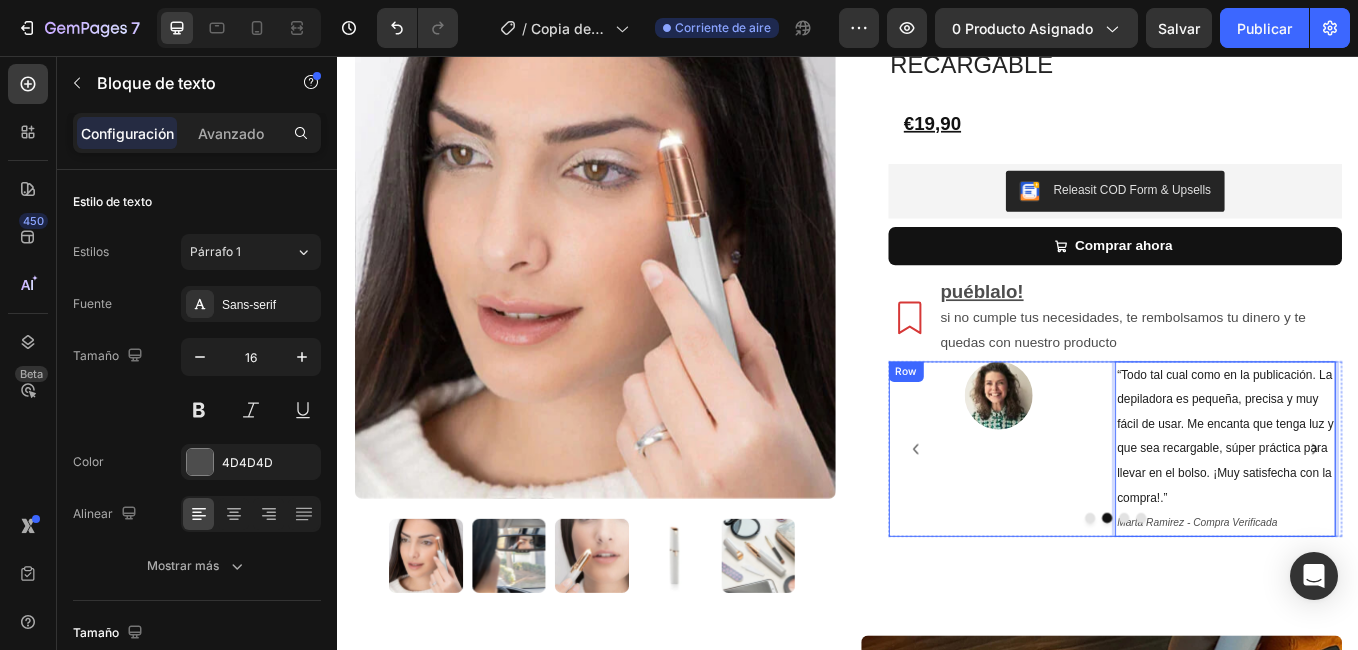 scroll, scrollTop: 100, scrollLeft: 0, axis: vertical 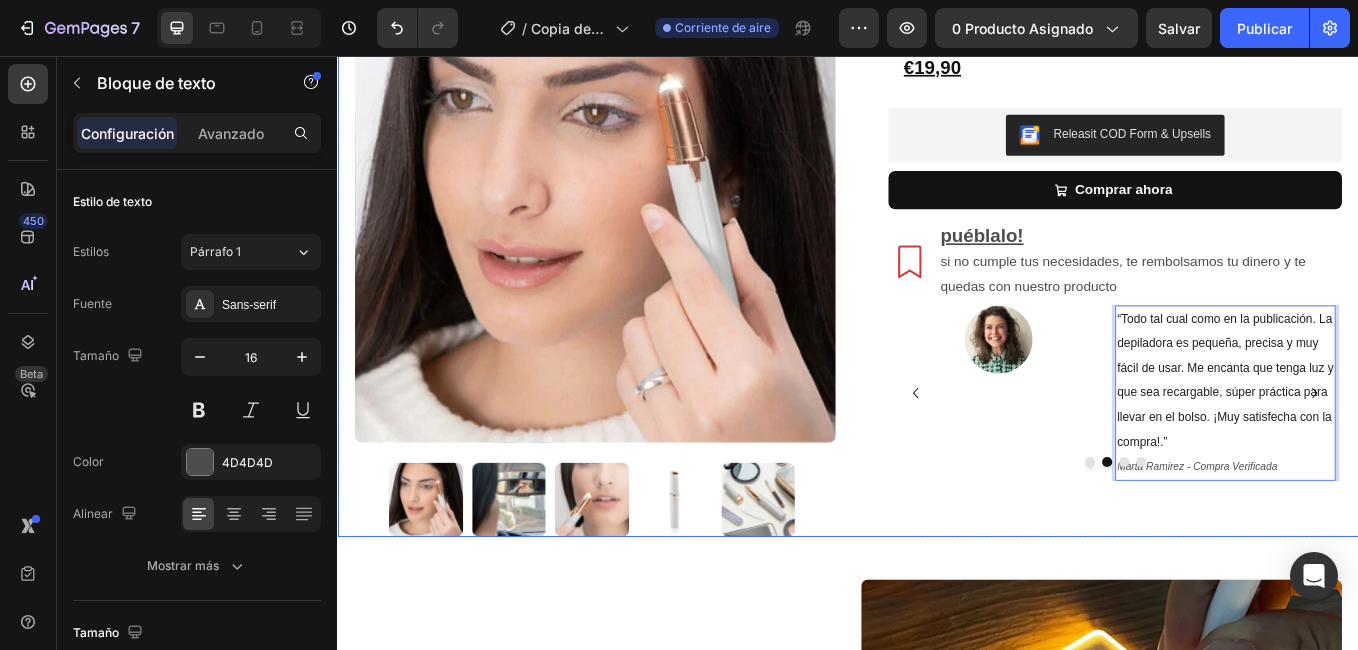 click on "Depiladora facial de precisión indolora RECARGABLE Product Title €19,90 Product Price Product Price Row Releasit COD Form & Upsells Releasit COD Form & Upsells
Comprar ahora Add to Cart Row
puéblalo! si no cumple tus necesidades, te rembolsamos tu dinero y te quedas con nuestro producto Item List
Image “Llegó completa, tal como en las imágenes. Es muy precisa y suave con la piel. Me encantó que sea recargable y trae su luz que ayuda un montón. ¡Súper recomendada y el envío fue rapidísimo!” ramón Sánchez  - Compra Verificada Text Block Row Image “Todo tal cual como en la publicación. La depiladora es pequeña, precisa y muy fácil de usar. Me encanta que tenga luz y que sea recargable, súper práctica para llevar en el bolso. ¡Muy satisfecha con la compra!.” Marta Ramirez - Compra Verificada Text Block   0 Row Image juan castillo - Compra Verificada Text Block Row Image mariza senoba - Compra Verificada" at bounding box center [1234, 283] 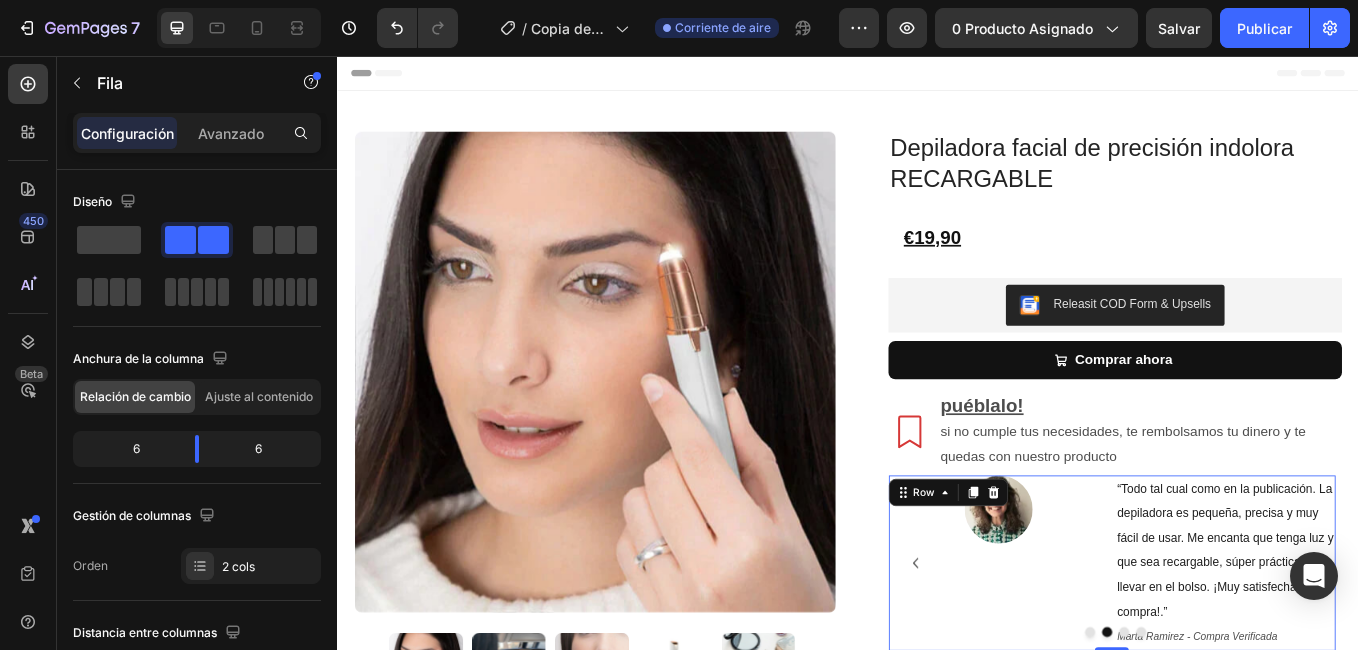 scroll, scrollTop: 200, scrollLeft: 0, axis: vertical 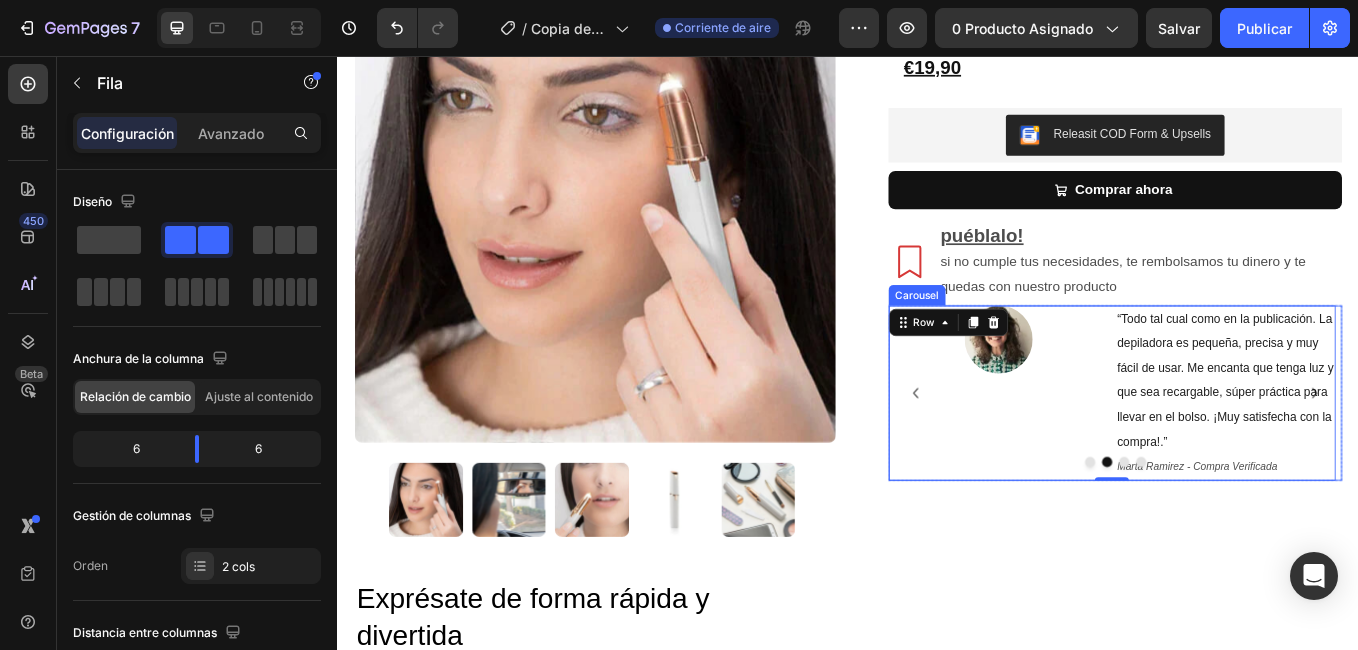 click 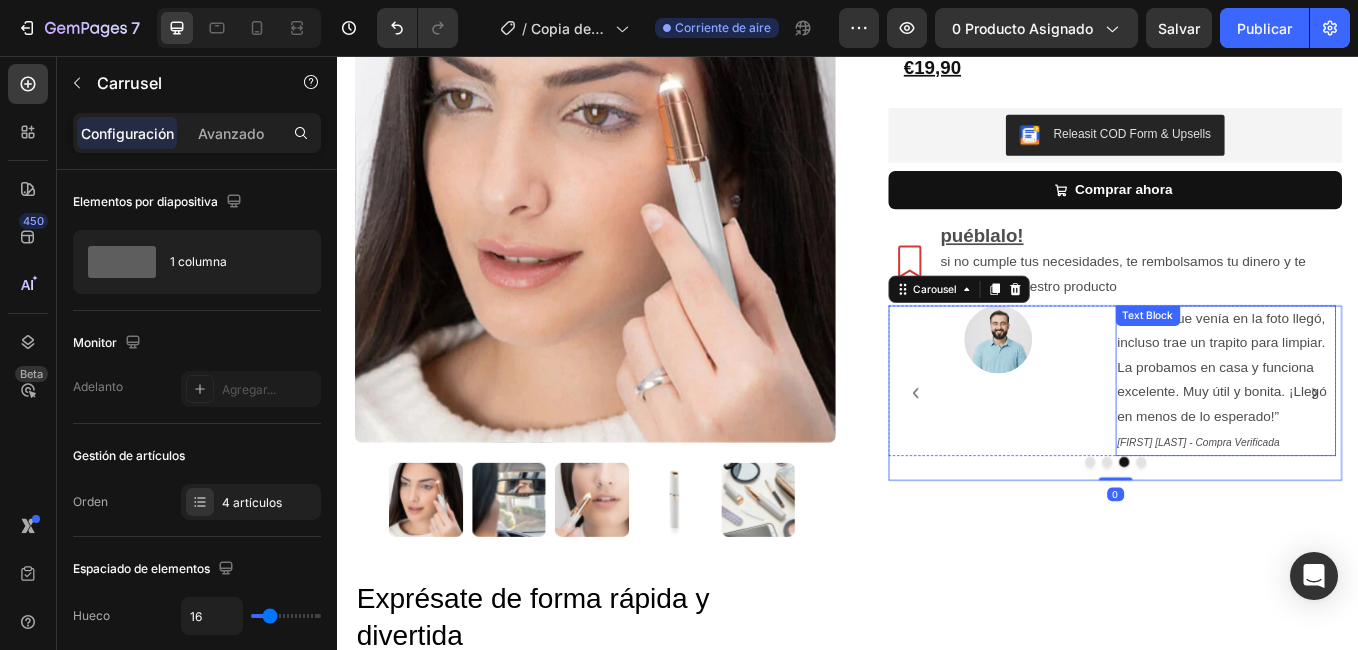 click on "“Todo lo que venía en la foto llegó, incluso trae un trapito para limpiar. La probamos en casa y funciona excelente. Muy útil y bonita. ¡Llegó en menos de lo esperado!”" at bounding box center [1380, 423] 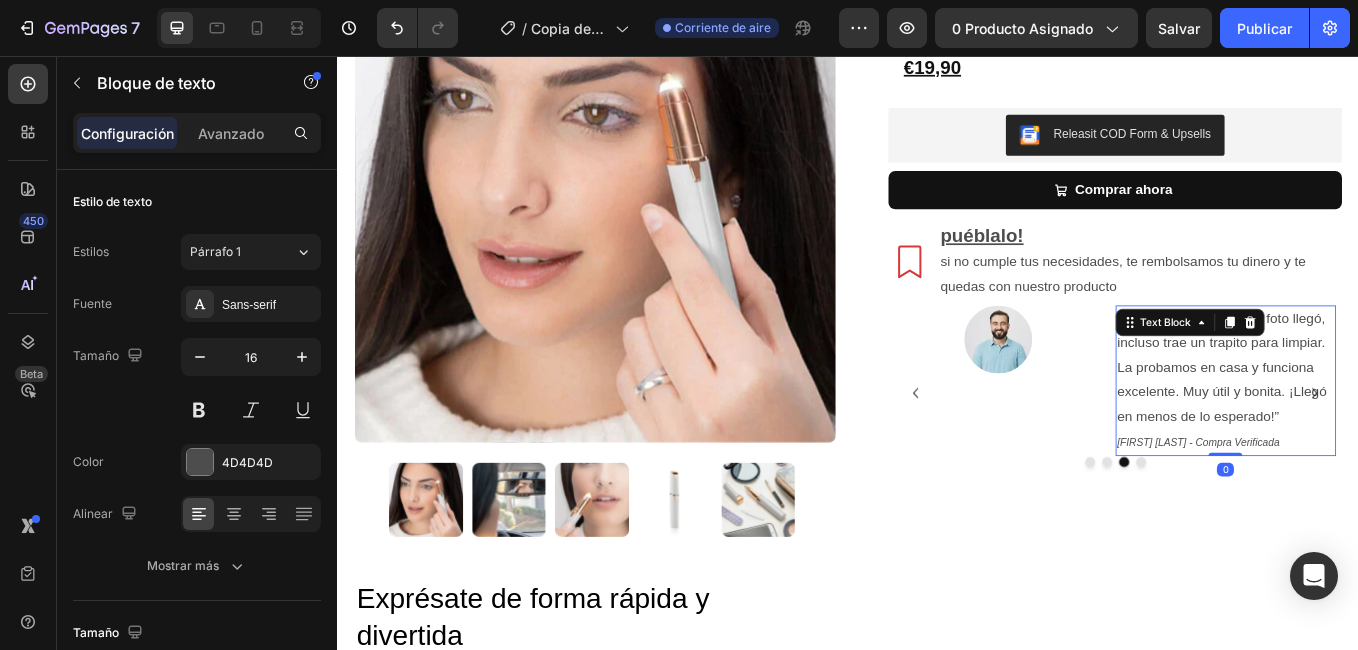 click on "“Todo lo que venía en la foto llegó, incluso trae un trapito para limpiar. La probamos en casa y funciona excelente. Muy útil y bonita. ¡Llegó en menos de lo esperado!”" at bounding box center (1380, 423) 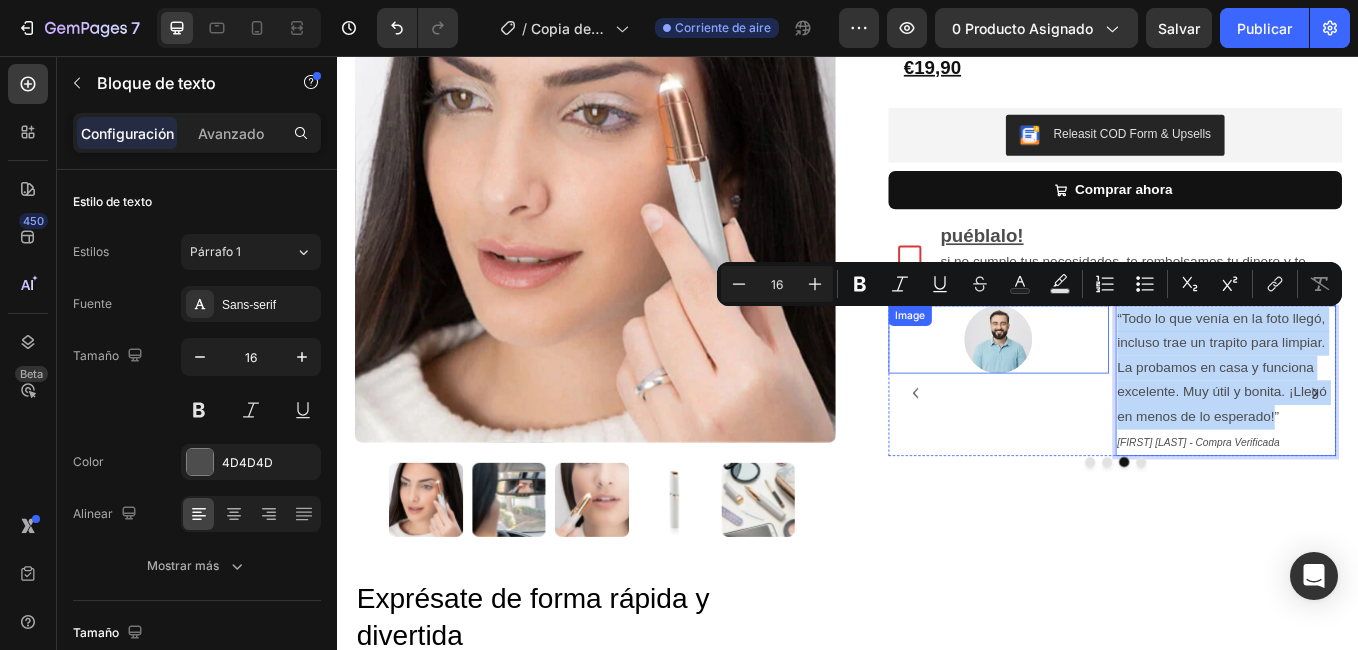 drag, startPoint x: 1428, startPoint y: 477, endPoint x: 1229, endPoint y: 362, distance: 229.83908 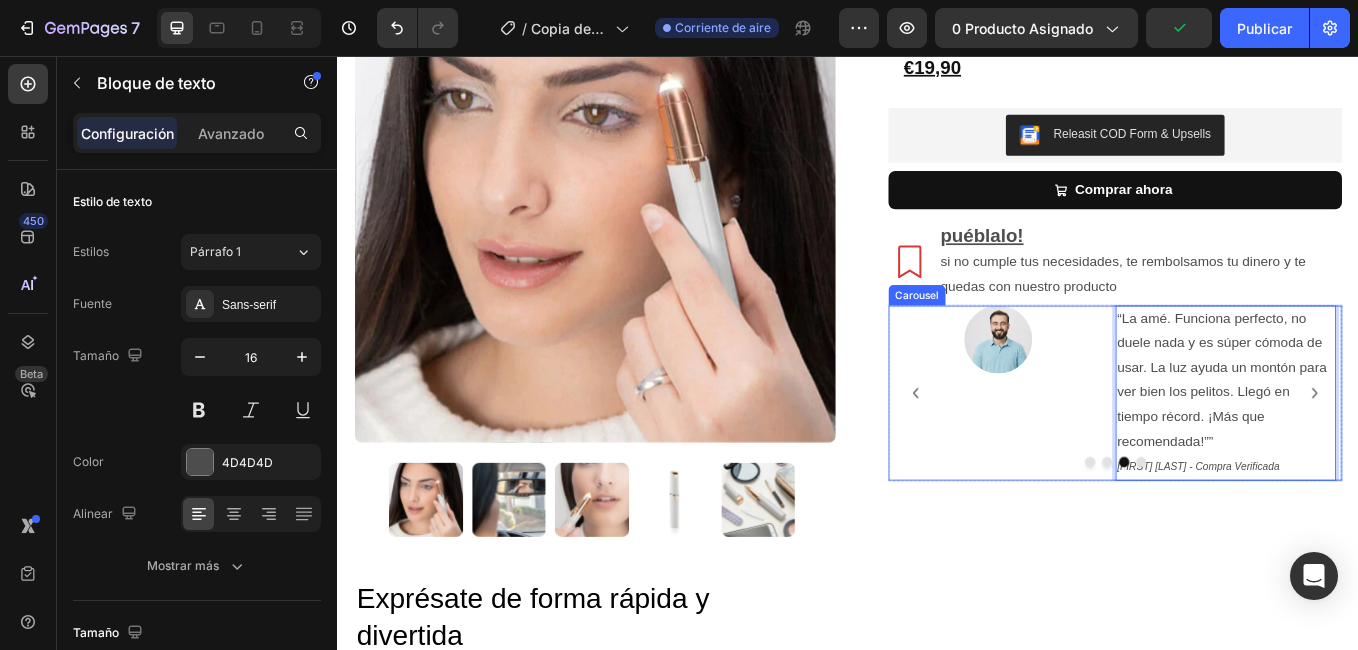 click at bounding box center (1485, 452) 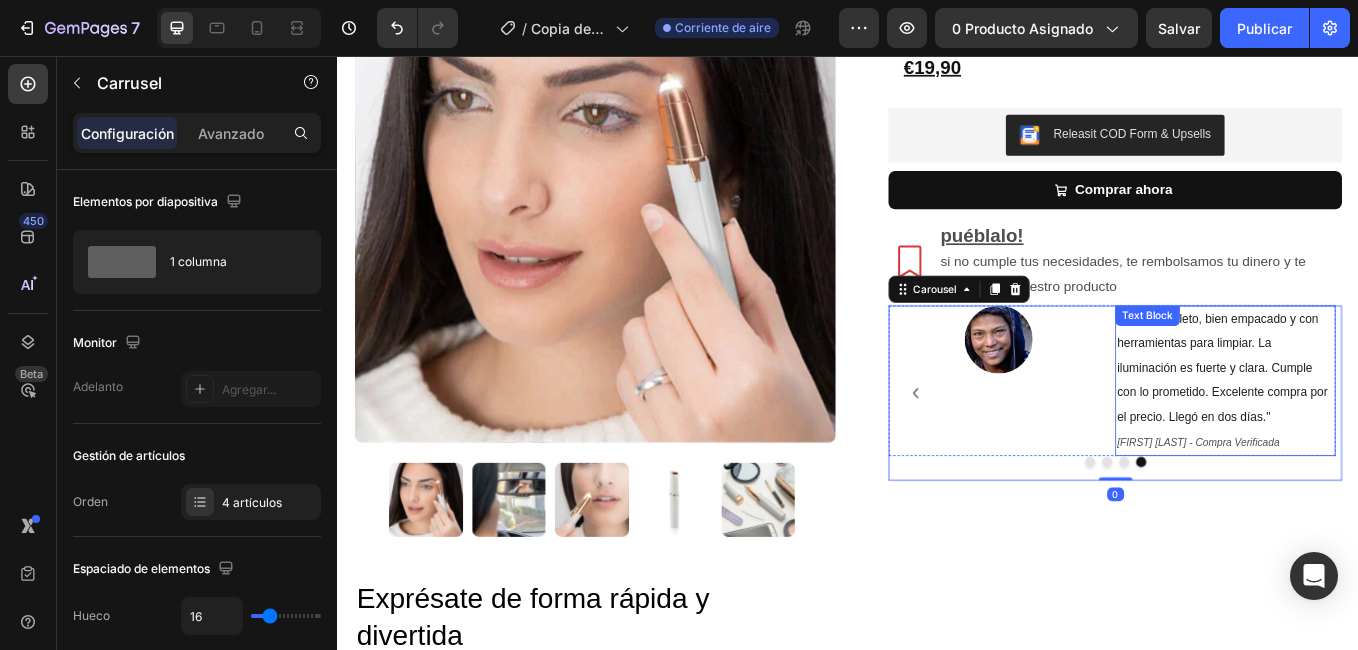 click on "“Todo completo, bien empacado y con herramientas para limpiar. La iluminación es fuerte y clara. Cumple con lo prometido. Excelente compra por el precio. Llegó en dos días."" at bounding box center (1376, 422) 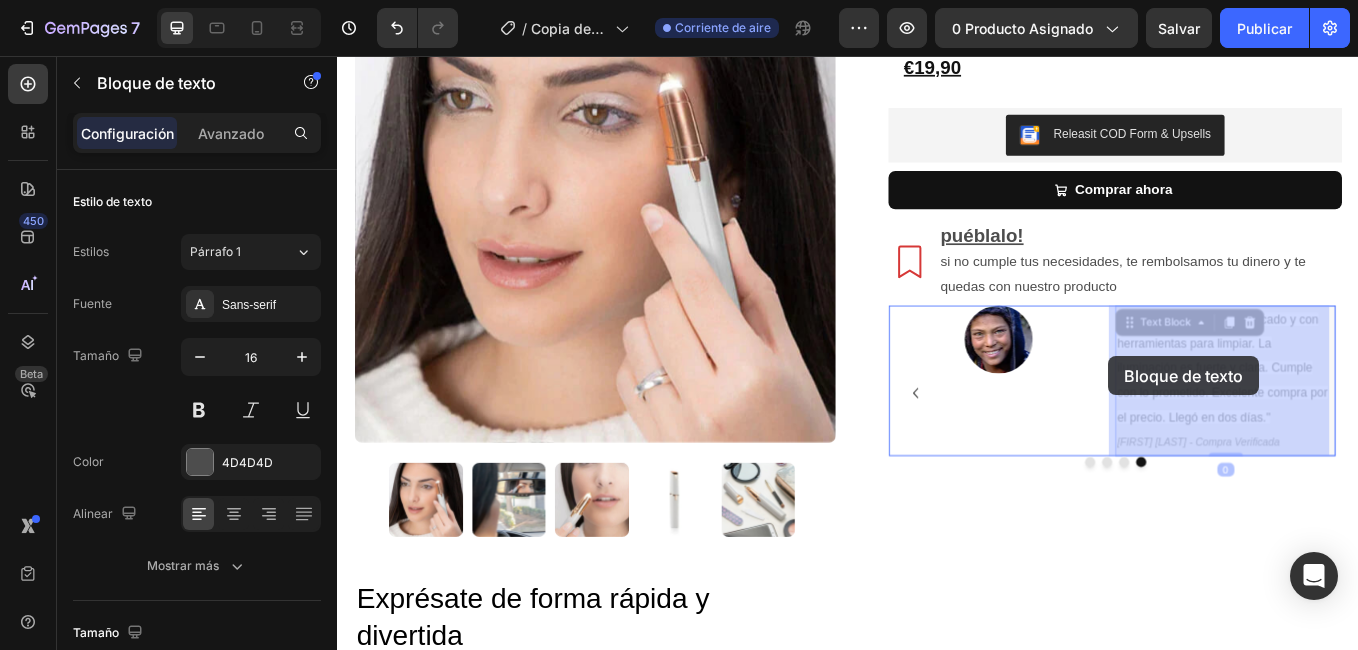 drag, startPoint x: 1422, startPoint y: 477, endPoint x: 1243, endPoint y: 409, distance: 191.48106 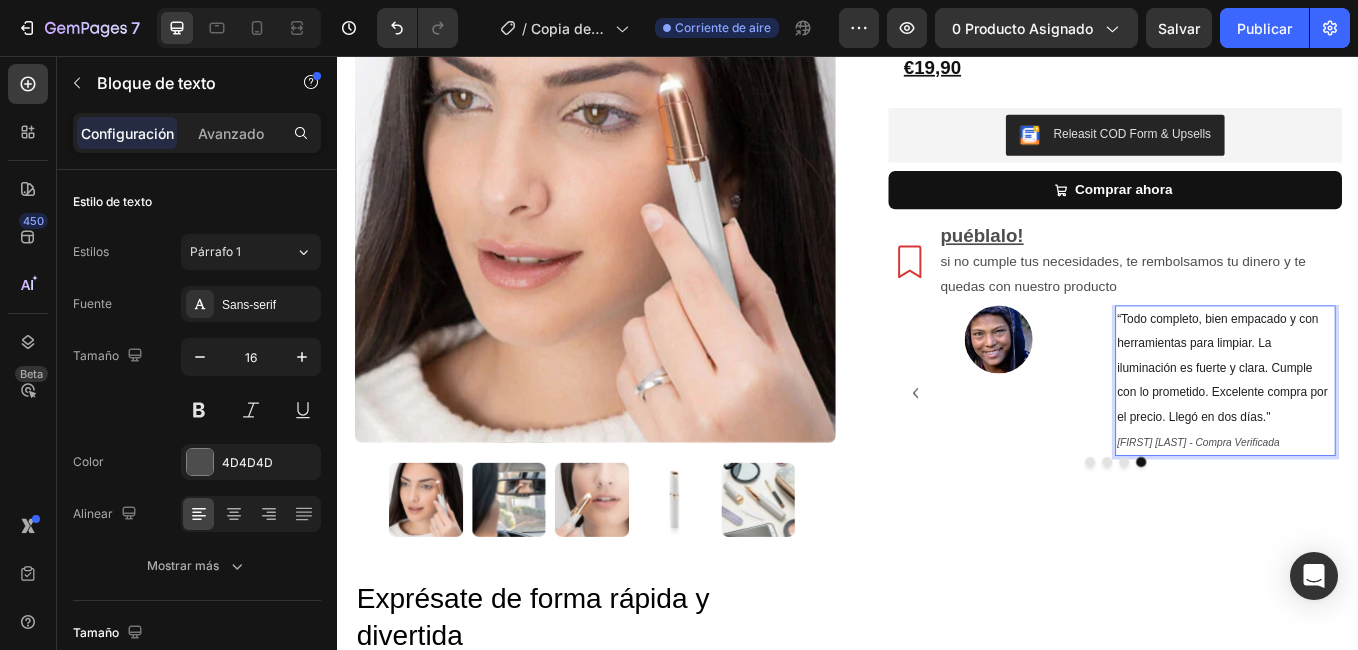 click on "“Todo completo, bien empacado y con herramientas para limpiar. La iluminación es fuerte y clara. Cumple con lo prometido. Excelente compra por el precio. Llegó en dos días."" at bounding box center (1376, 422) 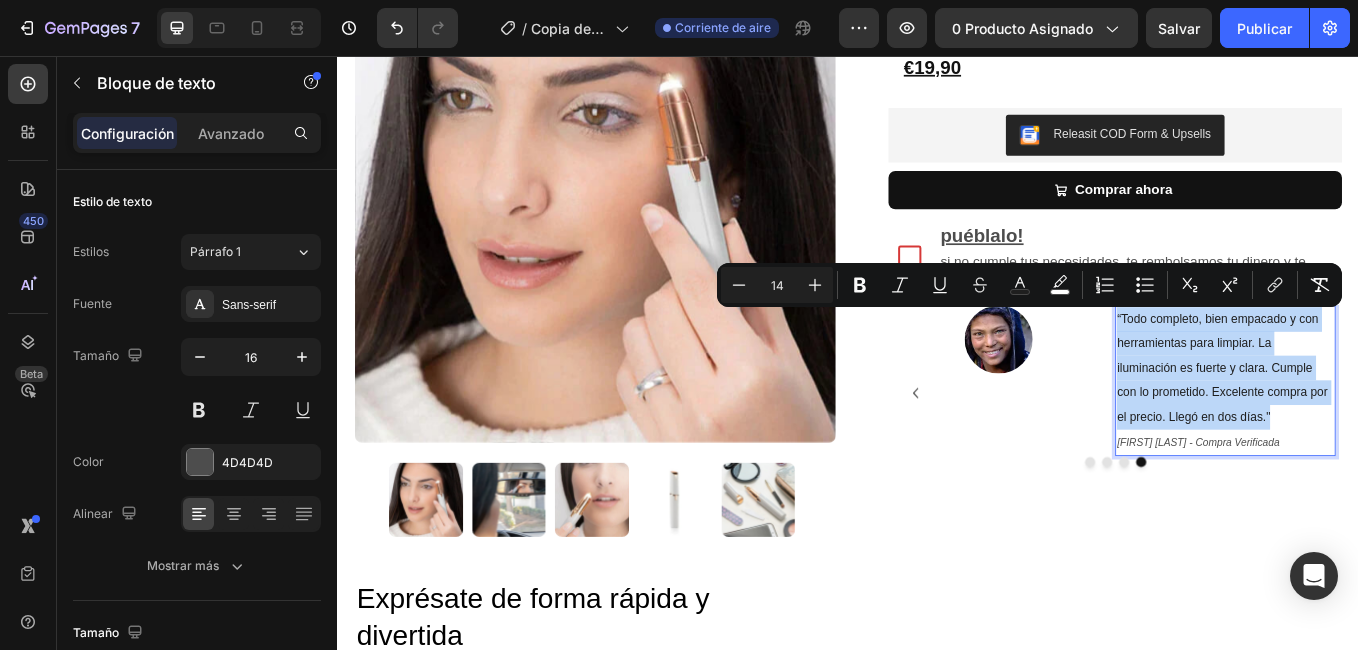 drag, startPoint x: 1424, startPoint y: 475, endPoint x: 1245, endPoint y: 361, distance: 212.21922 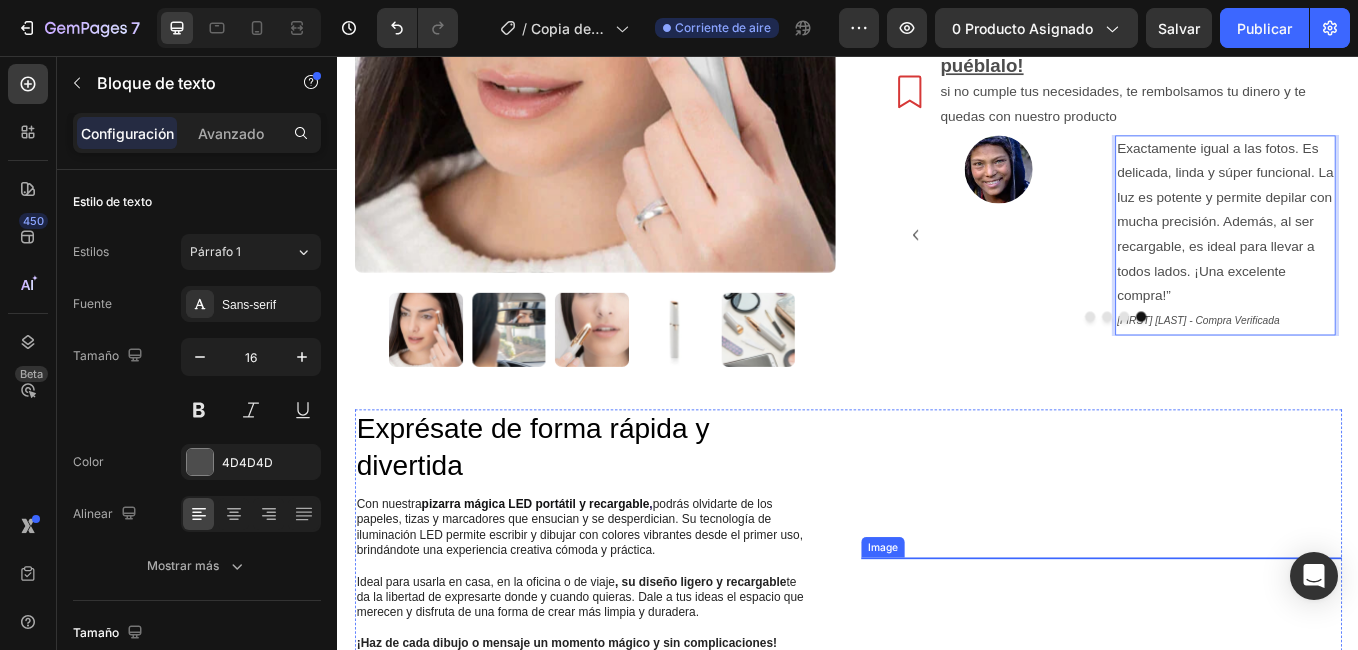scroll, scrollTop: 500, scrollLeft: 0, axis: vertical 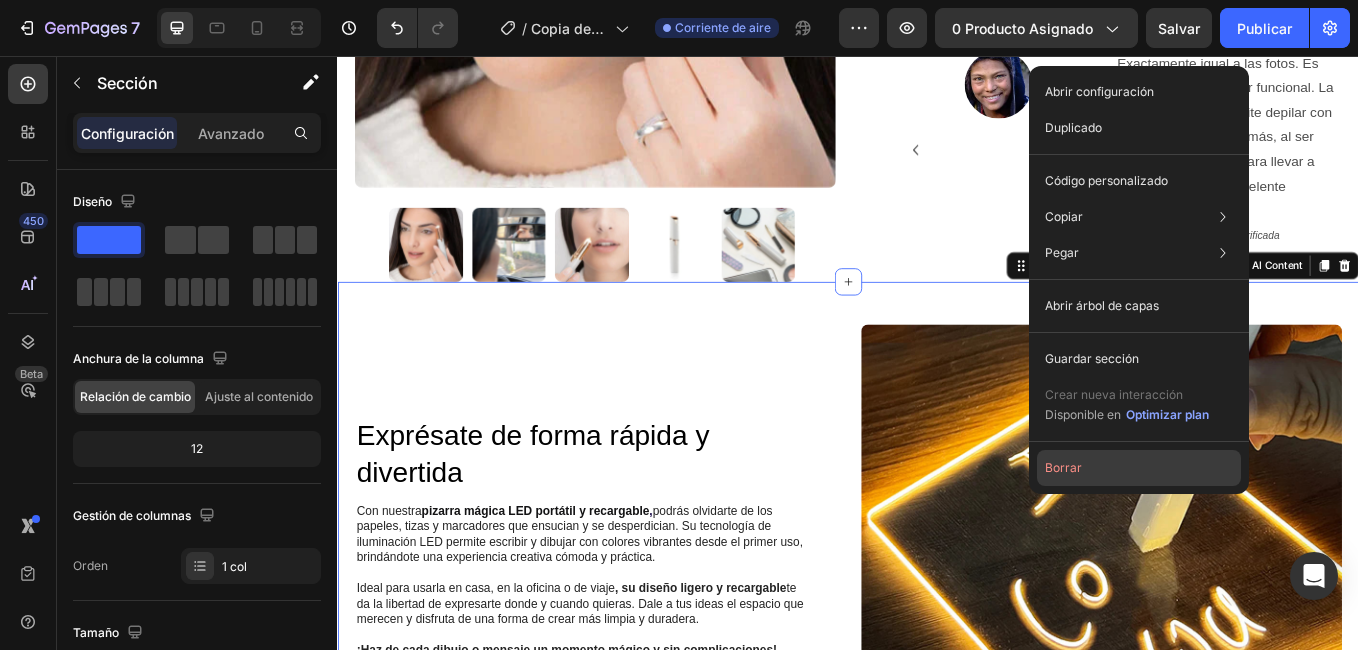 click on "Borrar" 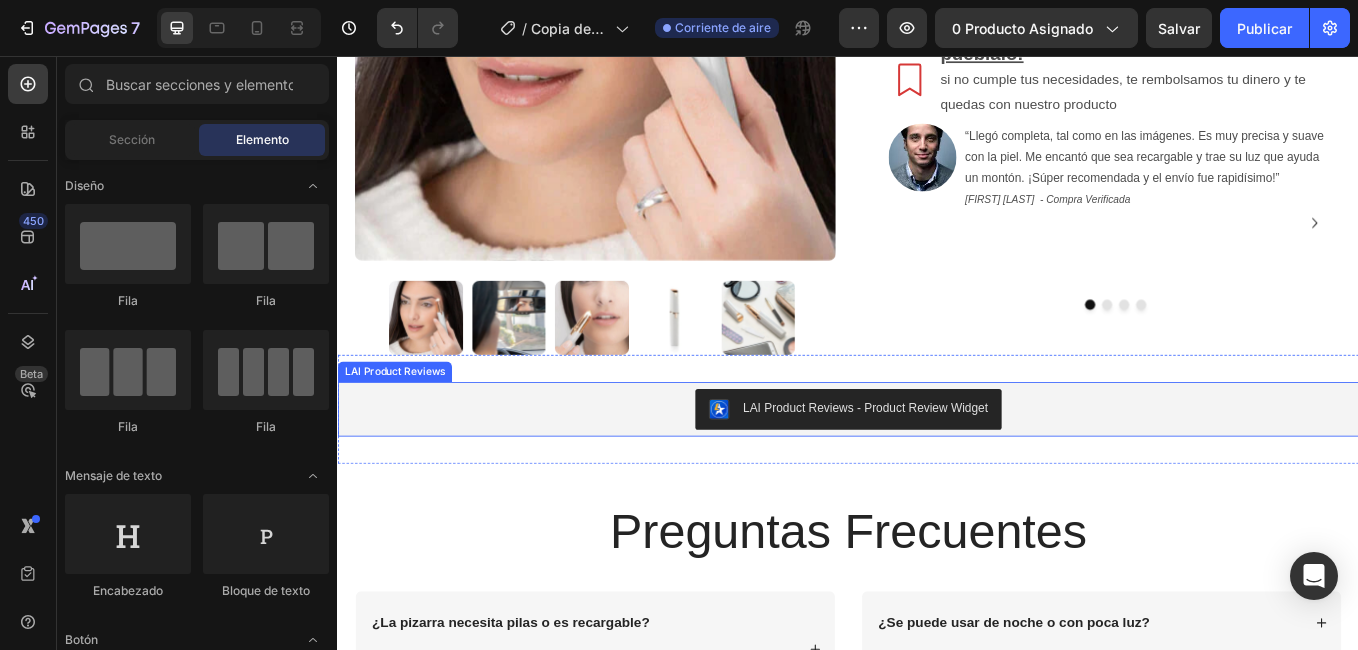 scroll, scrollTop: 500, scrollLeft: 0, axis: vertical 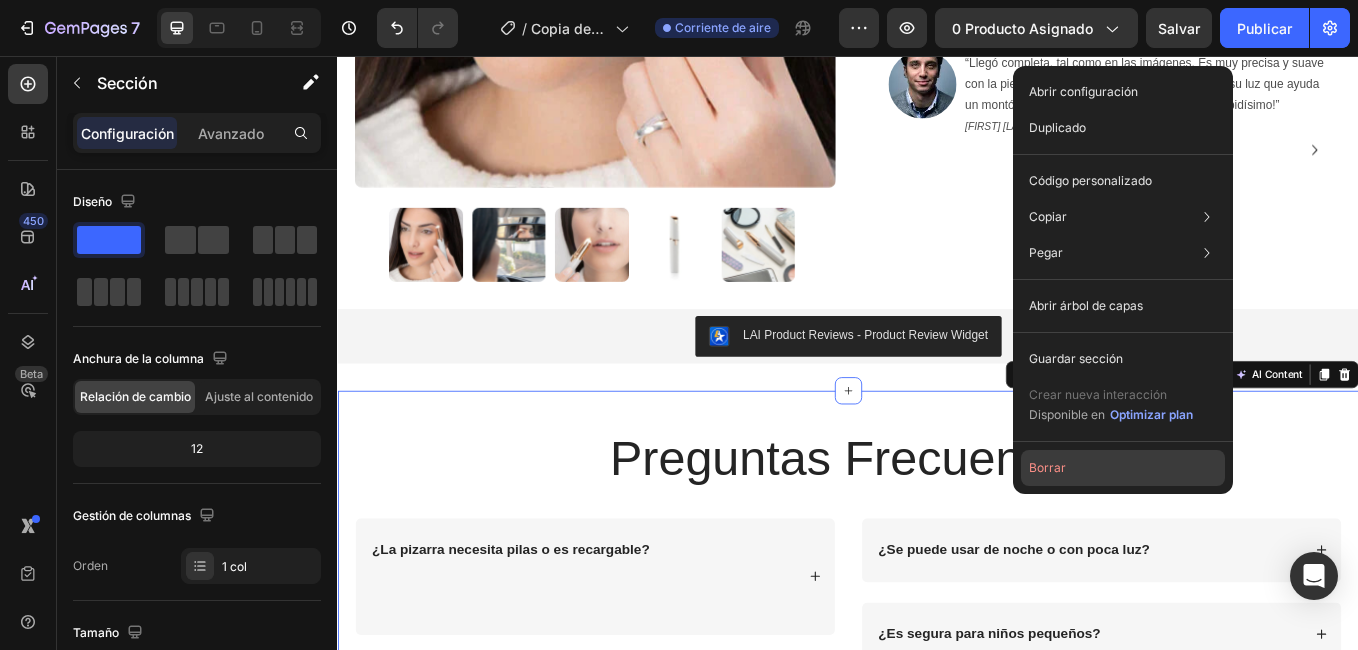 click on "Borrar" 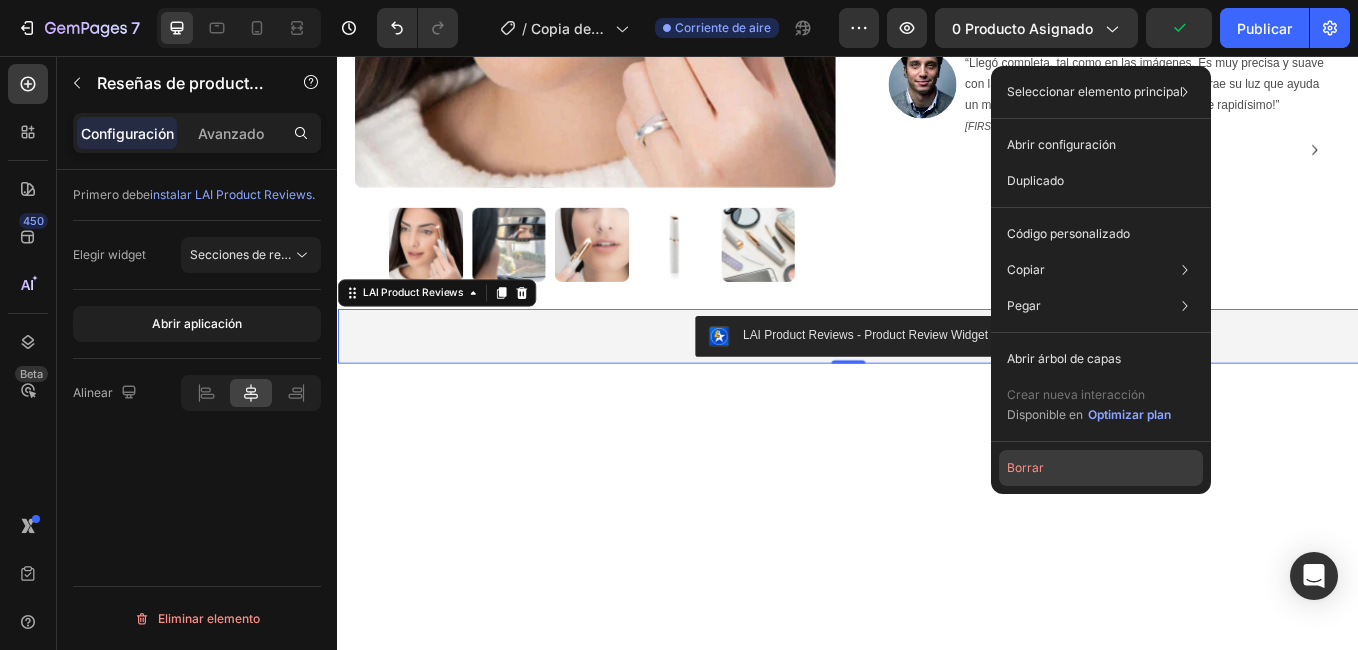 click on "Borrar" 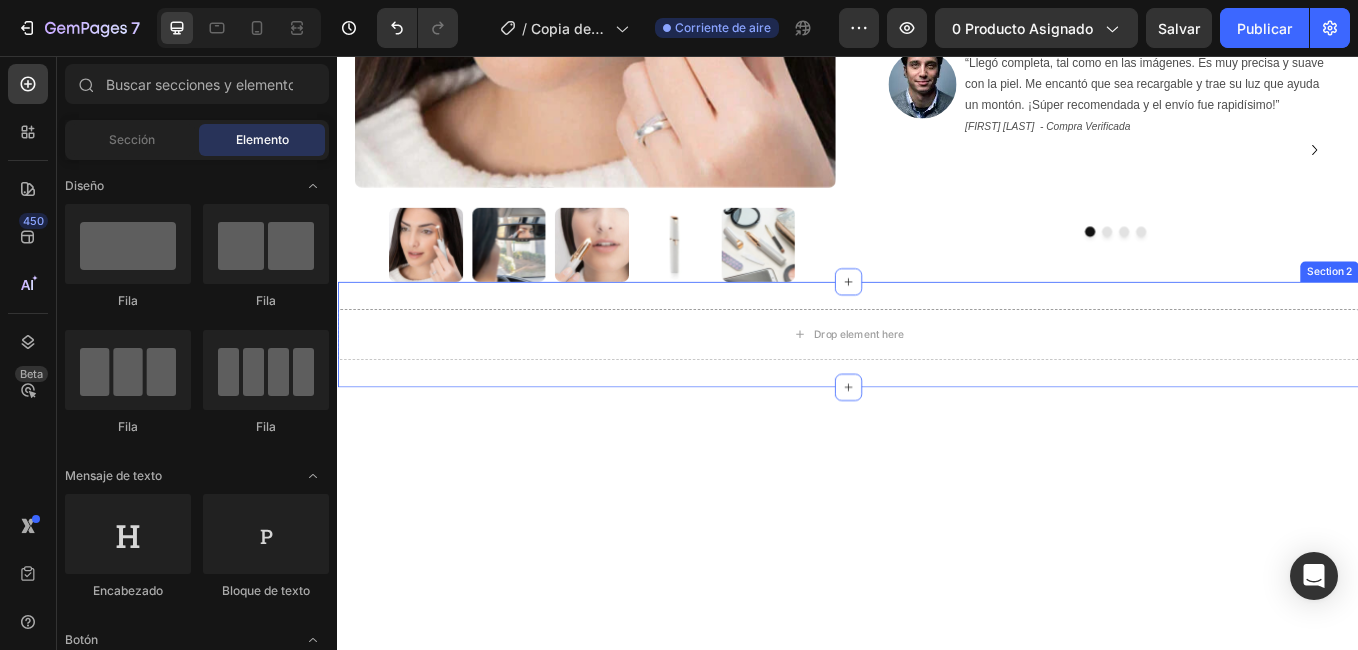 click on "Drop element here Section 2" at bounding box center [937, 383] 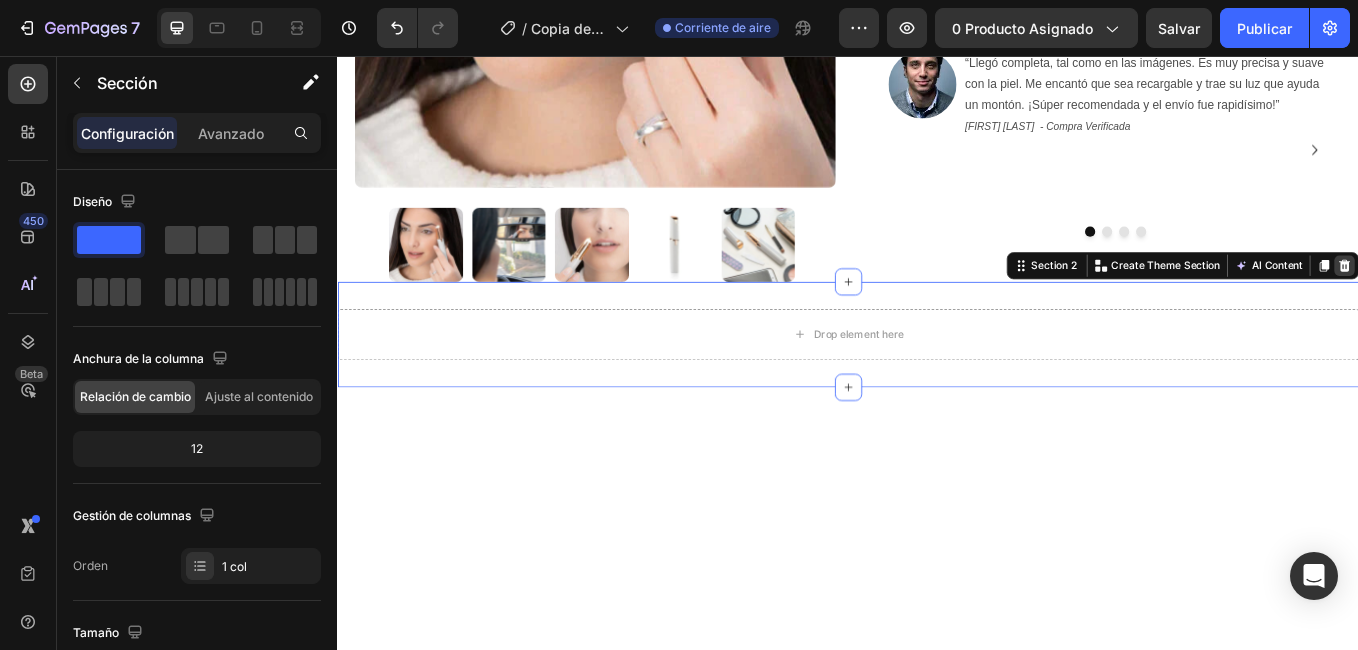 click 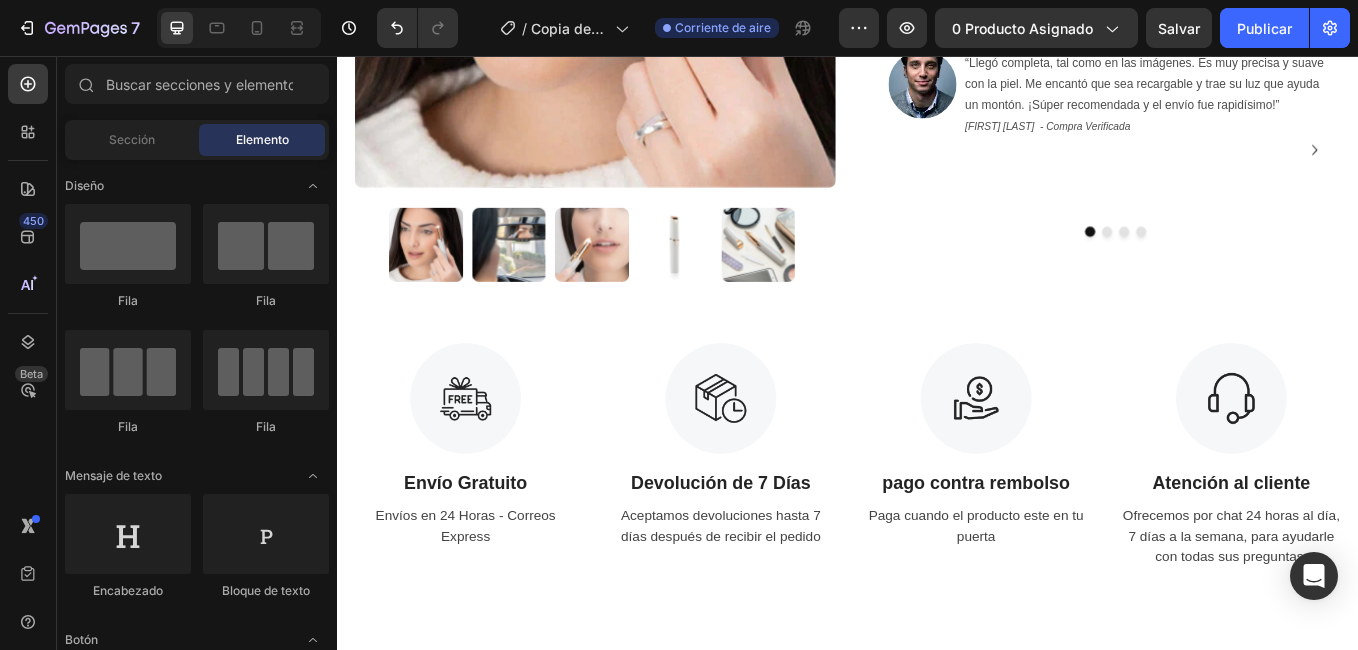 scroll, scrollTop: 100, scrollLeft: 0, axis: vertical 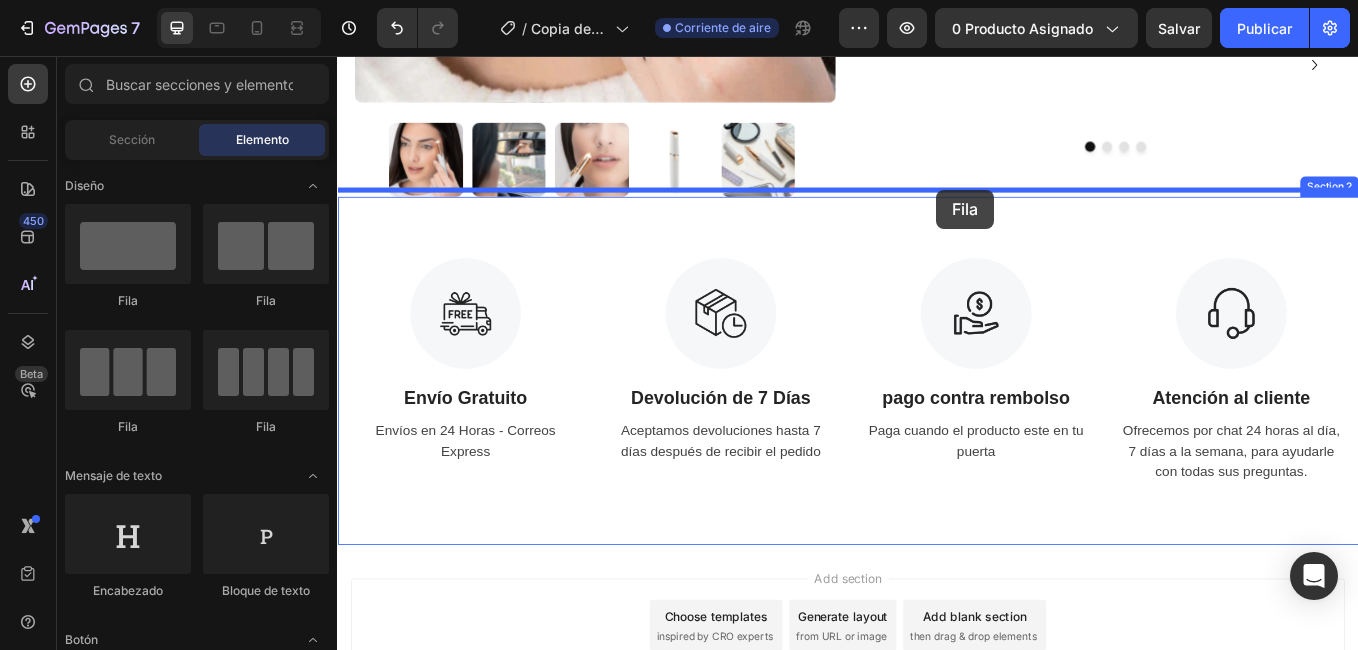 drag, startPoint x: 479, startPoint y: 302, endPoint x: 1041, endPoint y: 213, distance: 569.00354 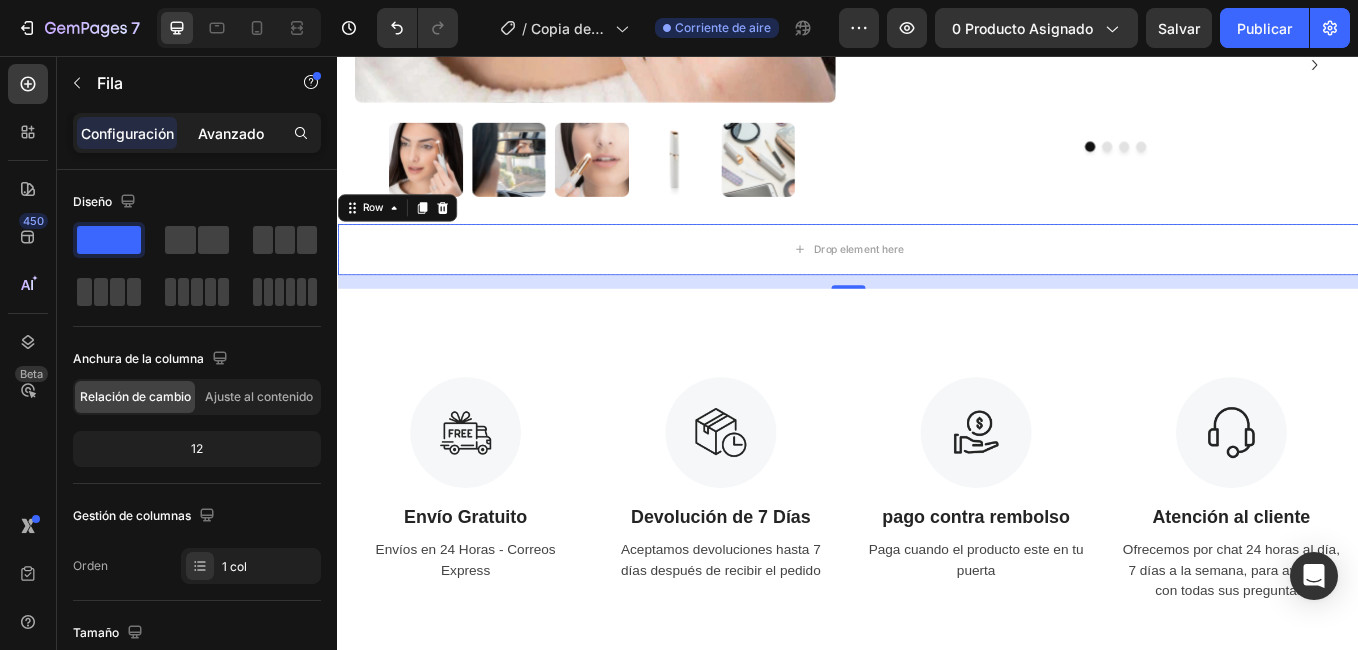 click on "Avanzado" at bounding box center [231, 133] 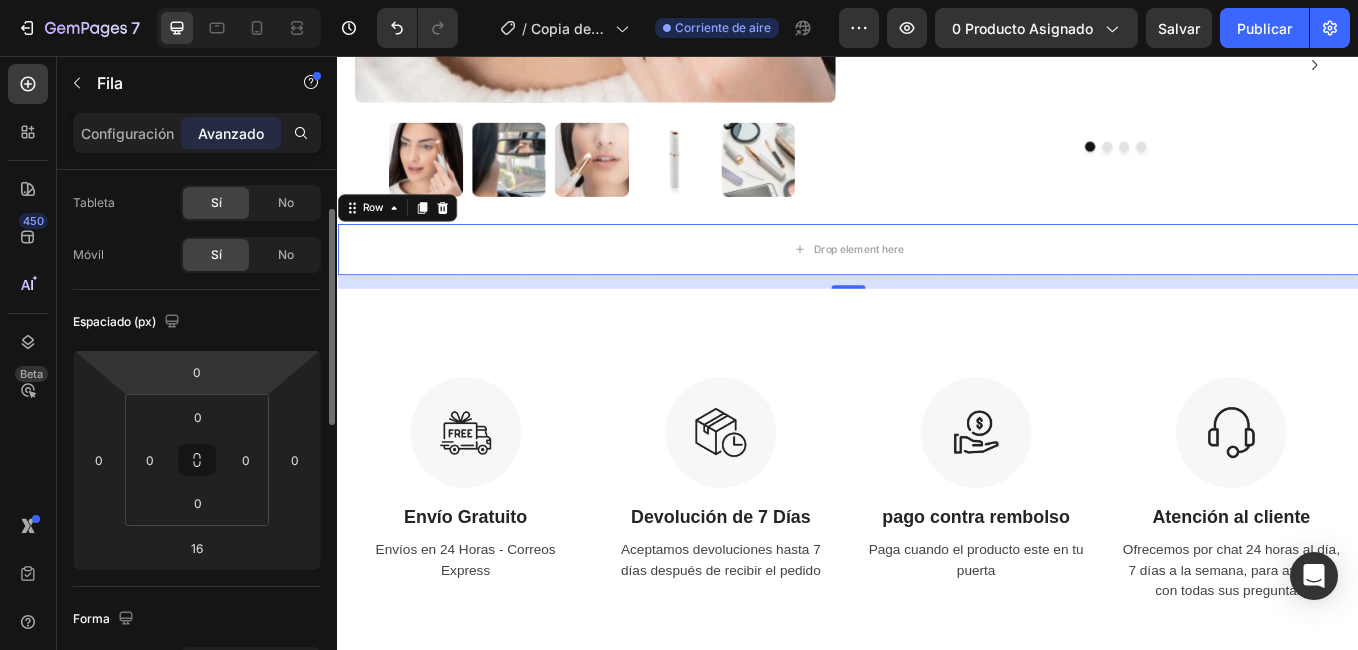 scroll, scrollTop: 0, scrollLeft: 0, axis: both 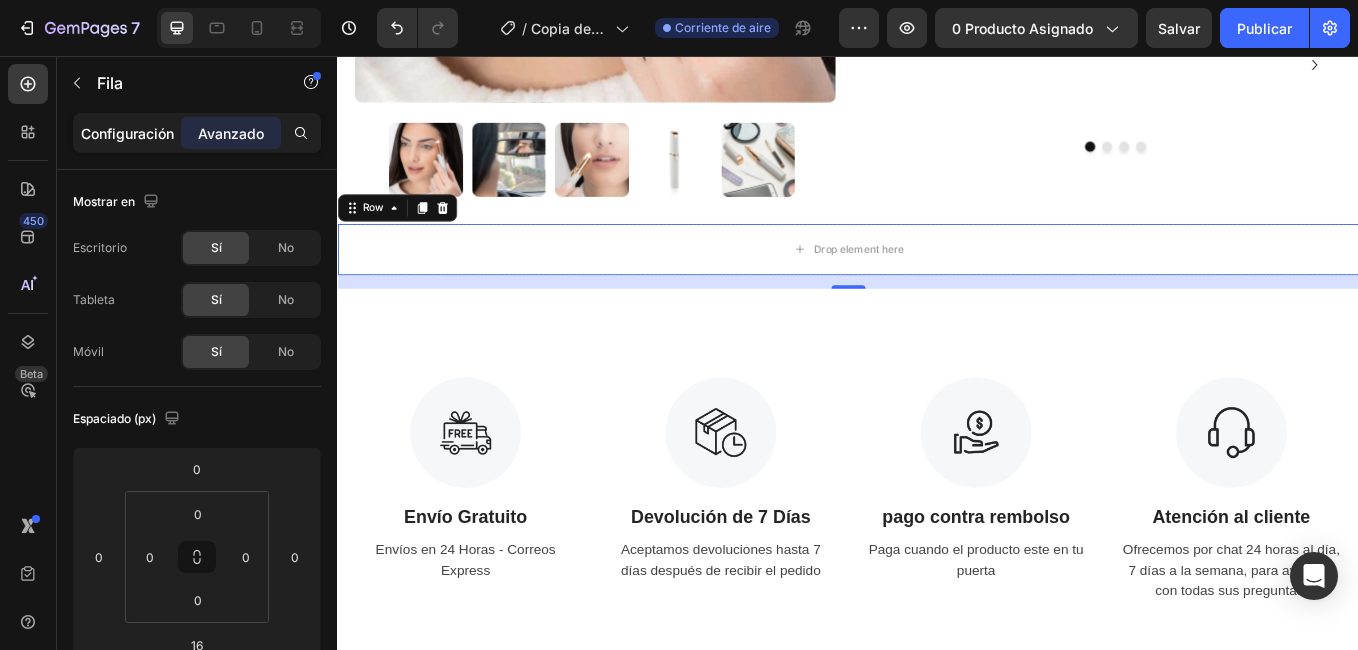 click on "Configuración" at bounding box center [127, 133] 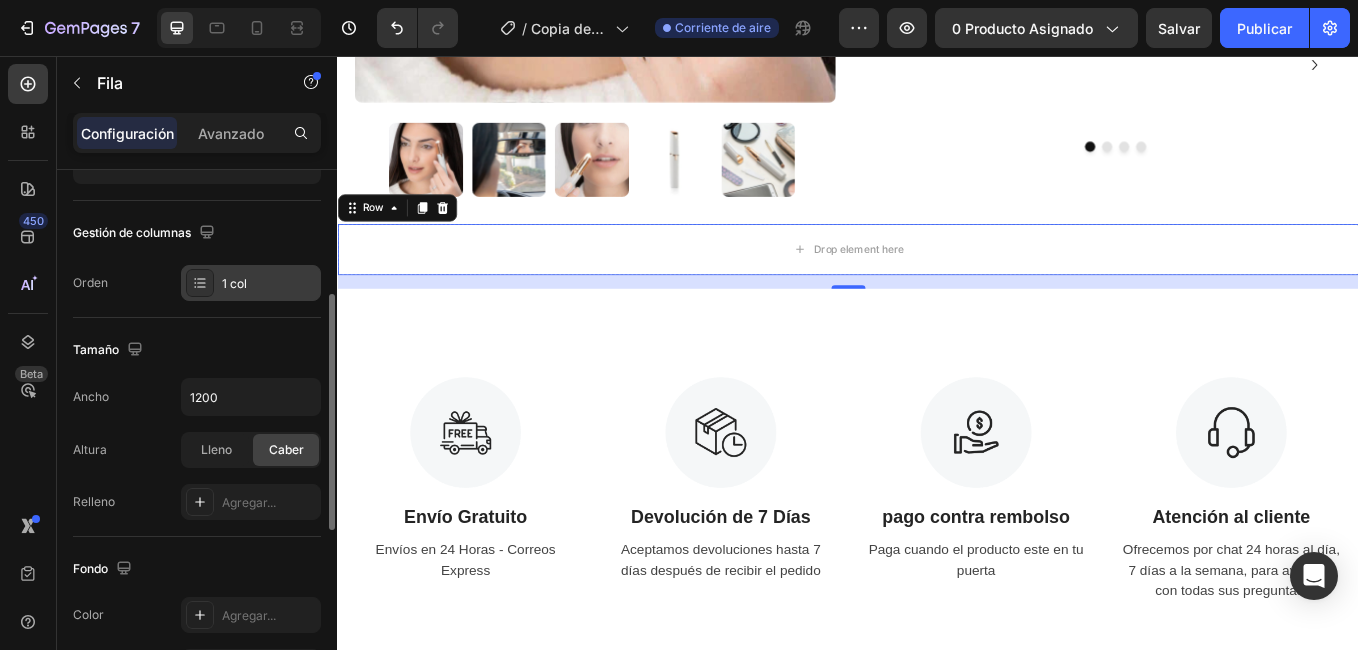 scroll, scrollTop: 0, scrollLeft: 0, axis: both 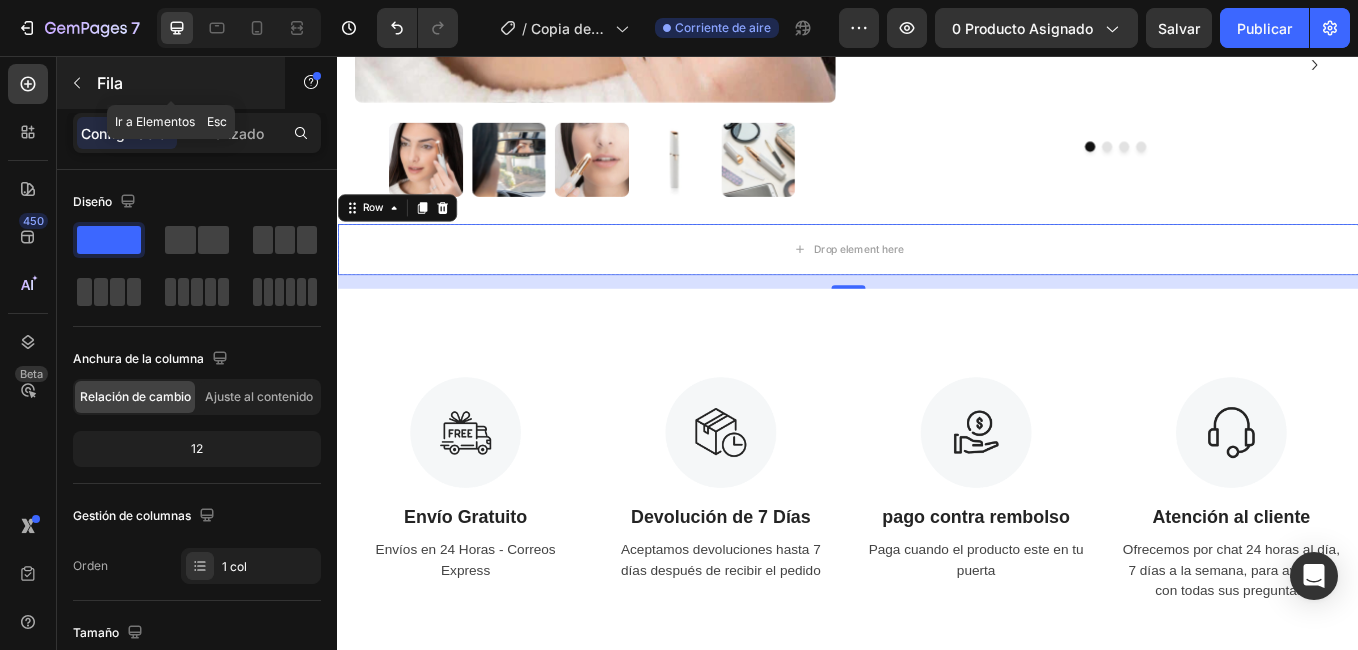click 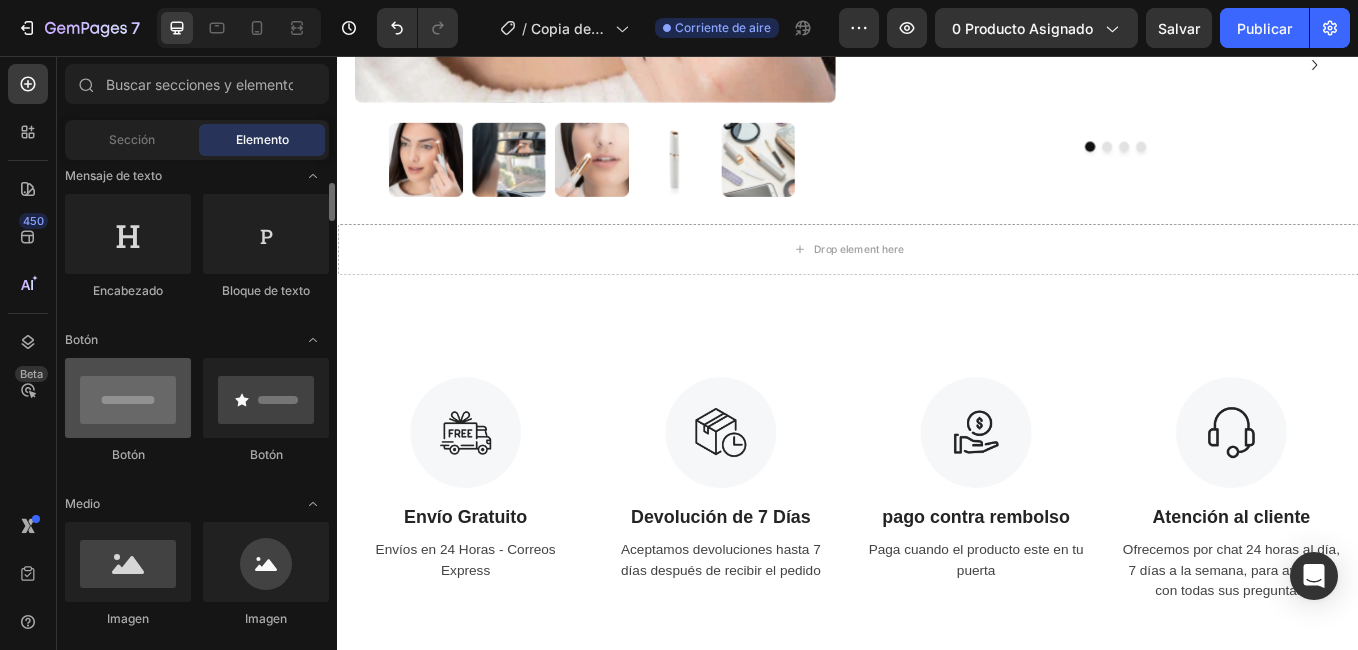 scroll, scrollTop: 100, scrollLeft: 0, axis: vertical 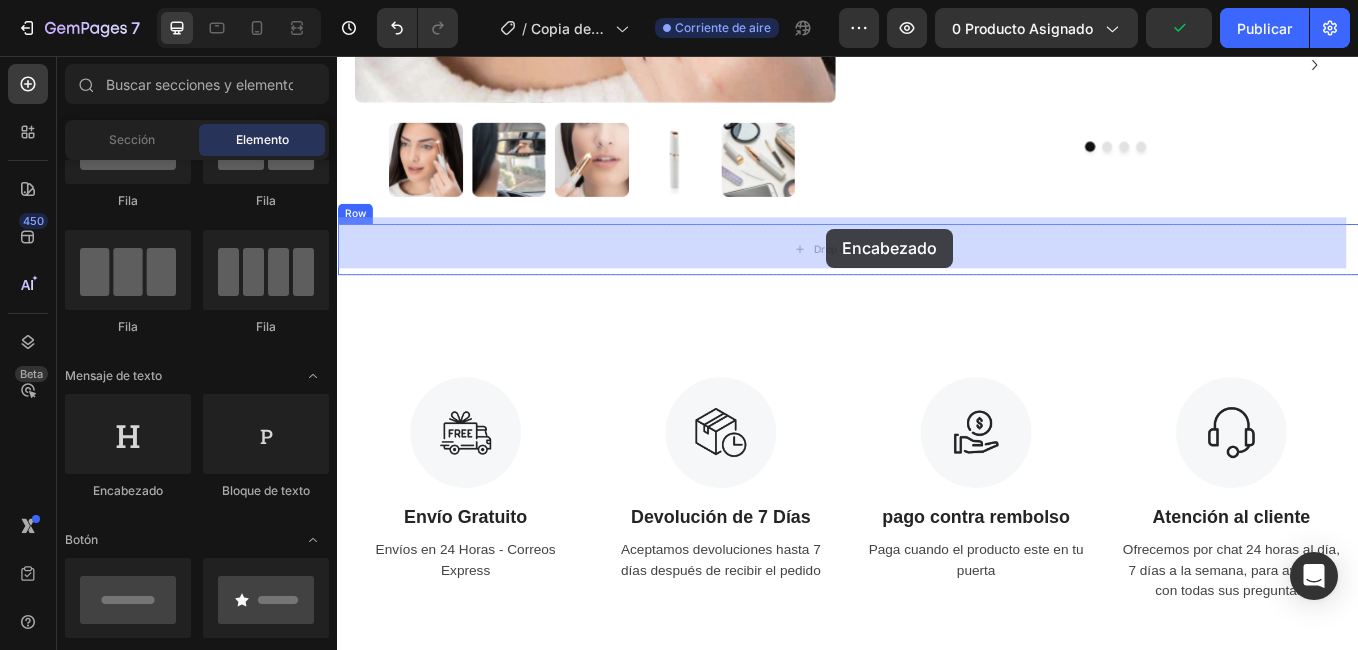 drag, startPoint x: 465, startPoint y: 499, endPoint x: 912, endPoint y: 259, distance: 507.35492 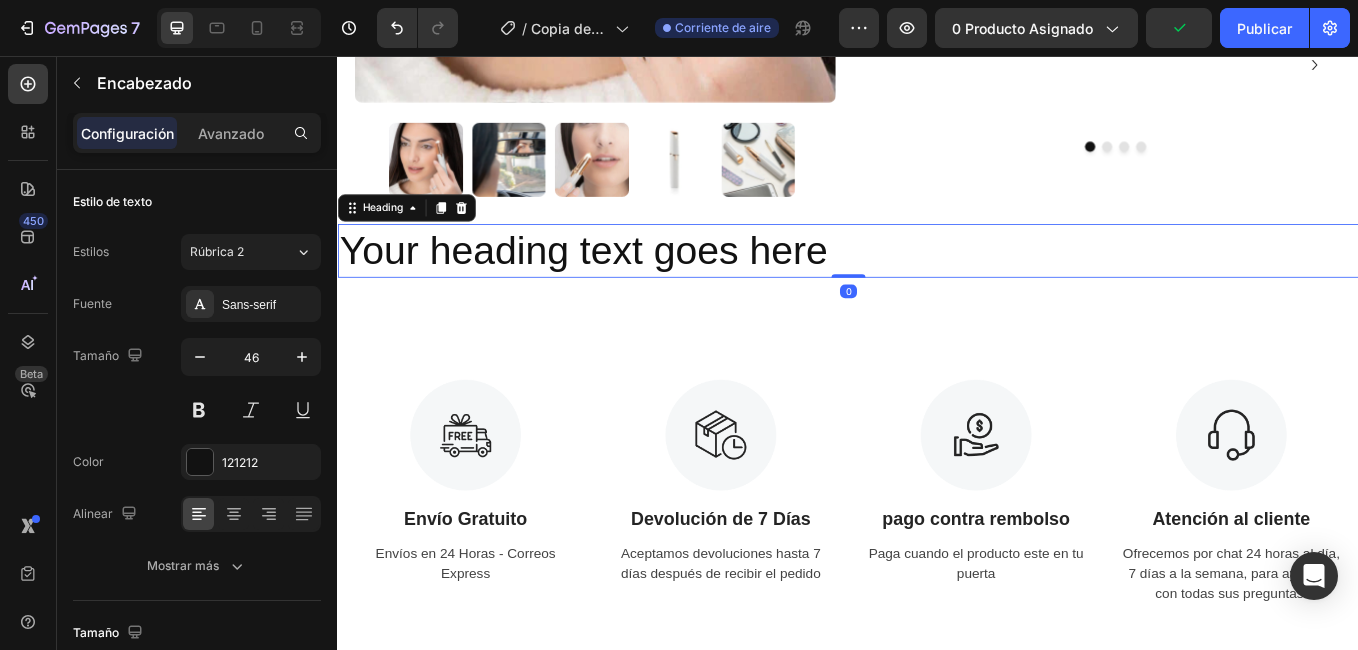 click on "Your heading text goes here" at bounding box center [937, 285] 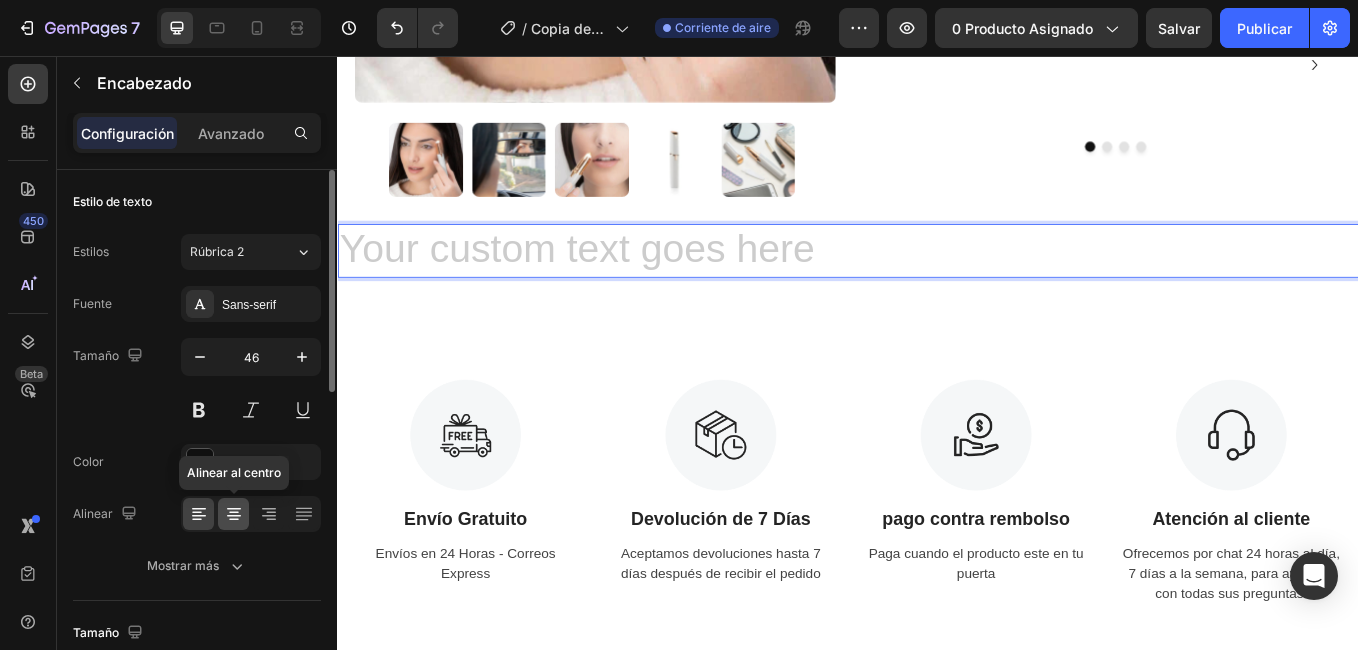 click 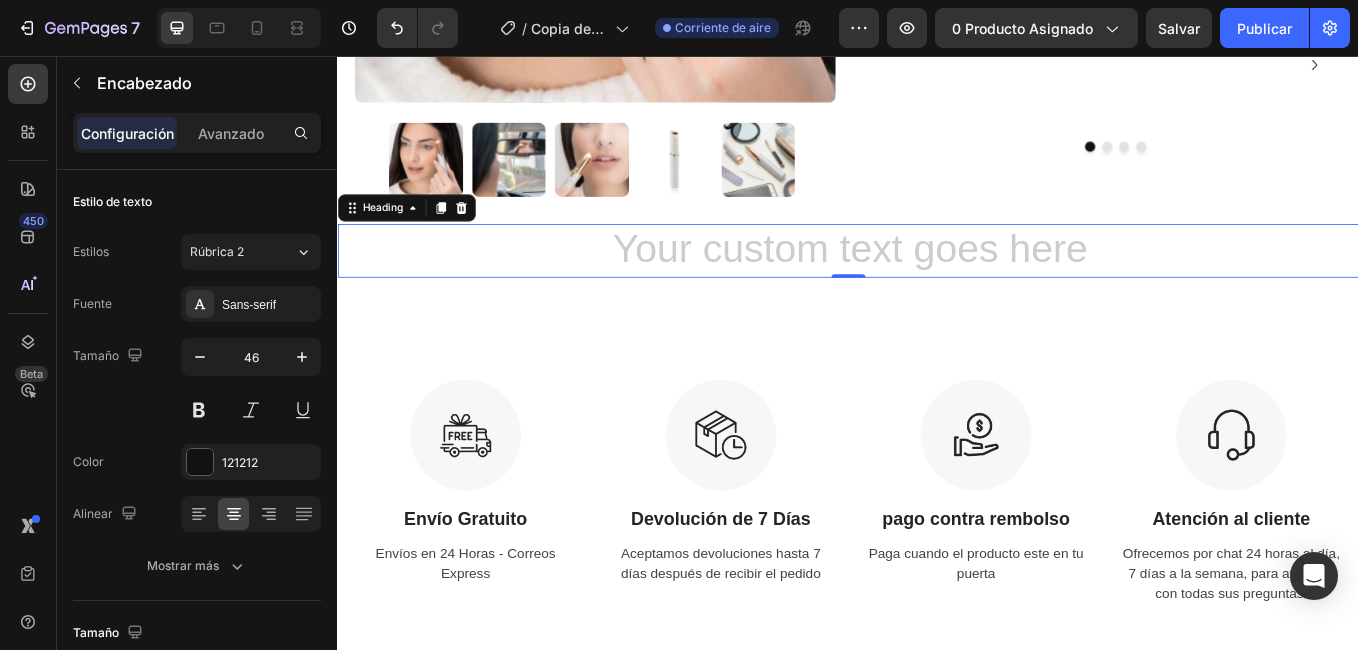 click at bounding box center [937, 285] 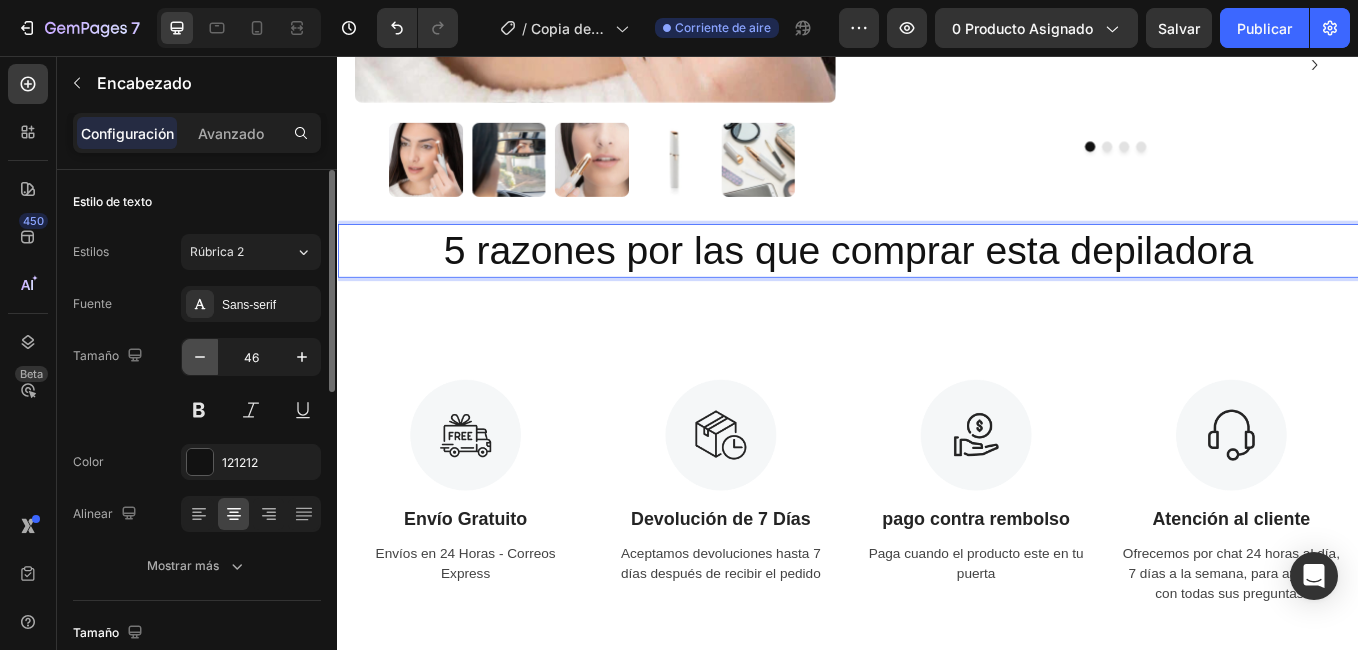 click 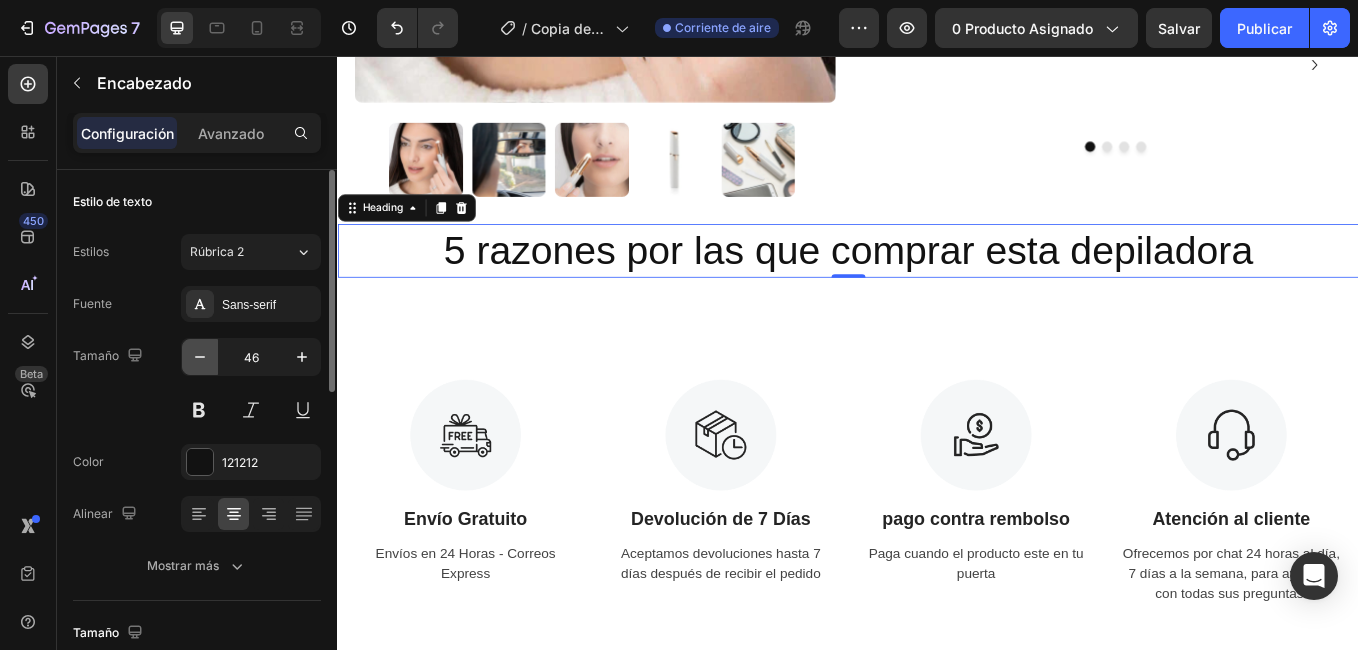 click 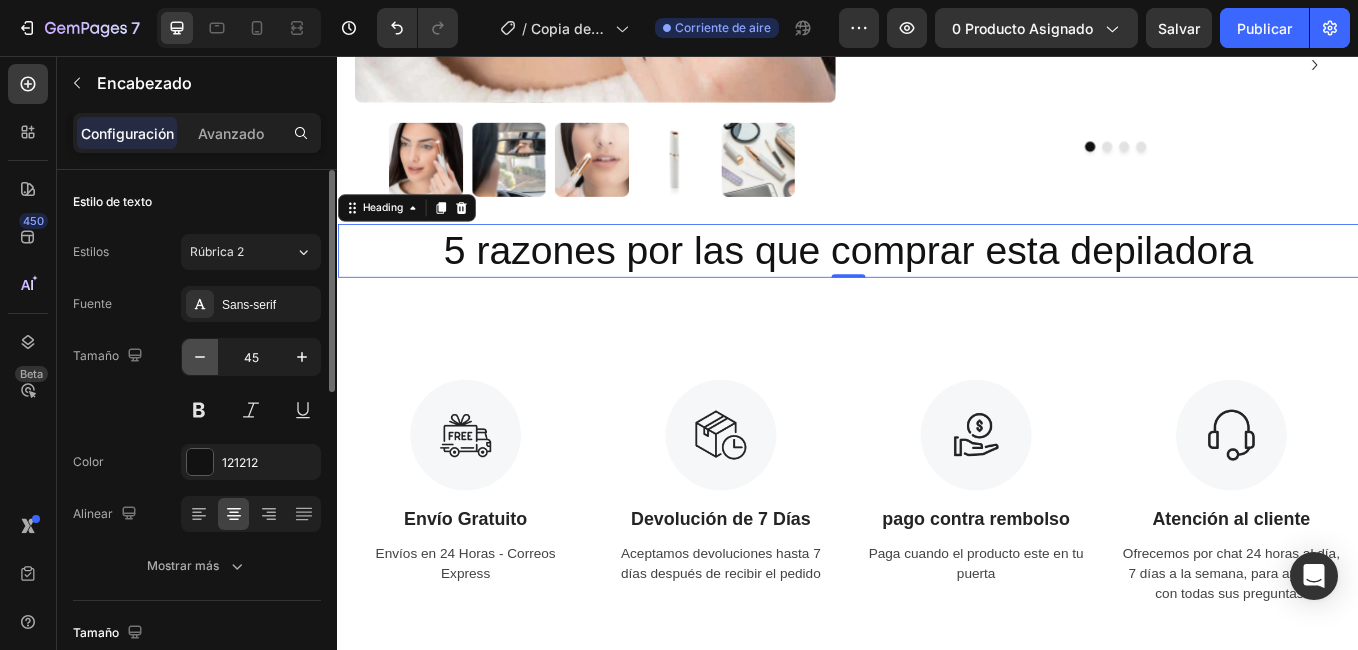 click 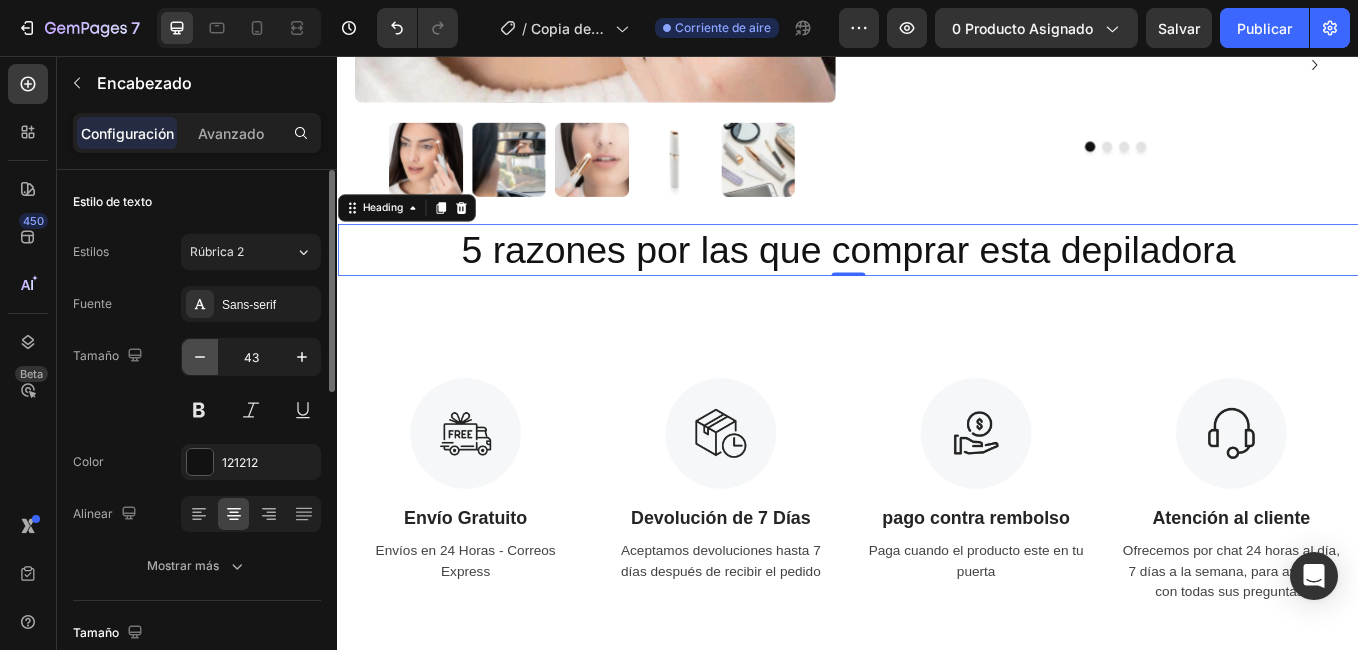click 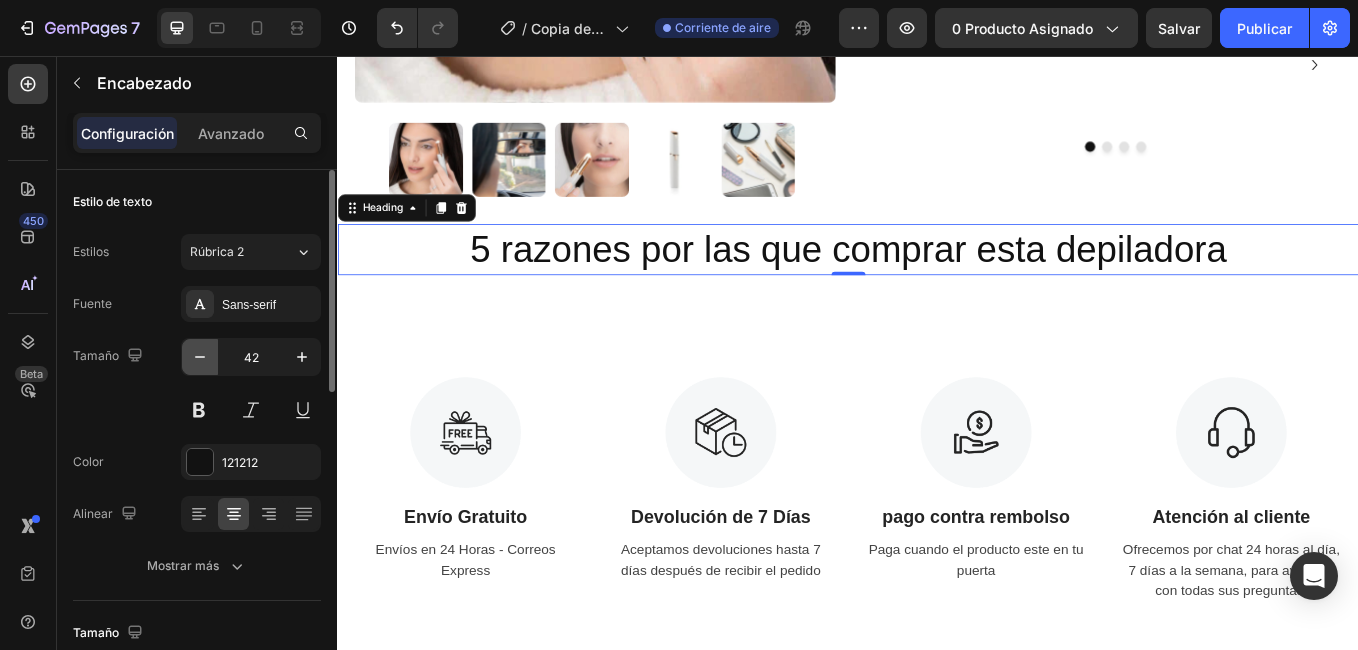 click 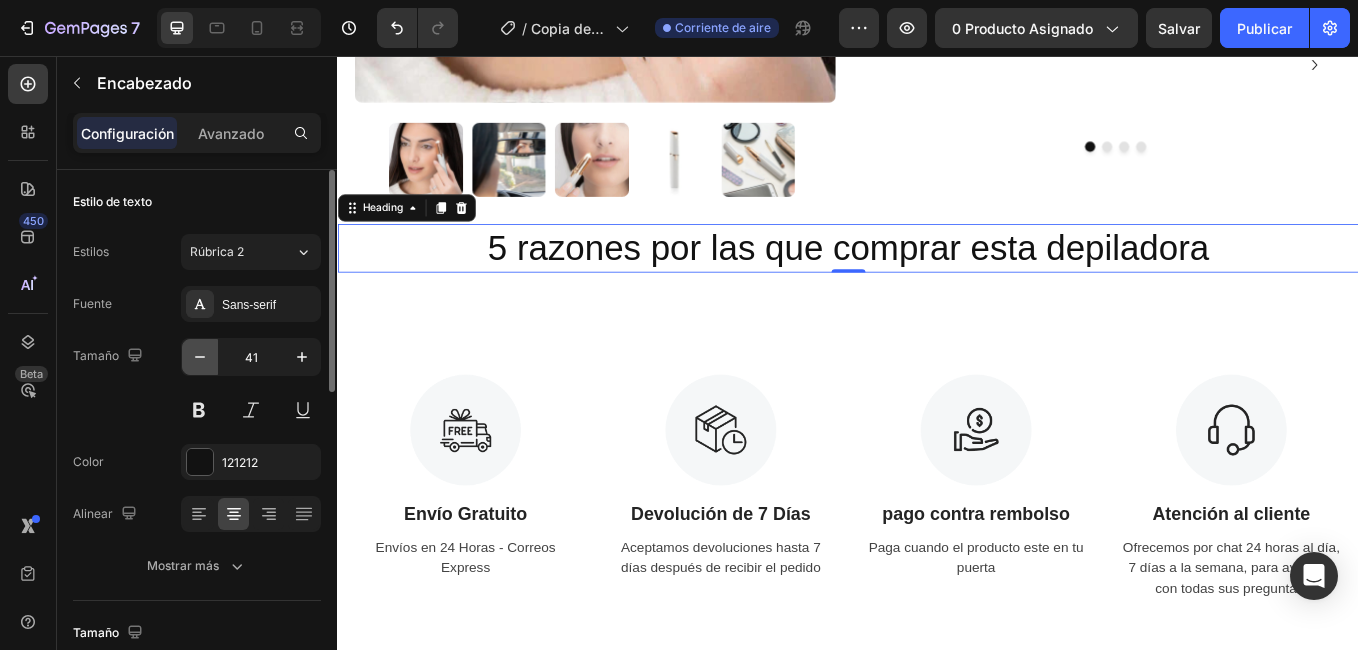 click 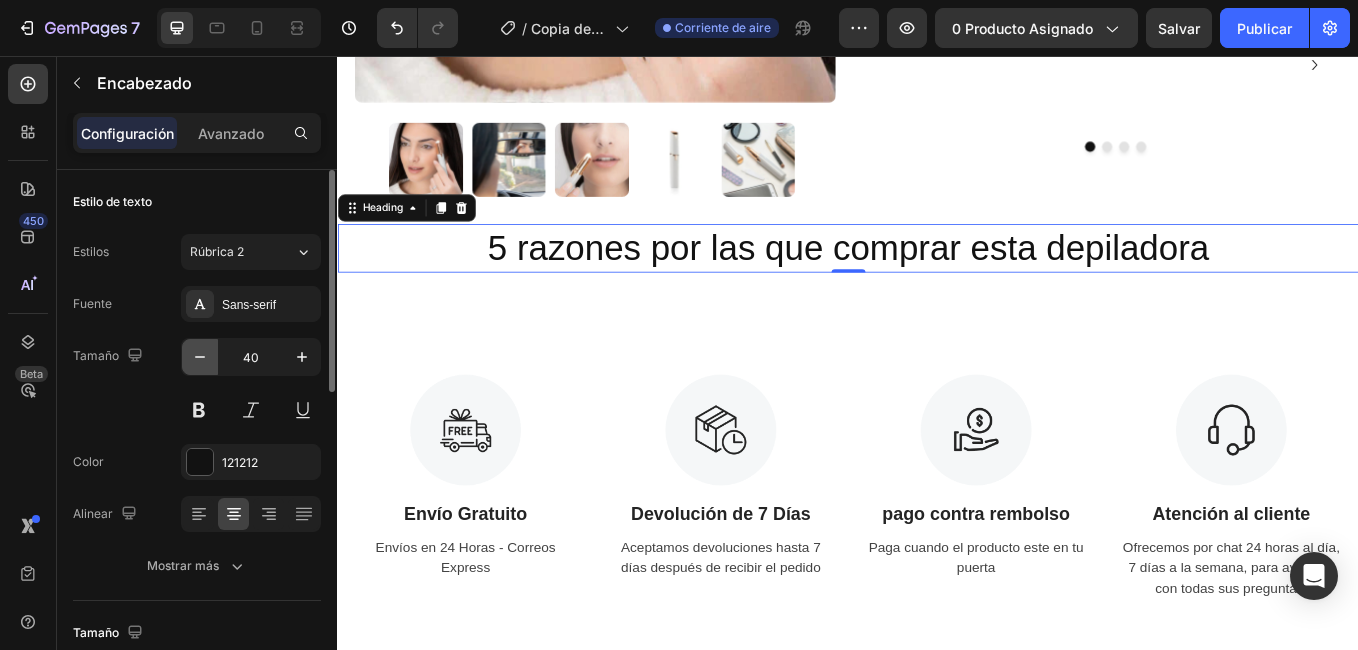 click 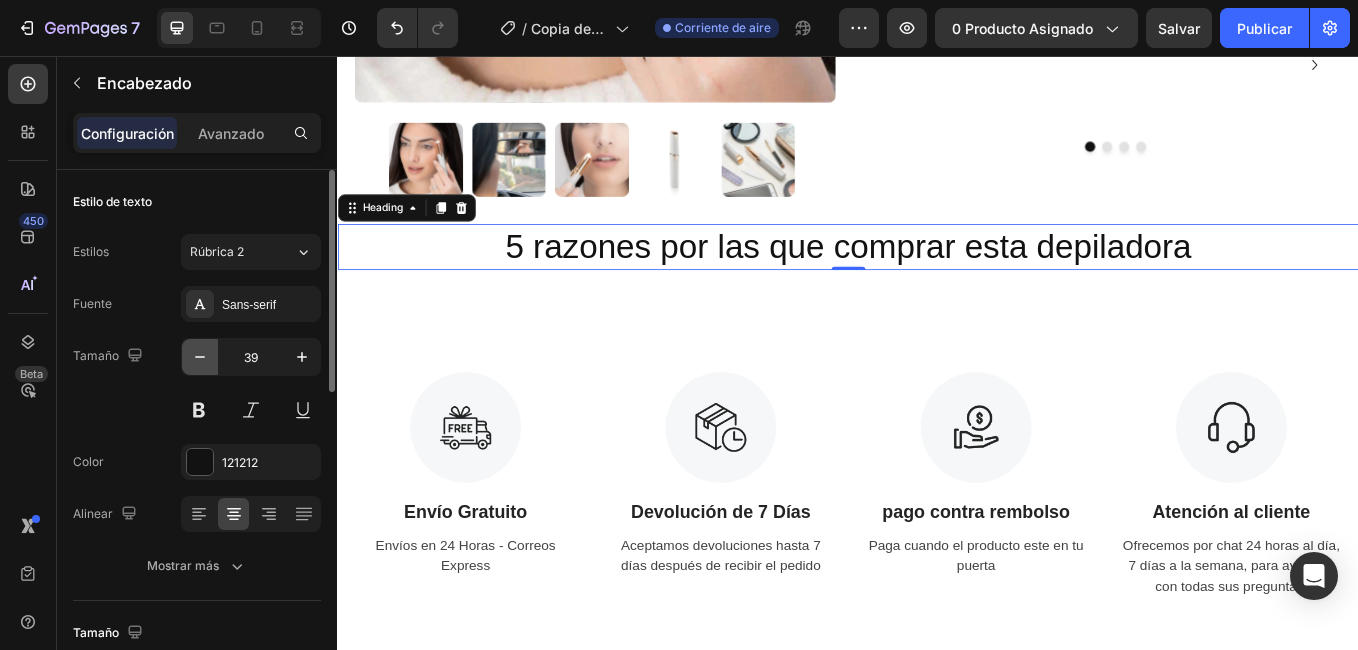 click 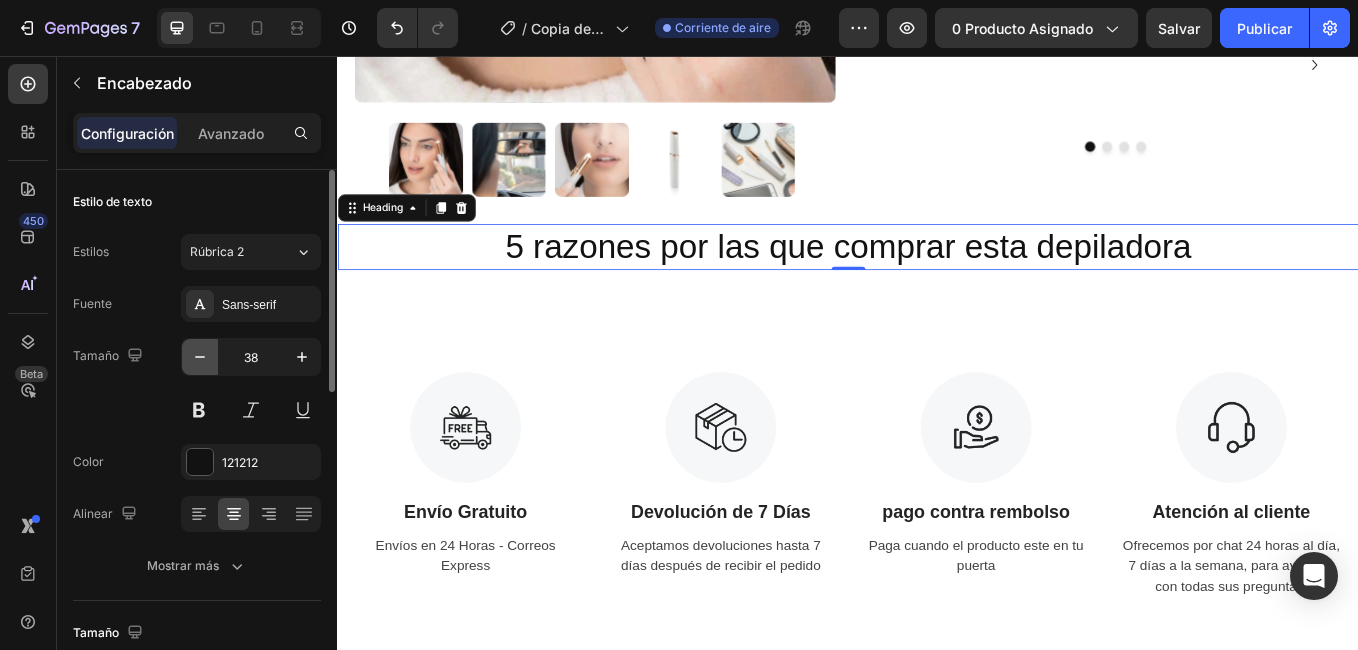 click 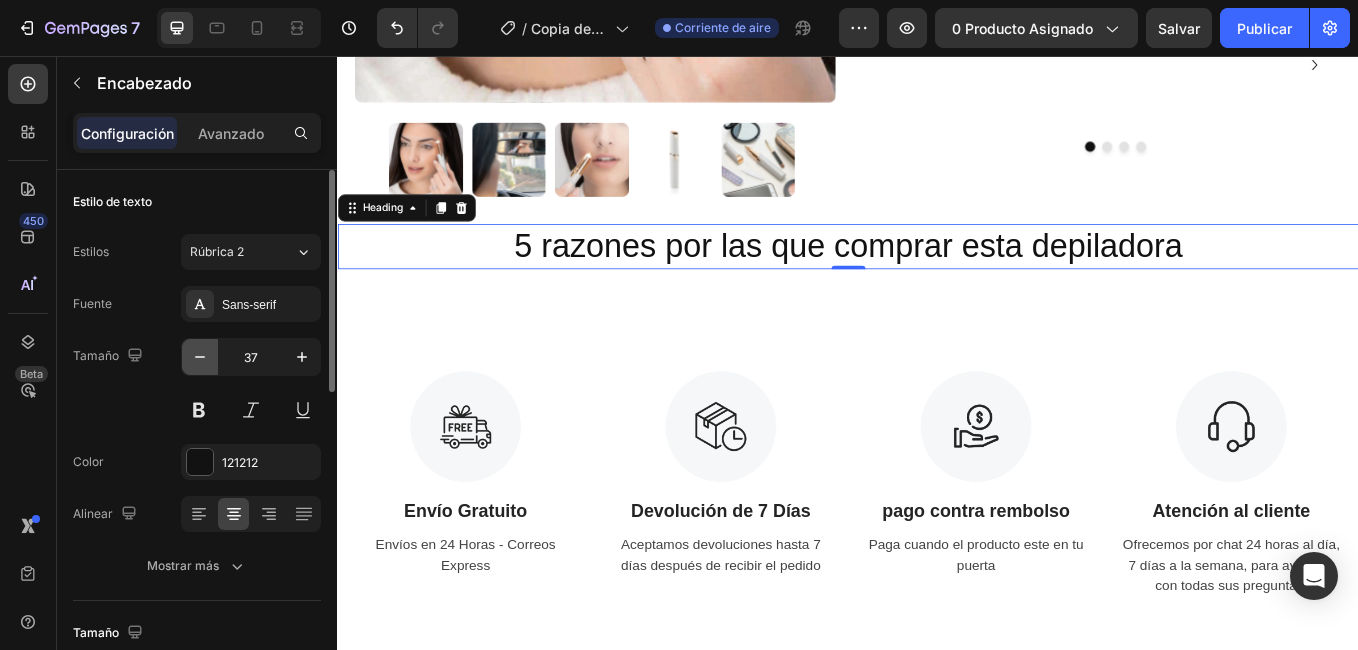 click 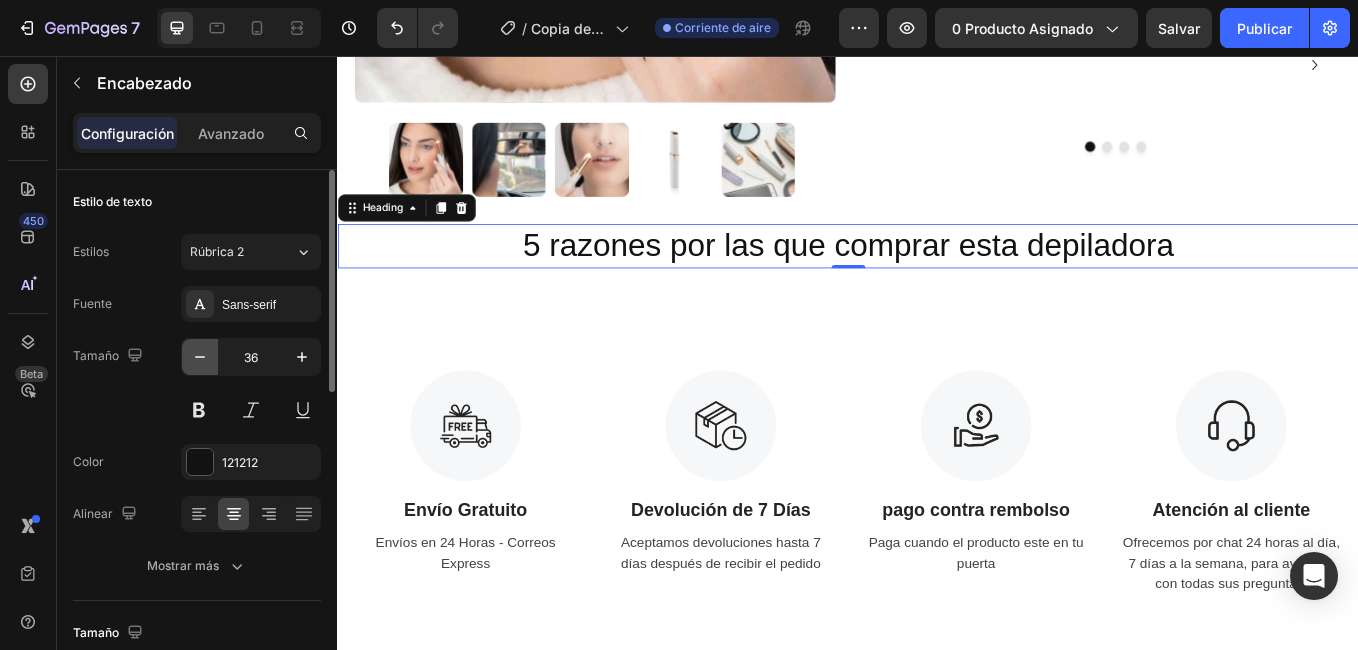 click 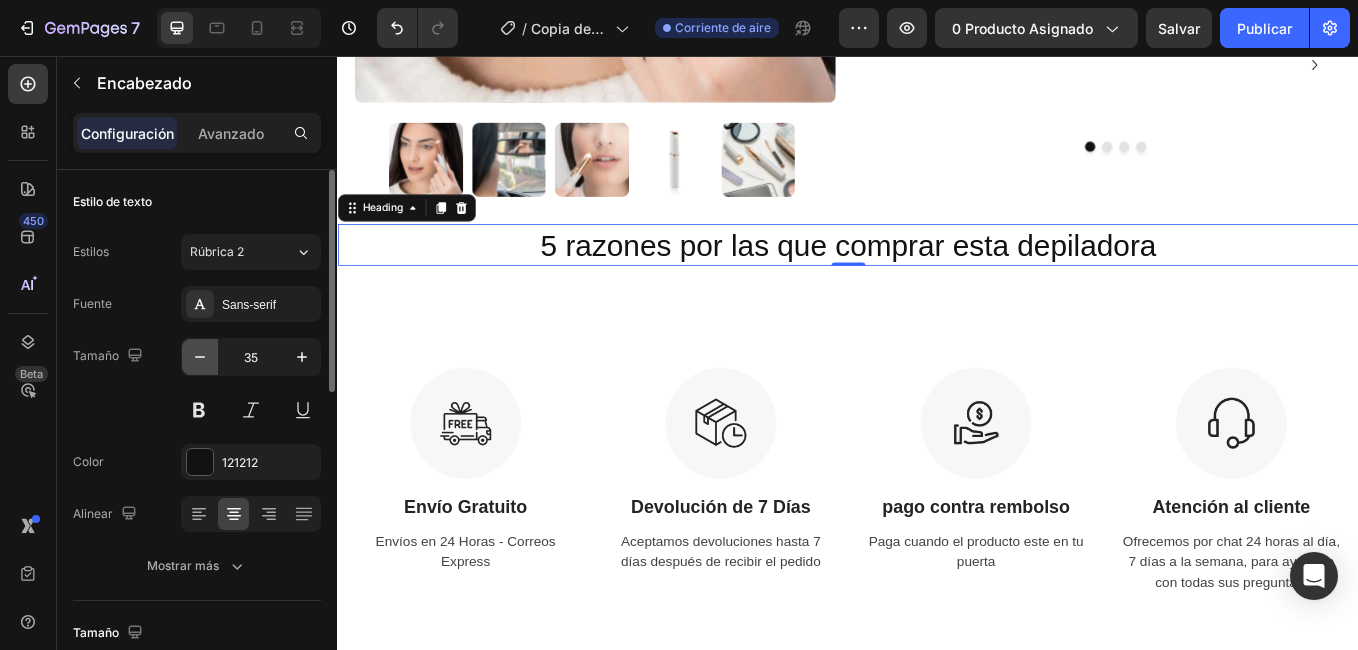 click 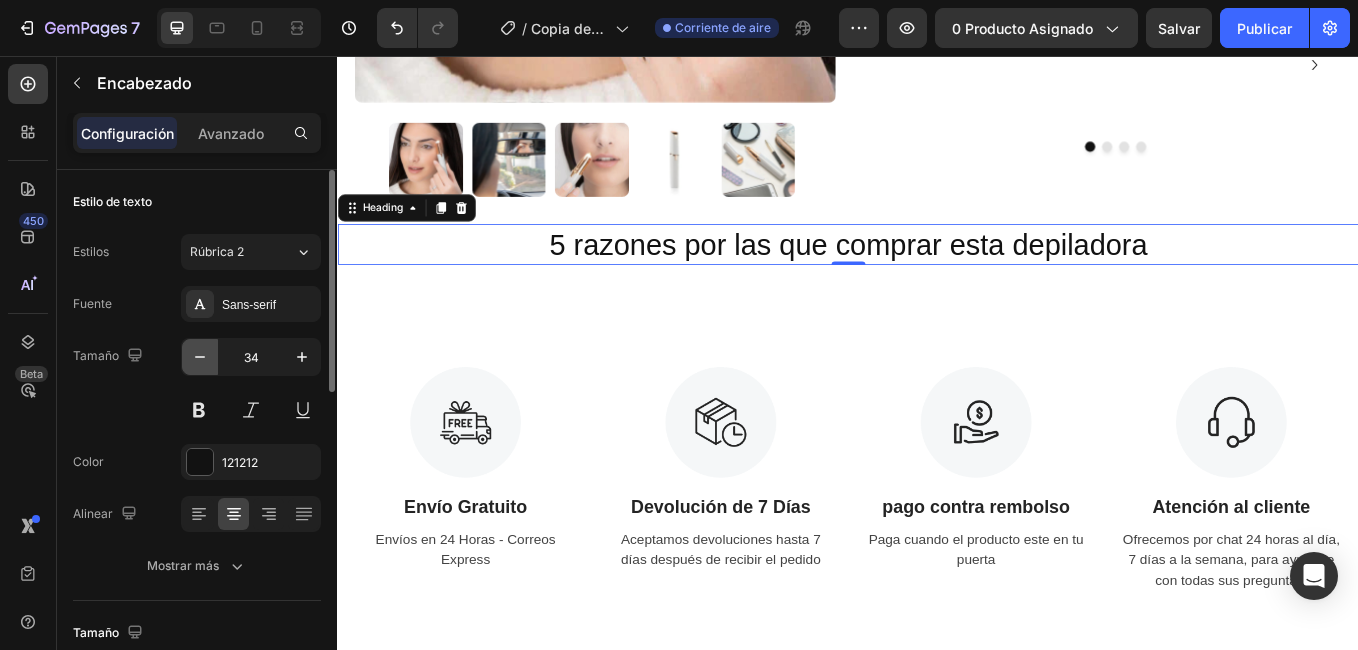 click 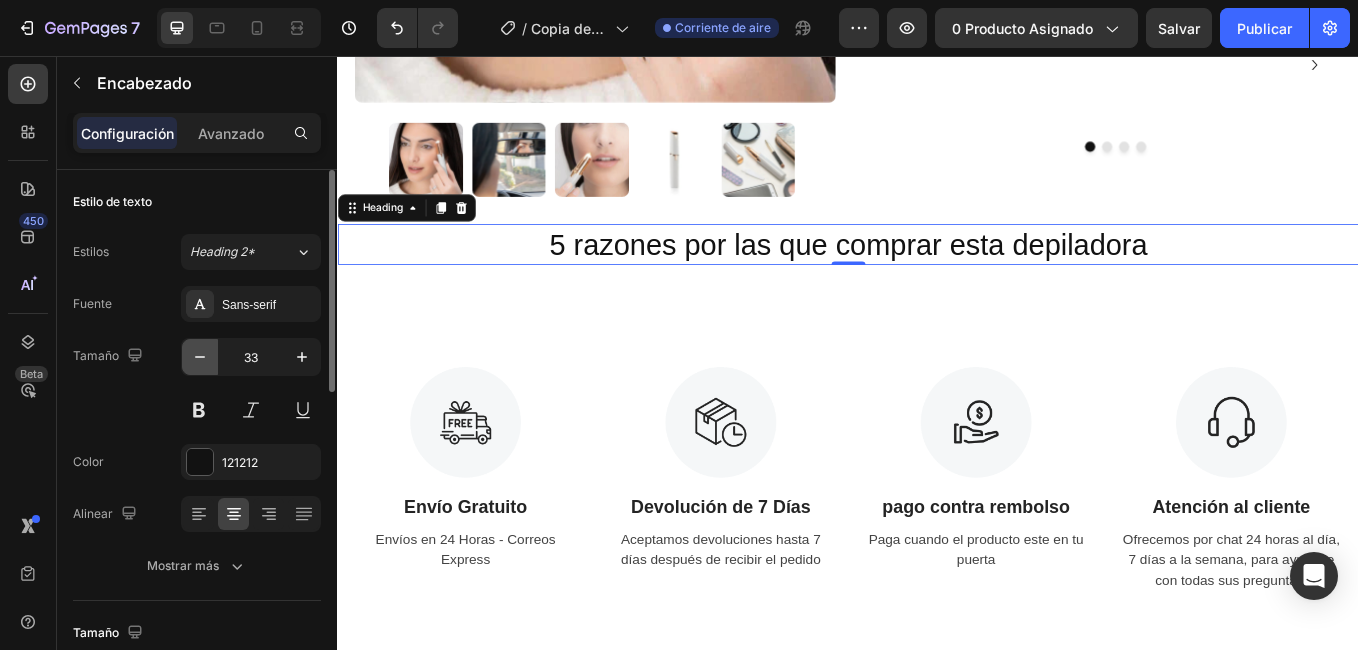 click 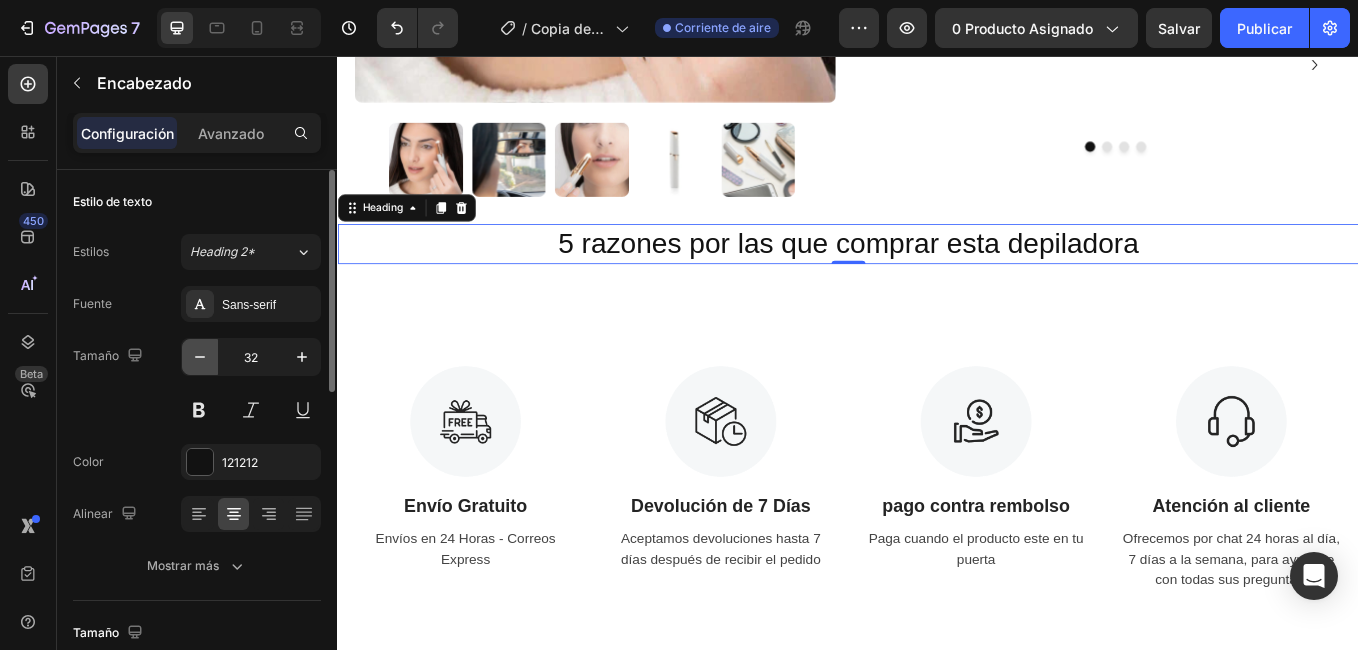 click 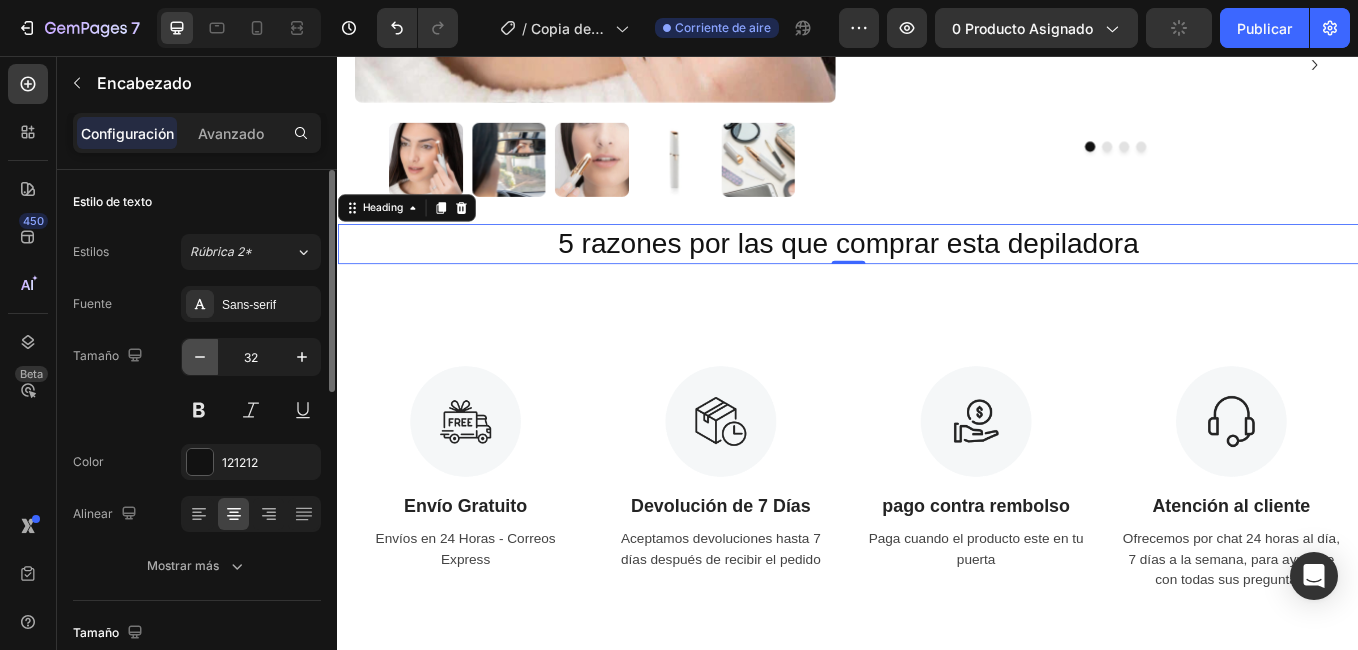 click 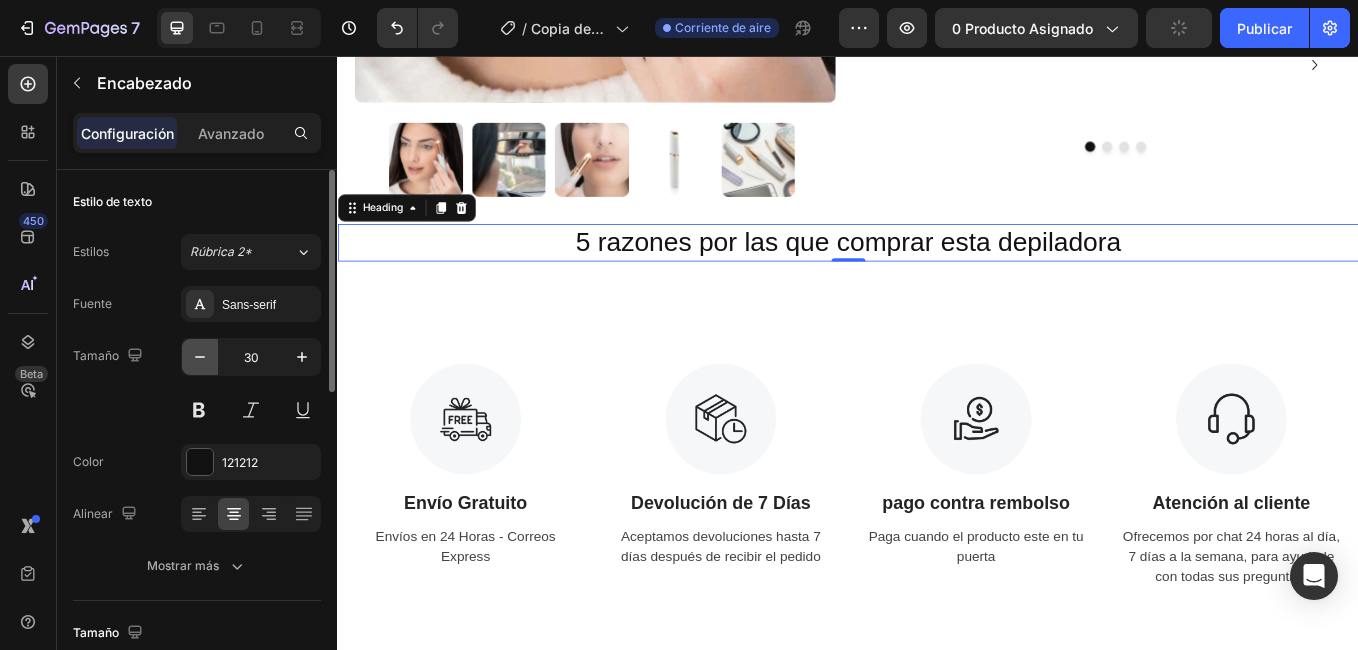 click 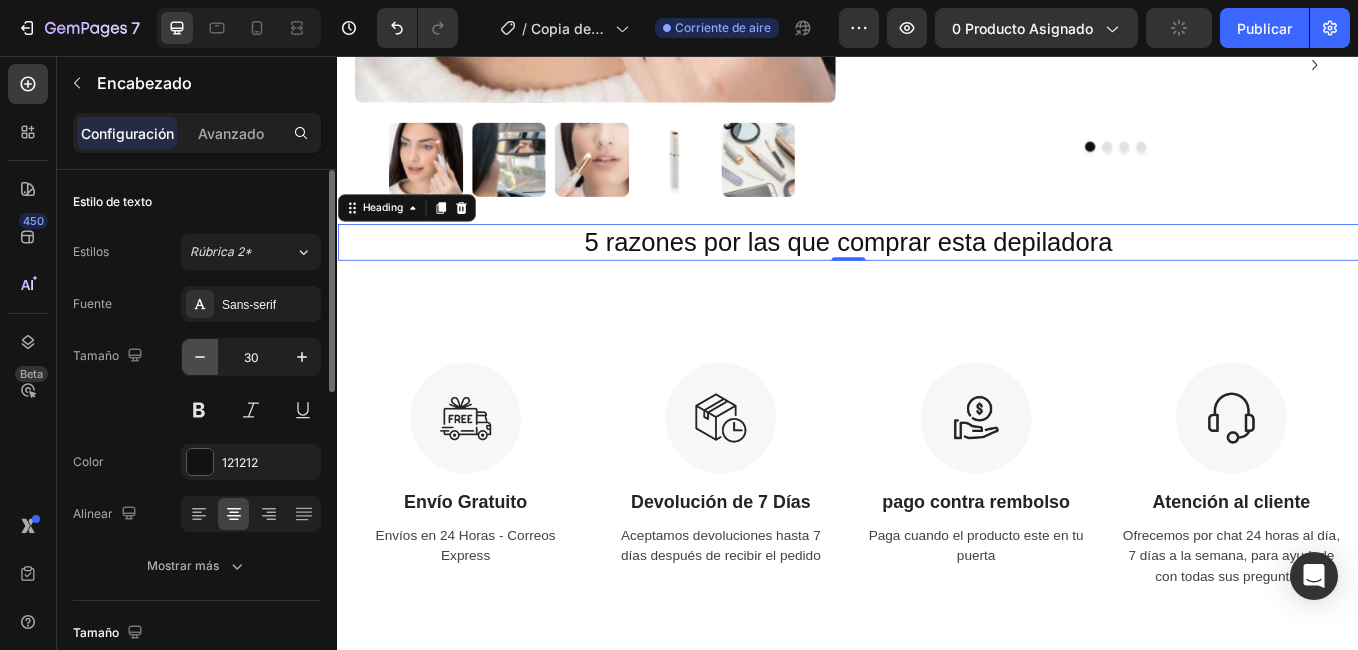 click 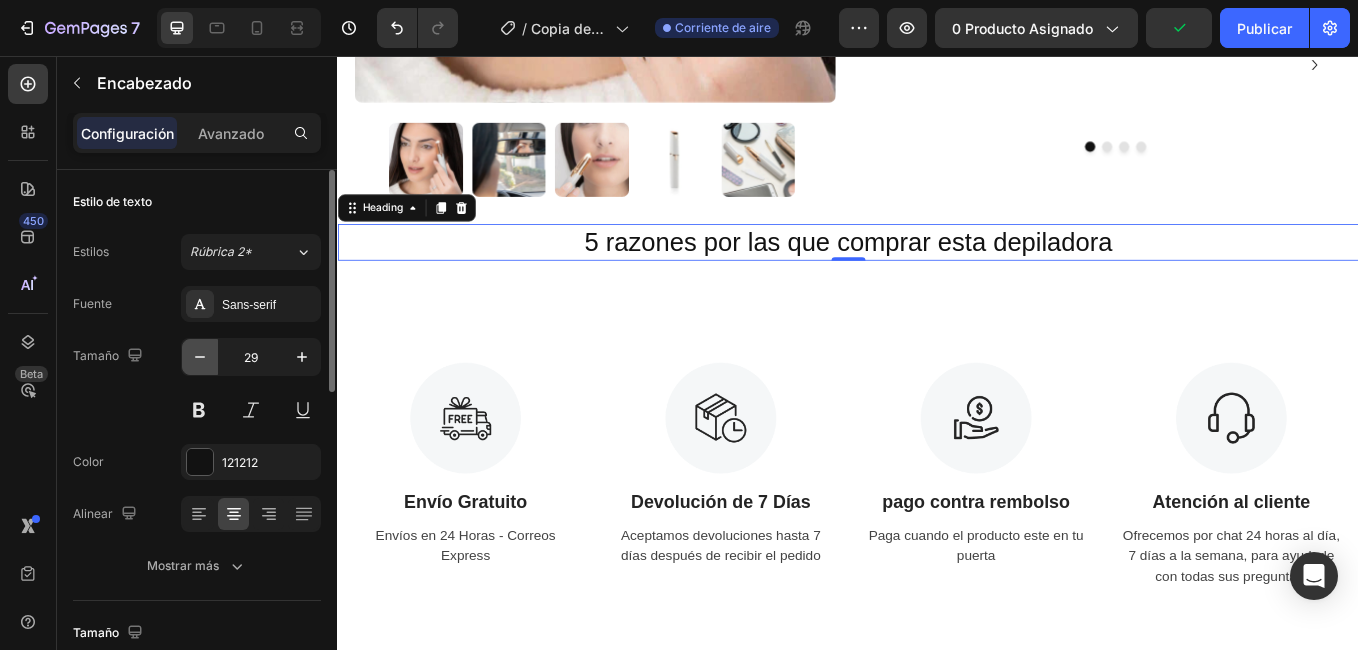 click 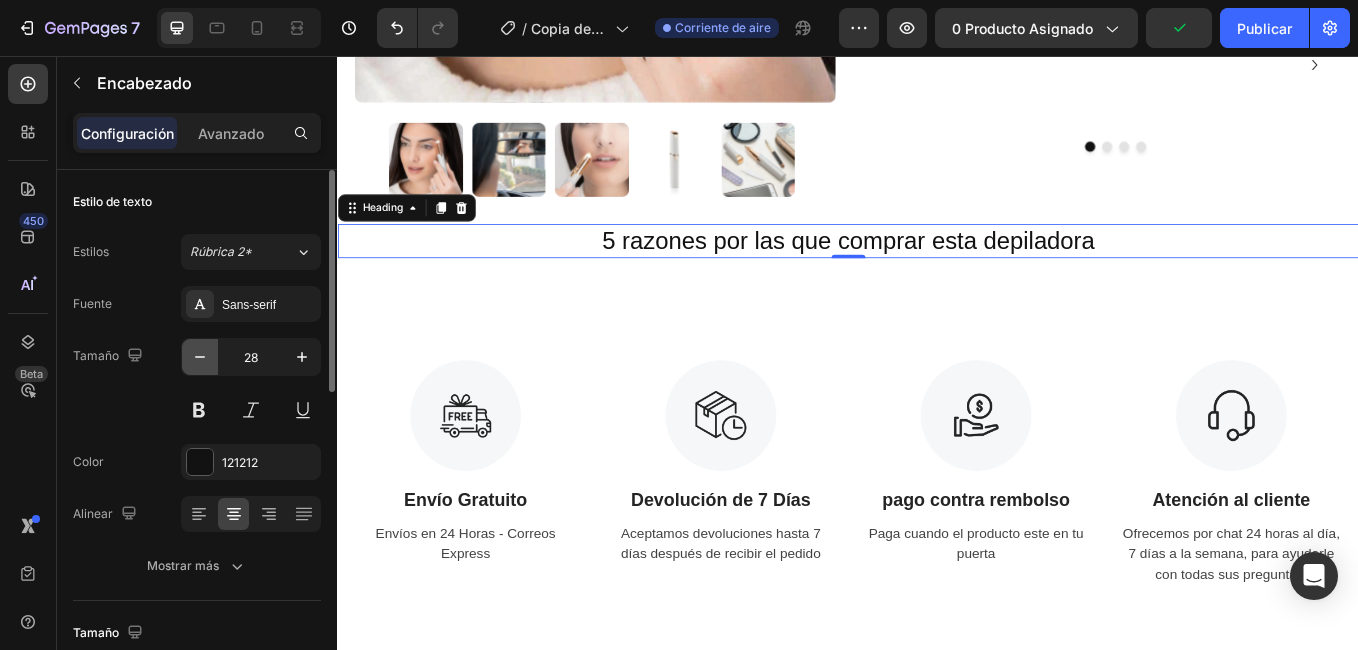 type on "27" 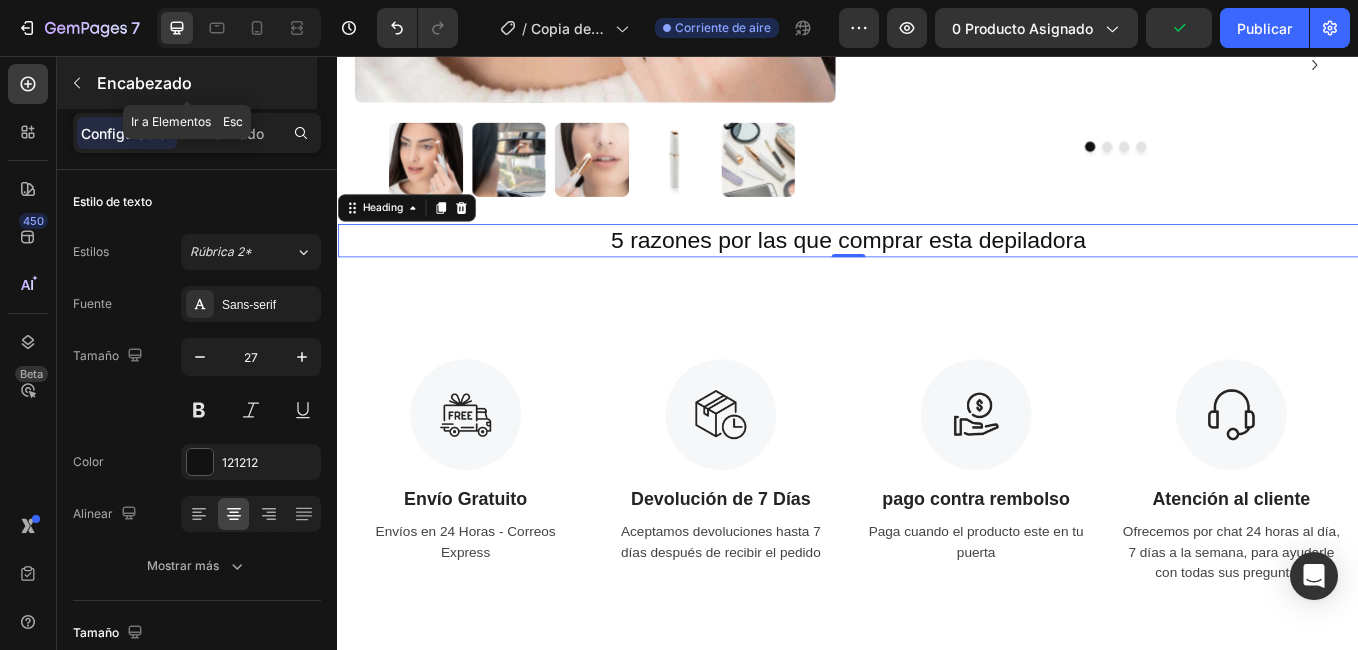 click 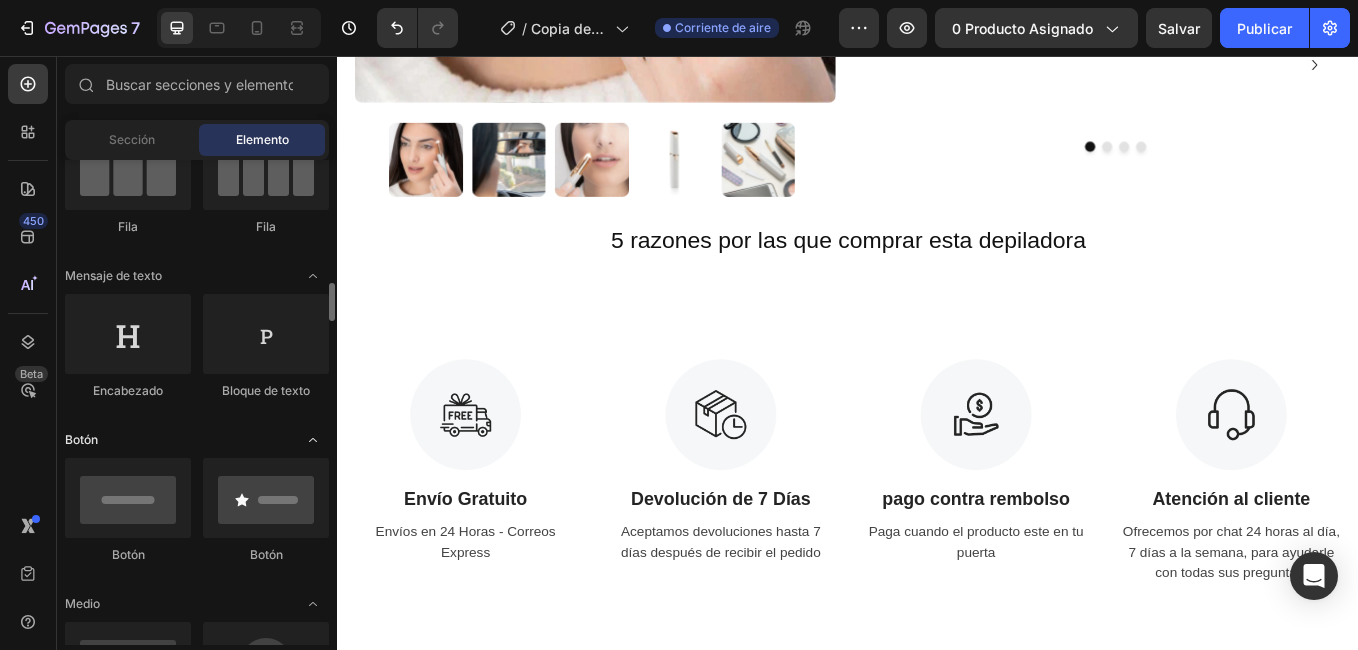 scroll, scrollTop: 300, scrollLeft: 0, axis: vertical 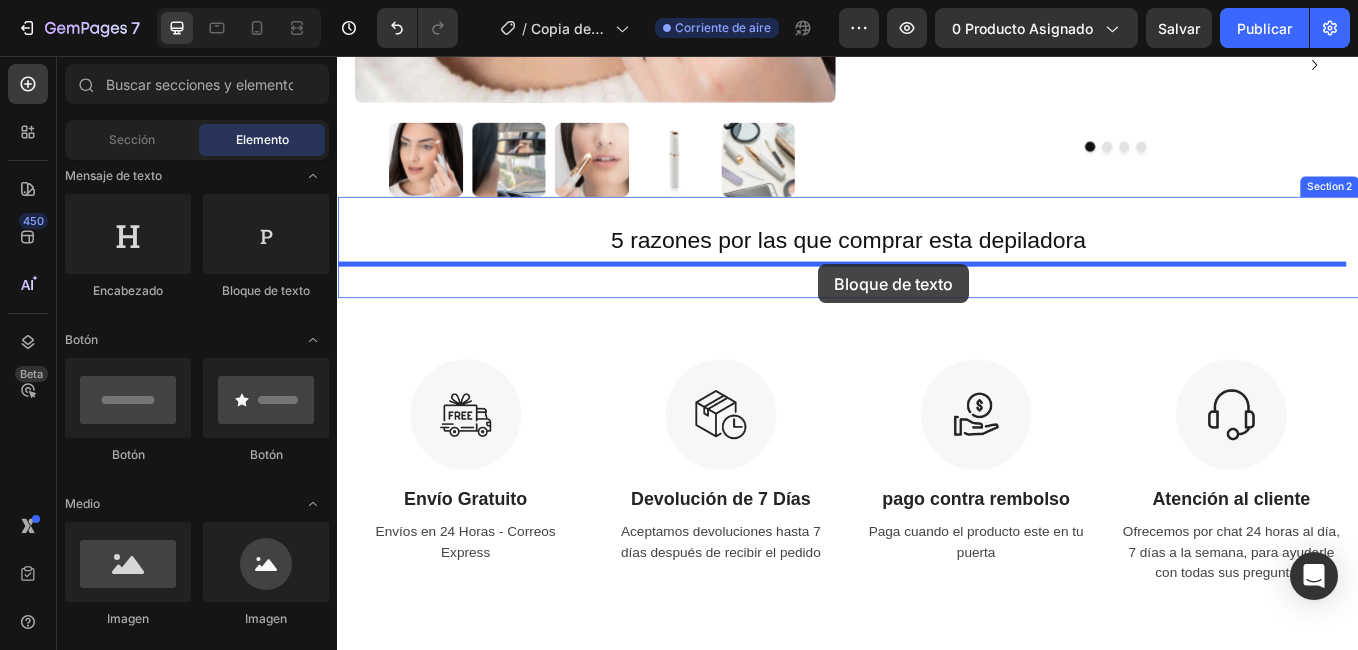 drag, startPoint x: 595, startPoint y: 297, endPoint x: 902, endPoint y: 301, distance: 307.02606 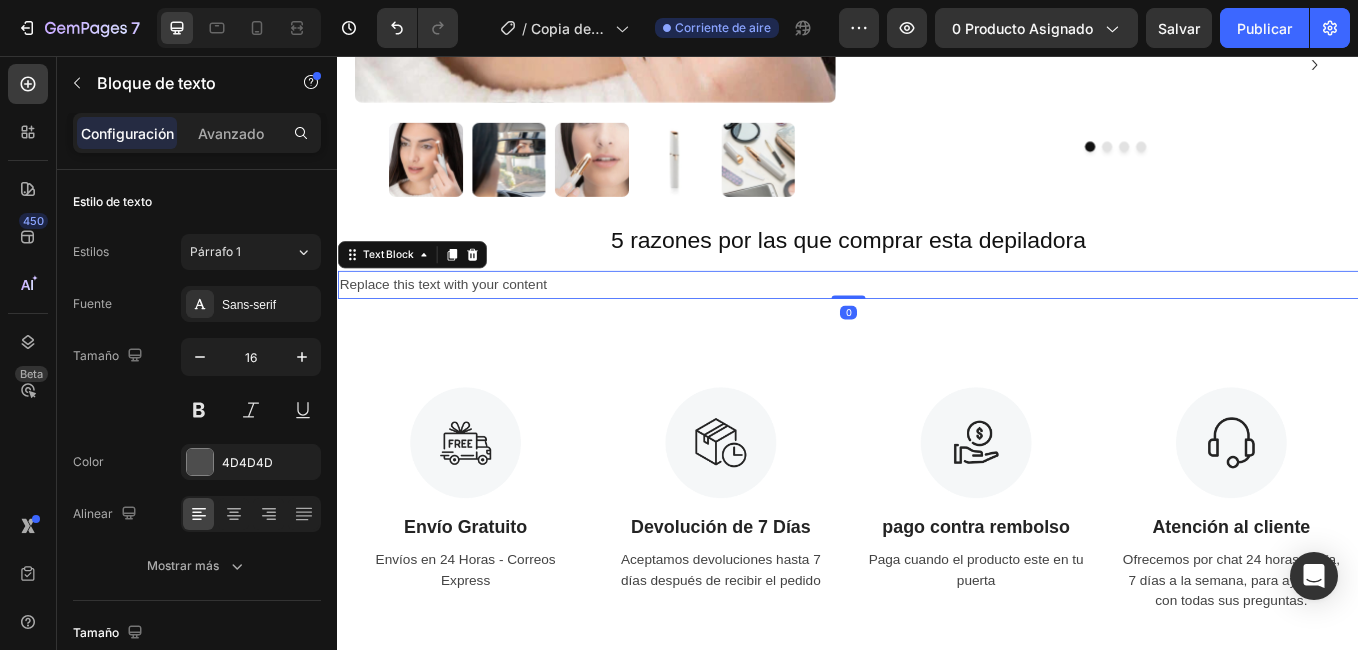 click on "Replace this text with your content" at bounding box center (937, 324) 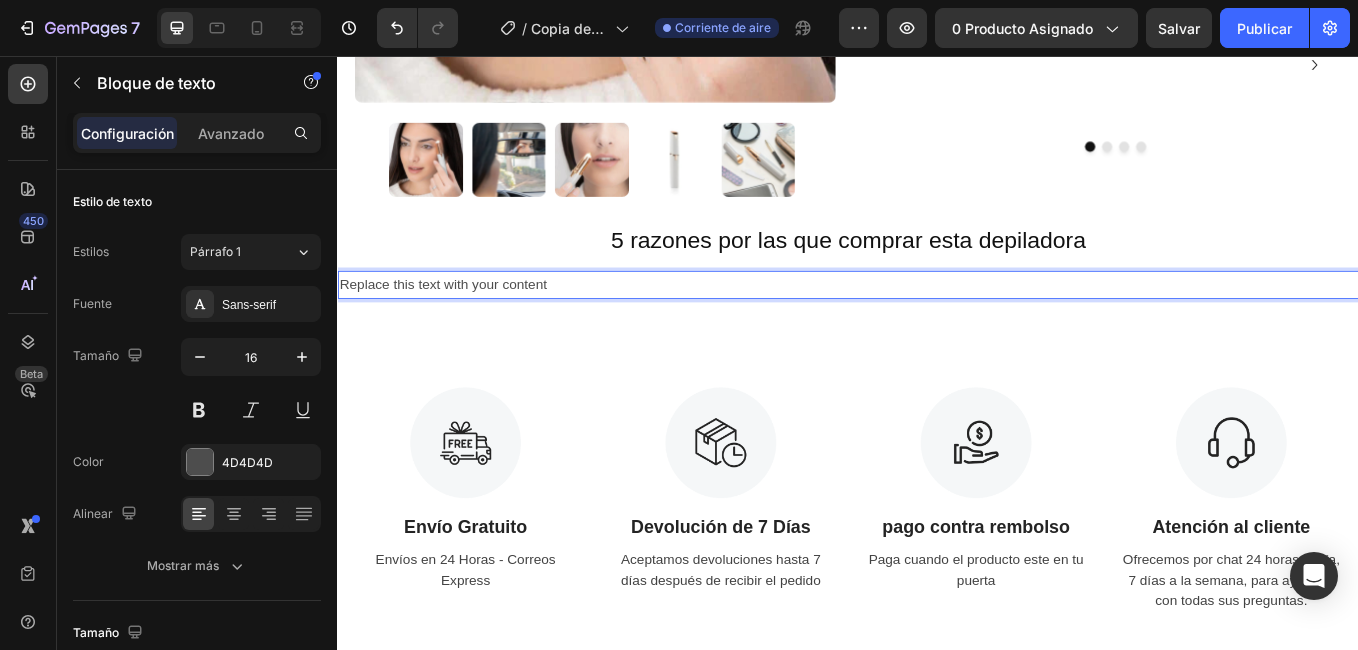 click on "Replace this text with your content" at bounding box center [937, 324] 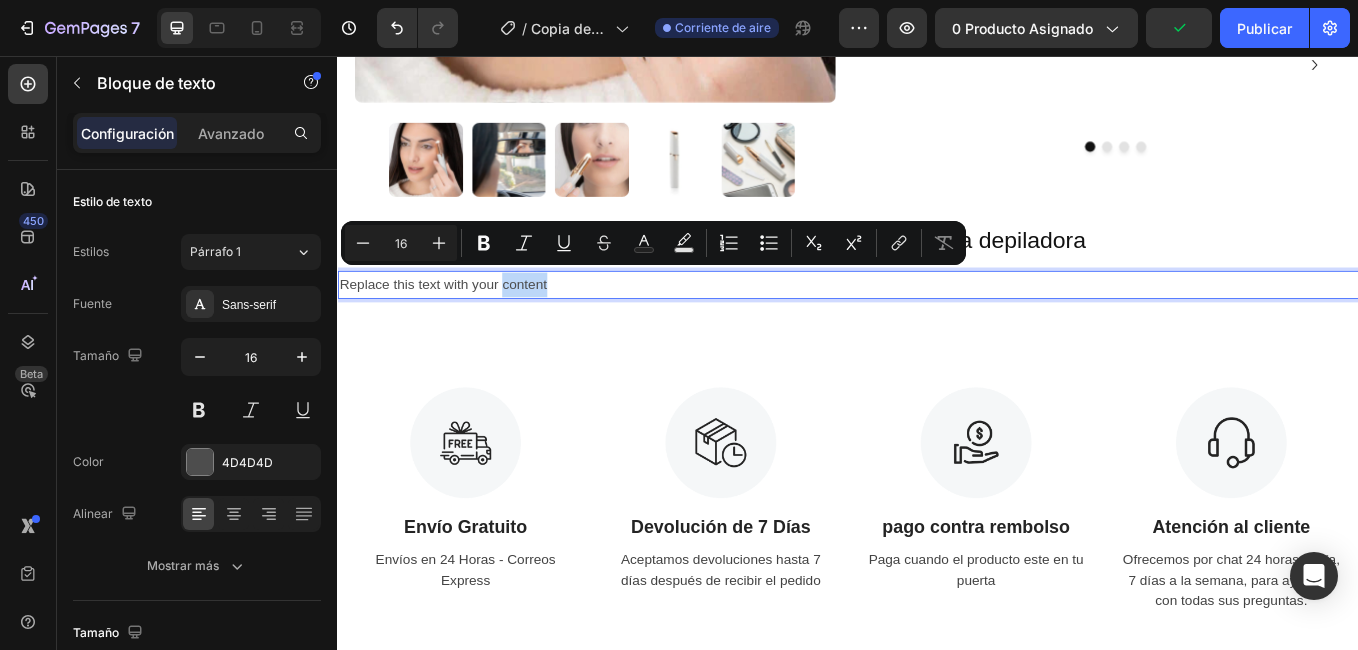 drag, startPoint x: 763, startPoint y: 316, endPoint x: 633, endPoint y: 311, distance: 130.09612 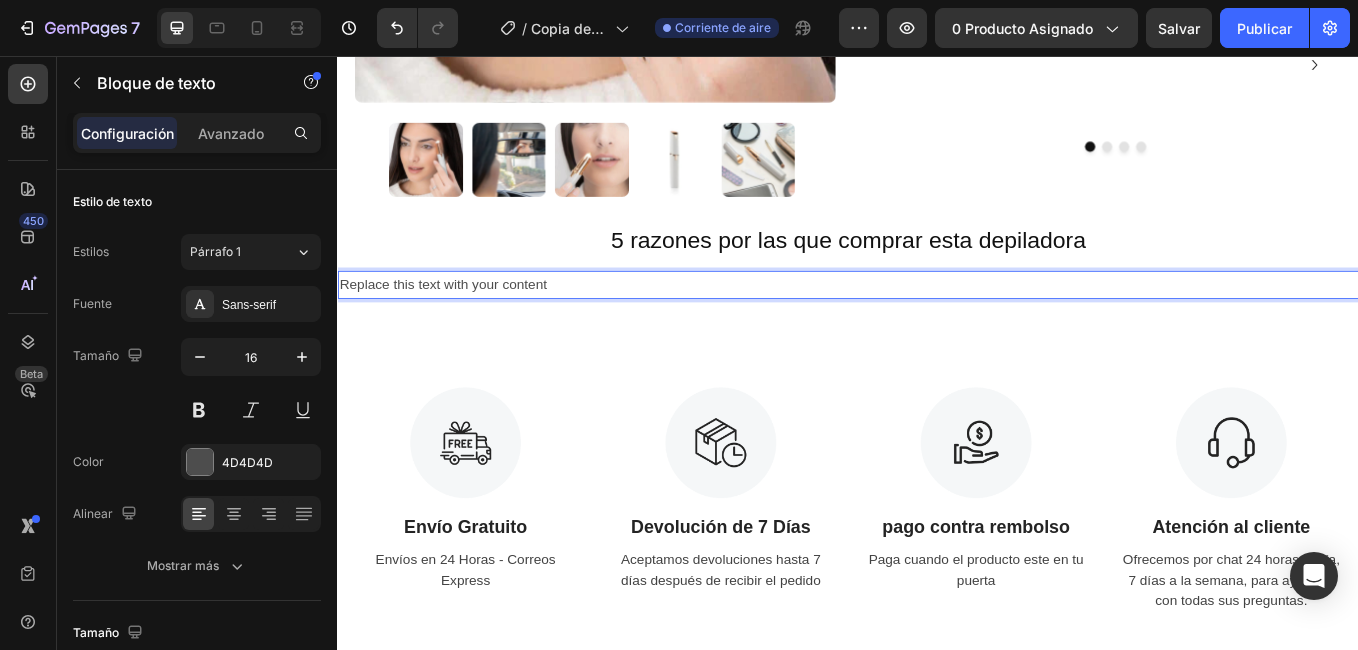 click on "Replace this text with your content" at bounding box center (937, 324) 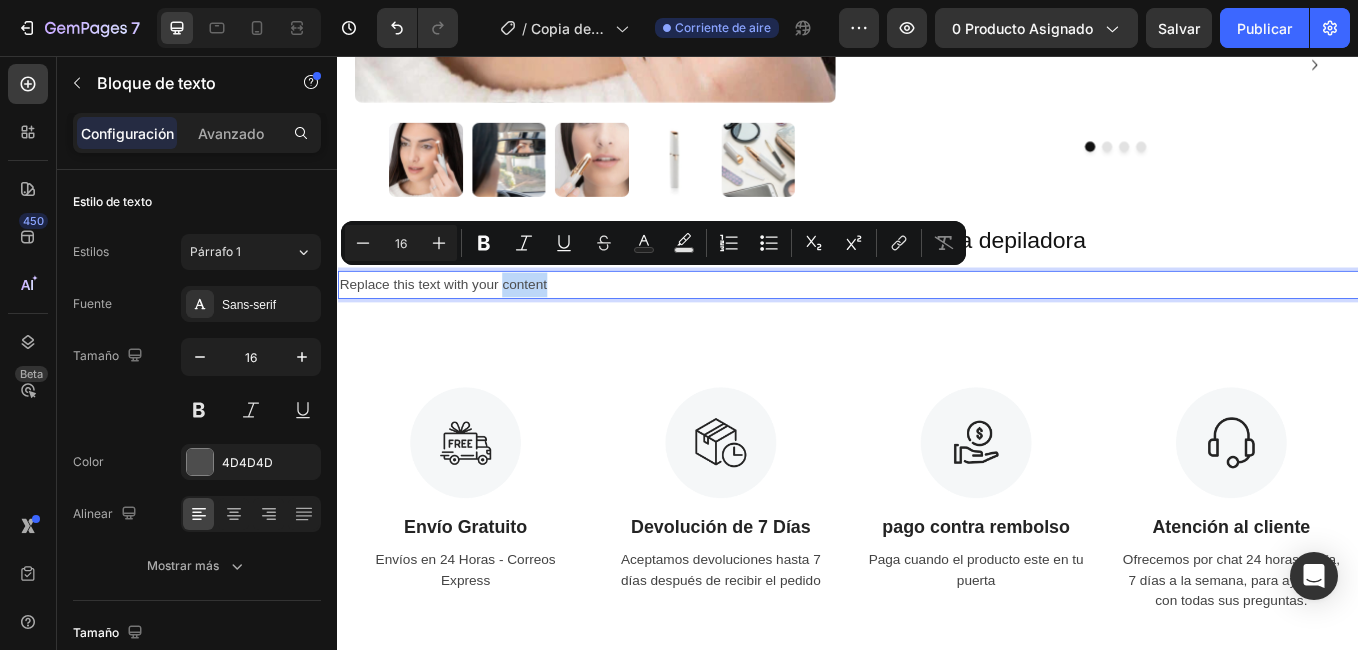 drag, startPoint x: 630, startPoint y: 303, endPoint x: 620, endPoint y: 308, distance: 11.18034 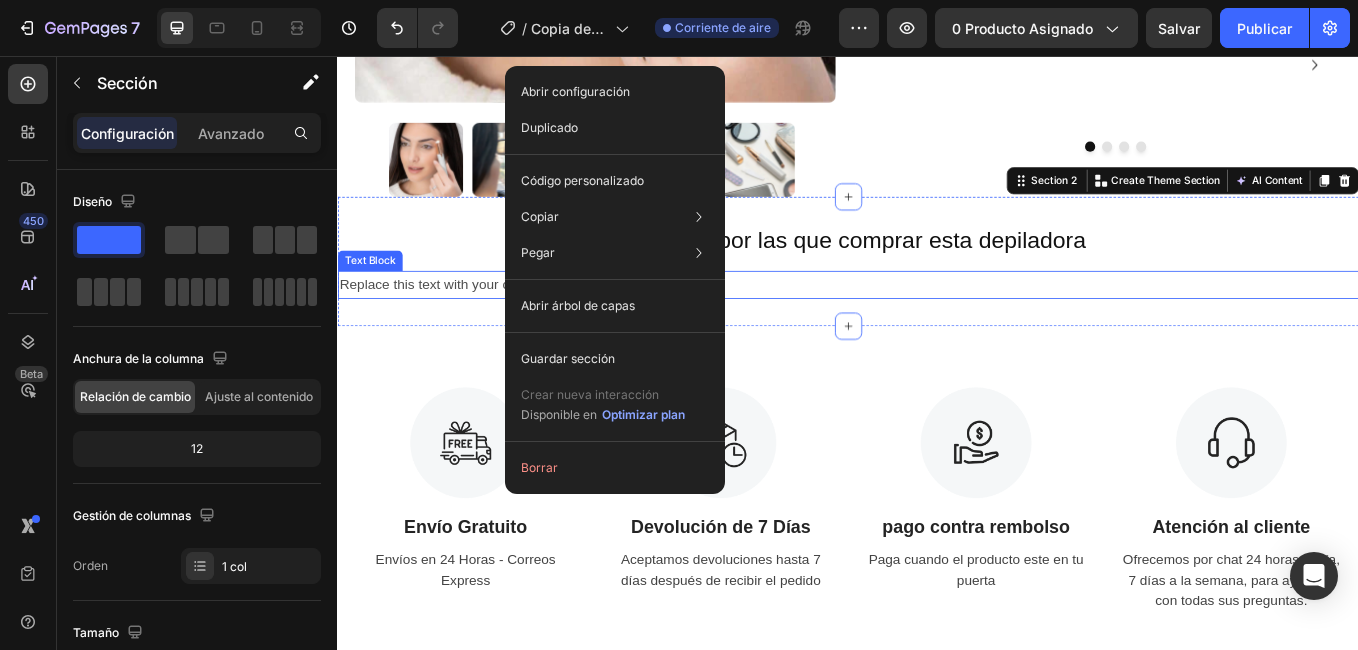 click on "Replace this text with your content" at bounding box center (937, 324) 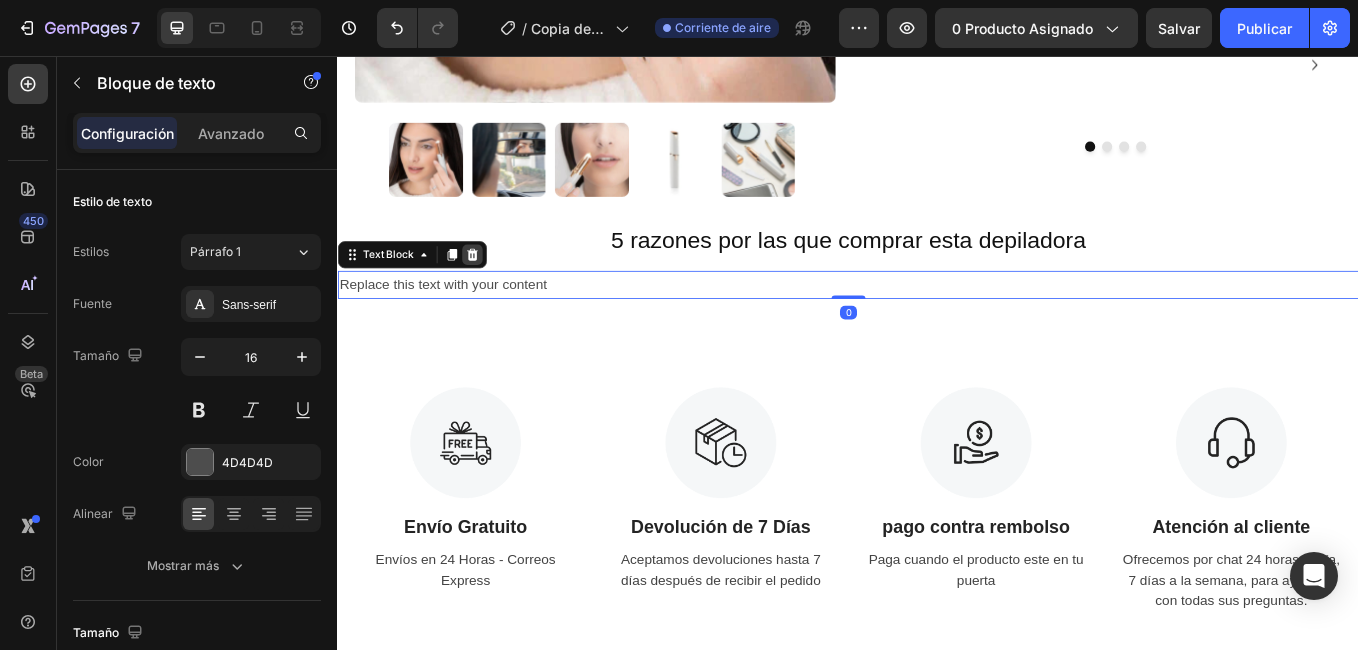 click at bounding box center [495, 289] 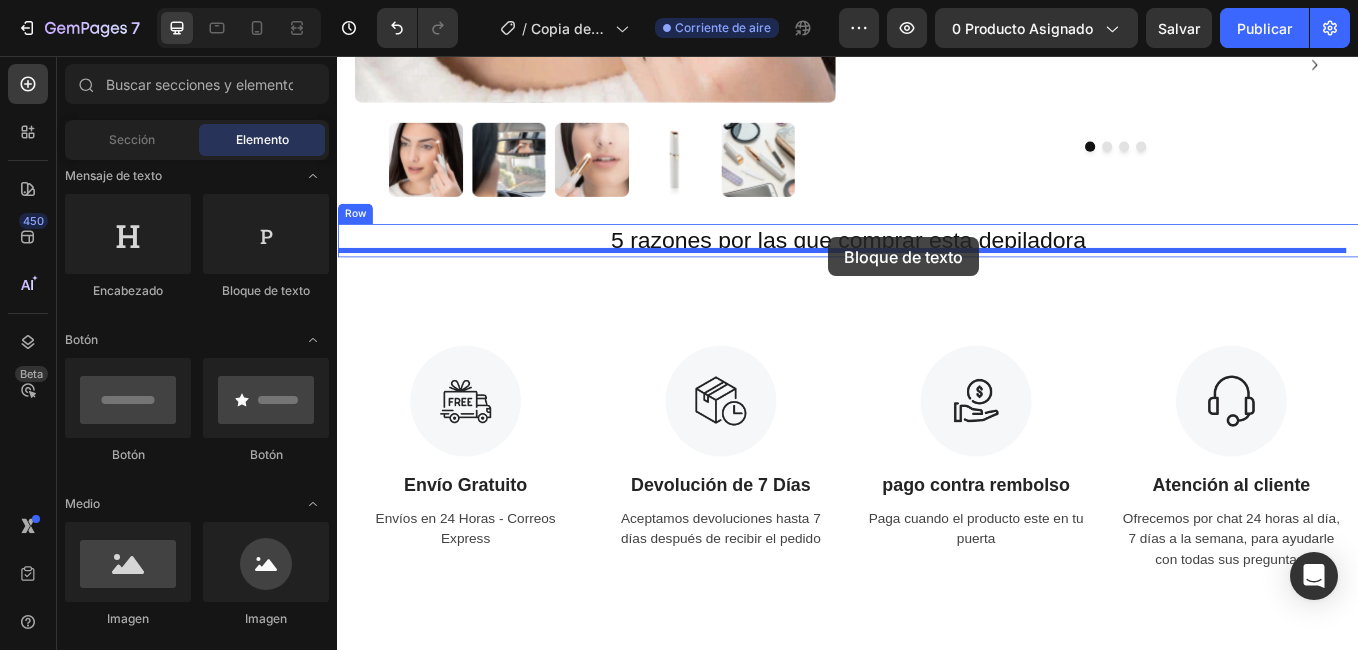 drag, startPoint x: 612, startPoint y: 309, endPoint x: 914, endPoint y: 269, distance: 304.63748 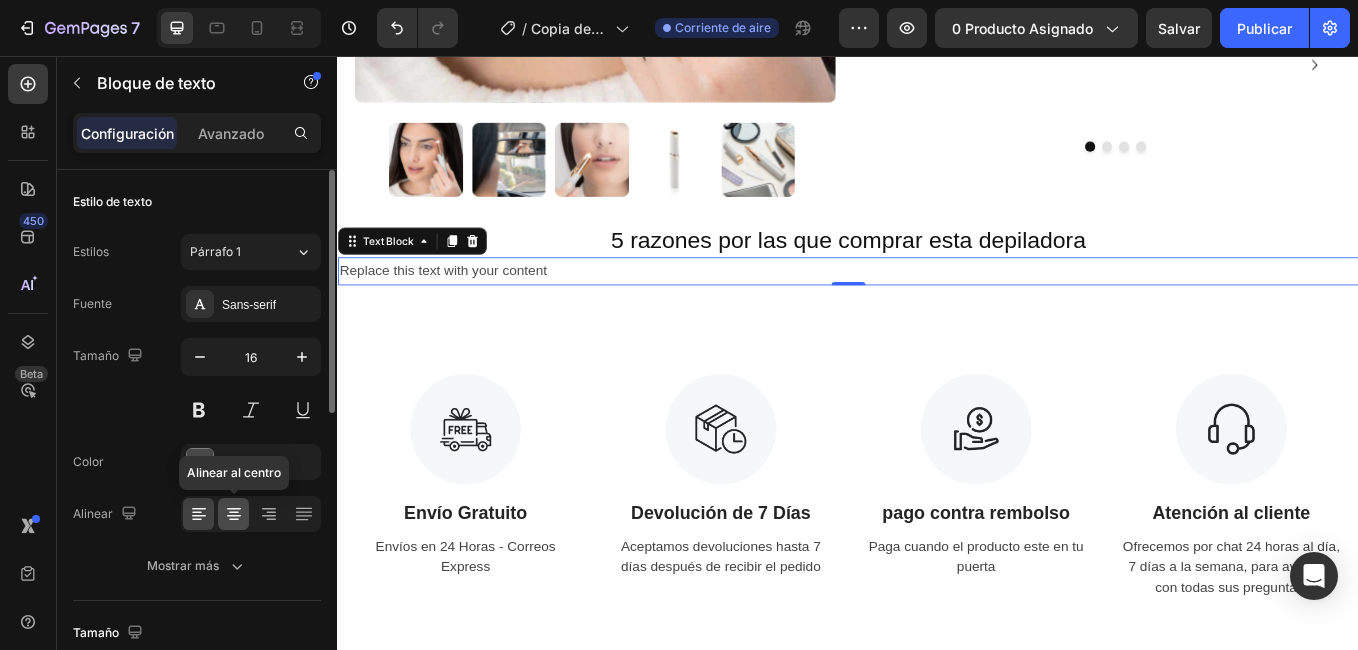 click 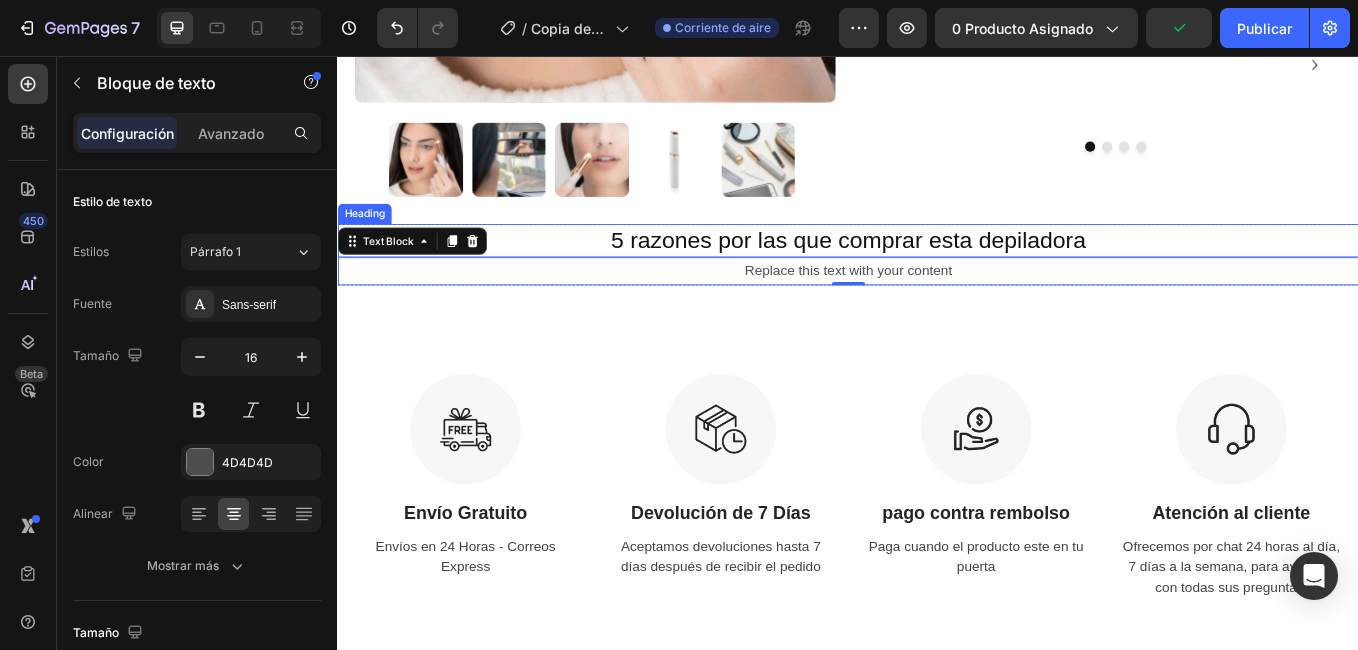 click on "5 razones por las que comprar esta depiladora" at bounding box center [937, 272] 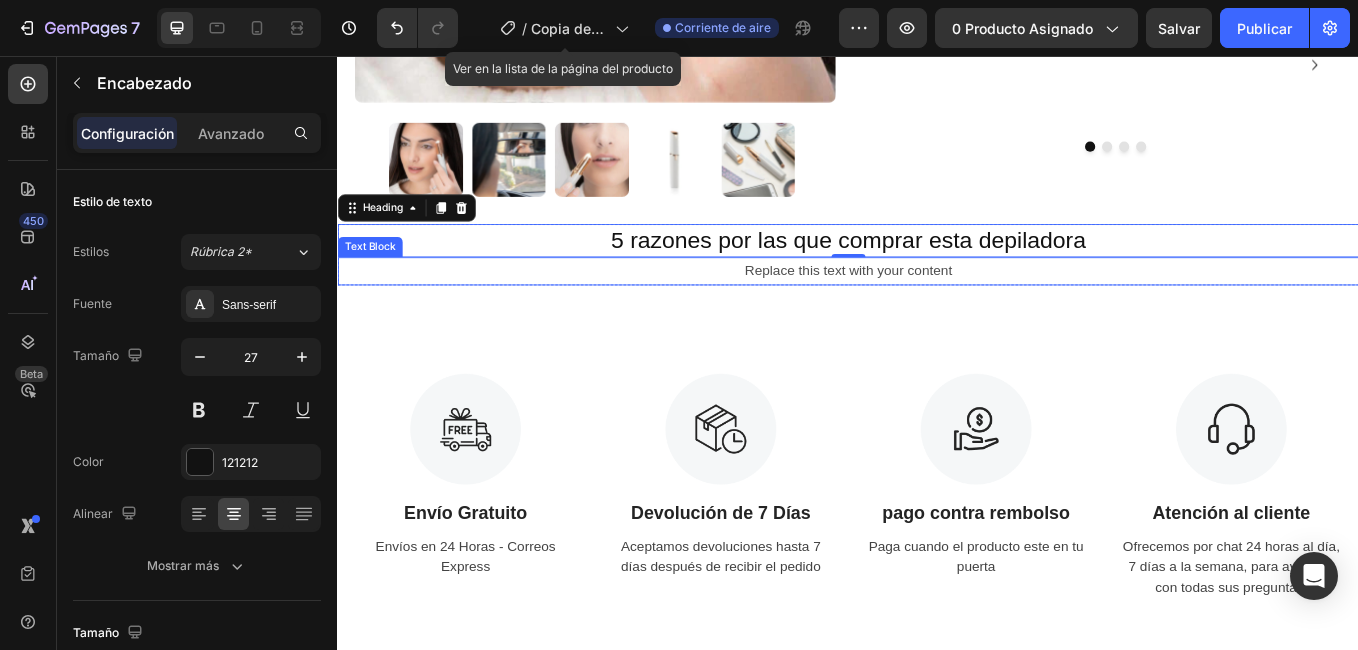click on "Replace this text with your content" at bounding box center [937, 308] 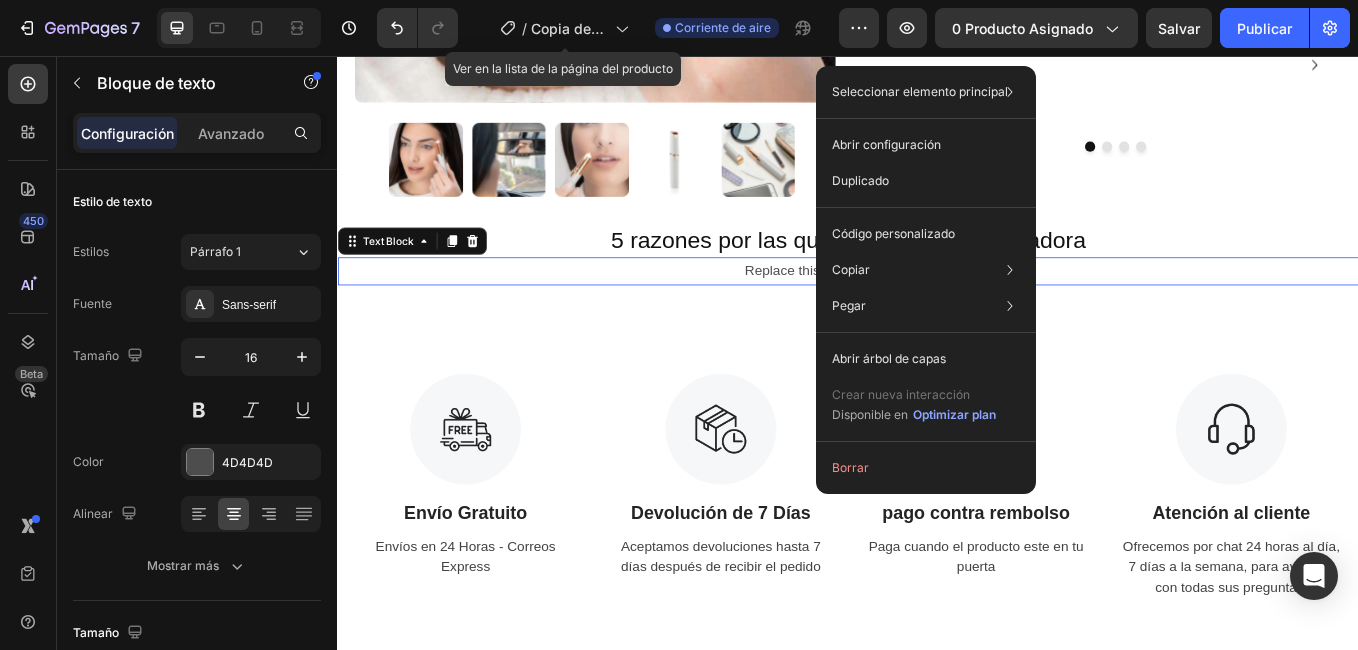 click on "Replace this text with your content" at bounding box center (937, 308) 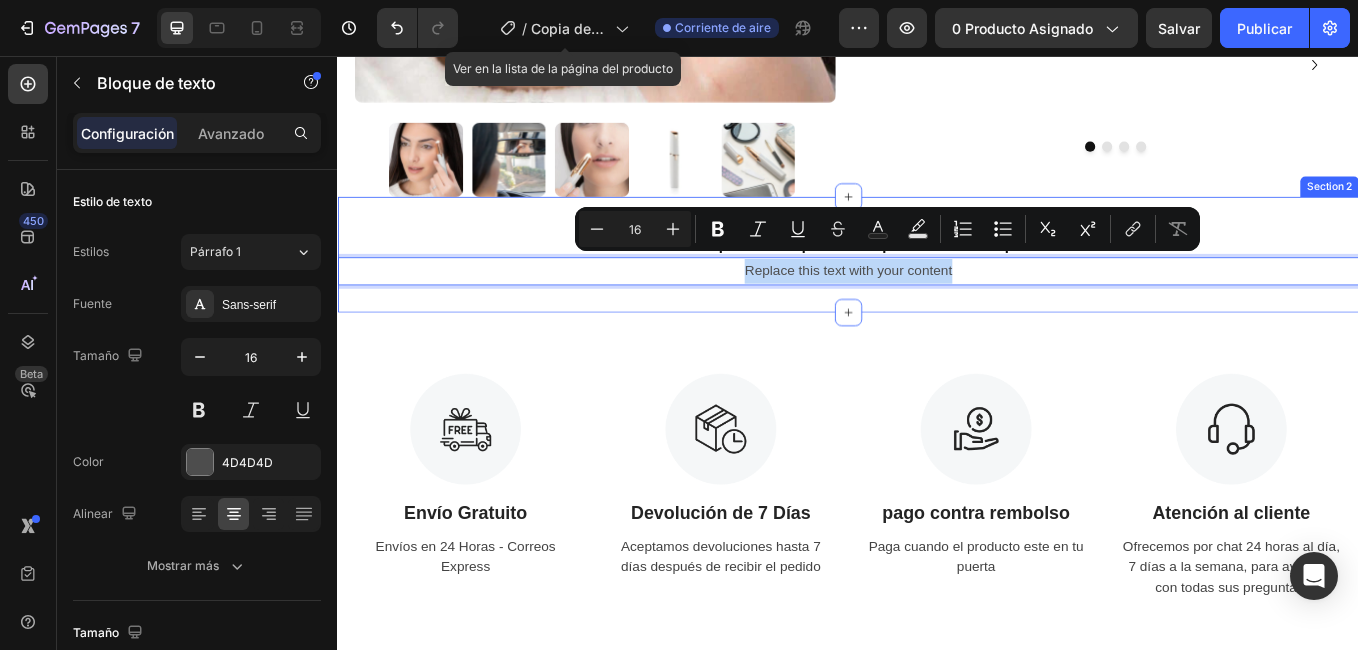 drag, startPoint x: 1050, startPoint y: 305, endPoint x: 795, endPoint y: 322, distance: 255.56604 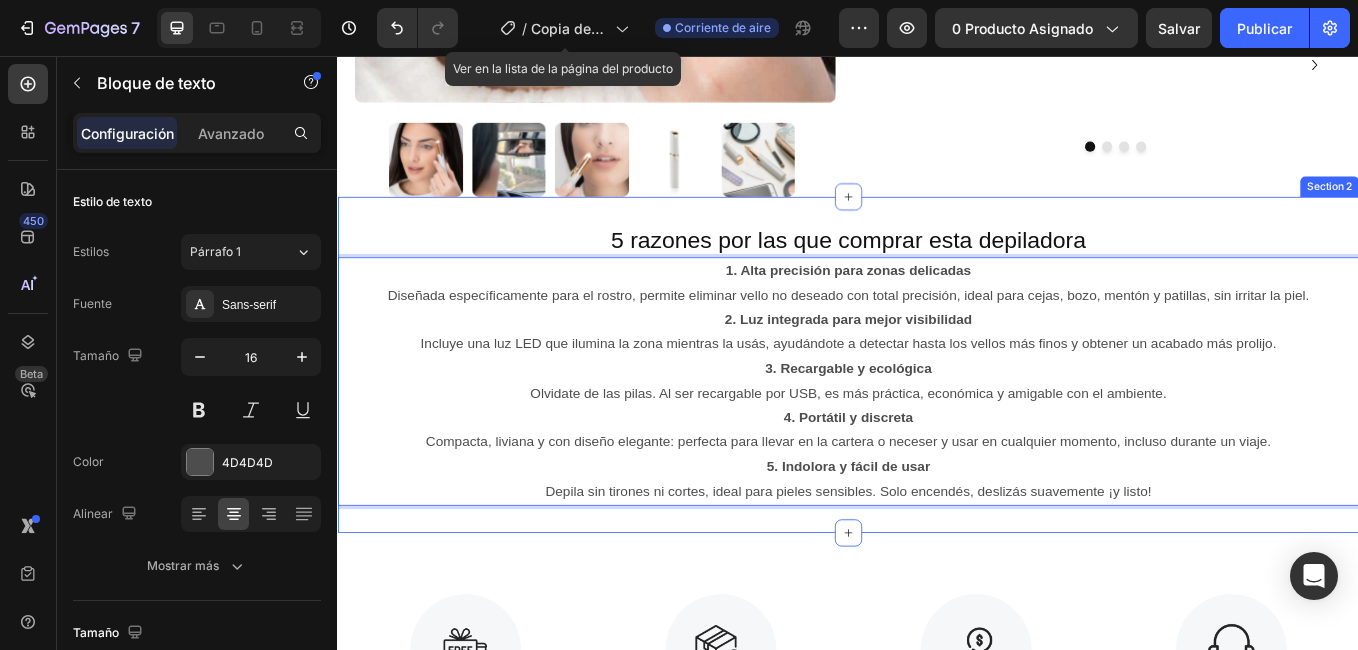 scroll, scrollTop: 500, scrollLeft: 0, axis: vertical 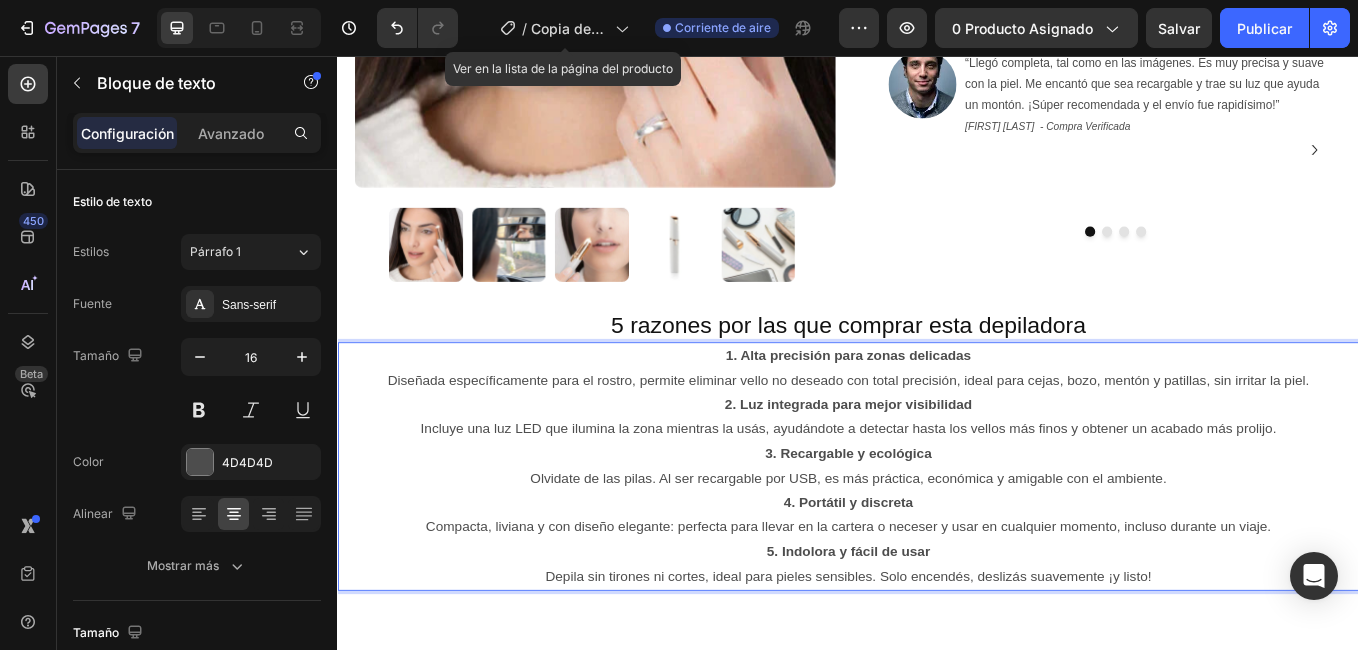 drag, startPoint x: 1301, startPoint y: 412, endPoint x: 1097, endPoint y: 402, distance: 204.24495 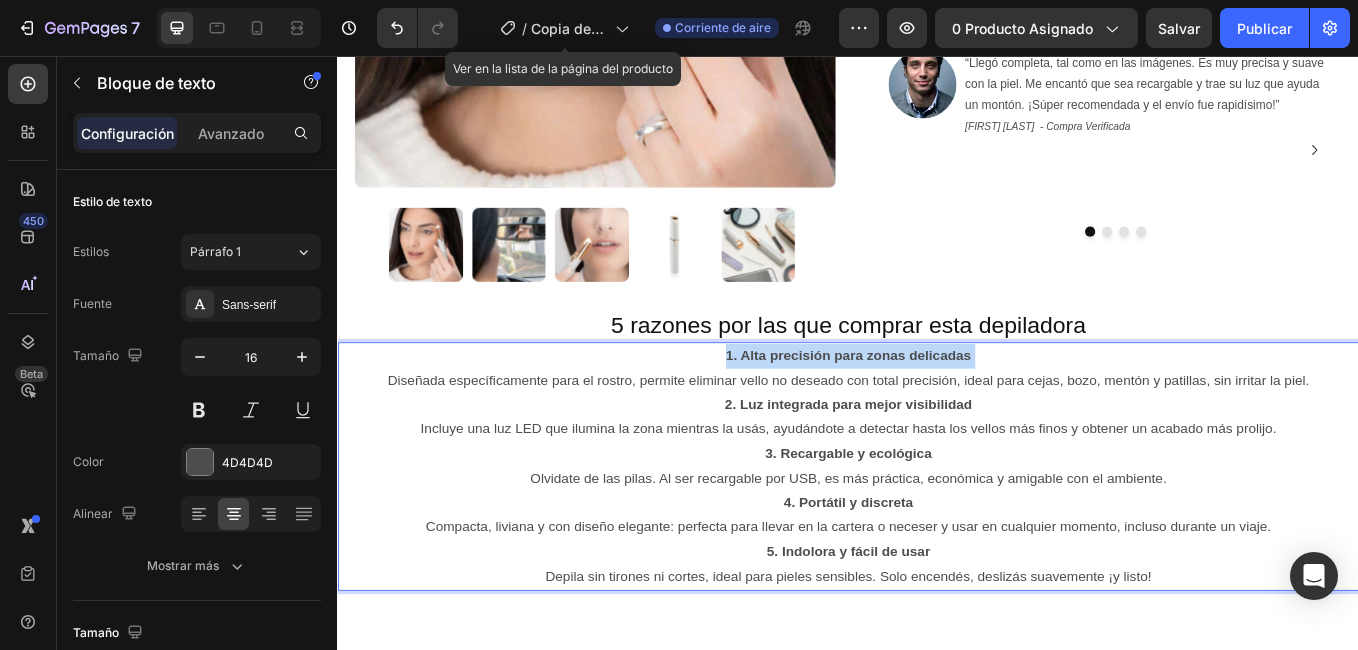 click on "1. Alta precisión para zonas delicadas Diseñada específicamente para el rostro, permite eliminar vello no deseado con total precisión, ideal para cejas, bozo, mentón y patillas, sin irritar la piel." at bounding box center [937, 423] 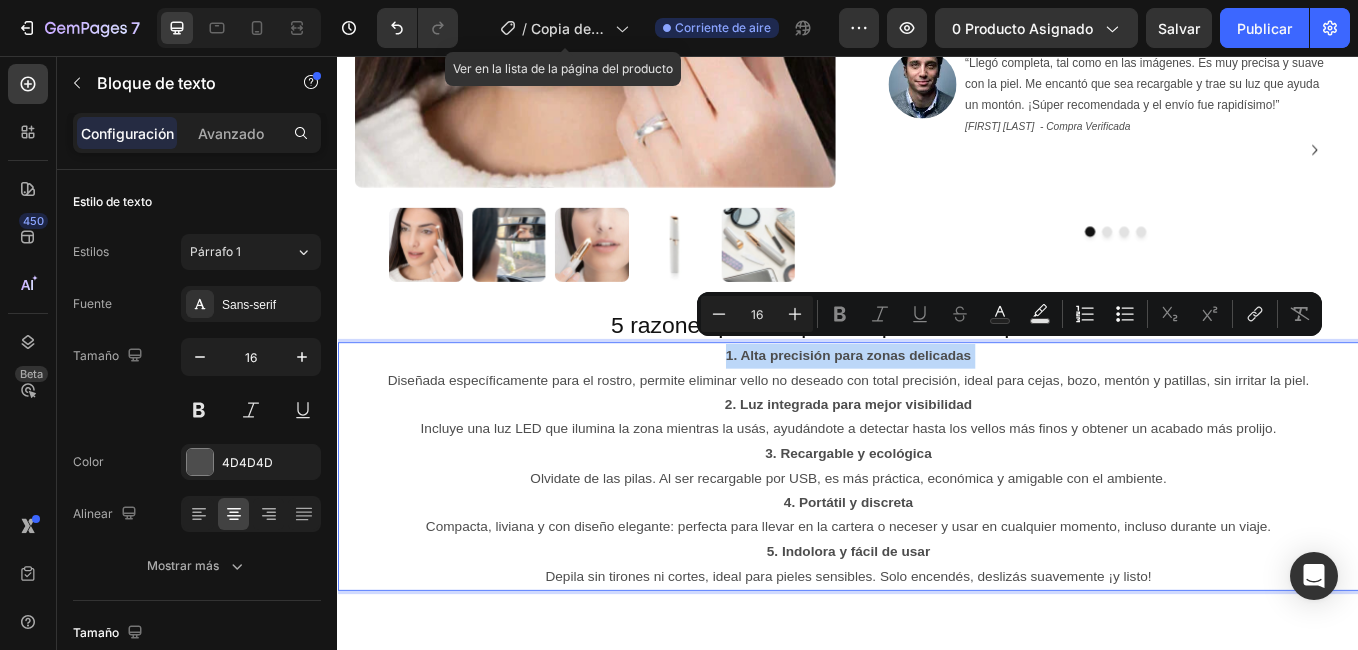 click on "1. Alta precisión para zonas delicadas Diseñada específicamente para el rostro, permite eliminar vello no deseado con total precisión, ideal para cejas, bozo, mentón y patillas, sin irritar la piel." at bounding box center (937, 423) 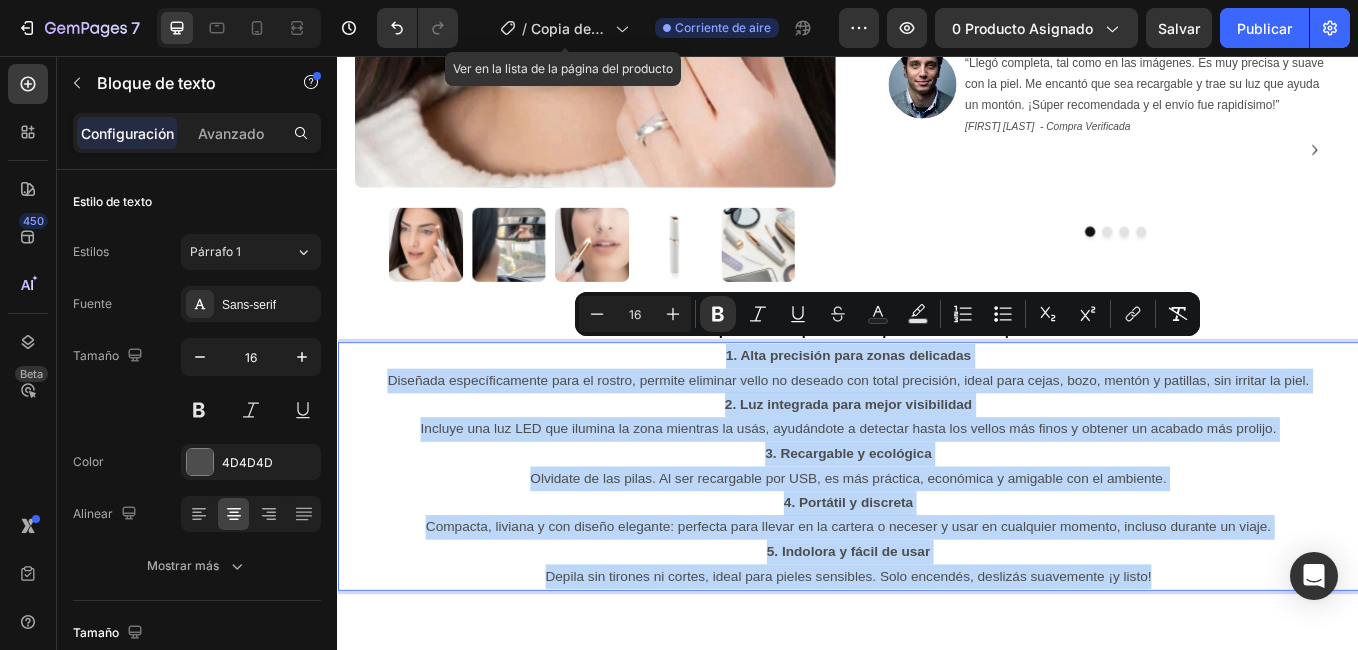 drag, startPoint x: 1297, startPoint y: 651, endPoint x: 675, endPoint y: 398, distance: 671.48566 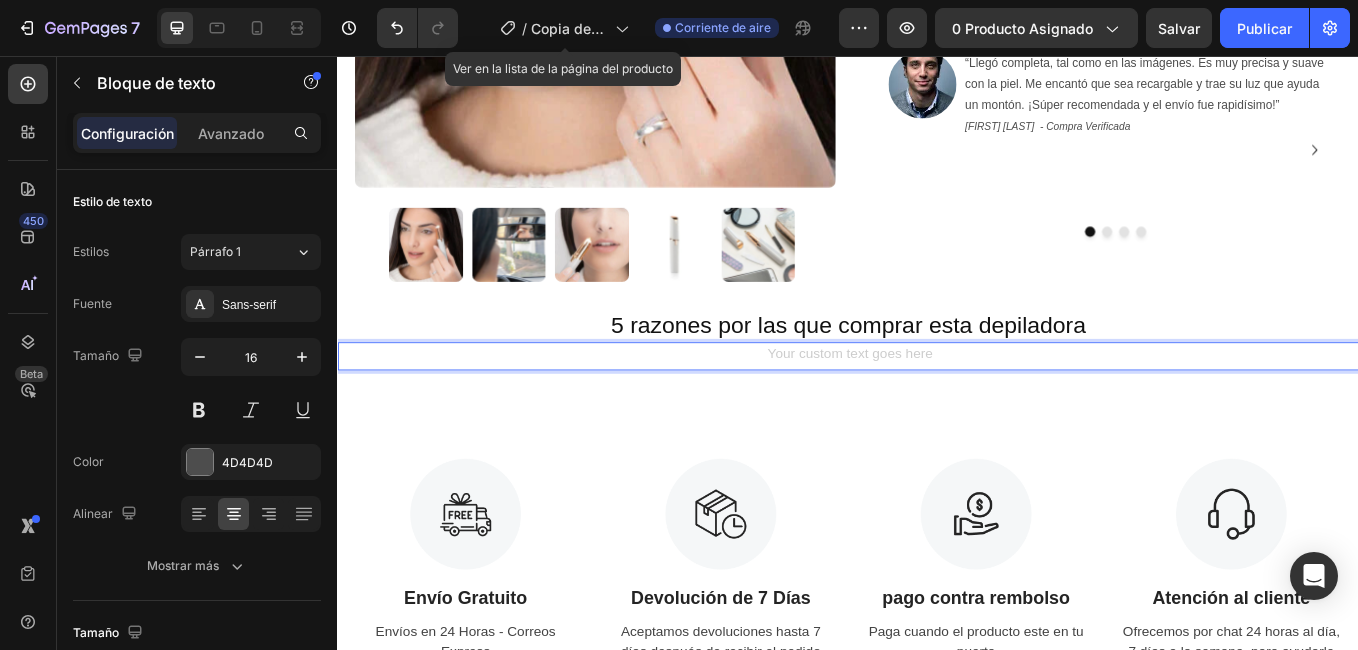 drag, startPoint x: 1156, startPoint y: 403, endPoint x: 1036, endPoint y: 398, distance: 120.10412 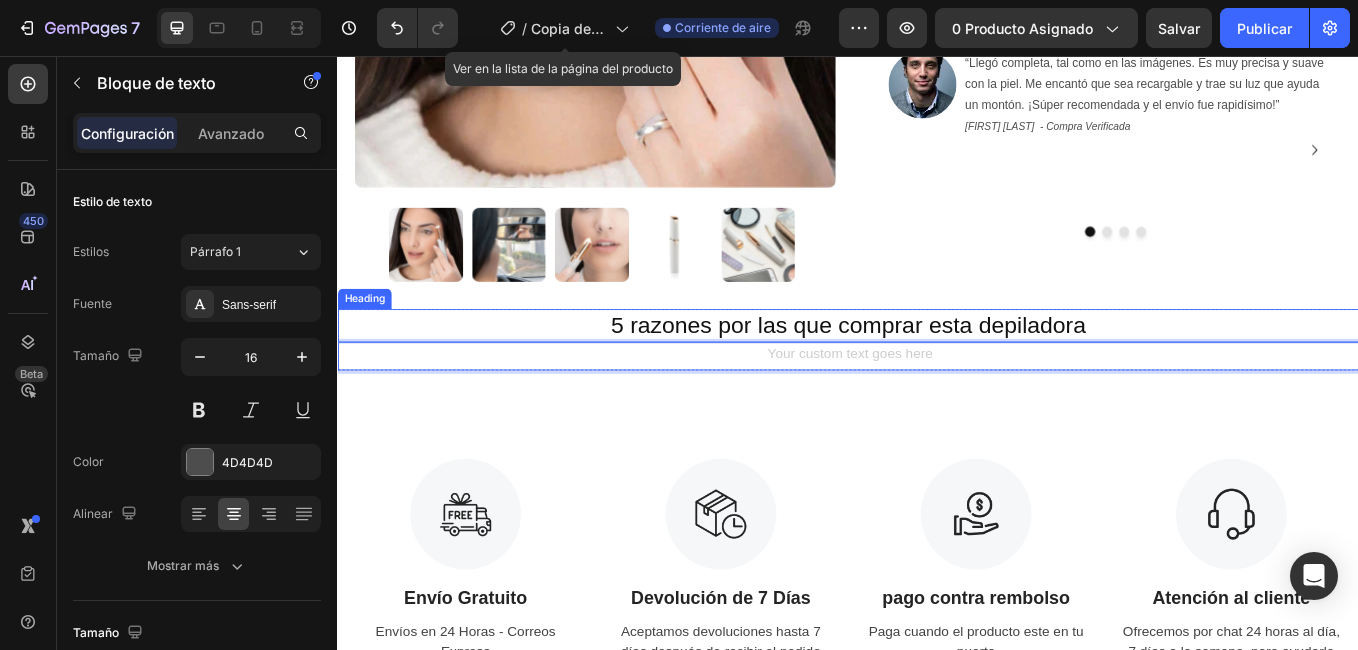 click on "5 razones por las que comprar esta depiladora" at bounding box center (937, 372) 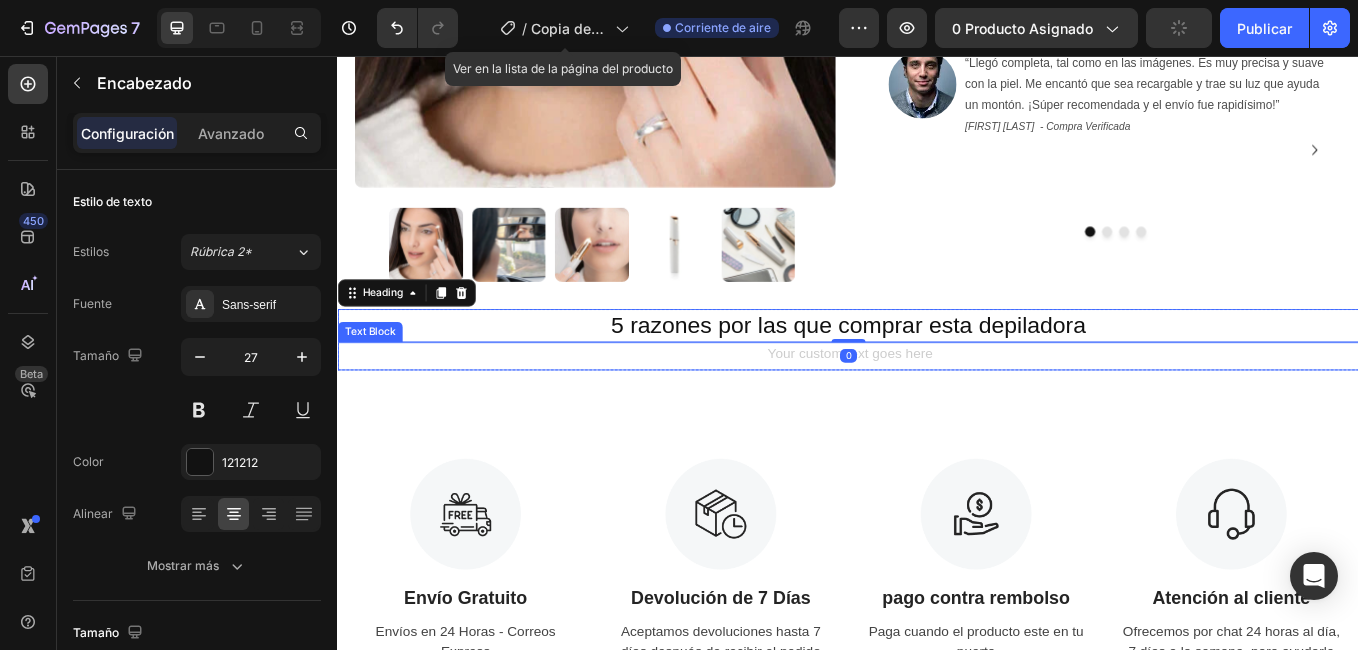 click at bounding box center (937, 408) 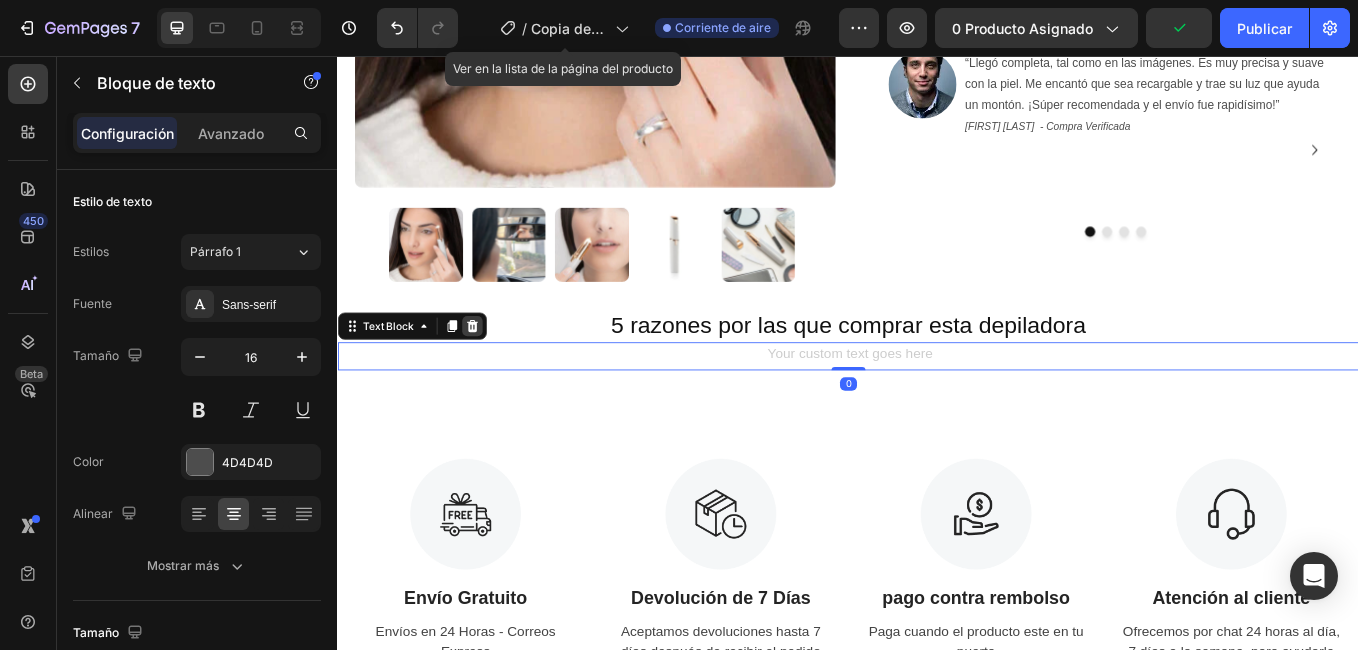 click 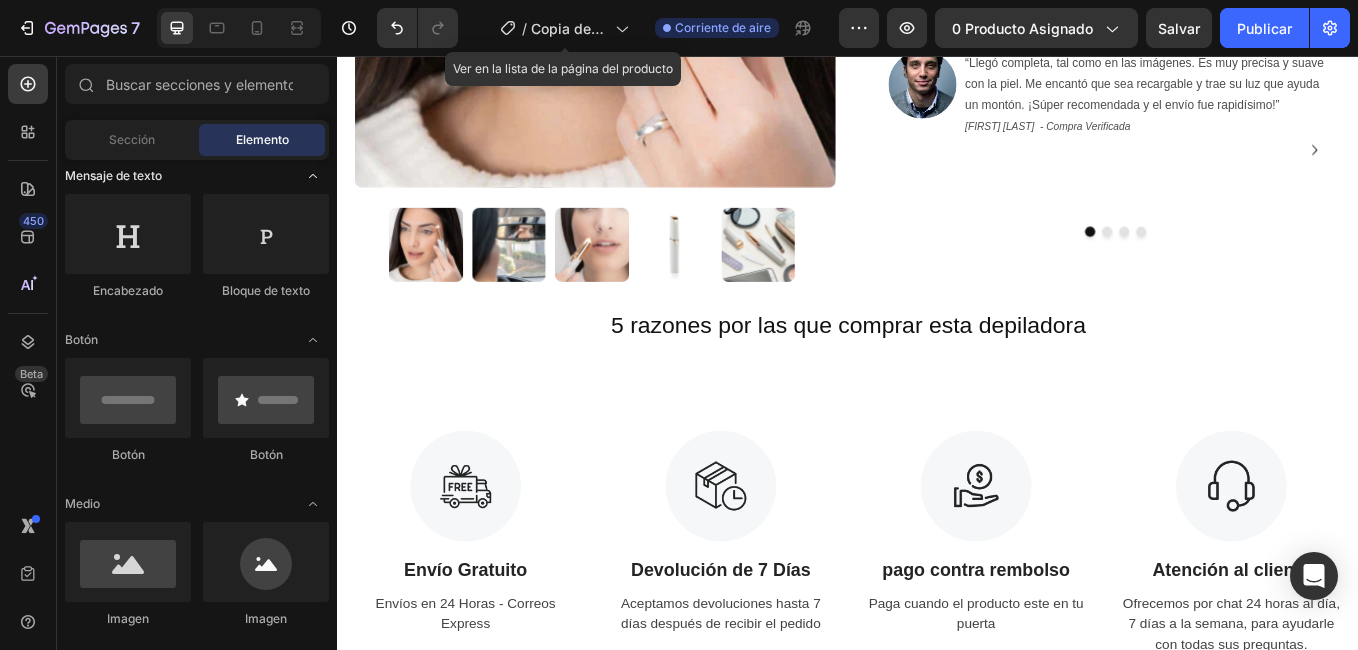 scroll, scrollTop: 100, scrollLeft: 0, axis: vertical 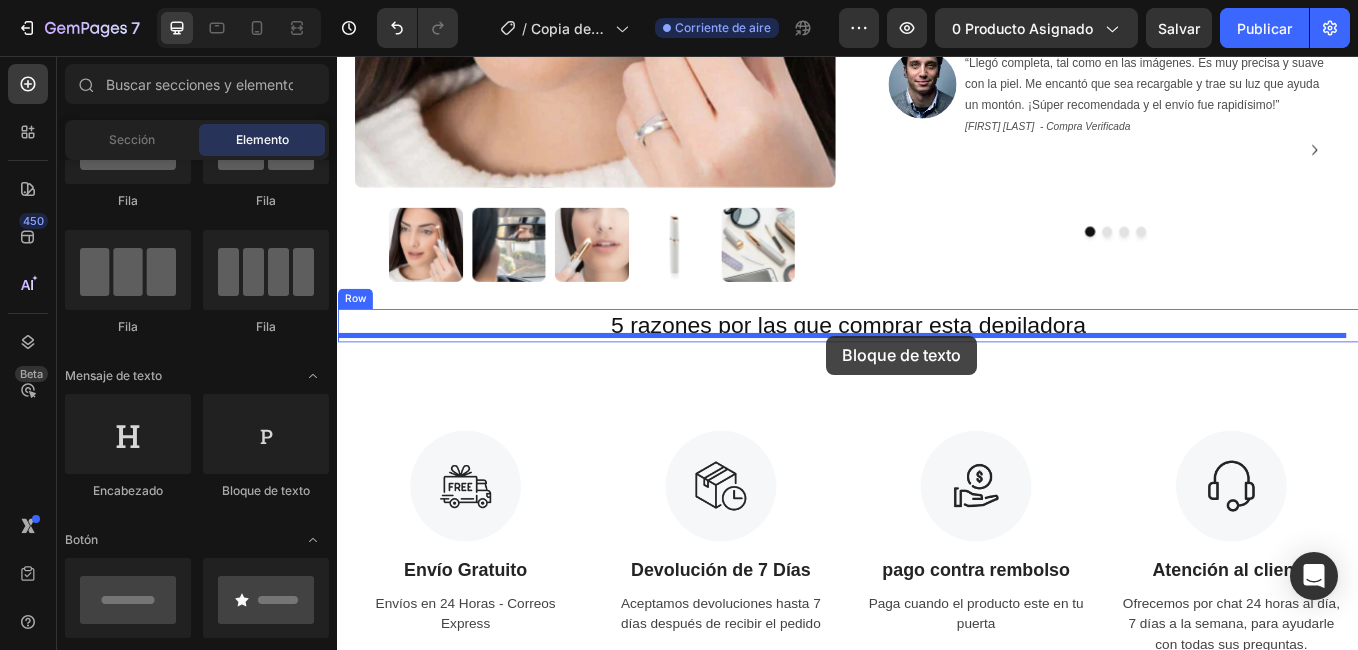 drag, startPoint x: 598, startPoint y: 503, endPoint x: 912, endPoint y: 385, distance: 335.44 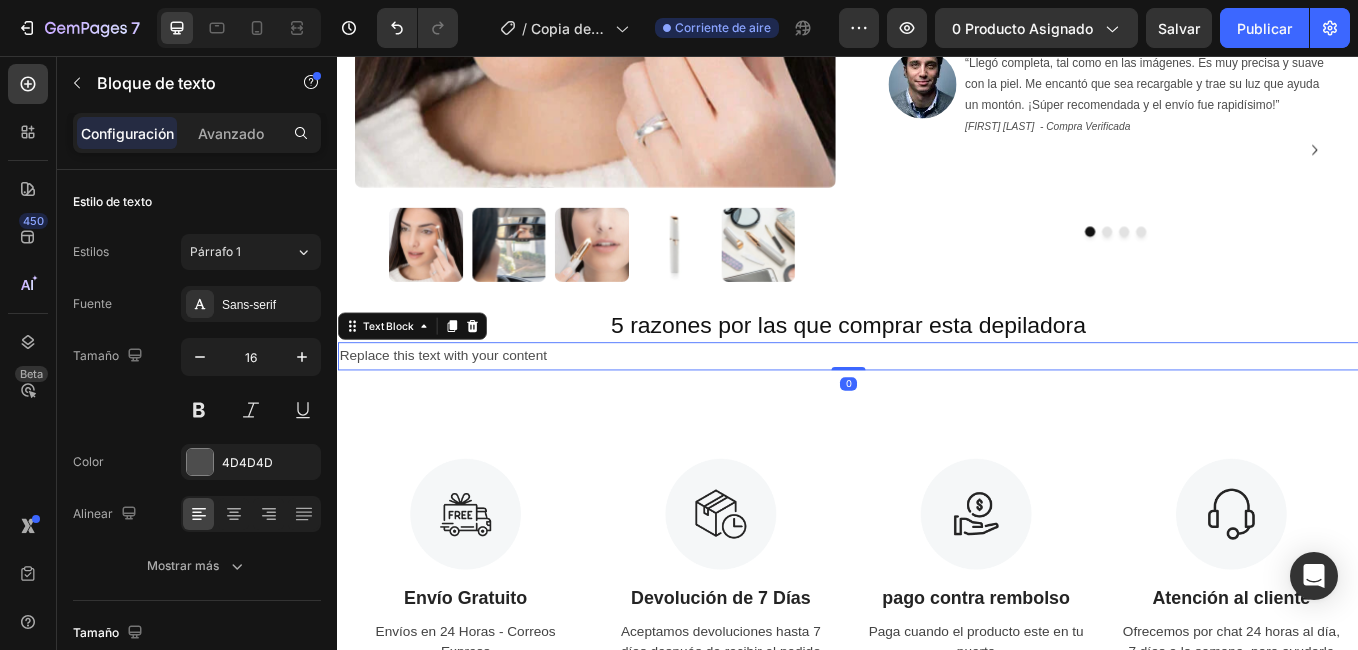 click on "Replace this text with your content" at bounding box center [937, 408] 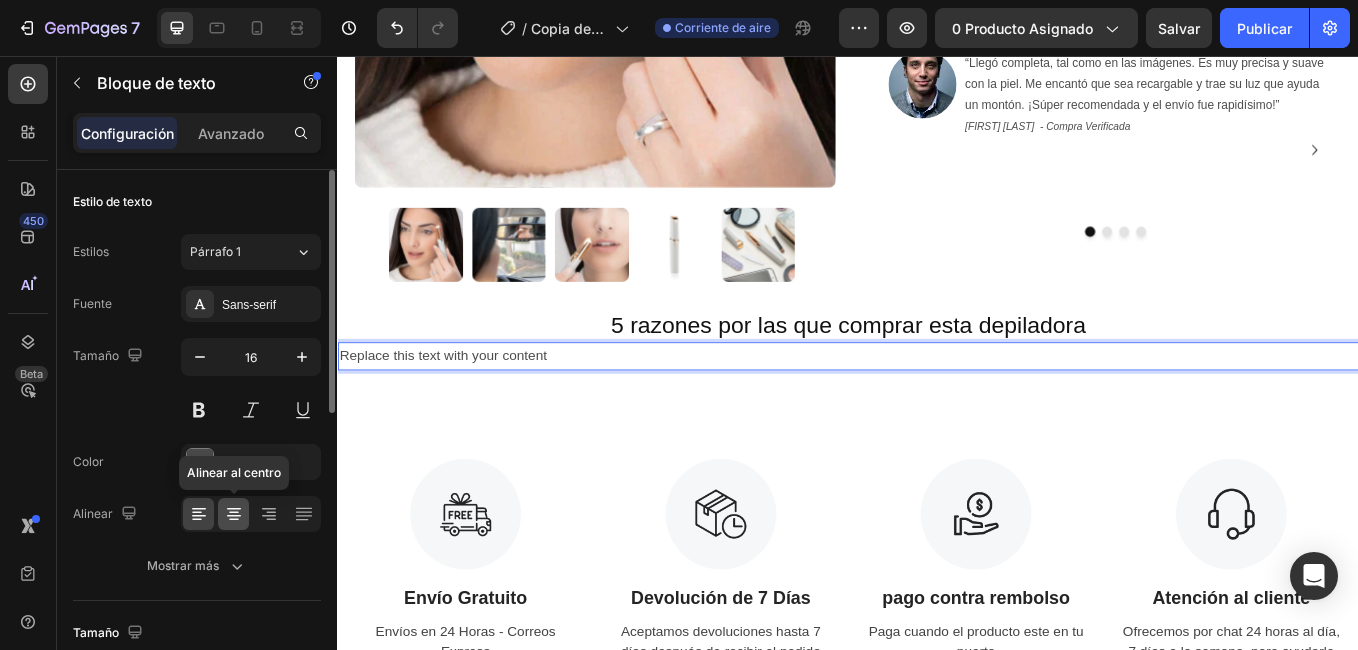 click 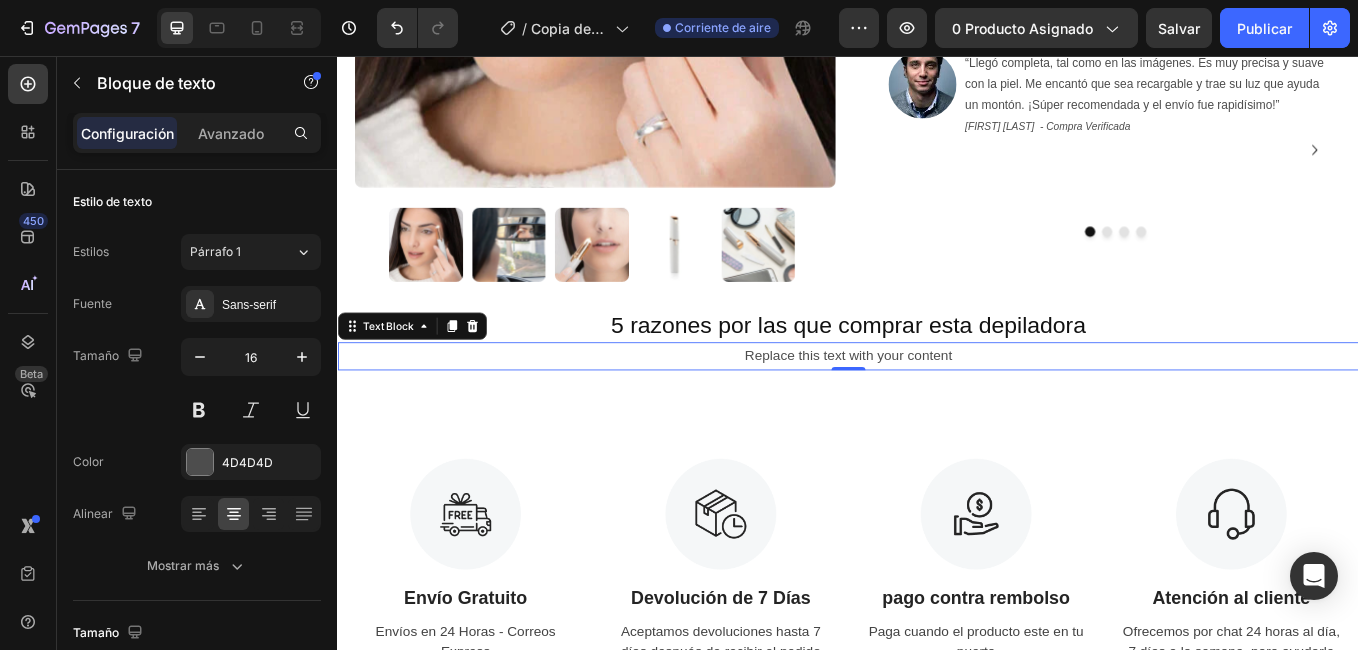 click on "Replace this text with your content" at bounding box center (937, 408) 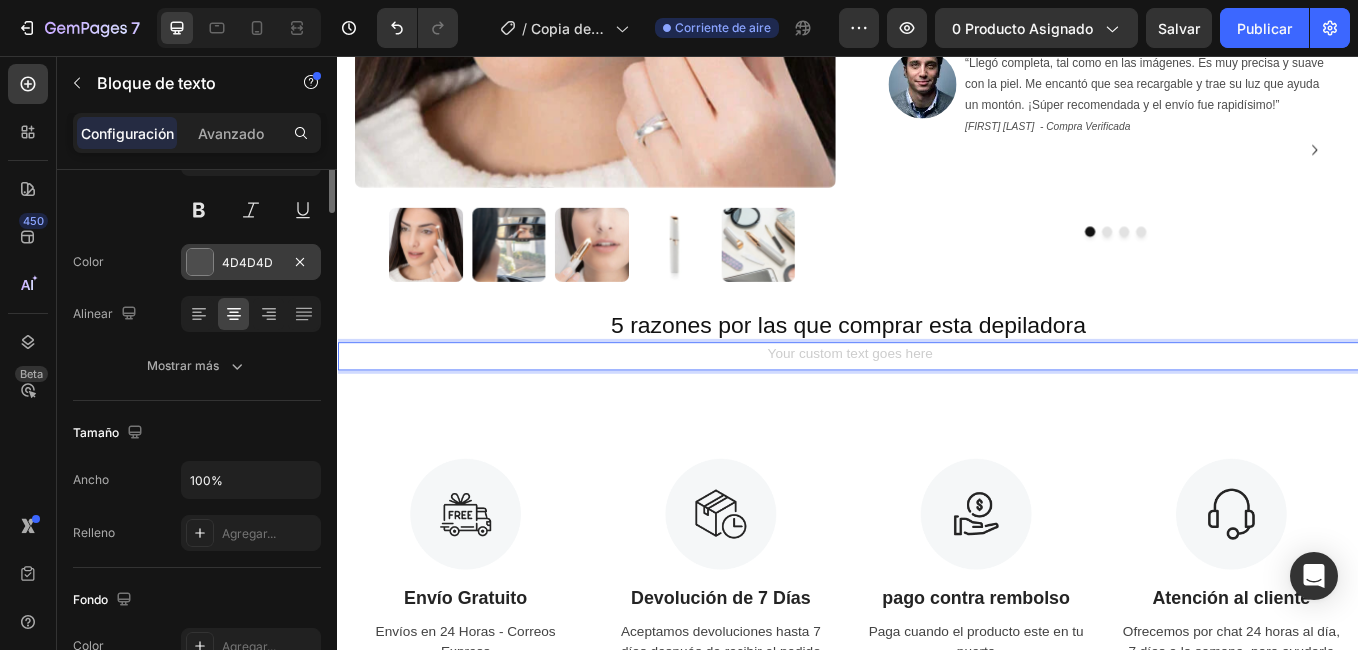 scroll, scrollTop: 0, scrollLeft: 0, axis: both 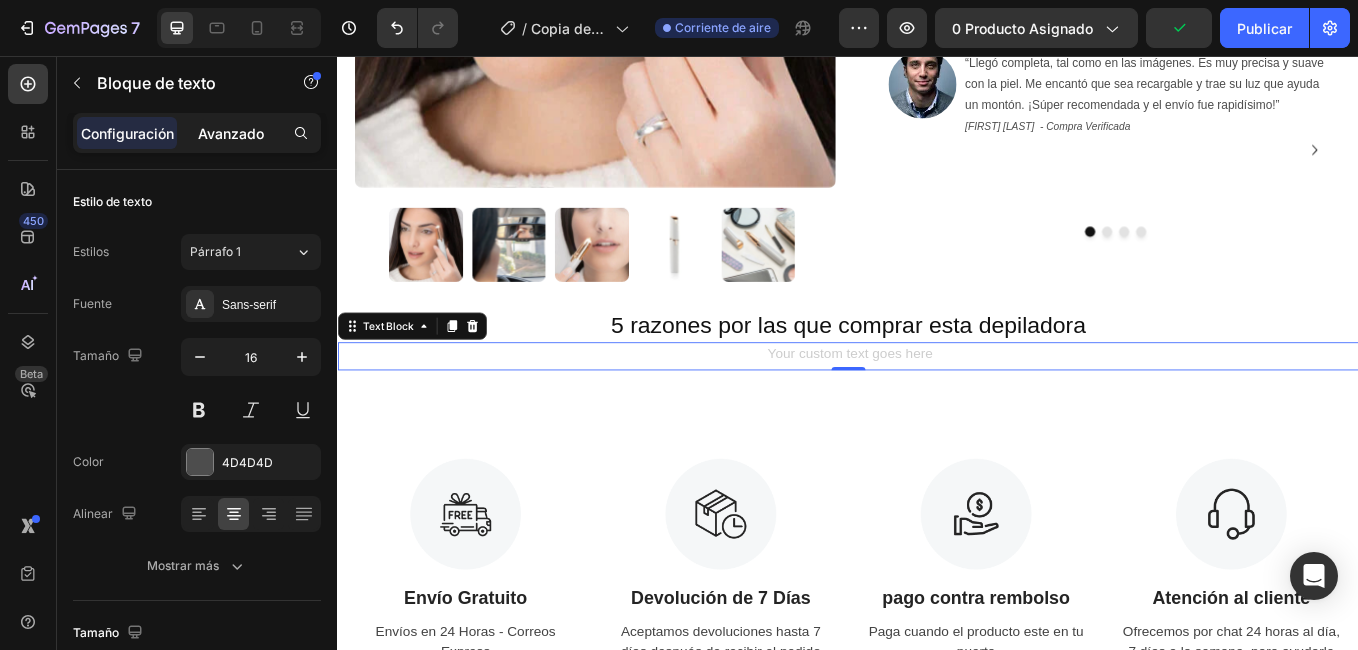 click on "Avanzado" at bounding box center (231, 133) 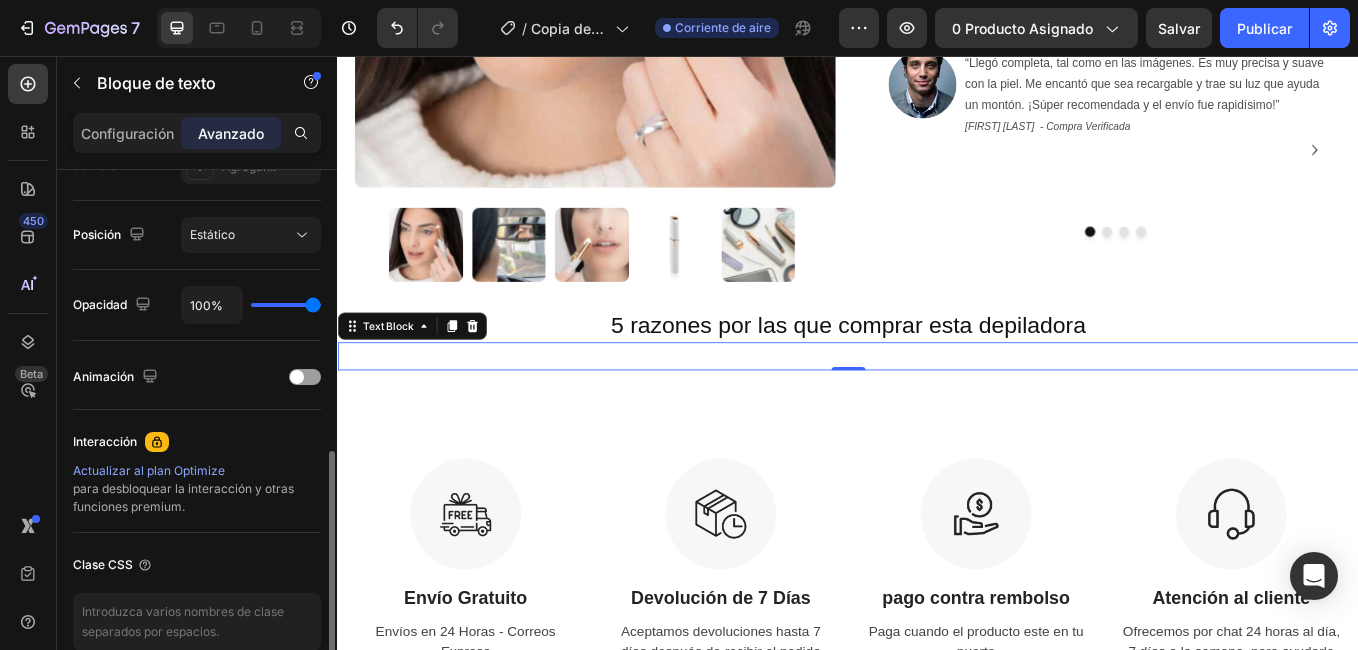 scroll, scrollTop: 0, scrollLeft: 0, axis: both 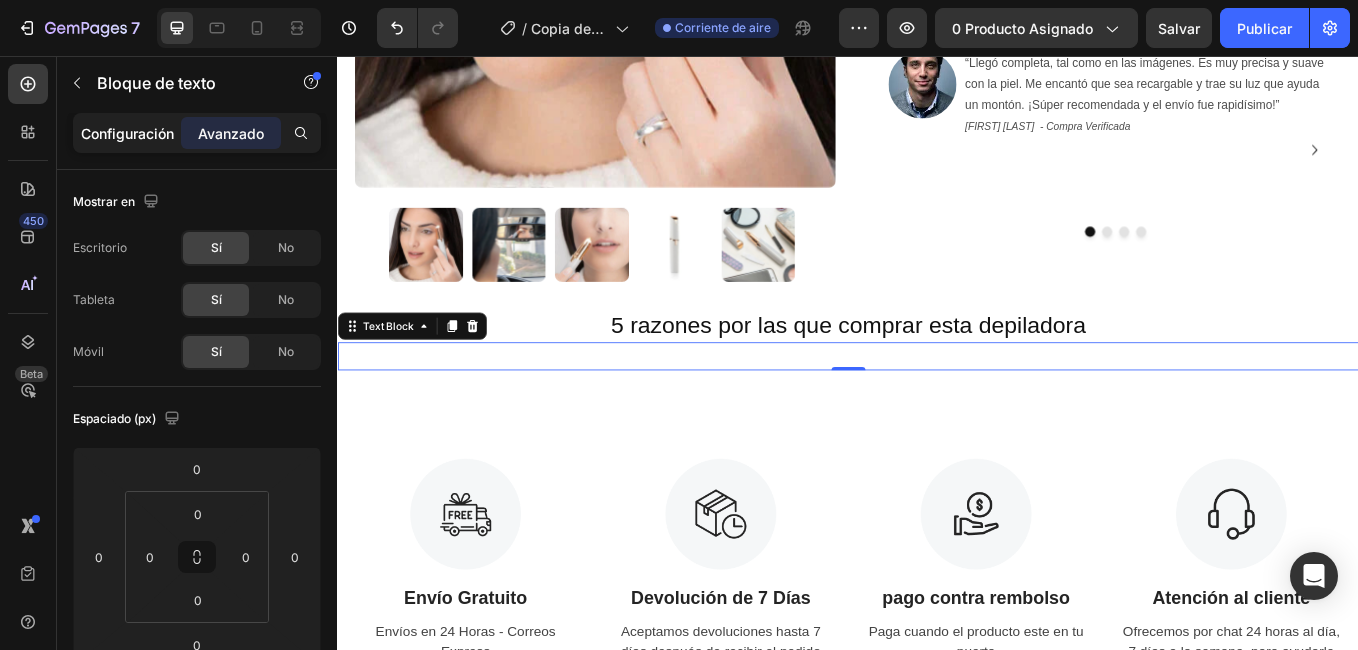 click on "Configuración" at bounding box center [127, 133] 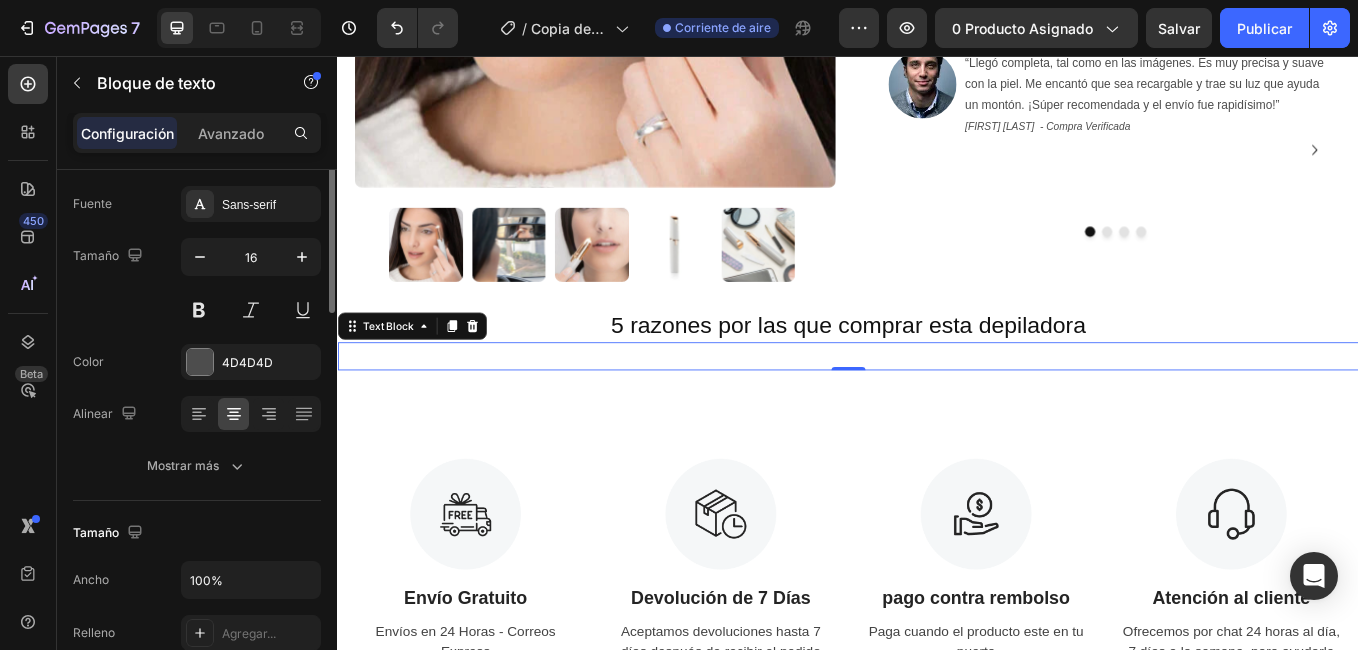 scroll, scrollTop: 0, scrollLeft: 0, axis: both 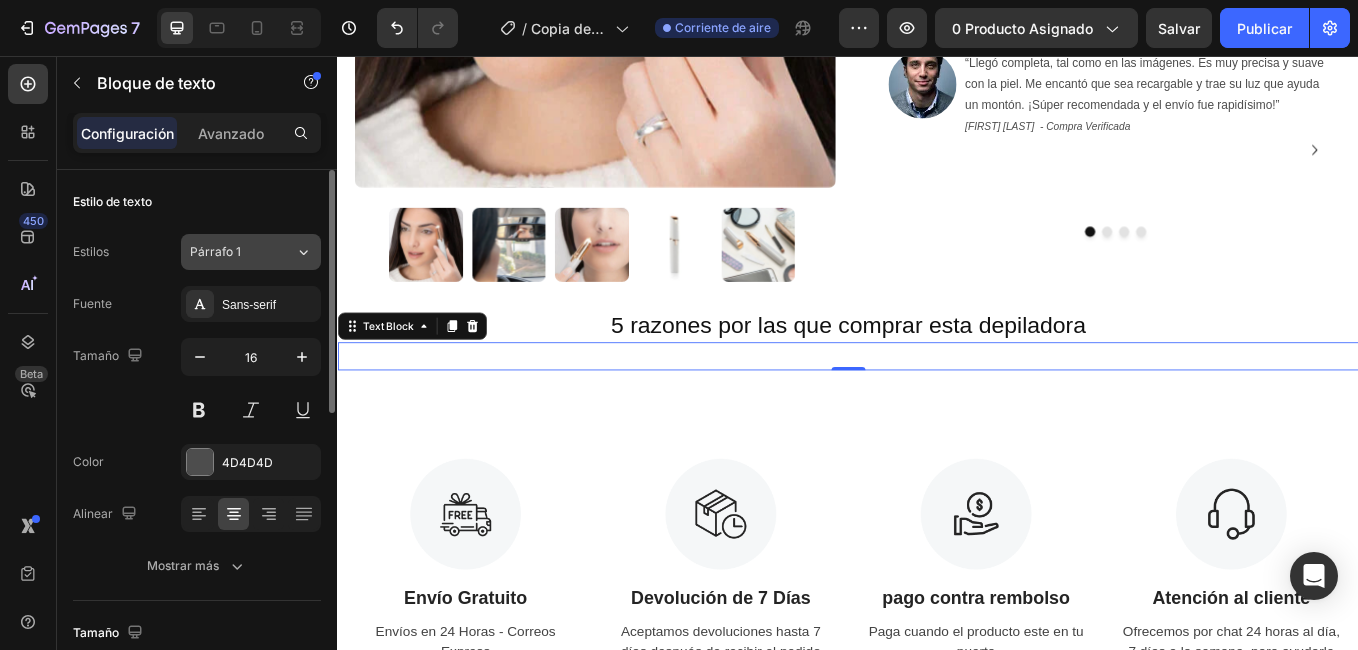 click 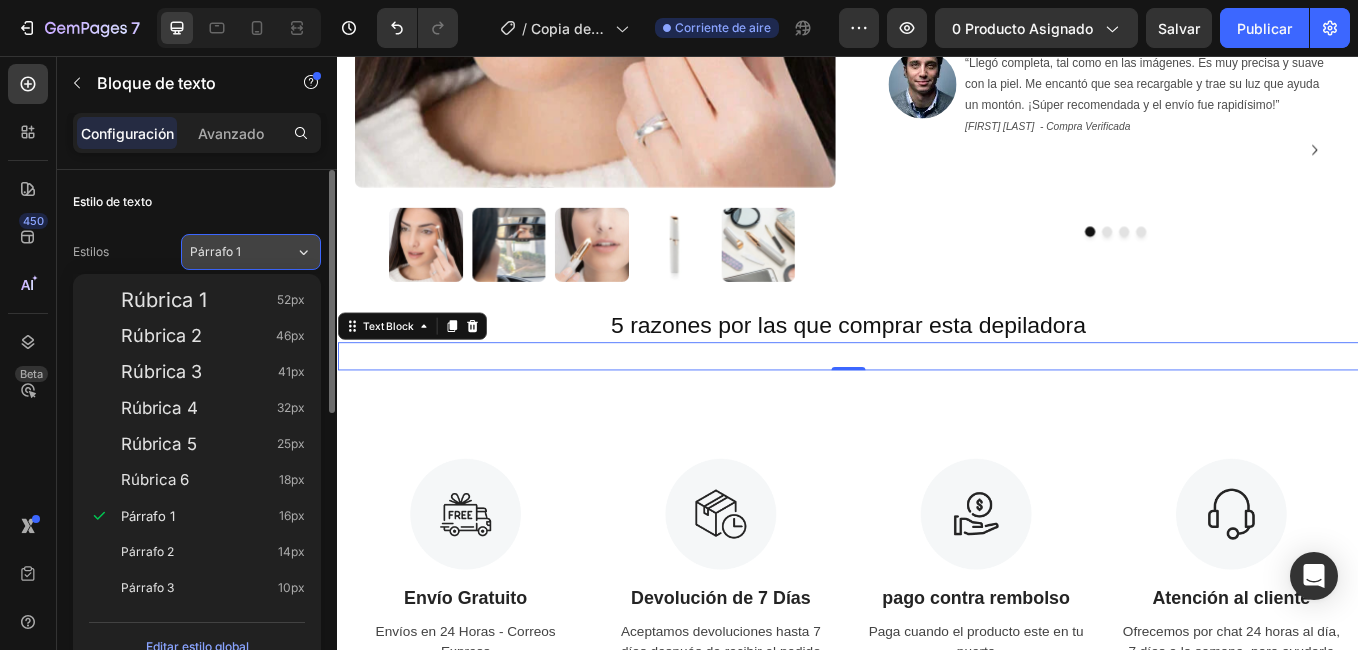 click on "Párrafo 1" at bounding box center [242, 252] 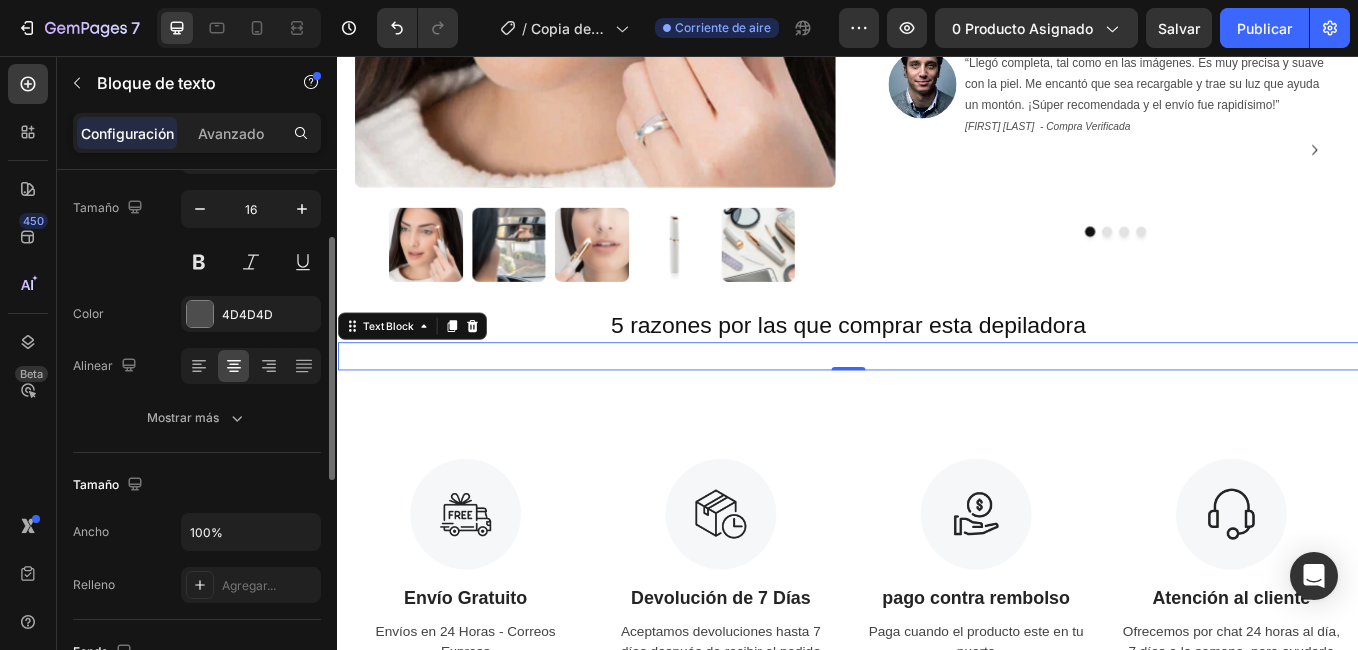 scroll, scrollTop: 48, scrollLeft: 0, axis: vertical 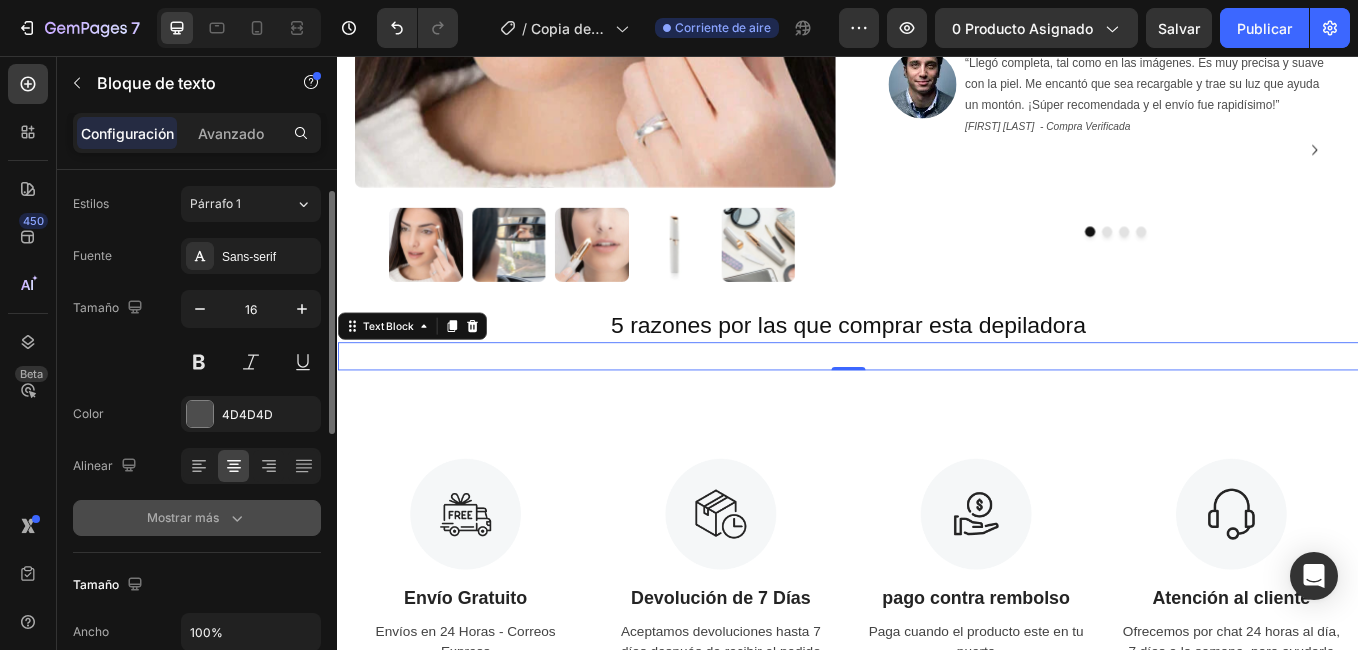 click on "Mostrar más" at bounding box center (197, 518) 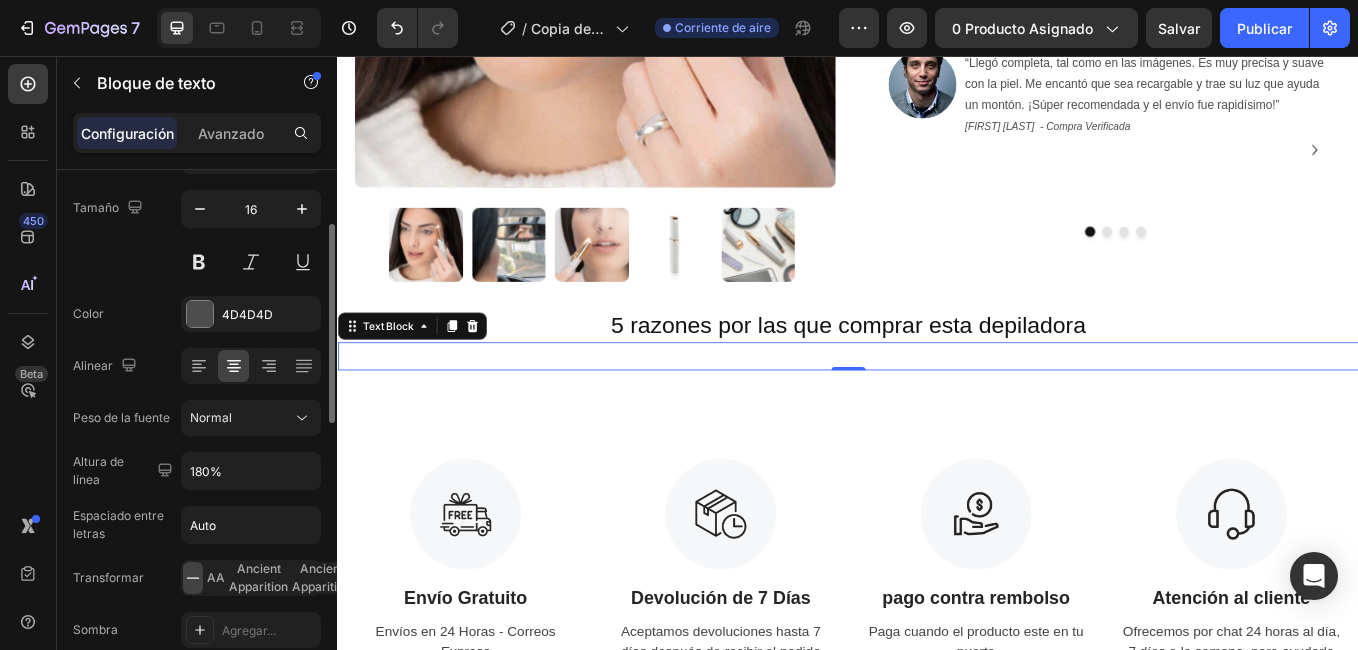 scroll, scrollTop: 248, scrollLeft: 0, axis: vertical 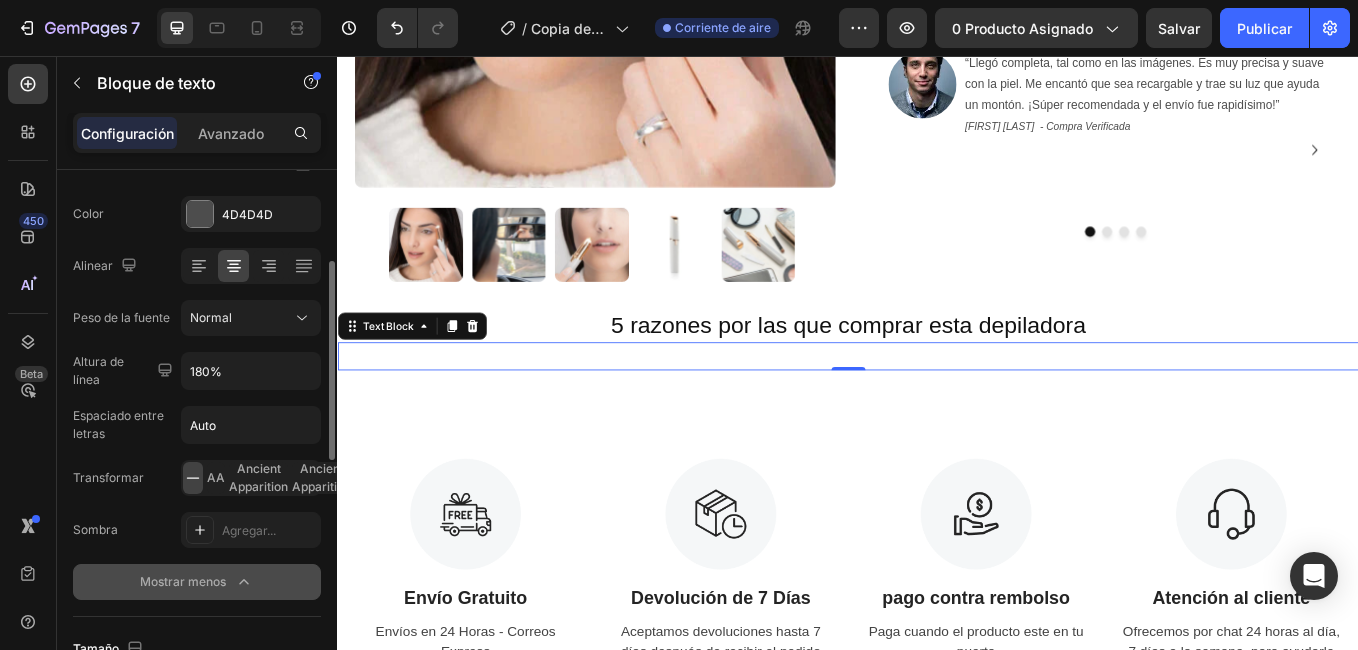 click on "Mostrar menos" 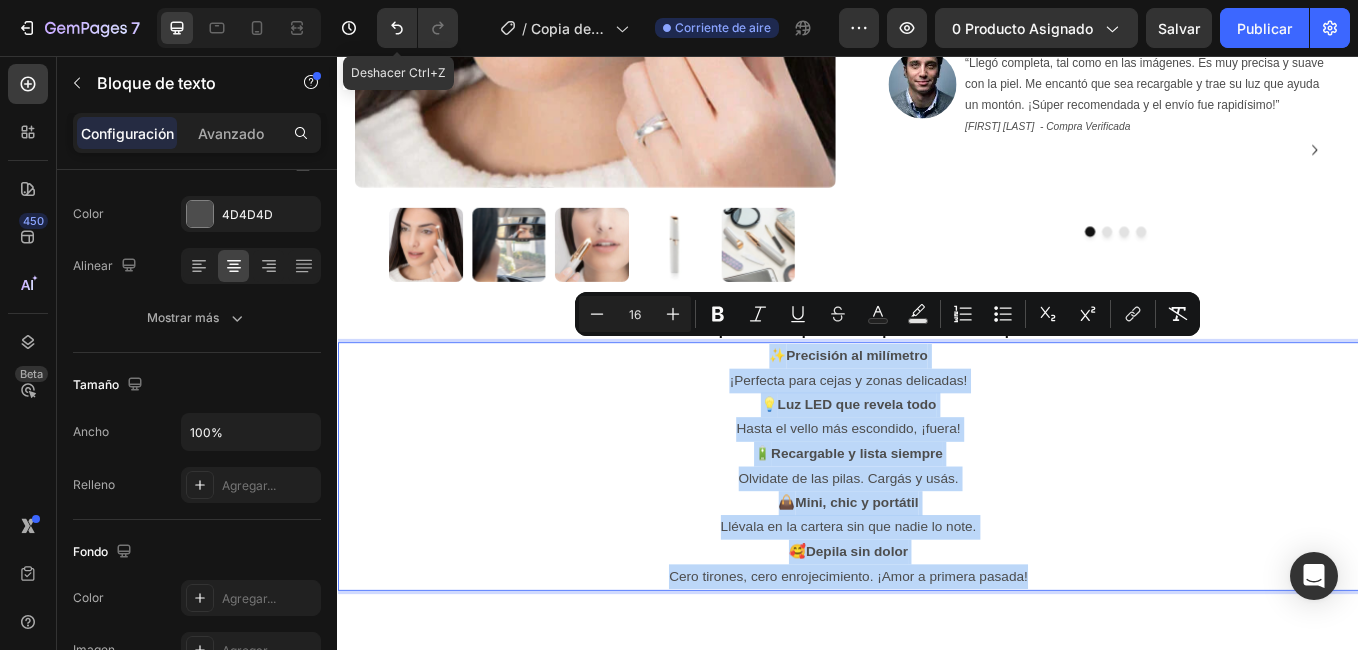 drag, startPoint x: 1139, startPoint y: 651, endPoint x: 801, endPoint y: 386, distance: 429.49854 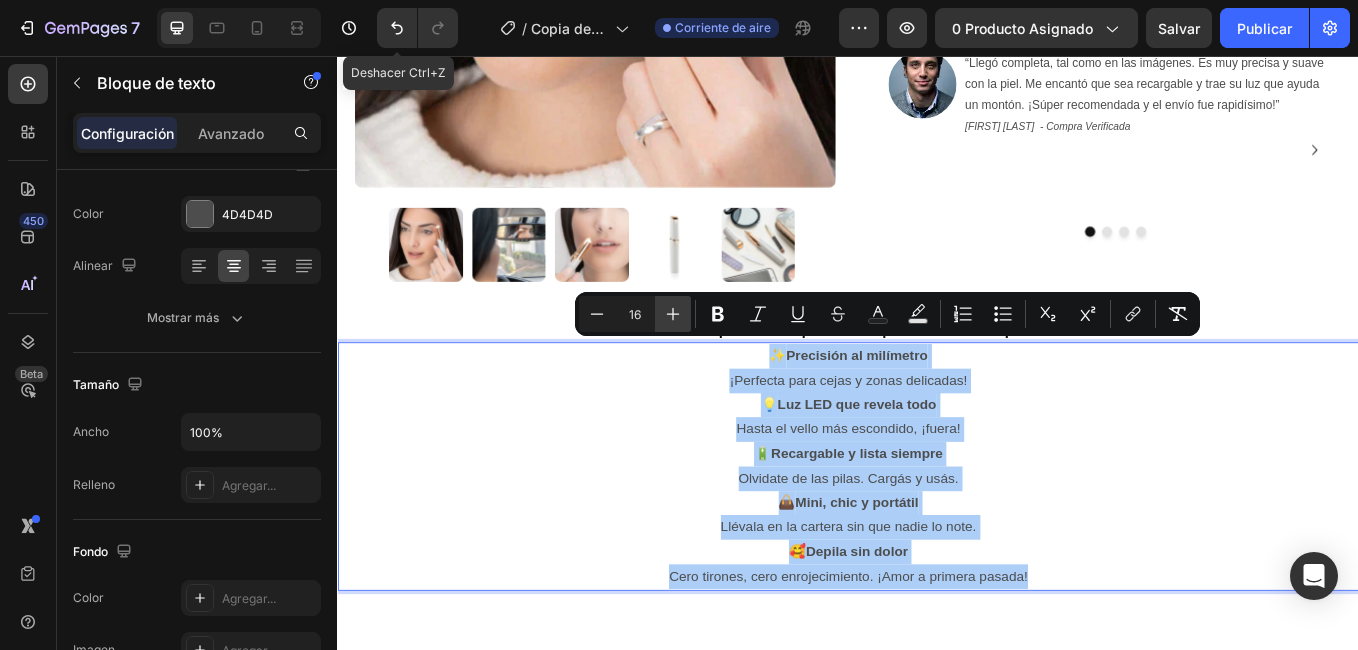 click 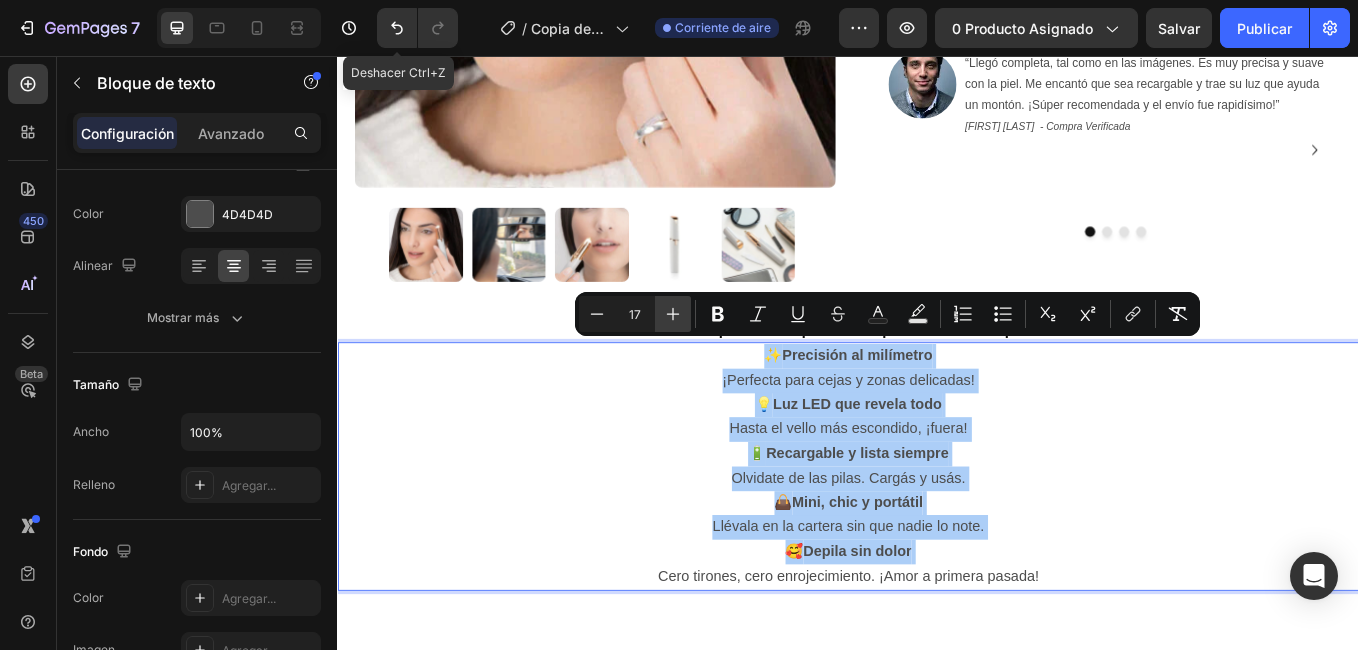 click 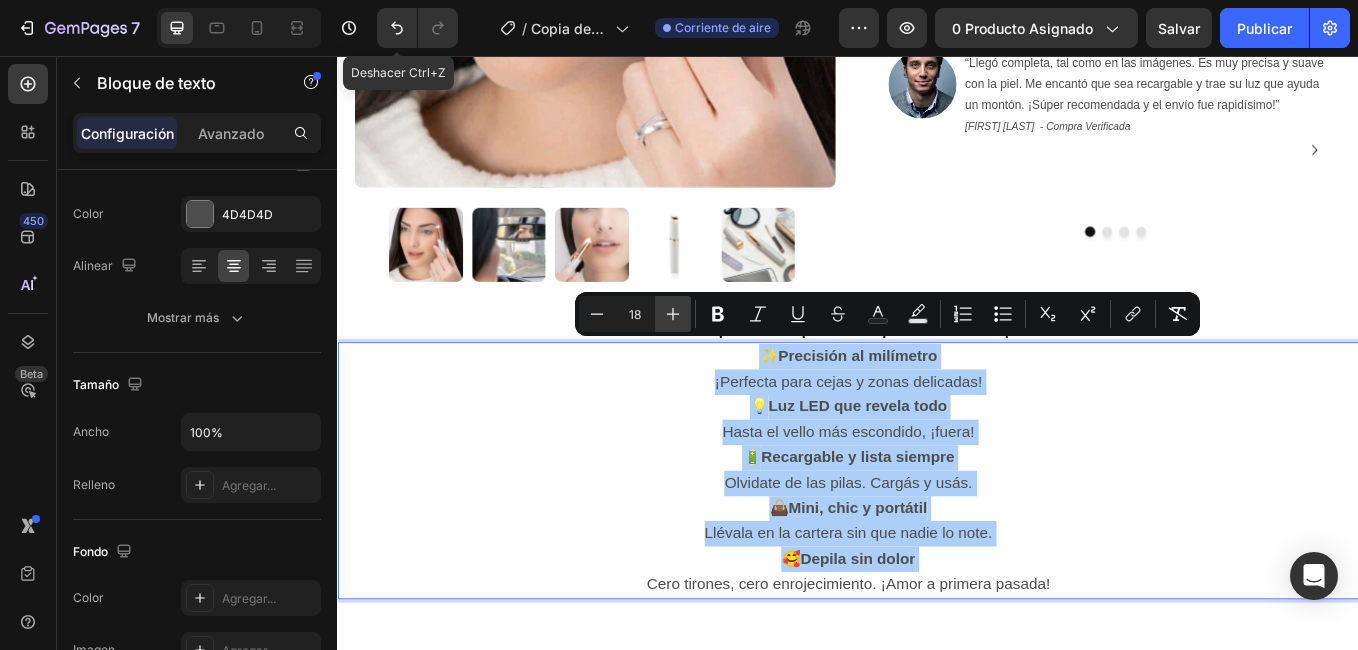 click 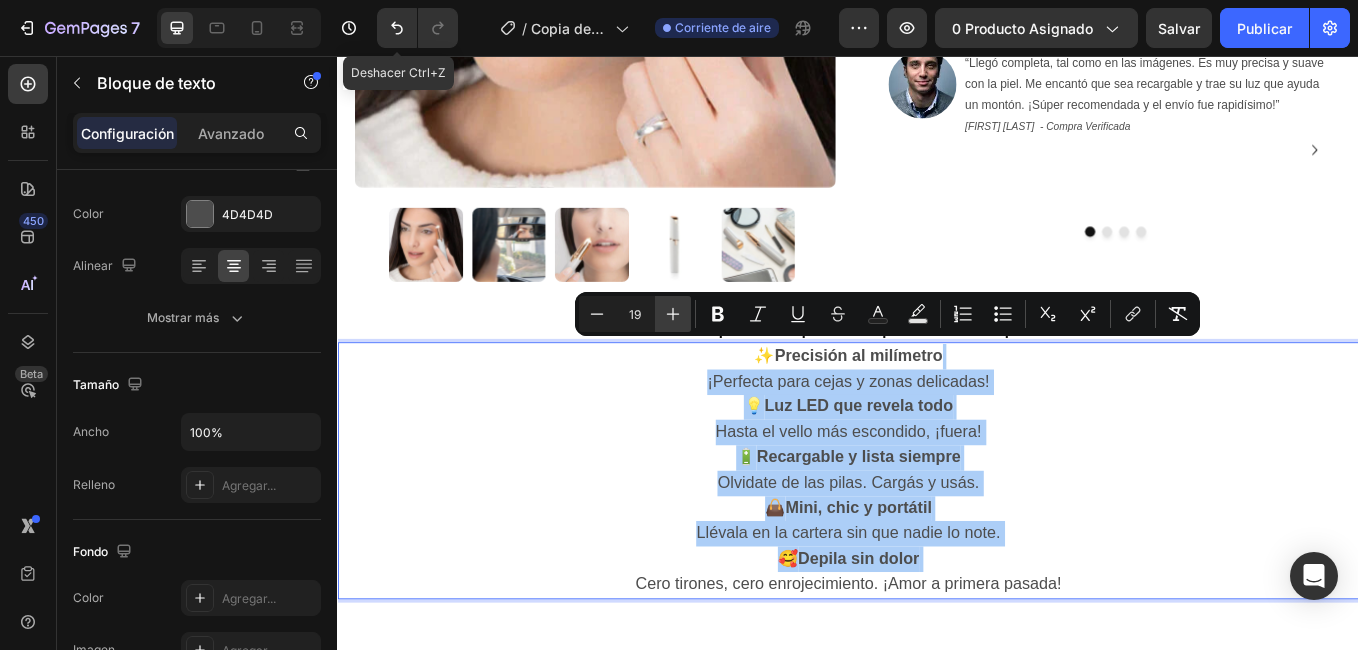 click 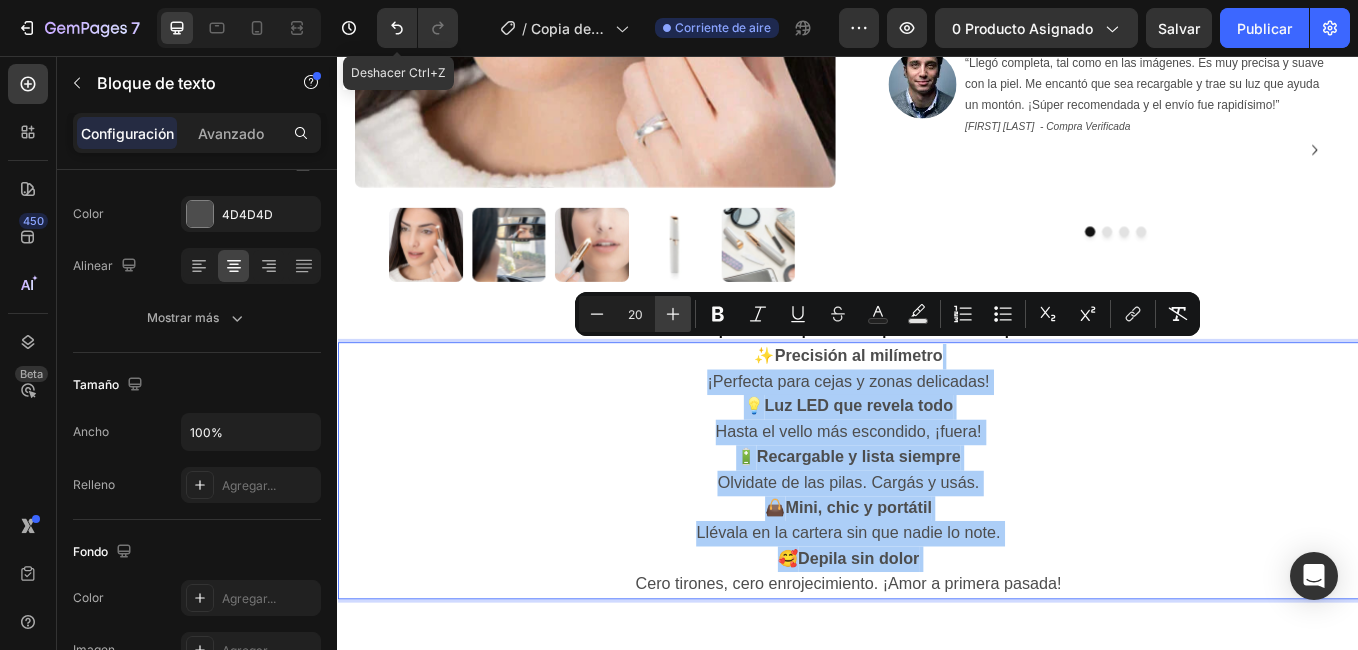 click 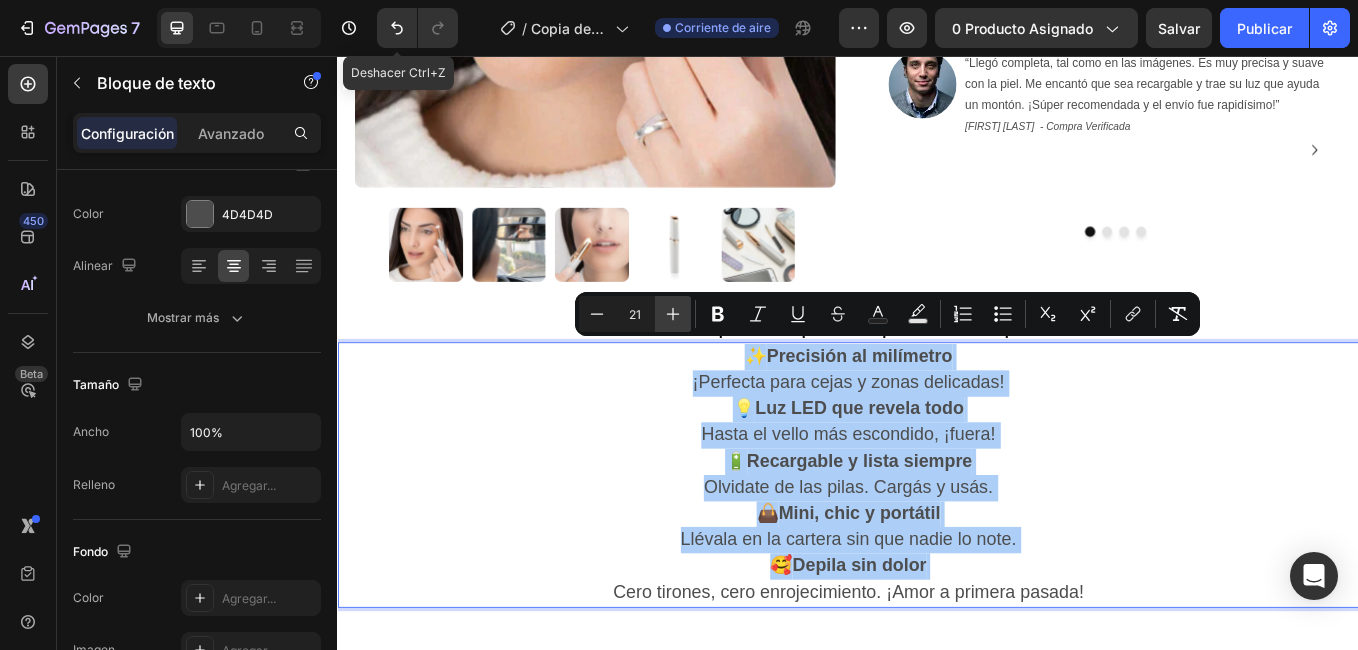 click 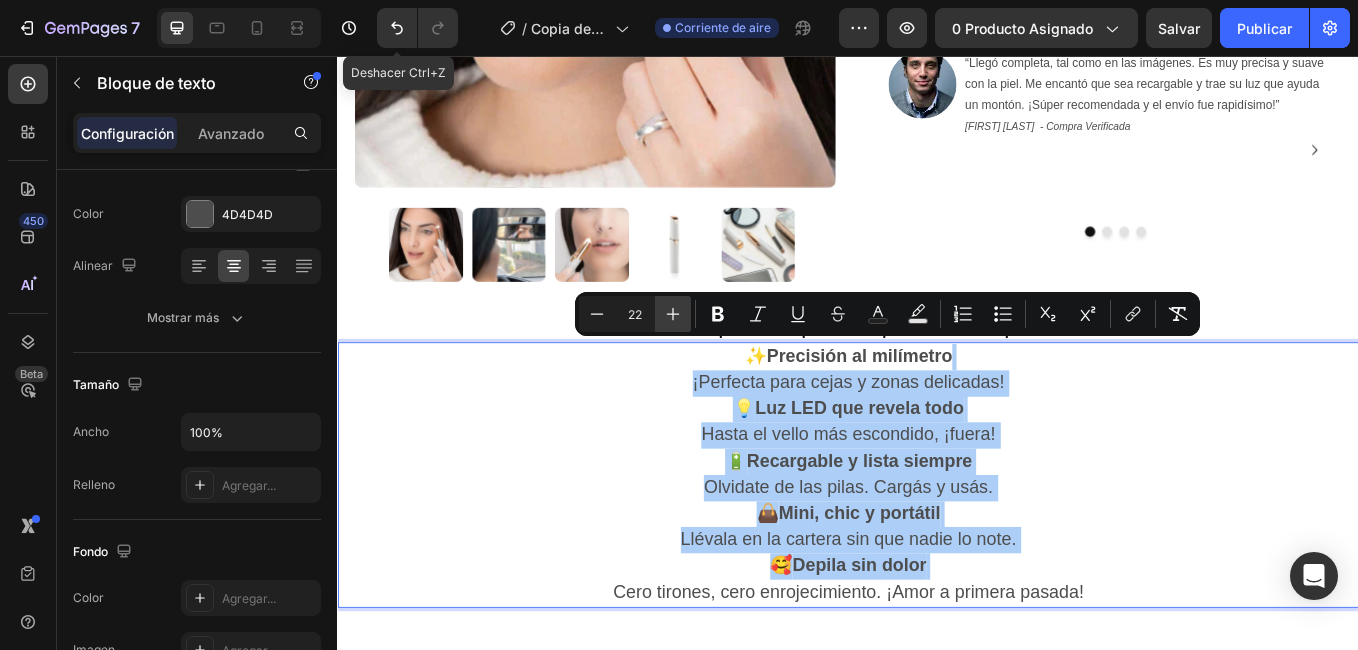 click 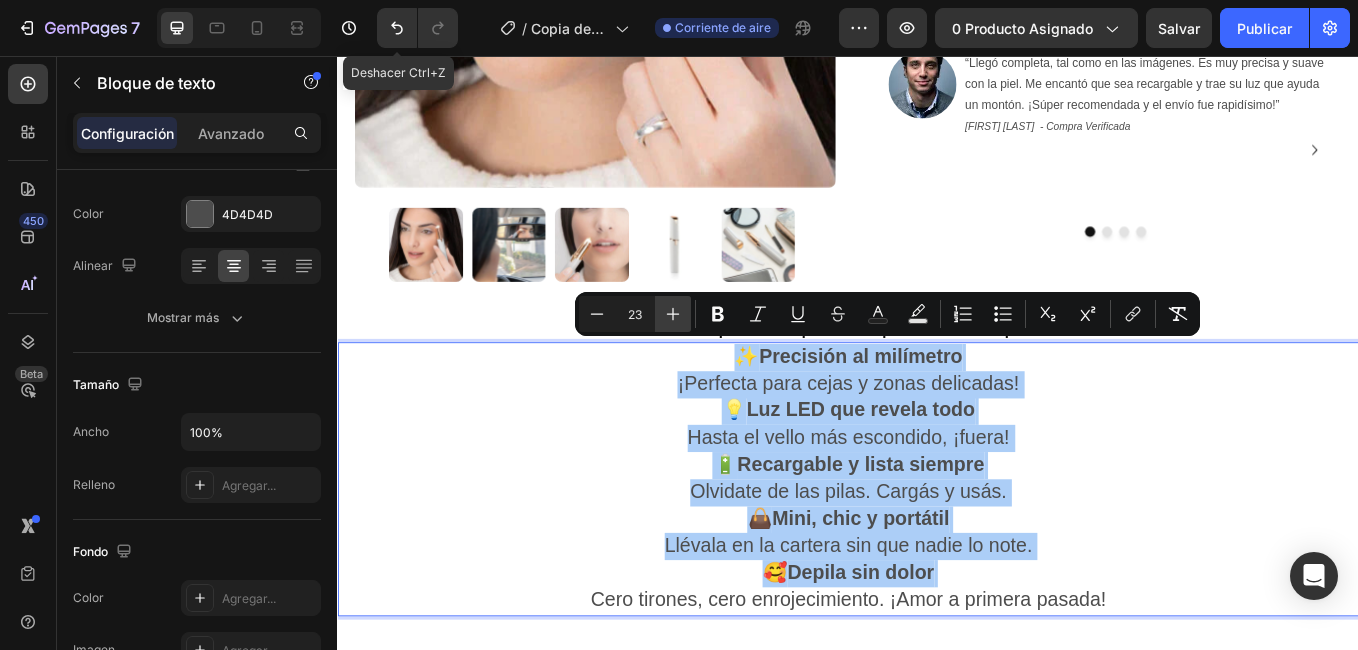click 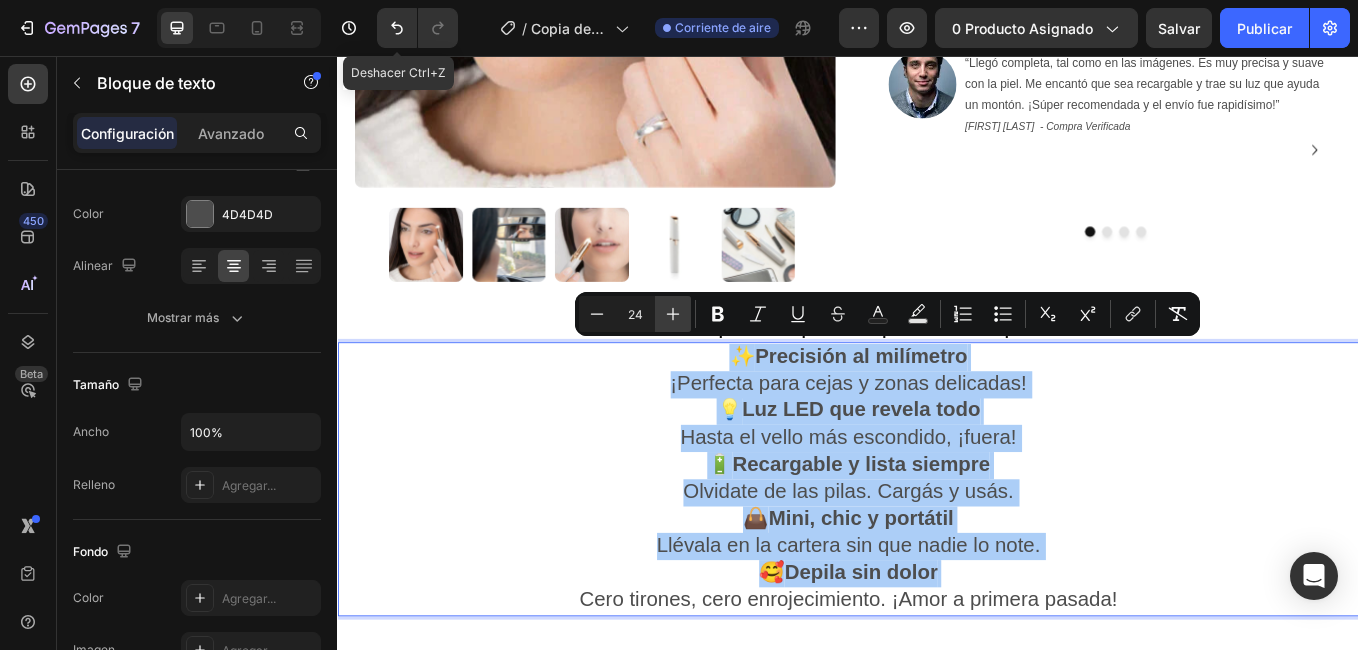 click 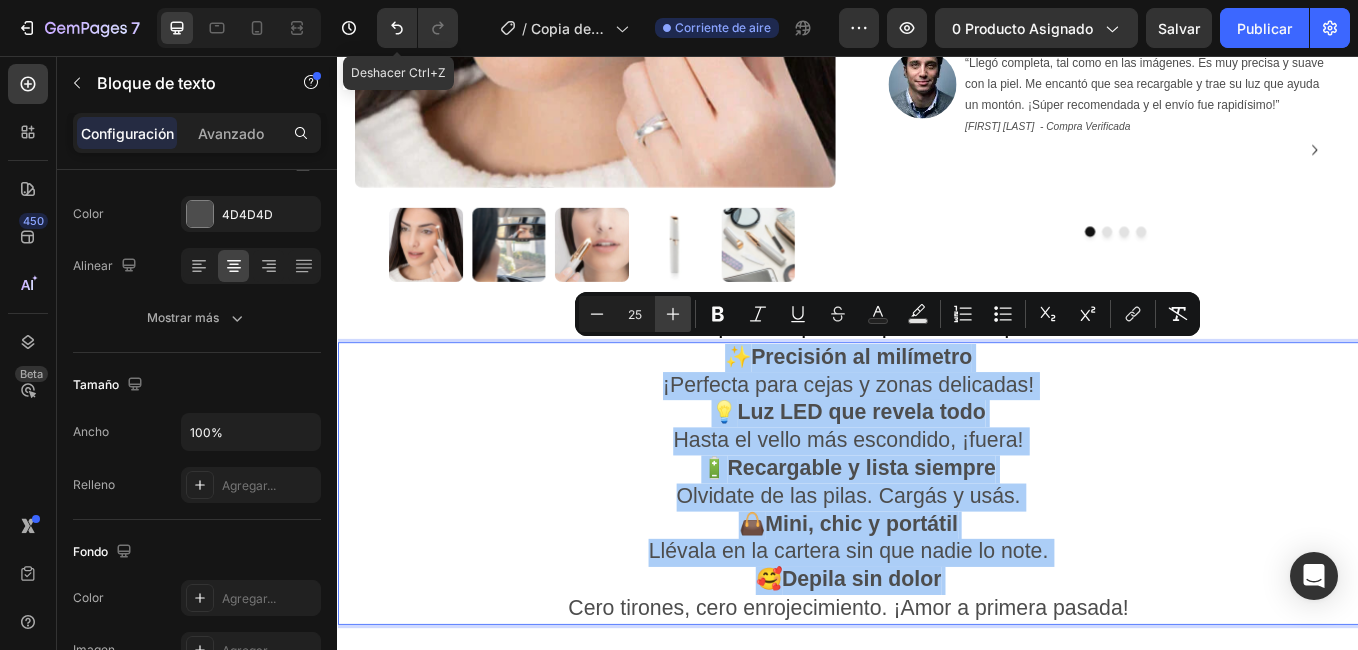 click 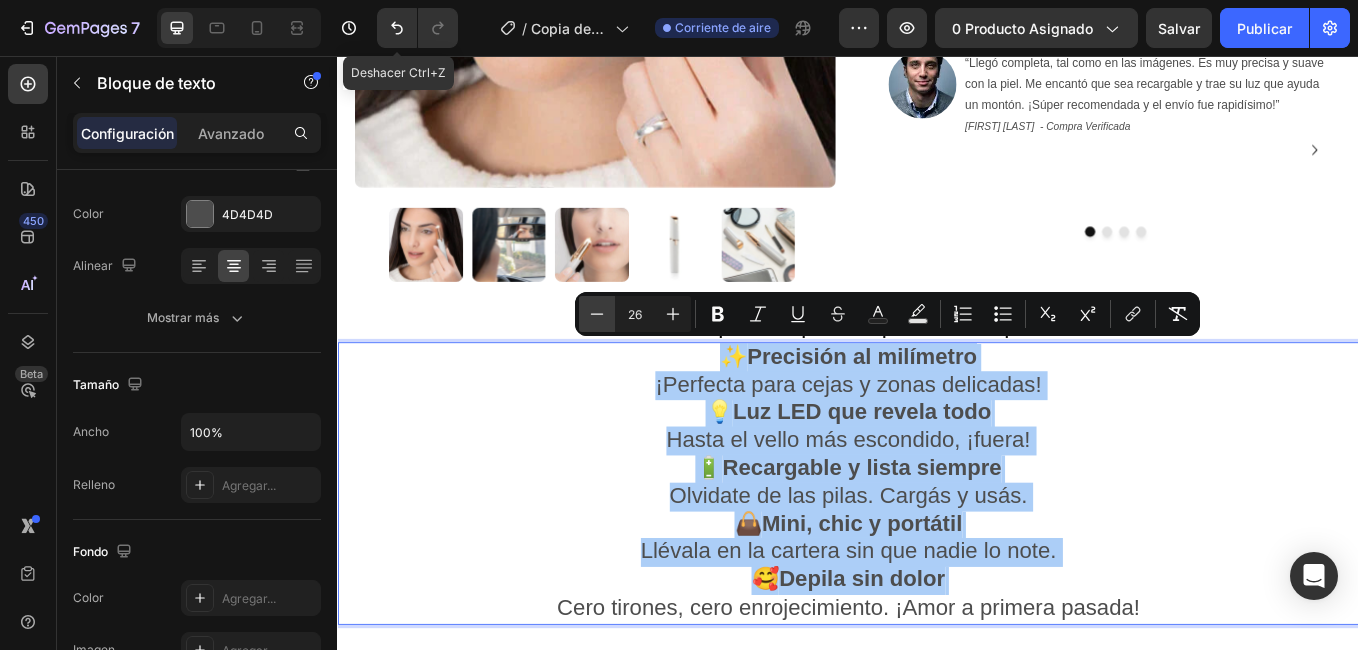 click 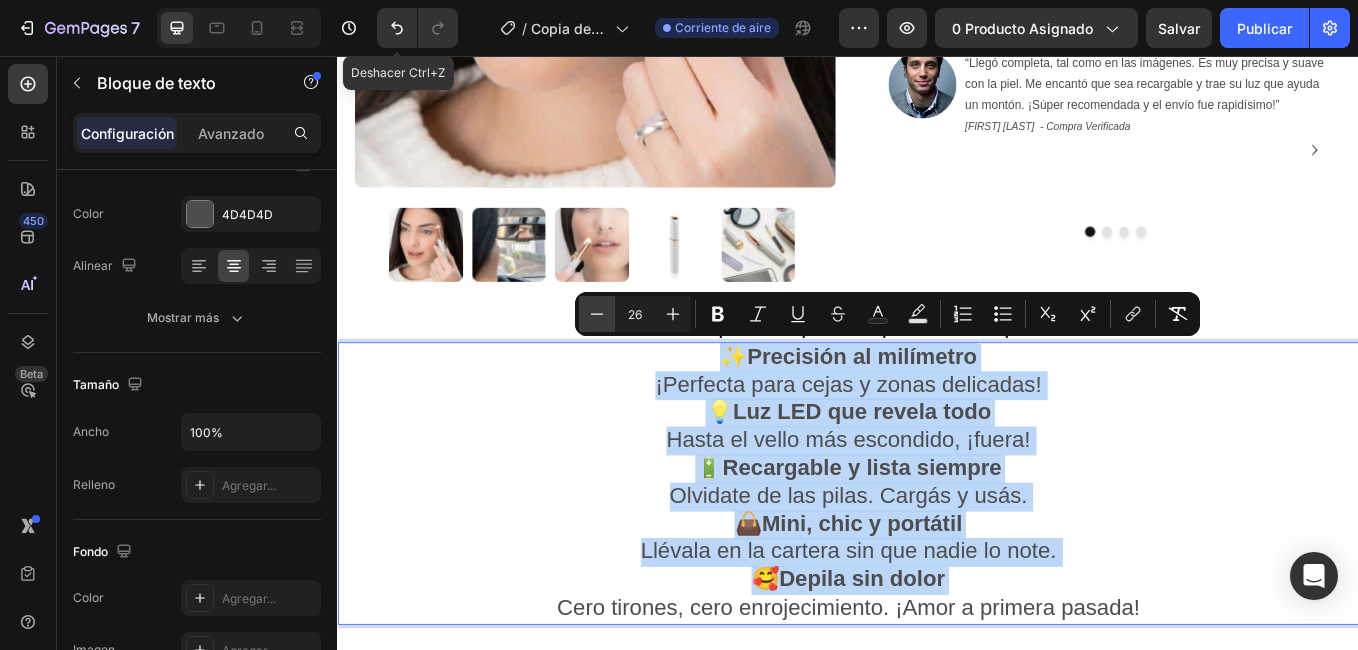 type on "25" 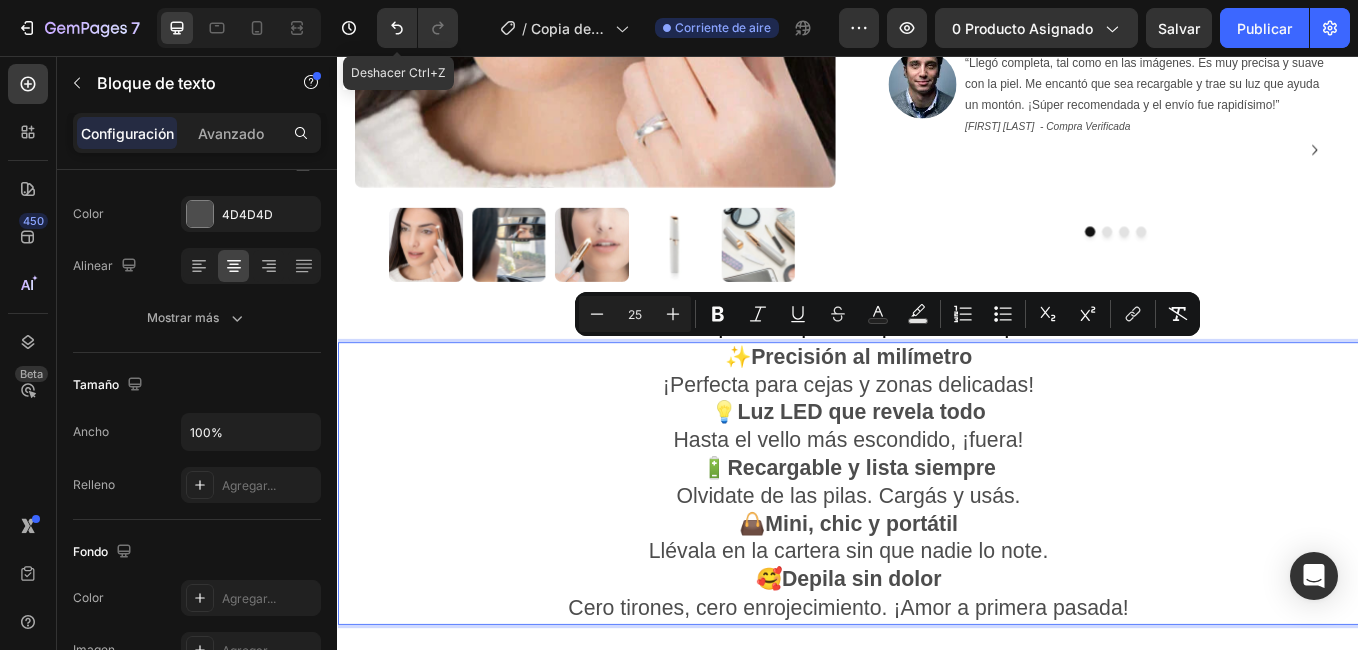 click on "💡  Luz LED que revela todo Hasta el vello más escondido, ¡fuera!" at bounding box center [937, 492] 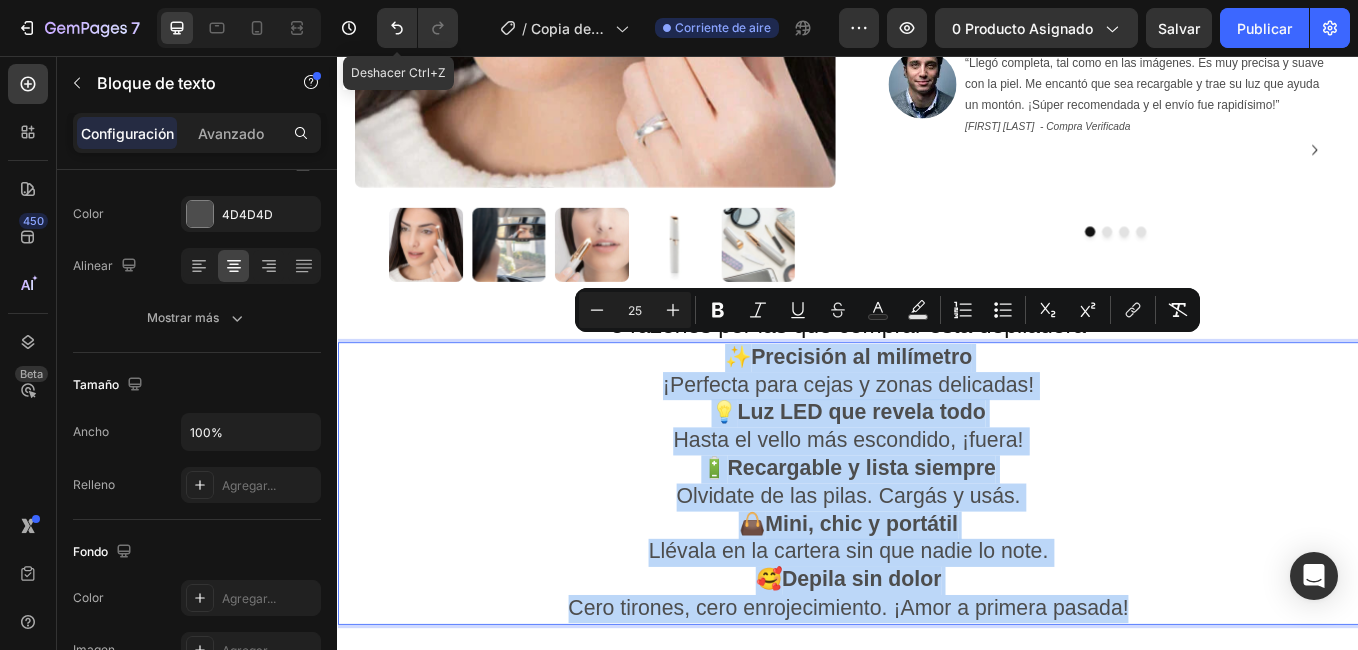 drag, startPoint x: 1258, startPoint y: 697, endPoint x: 754, endPoint y: 408, distance: 580.9794 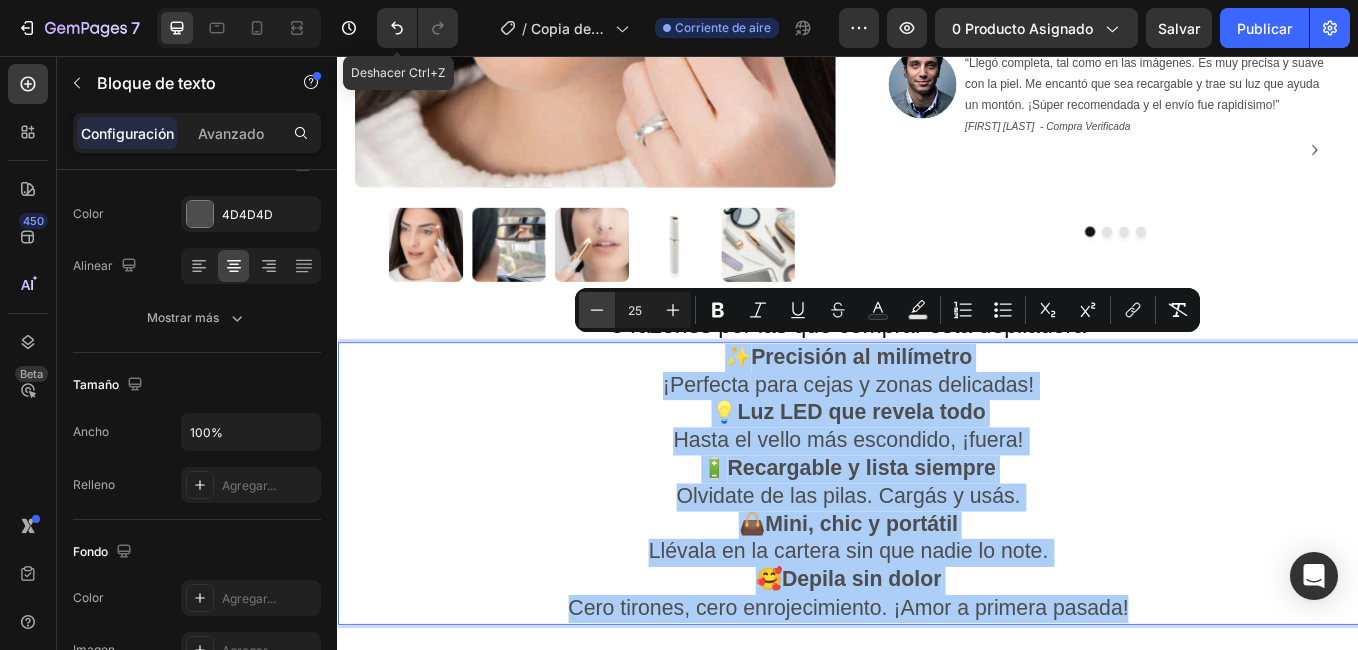 click on "Minus" at bounding box center [597, 310] 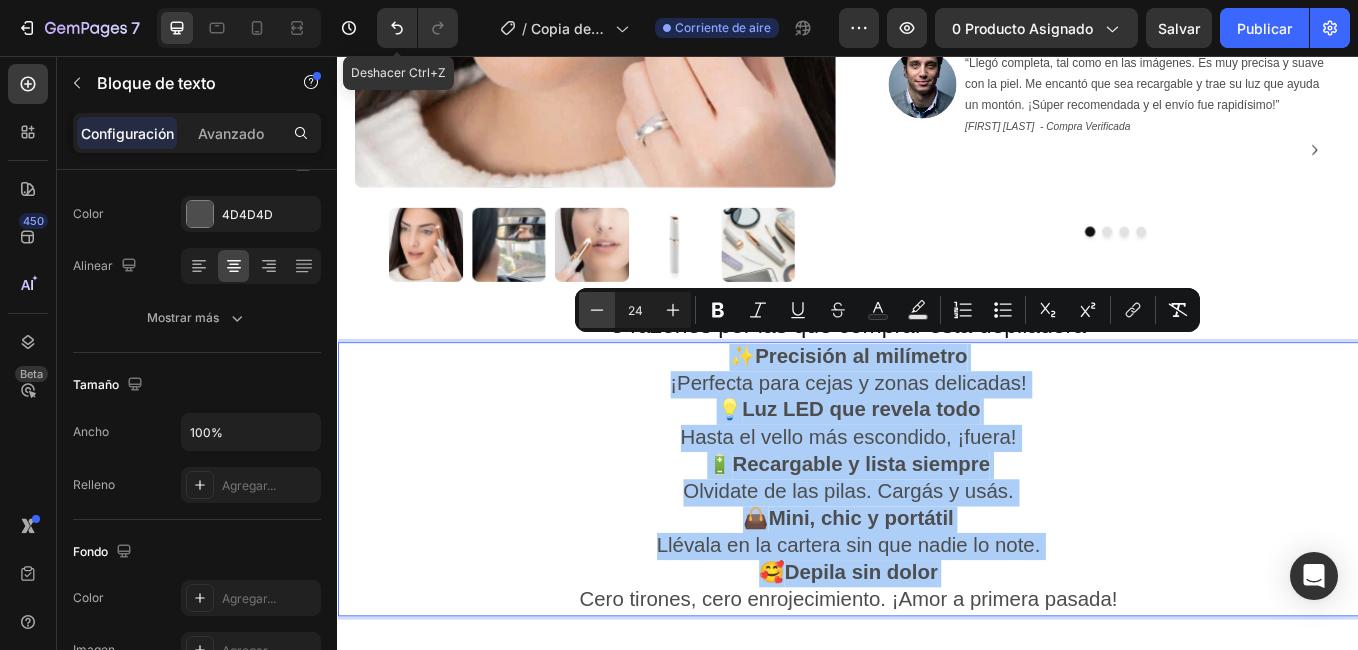 click on "Minus" at bounding box center [597, 310] 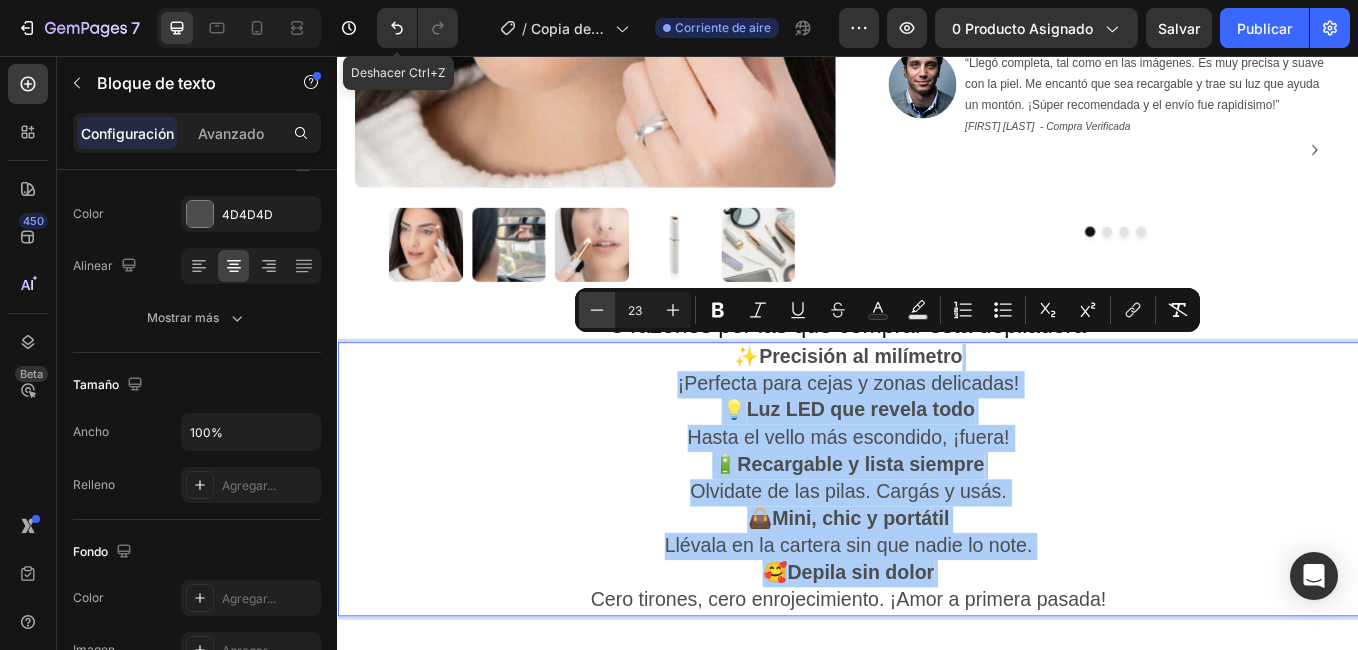 click on "Minus" at bounding box center (597, 310) 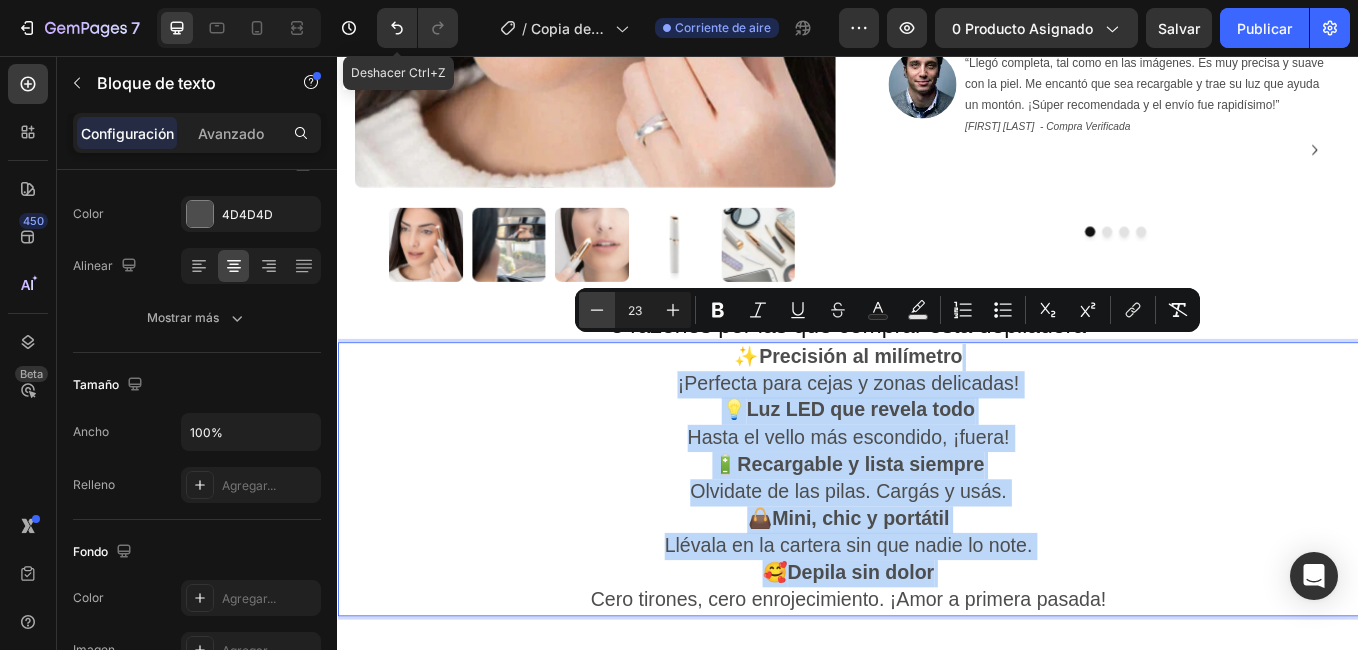 type on "22" 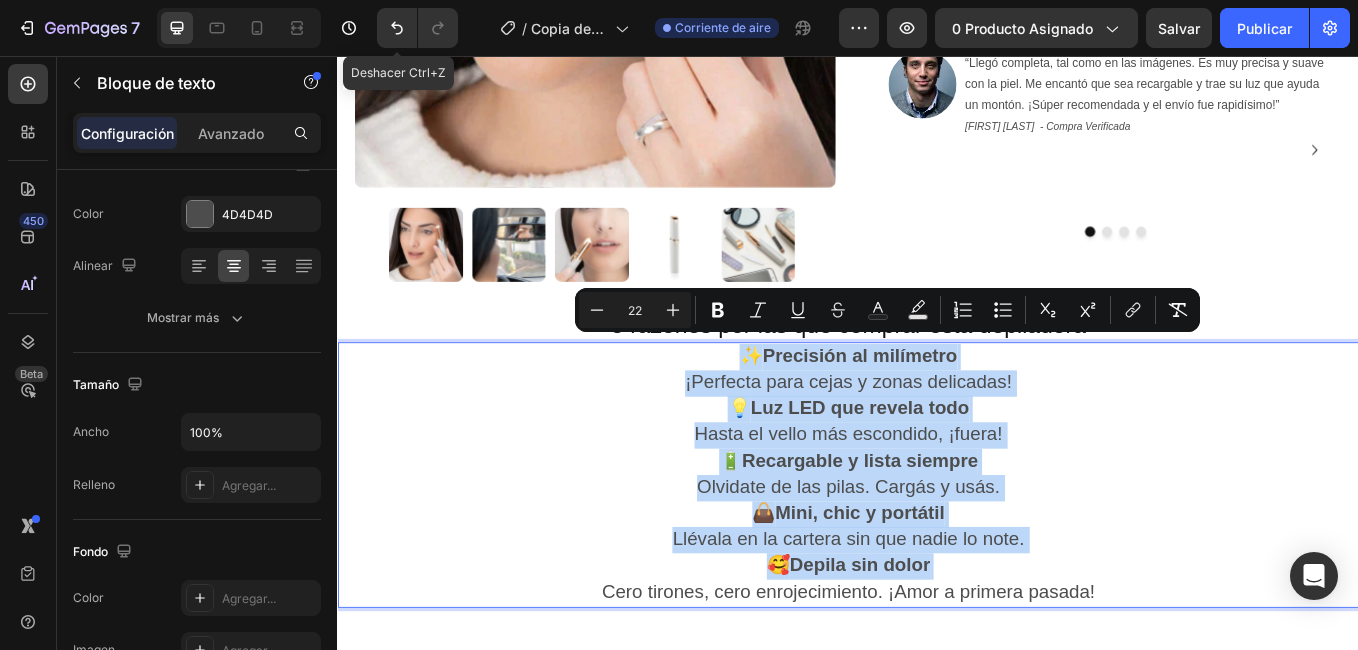 click on "💡  Luz LED que revela todo Hasta el vello más escondido, ¡fuera!" at bounding box center [937, 486] 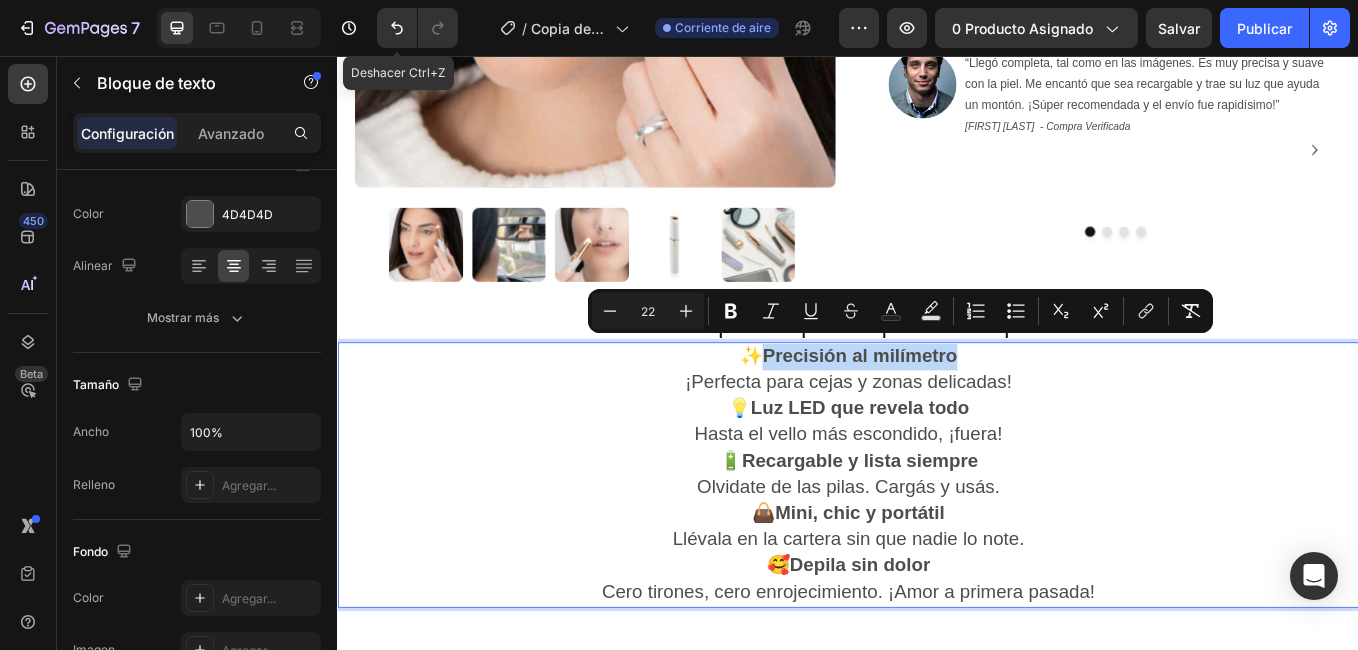 drag, startPoint x: 1064, startPoint y: 395, endPoint x: 822, endPoint y: 386, distance: 242.1673 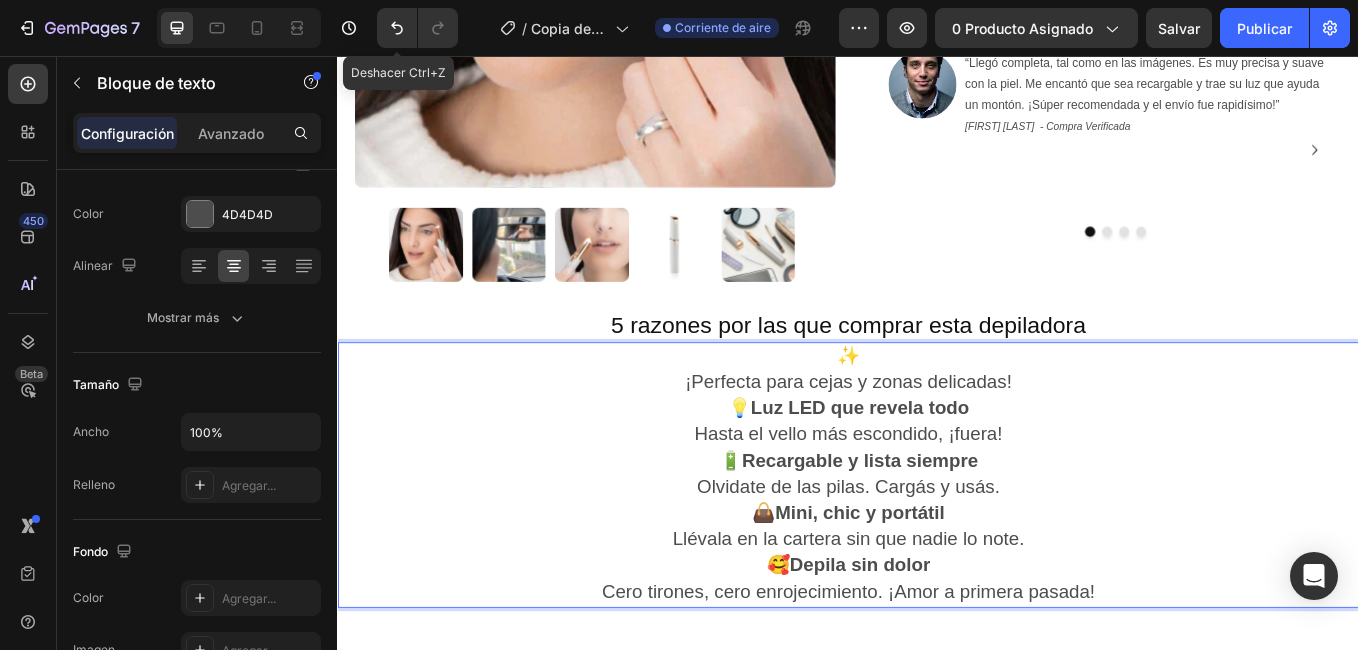click on "✨ ¡Perfecta para cejas y zonas delicadas!" at bounding box center [937, 425] 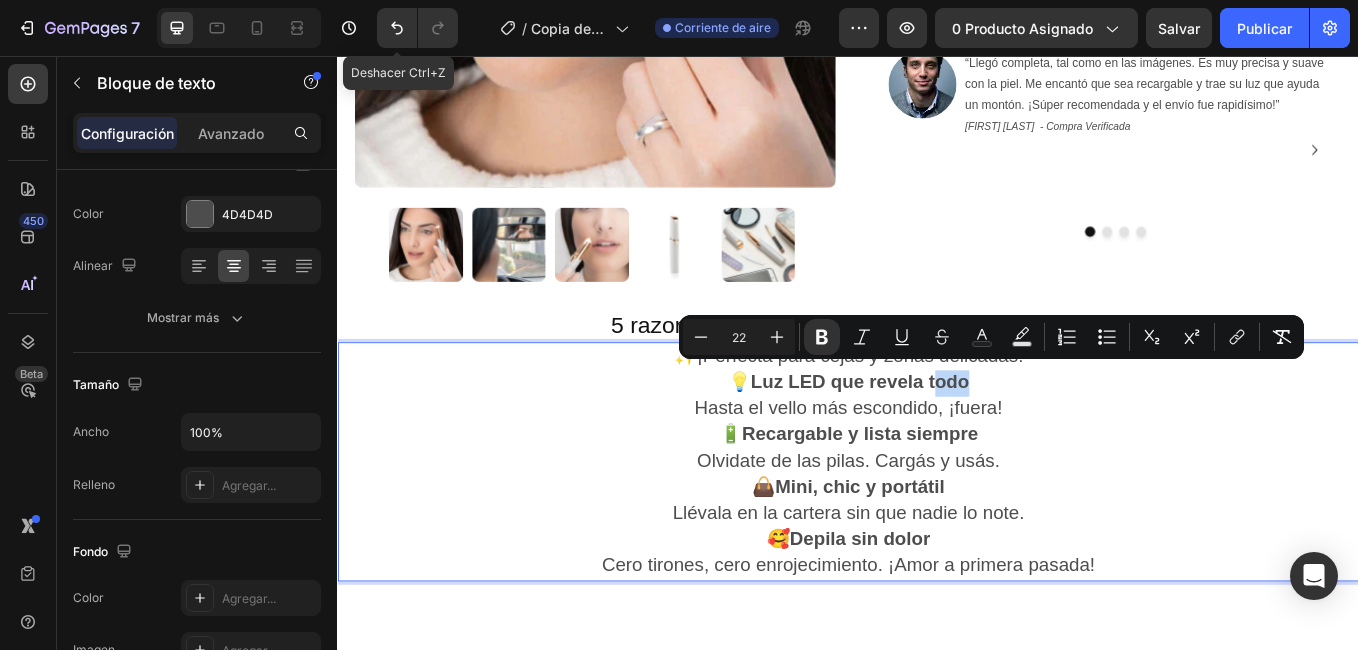 drag, startPoint x: 1037, startPoint y: 421, endPoint x: 1078, endPoint y: 430, distance: 41.976185 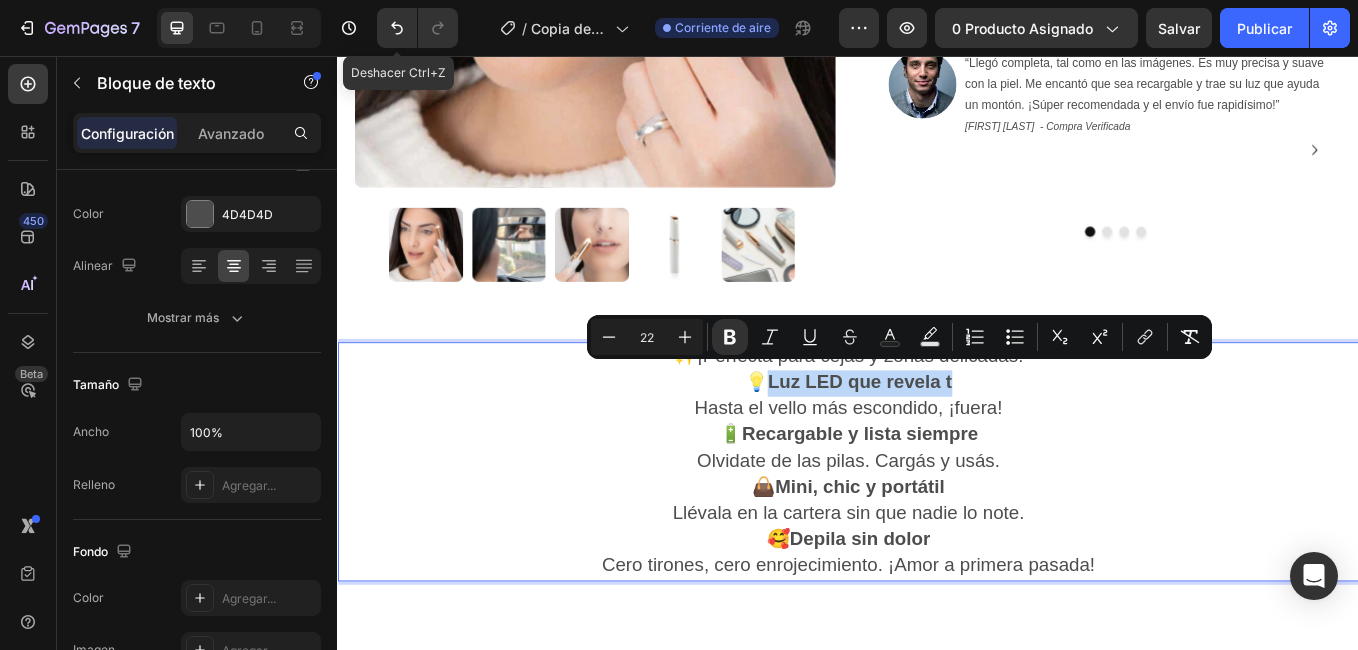 drag, startPoint x: 1078, startPoint y: 430, endPoint x: 838, endPoint y: 423, distance: 240.10207 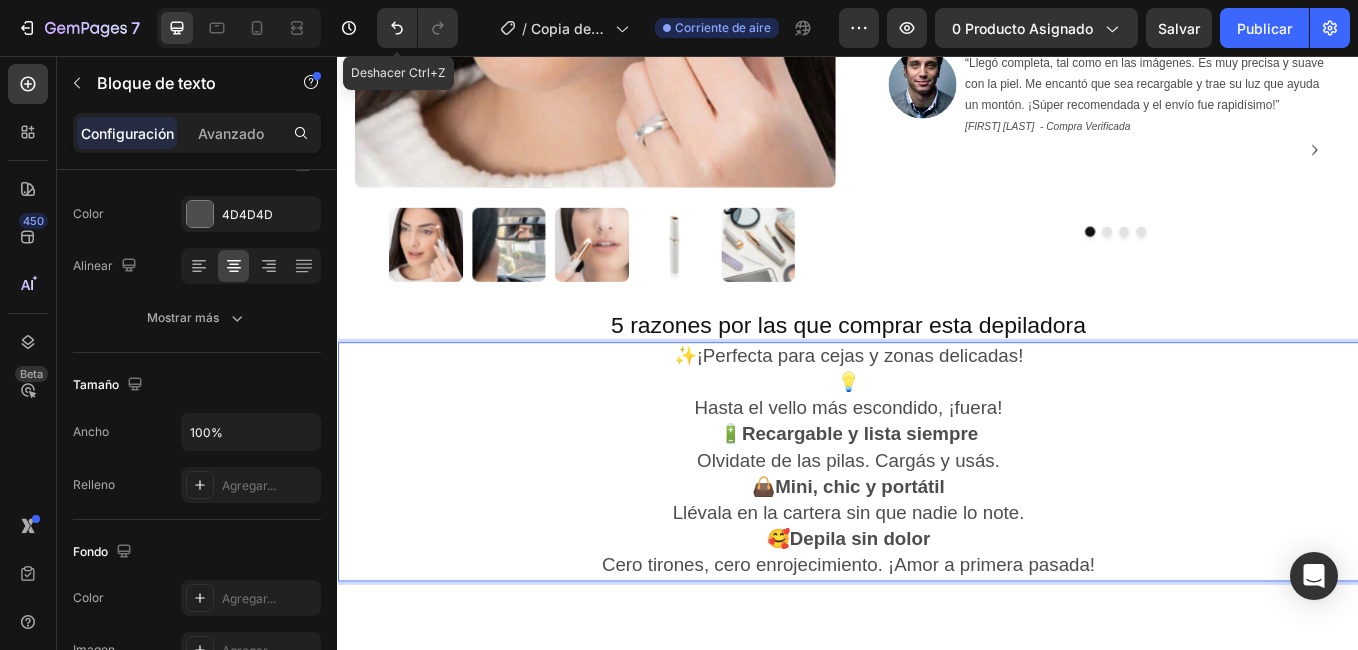 click on "💡  Hasta el vello más escondido, ¡fuera!" at bounding box center (937, 456) 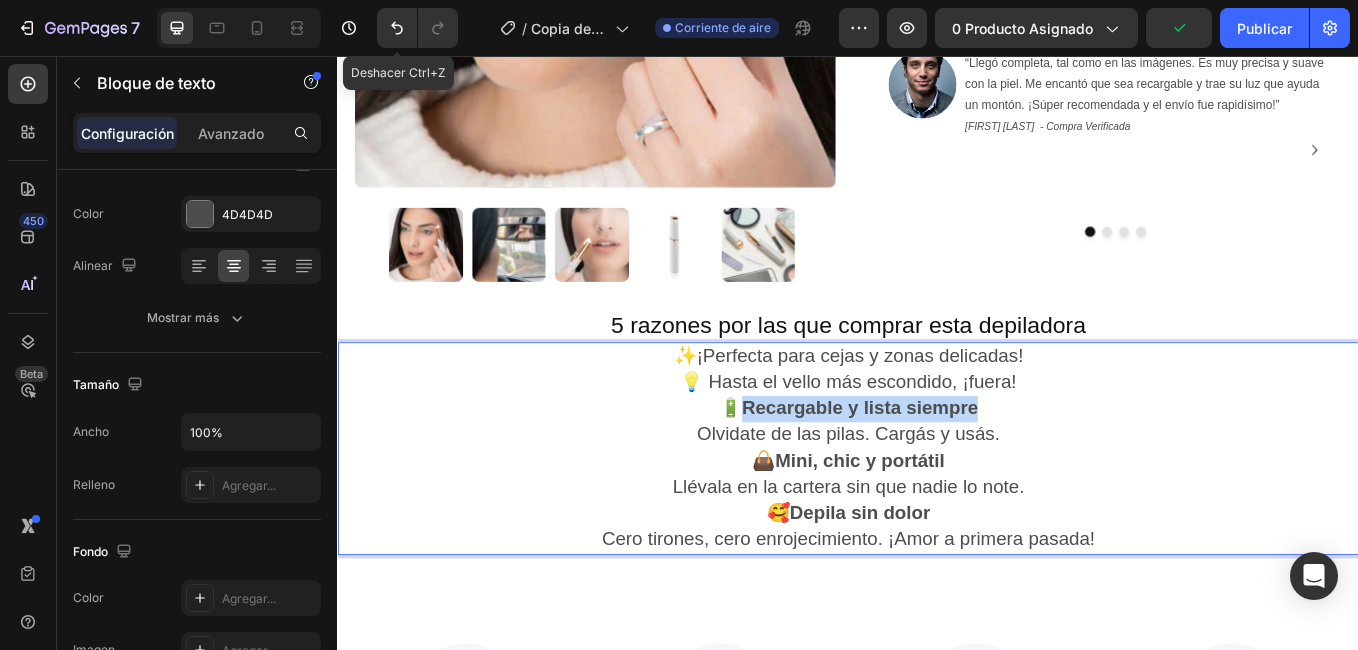 drag, startPoint x: 1084, startPoint y: 465, endPoint x: 808, endPoint y: 472, distance: 276.08875 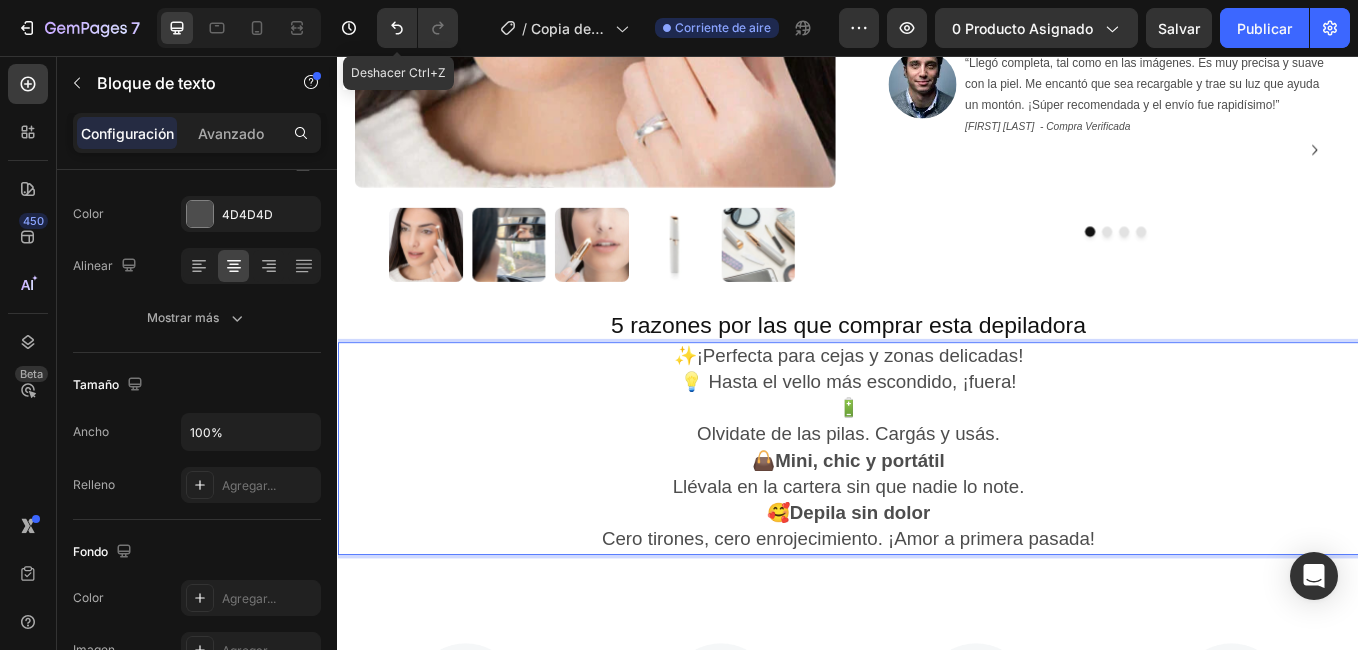 click on "🔋  Olvidate de las pilas. Cargás y usás." at bounding box center [937, 486] 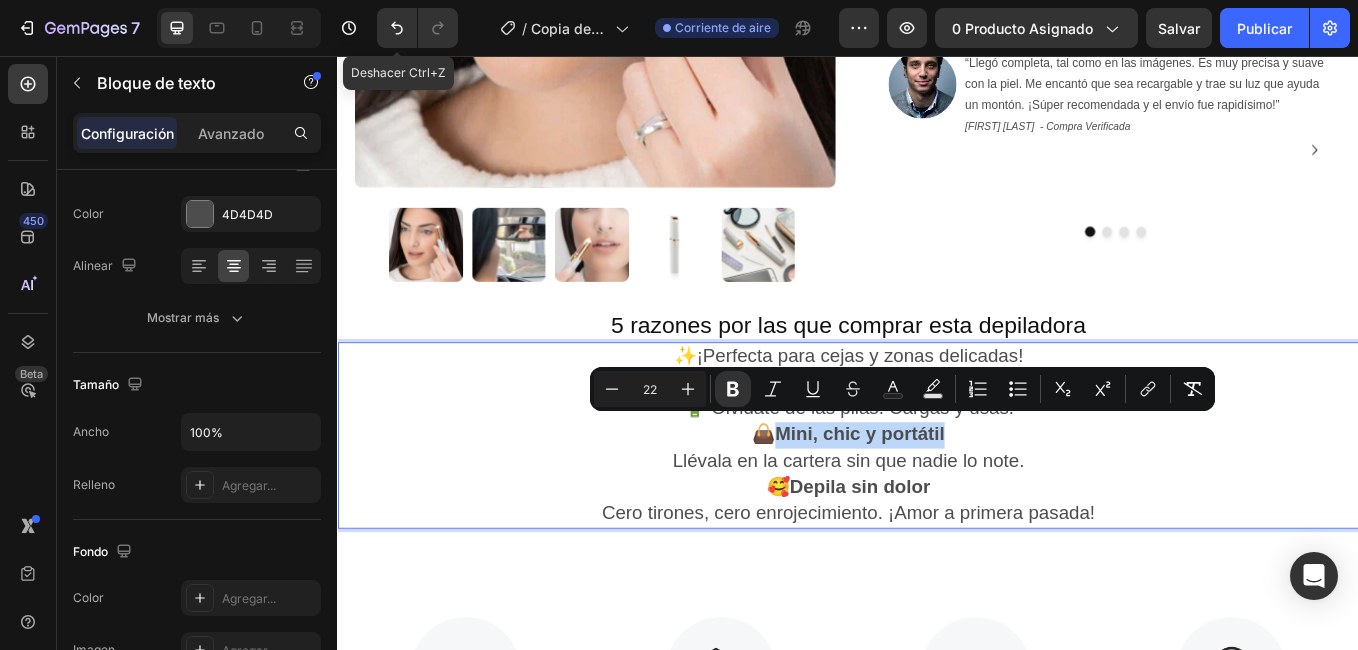 drag, startPoint x: 1072, startPoint y: 490, endPoint x: 850, endPoint y: 497, distance: 222.11034 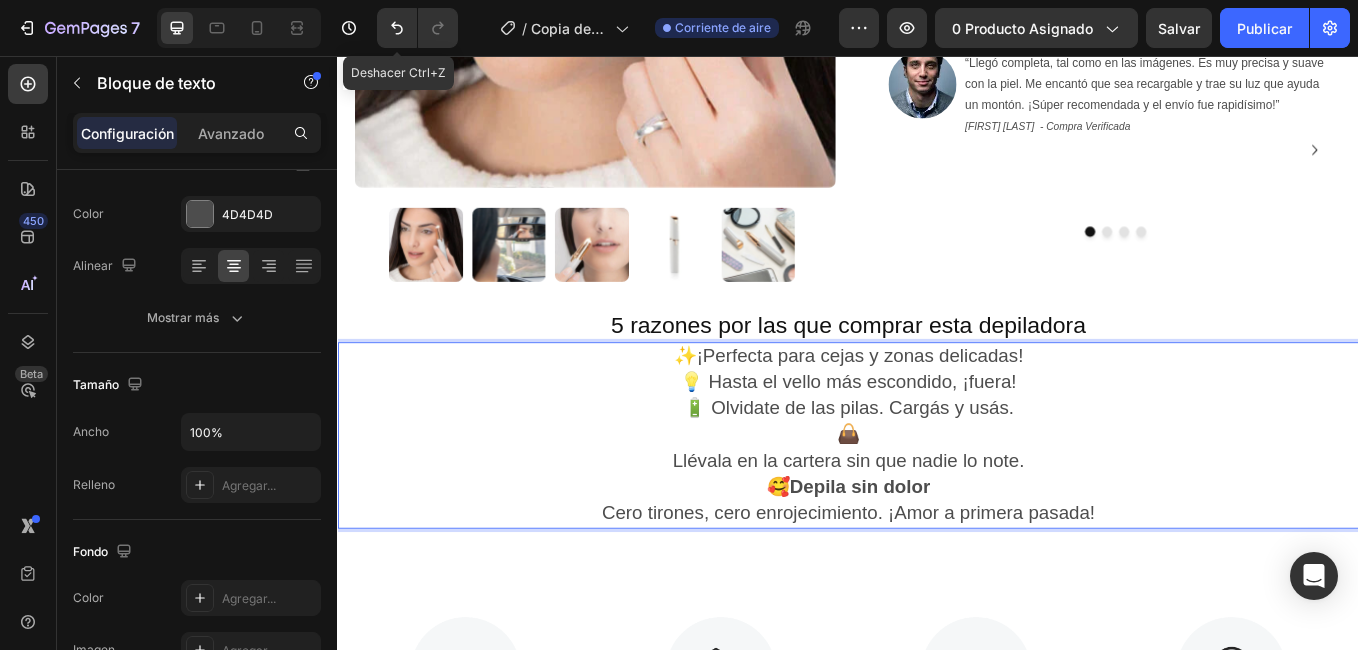 click on "👜  Llévala en la cartera sin que nadie lo note." at bounding box center [937, 517] 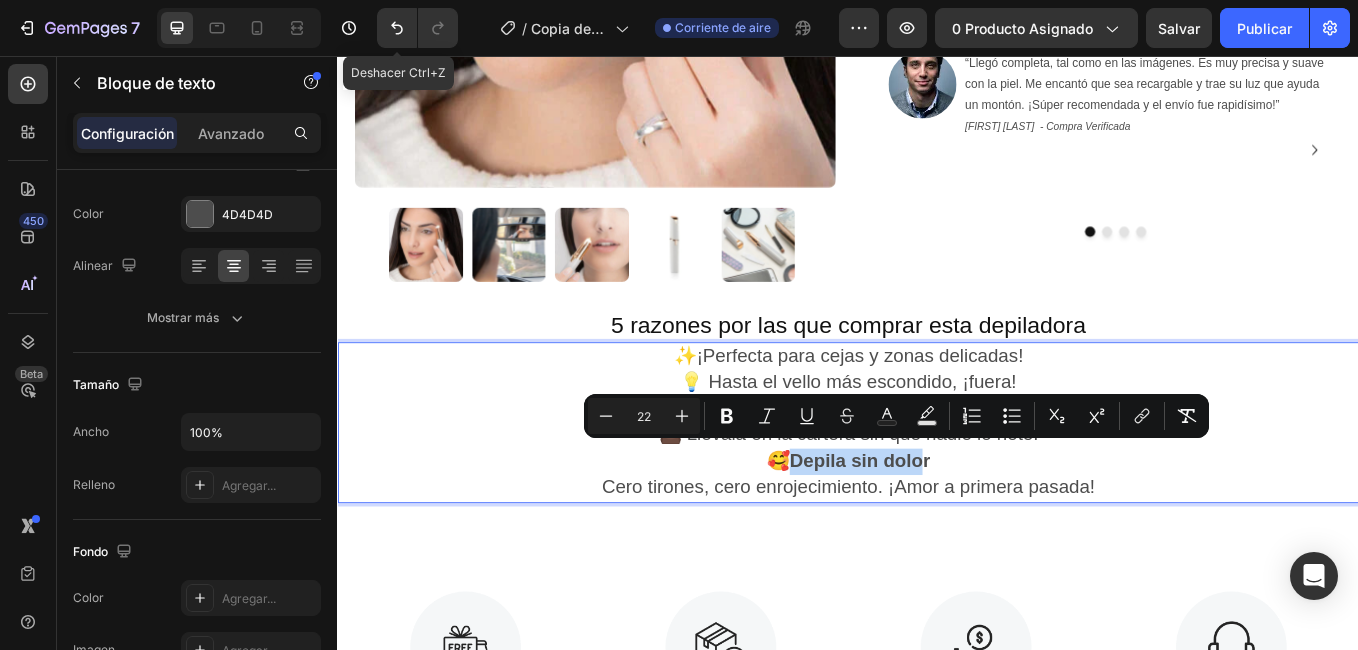drag, startPoint x: 1018, startPoint y: 523, endPoint x: 856, endPoint y: 520, distance: 162.02777 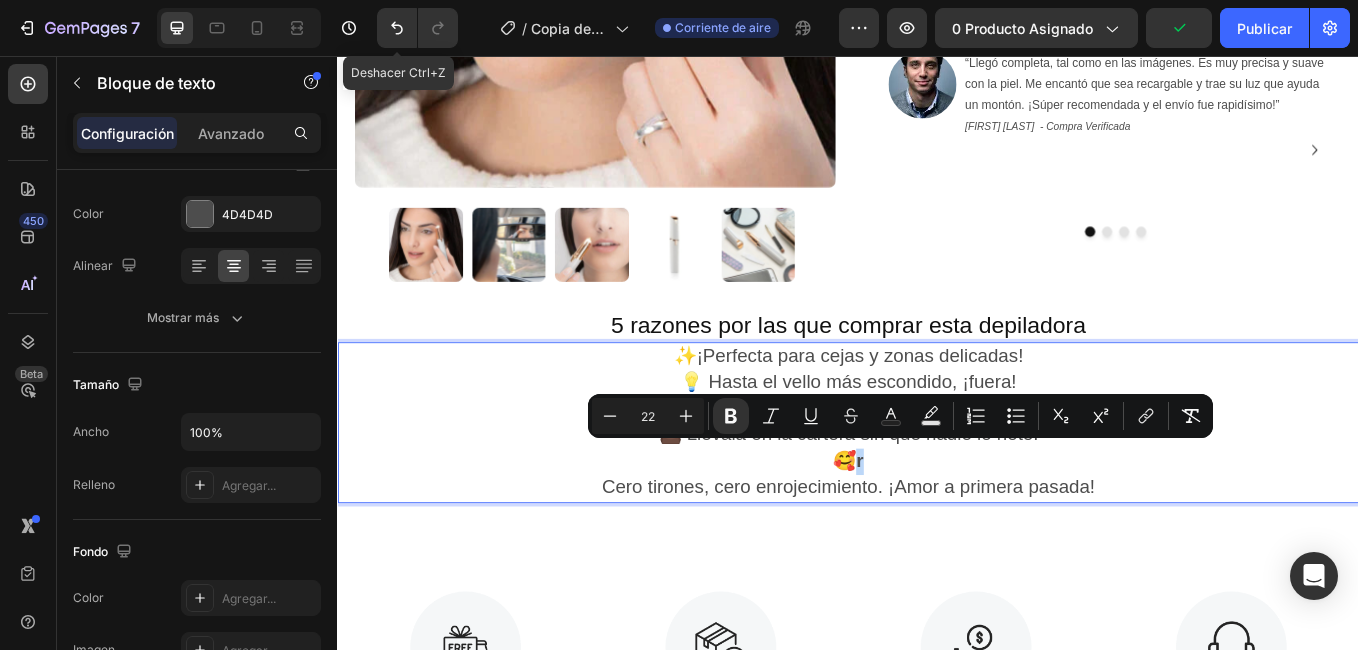 drag, startPoint x: 956, startPoint y: 527, endPoint x: 941, endPoint y: 527, distance: 15 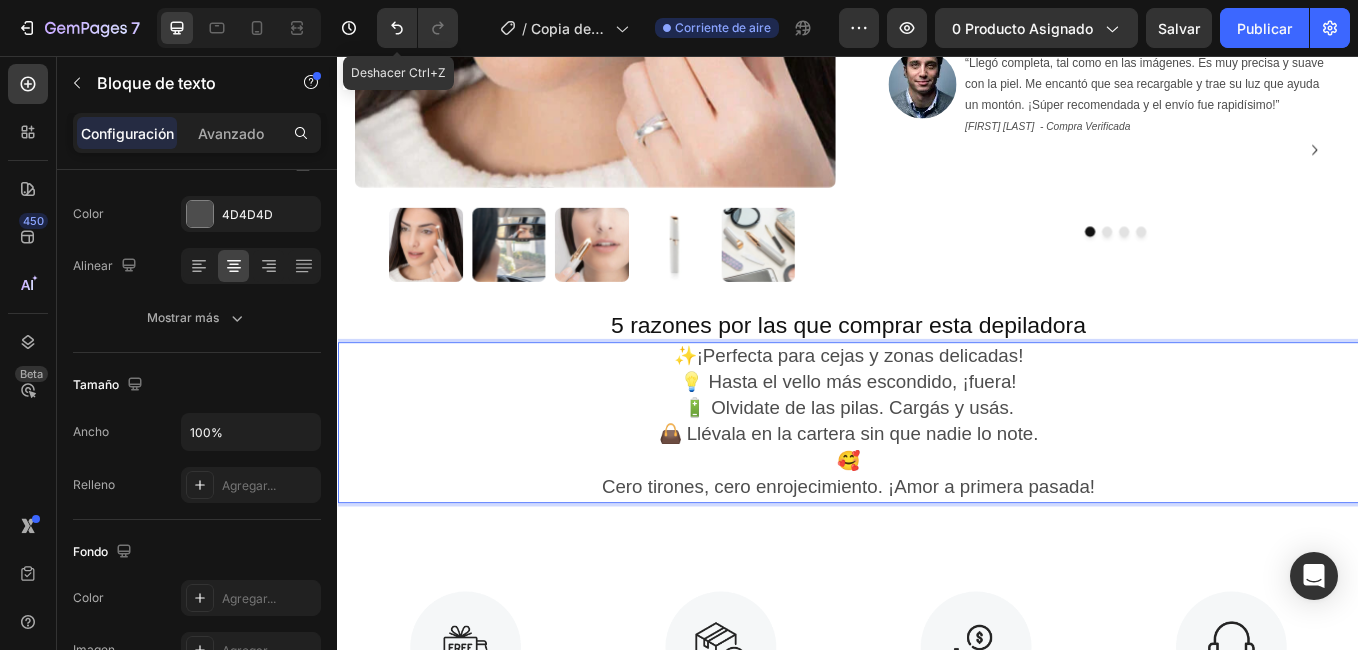 click on "🥰 Cero tirones, cero enrojecimiento. ¡Amor a primera pasada!" at bounding box center [937, 548] 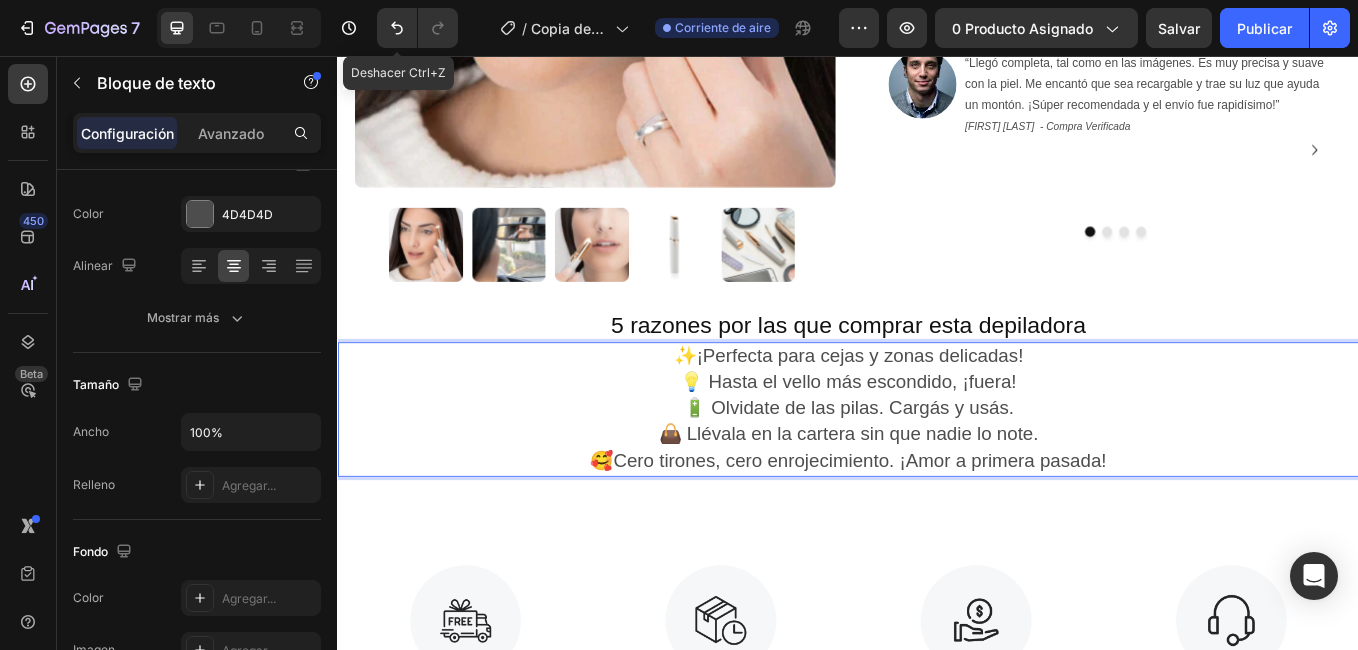 click on "👜 Llévala en la cartera sin que nadie lo note." at bounding box center [937, 501] 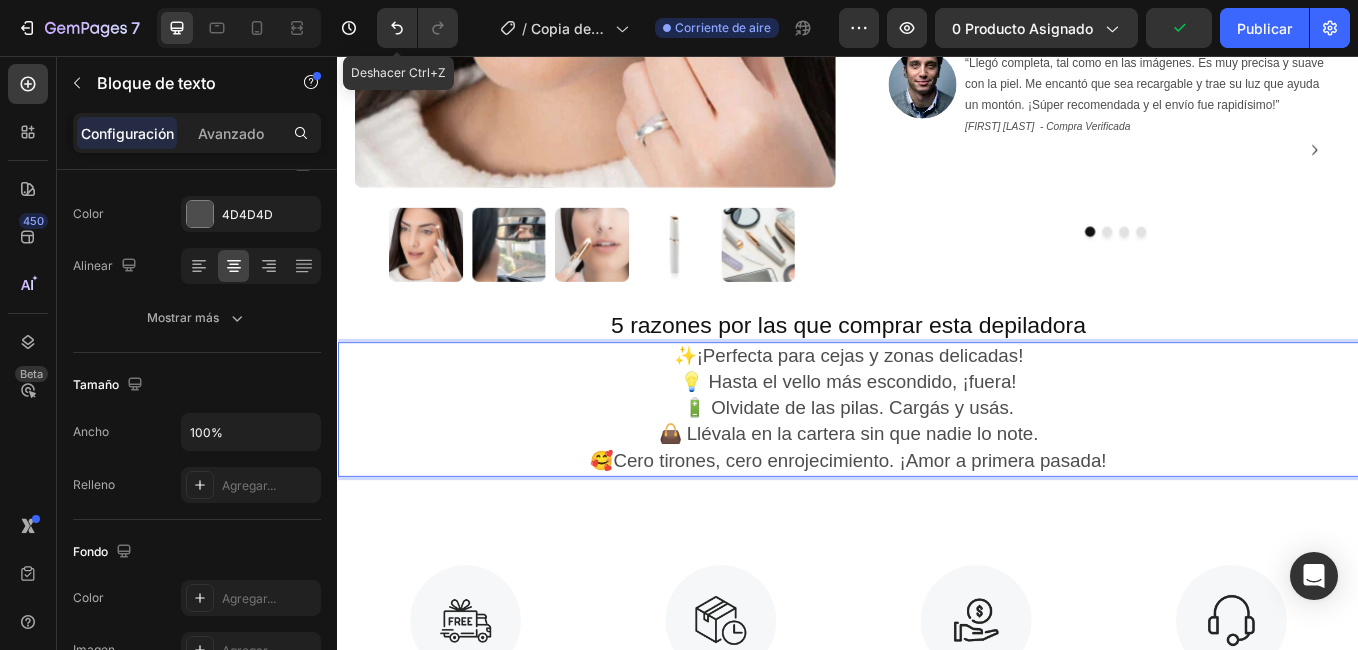click on "👜 Llévala en la cartera sin que nadie lo note." at bounding box center [937, 499] 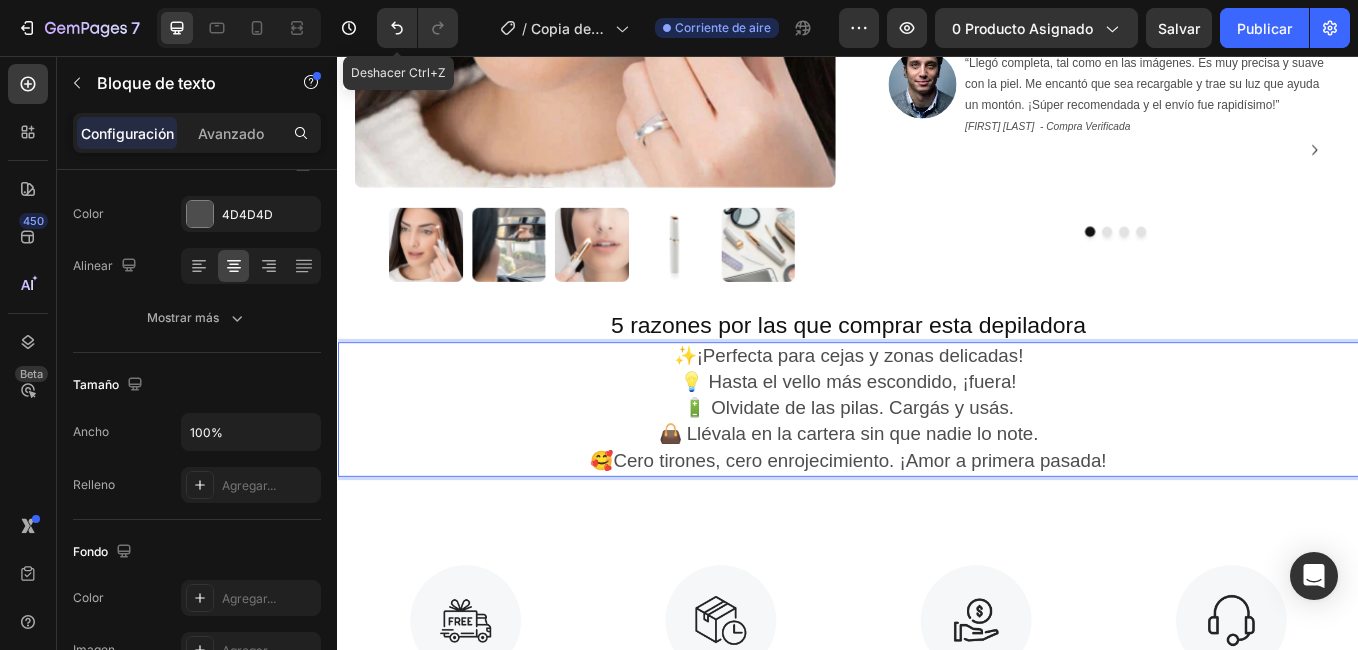 click on "🔋 Olvidate de las pilas. Cargás y usás." at bounding box center (937, 468) 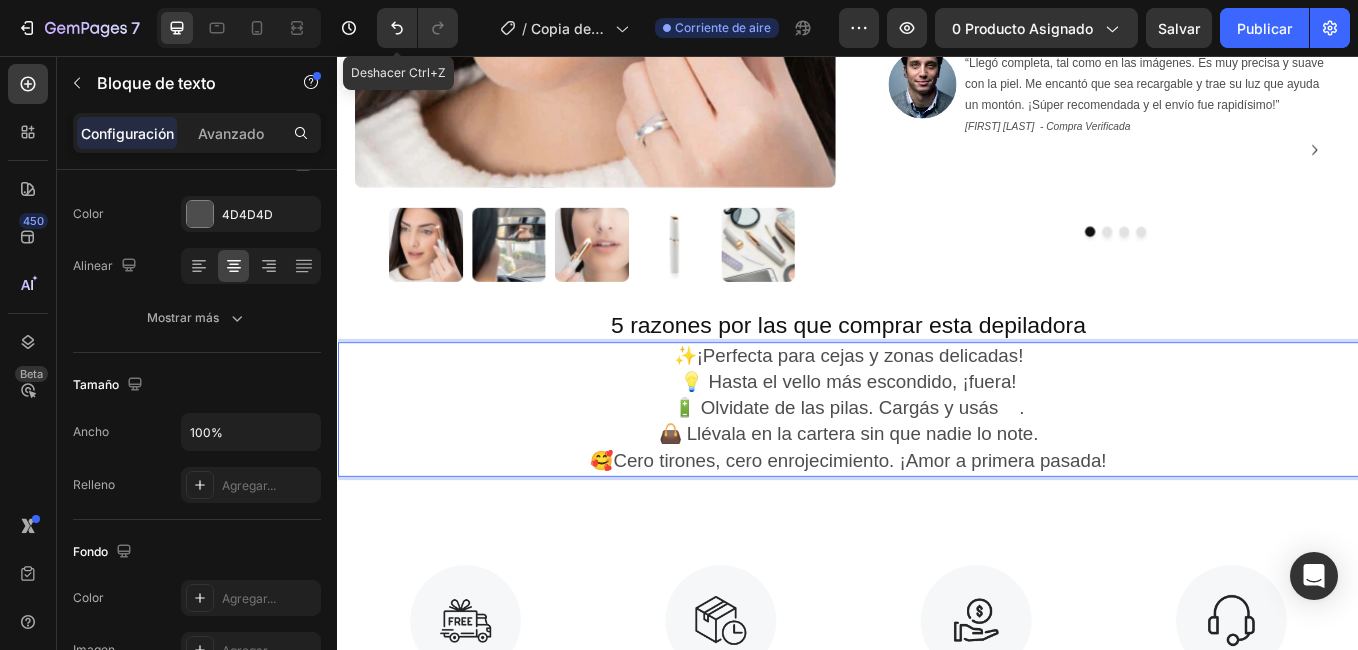 click on "💡 Hasta el vello más escondido, ¡fuera!" at bounding box center (937, 440) 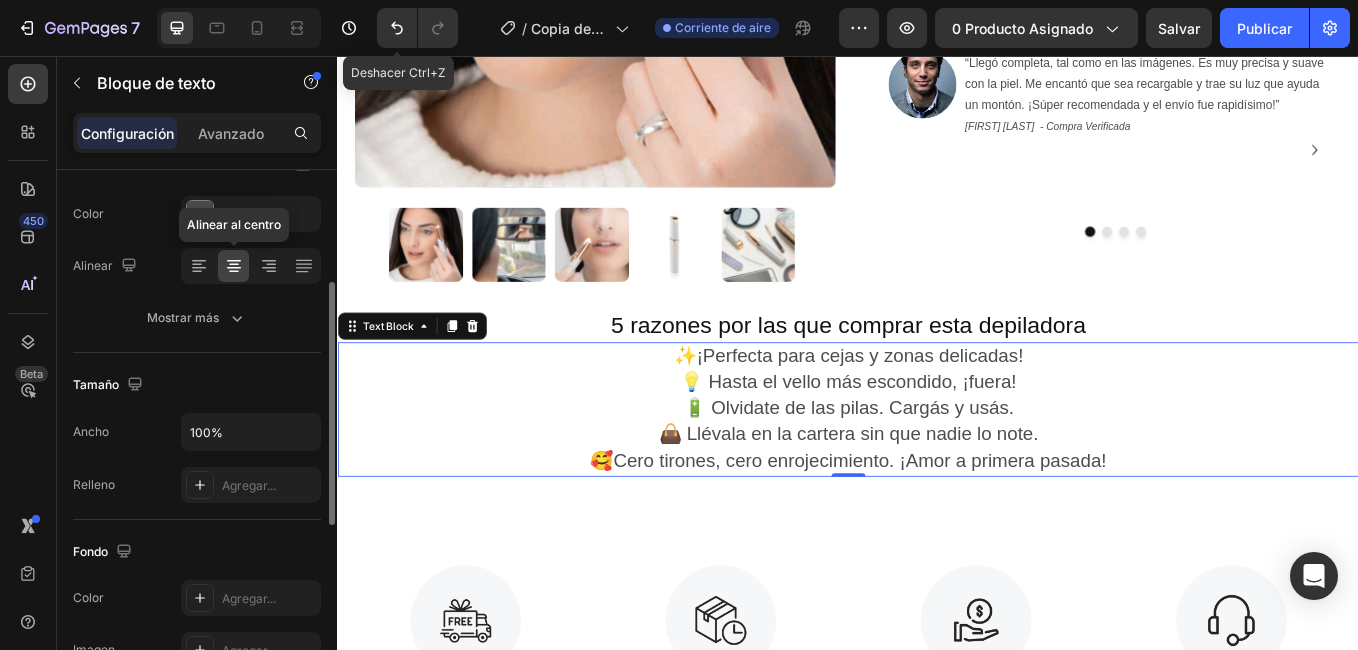 click 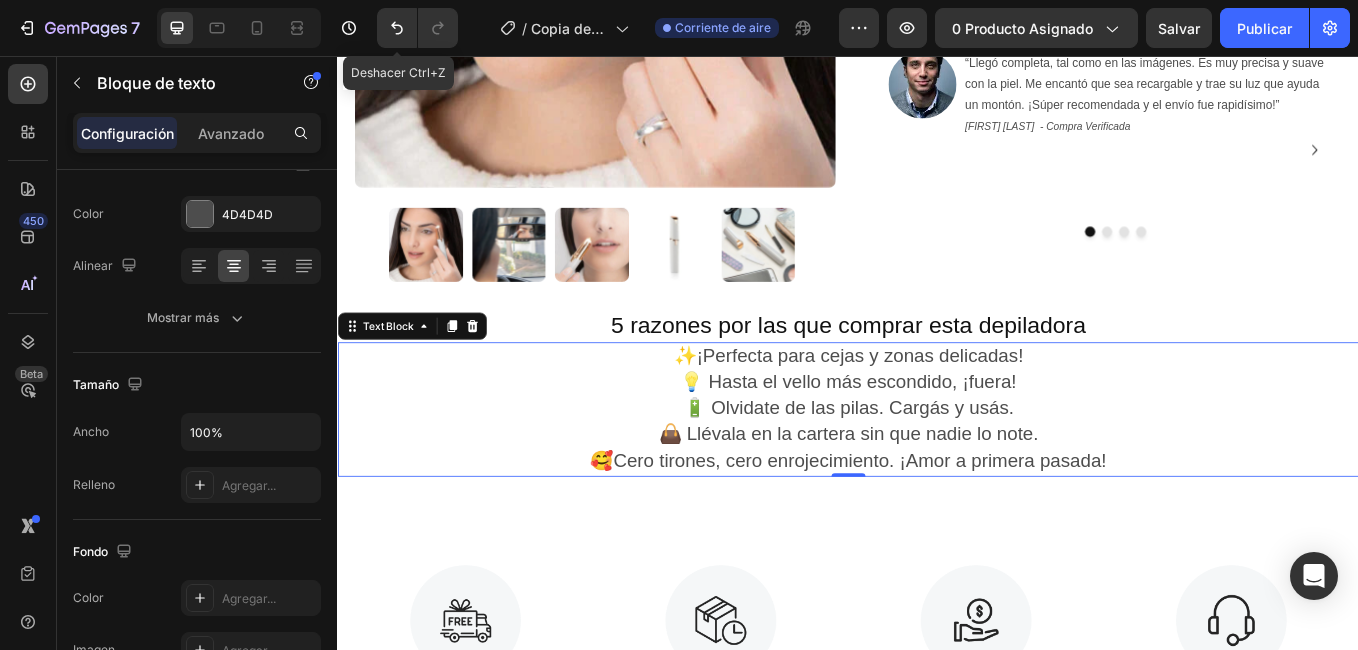 click on "🔋 Olvidate de las pilas. Cargás y usás." at bounding box center (937, 468) 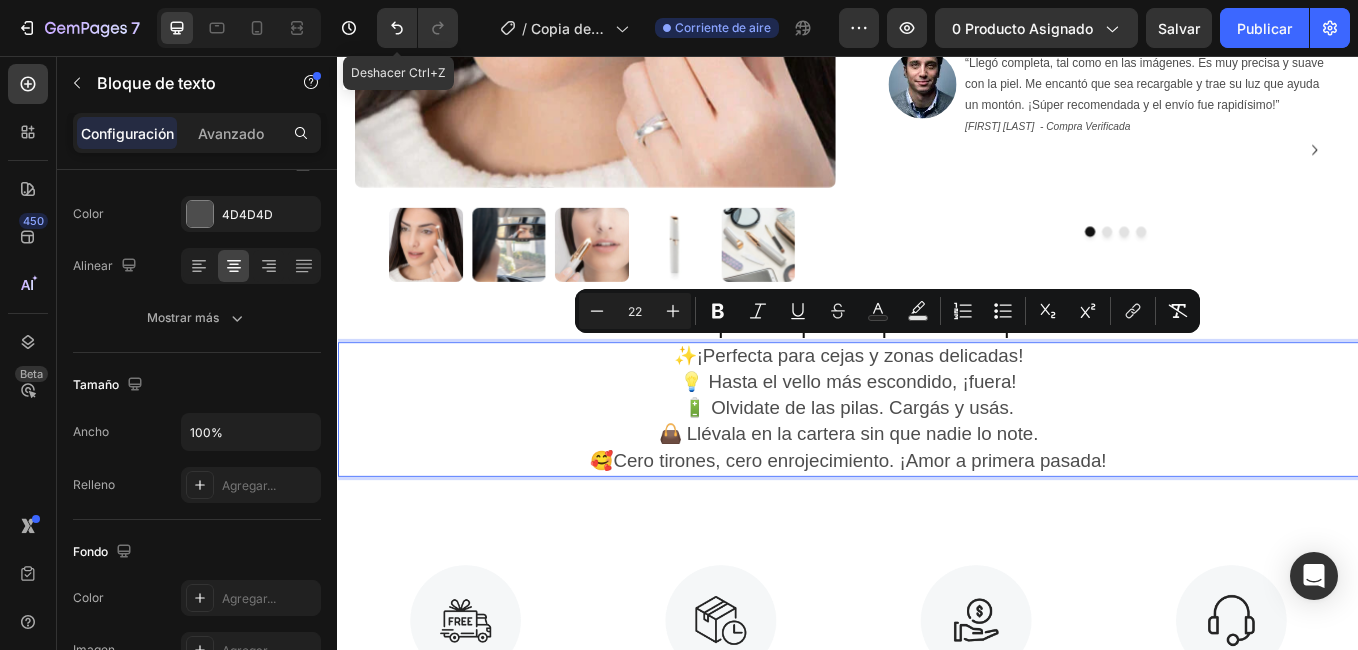 drag, startPoint x: 1234, startPoint y: 521, endPoint x: 666, endPoint y: 400, distance: 580.74524 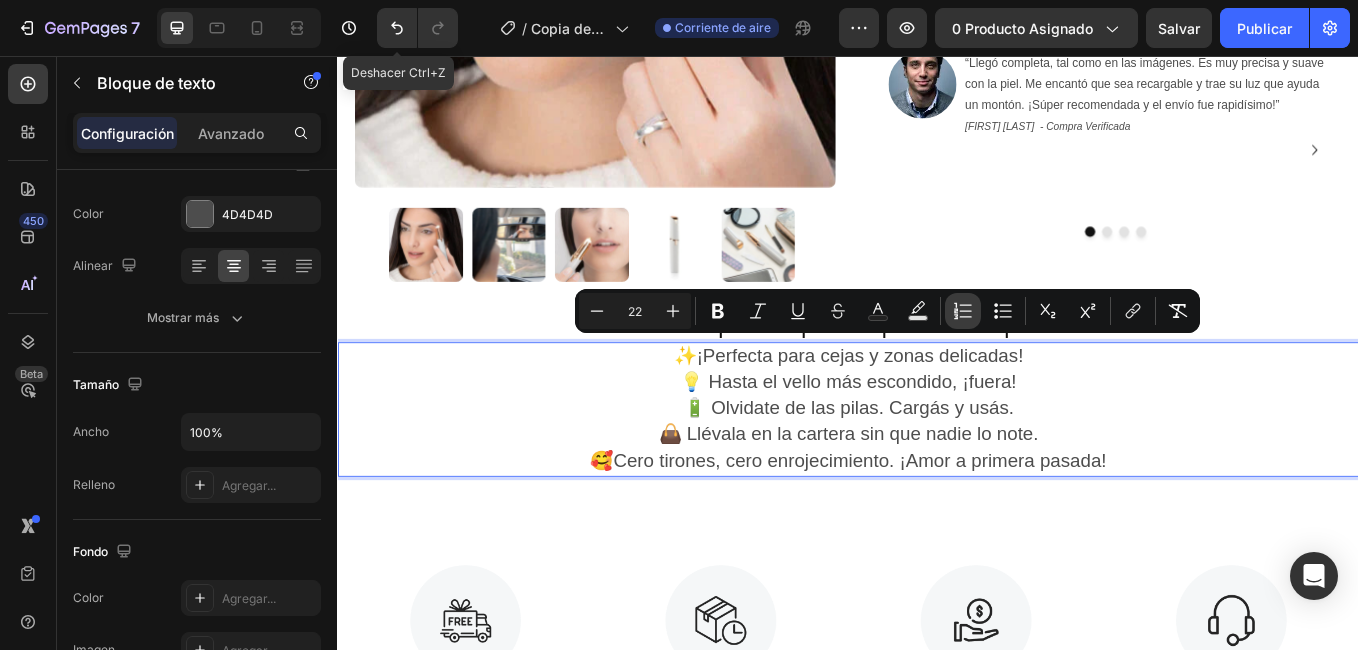 click 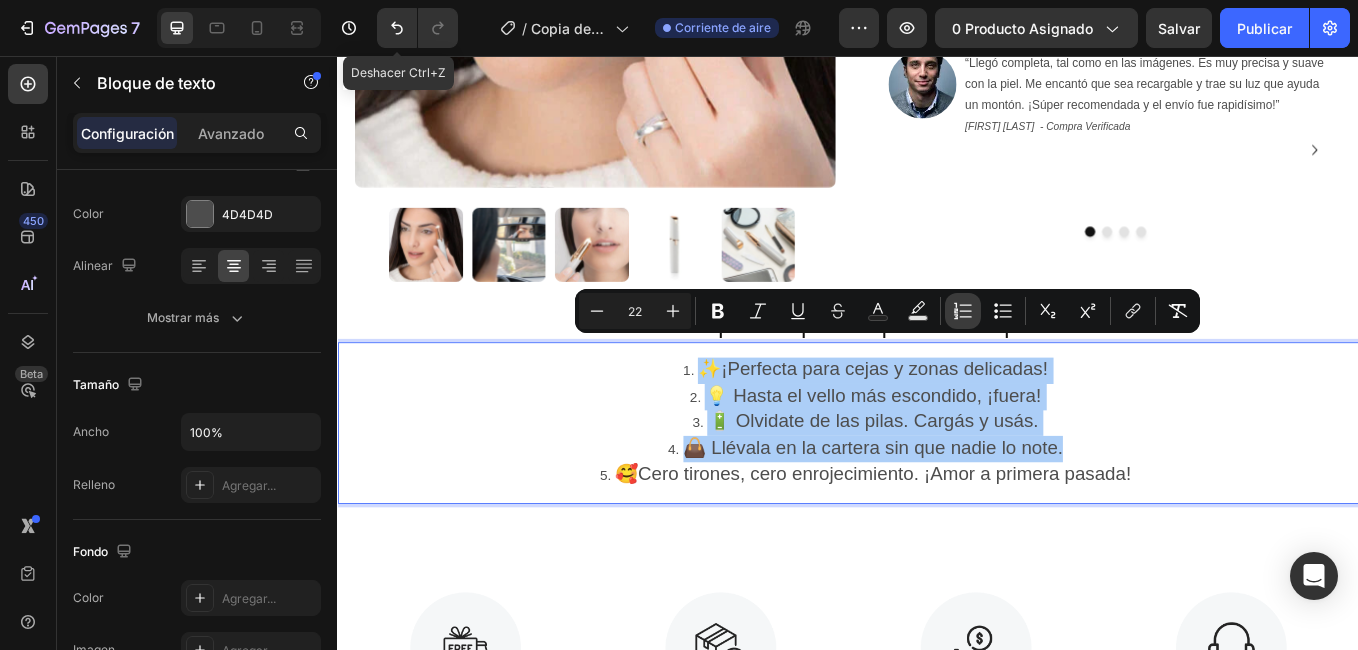 click 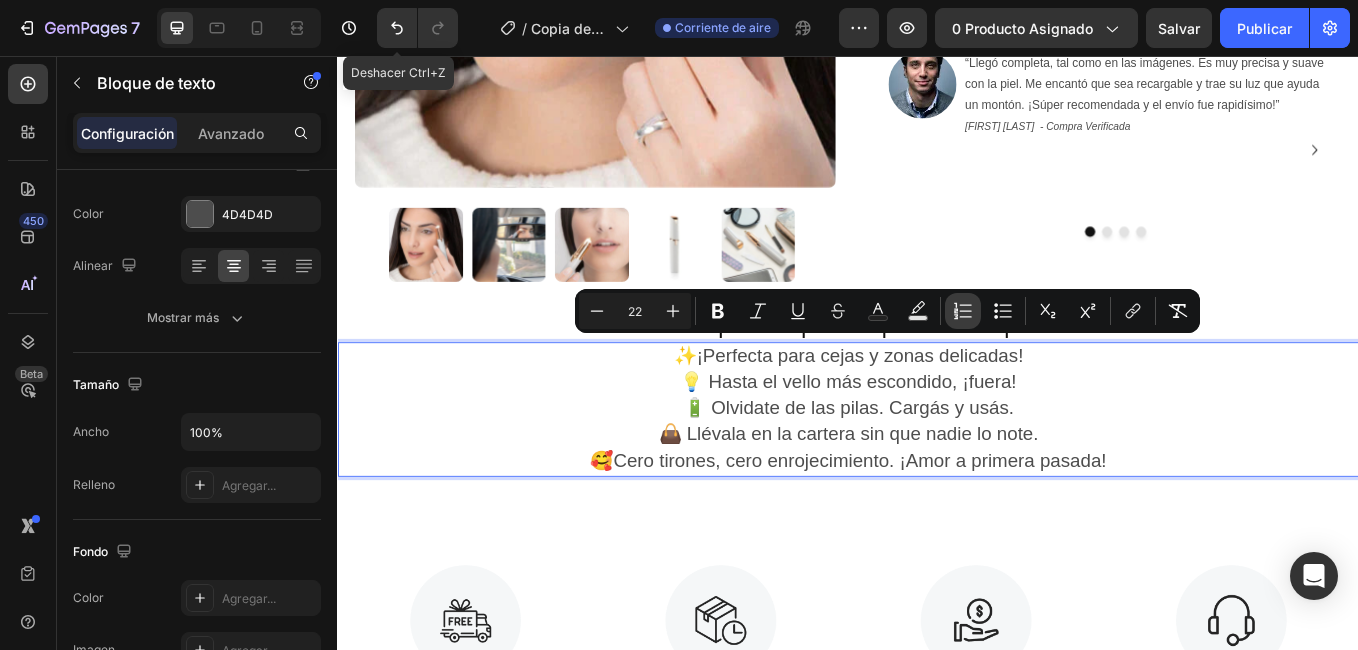 click 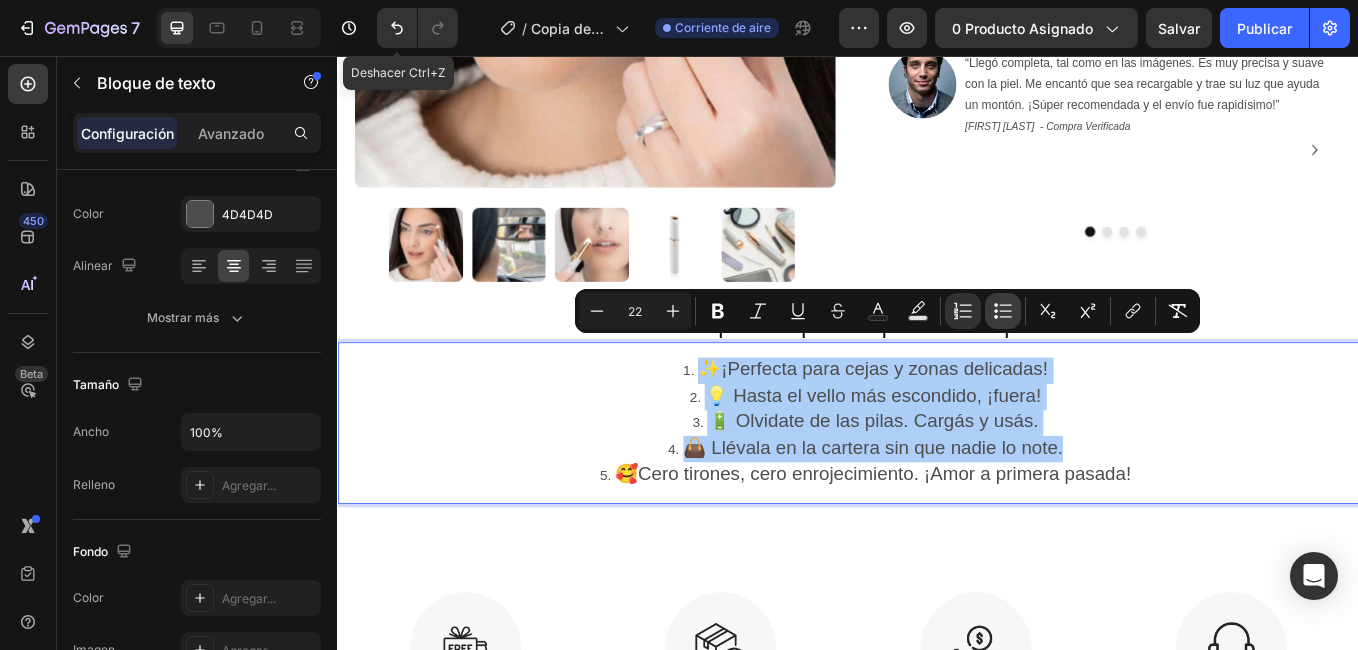 click 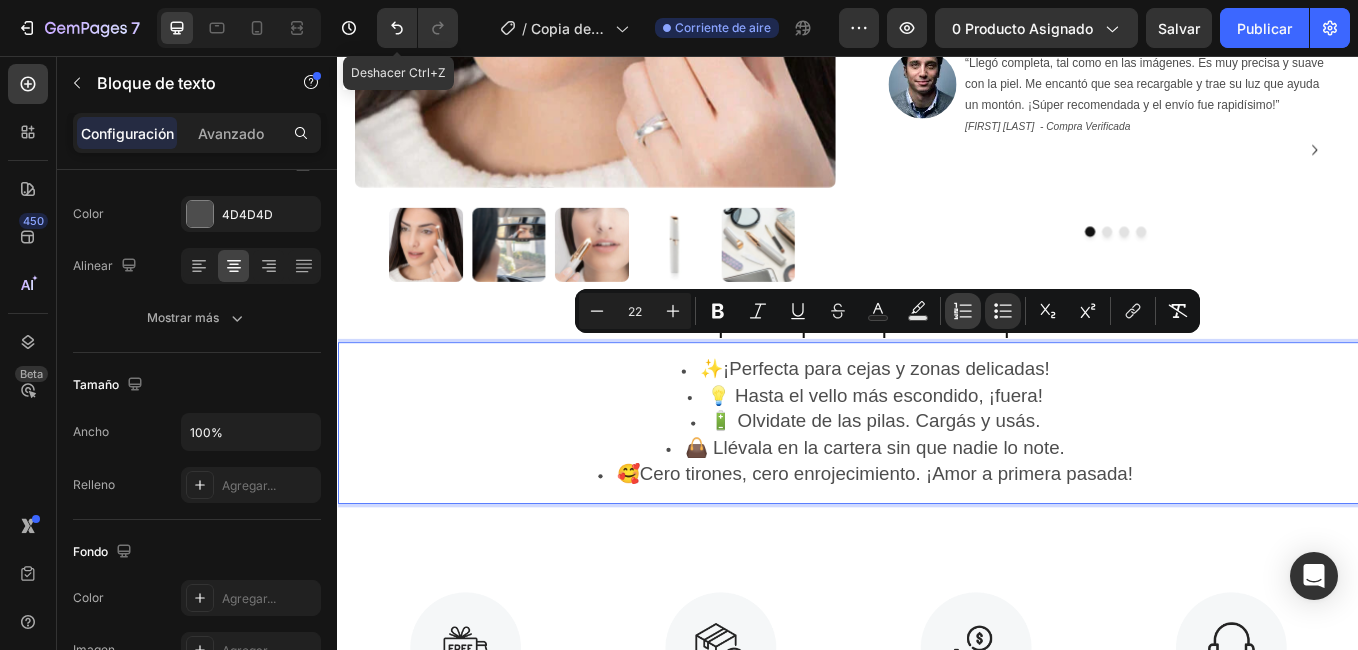 click 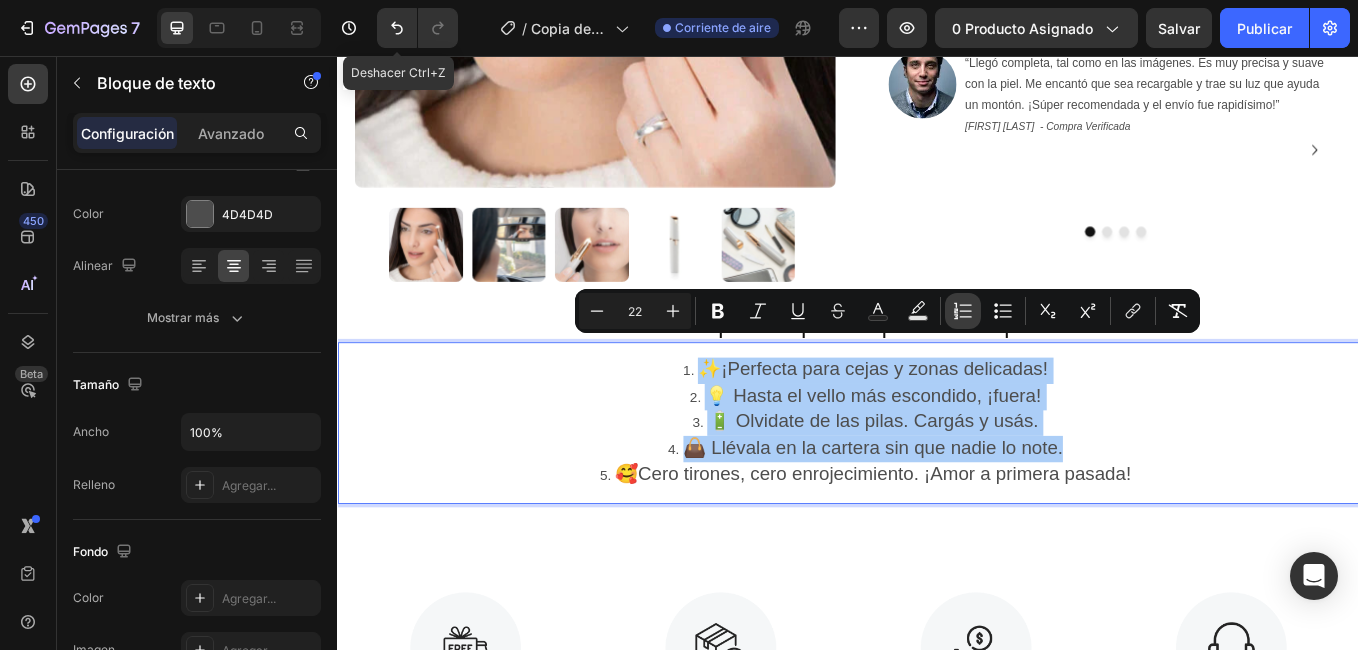 click 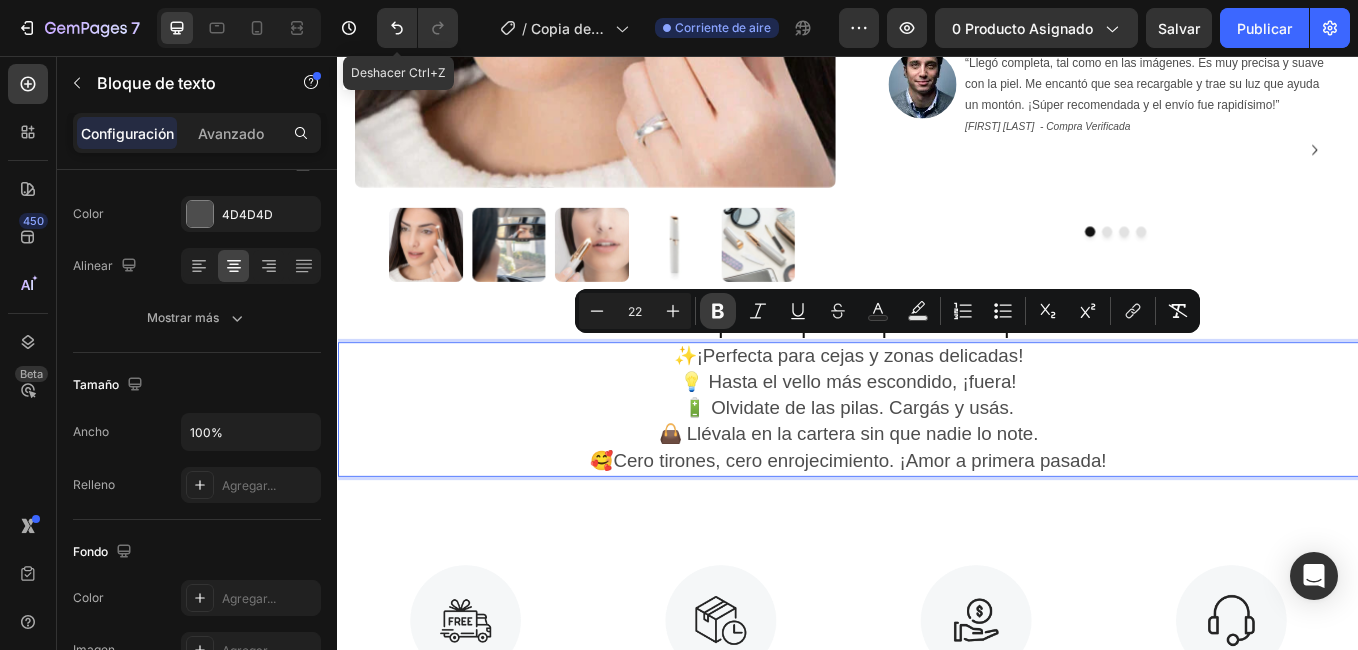 click 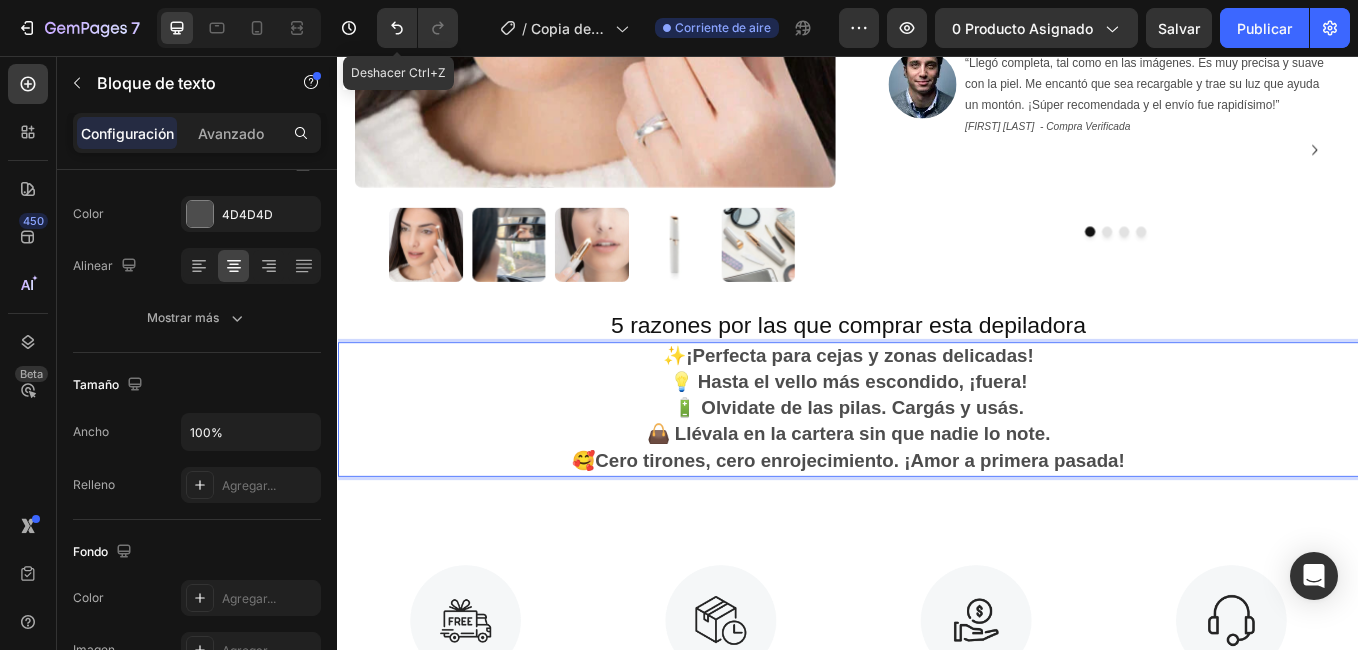 drag, startPoint x: 1265, startPoint y: 515, endPoint x: 737, endPoint y: 407, distance: 538.93225 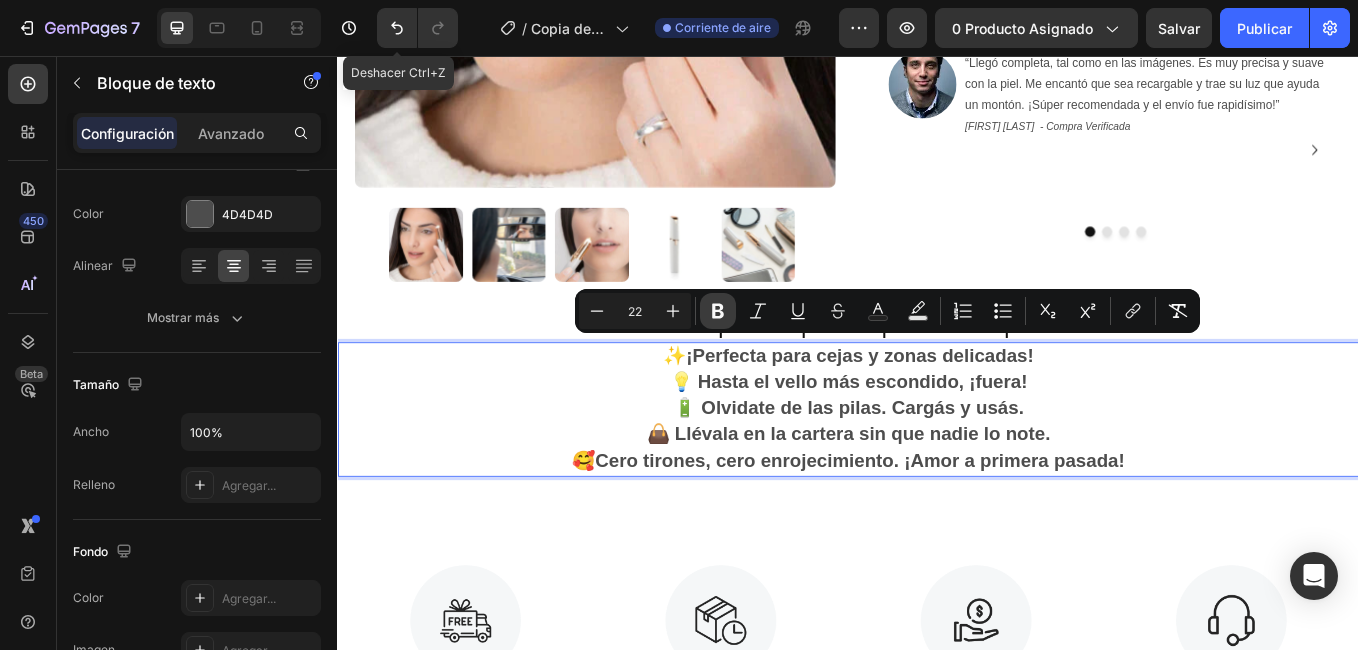 click 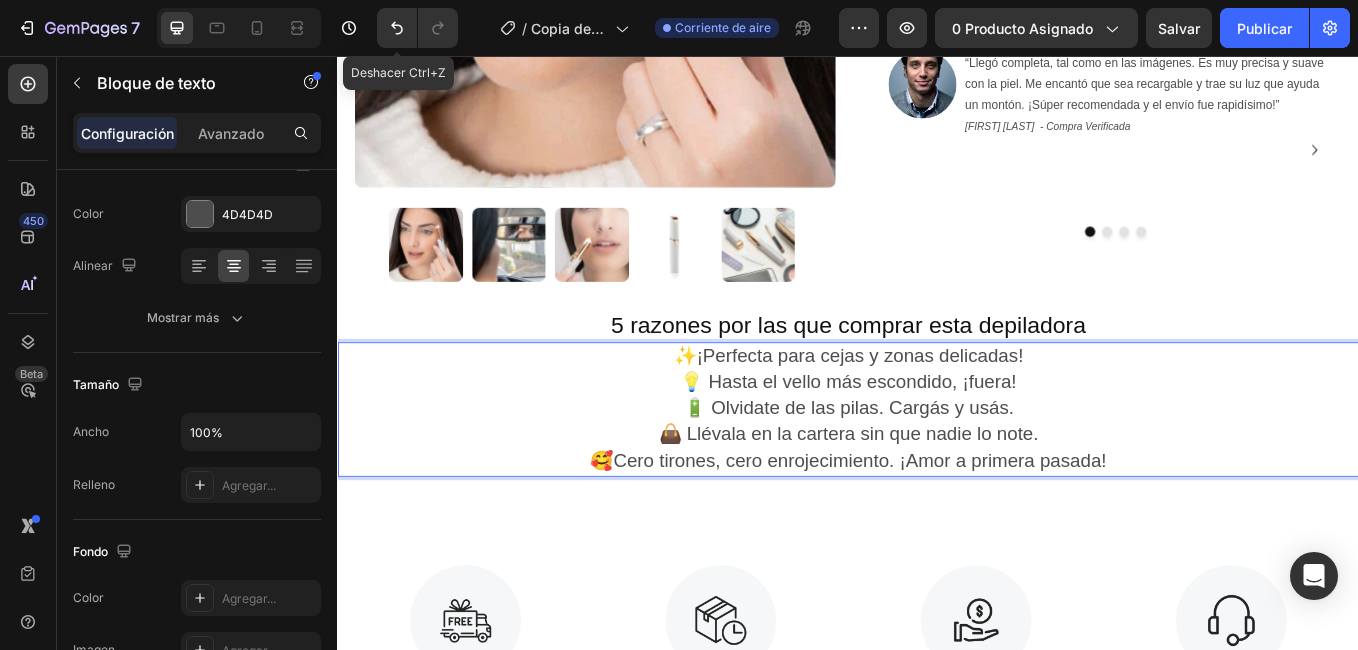 click on "💡 Hasta el vello más escondido, ¡fuera!" at bounding box center [937, 440] 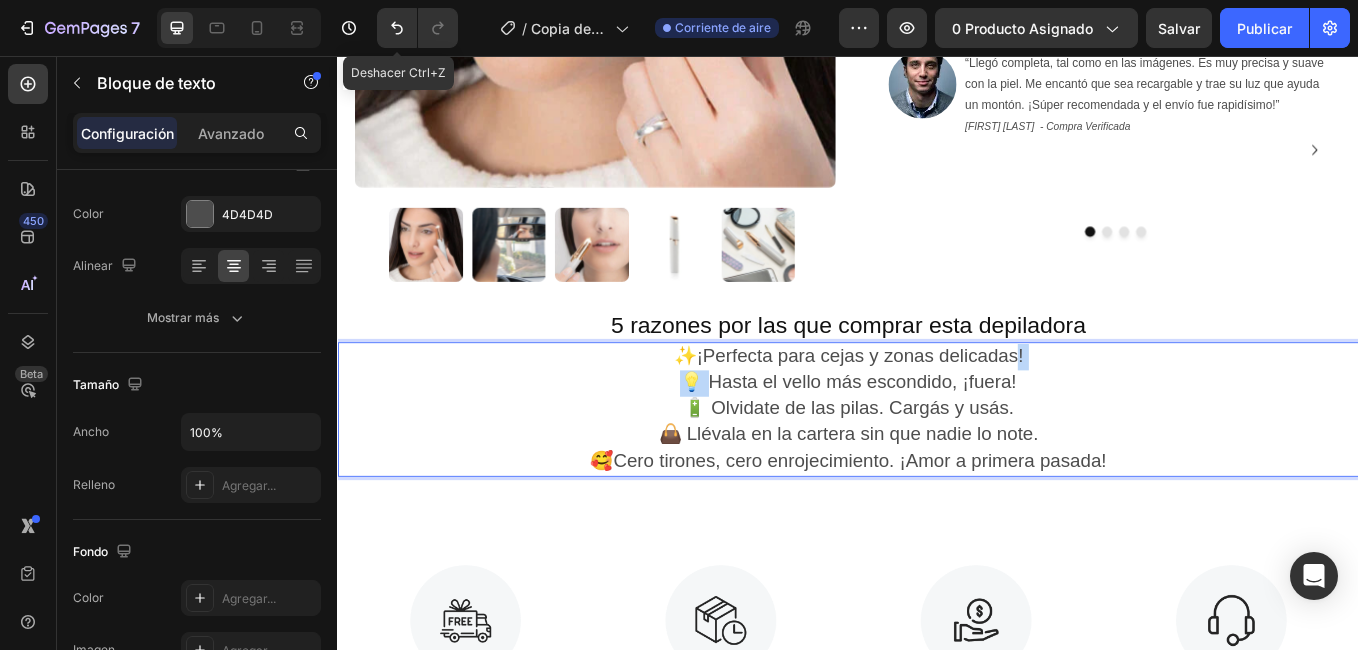 click on "💡 Hasta el vello más escondido, ¡fuera!" at bounding box center (937, 440) 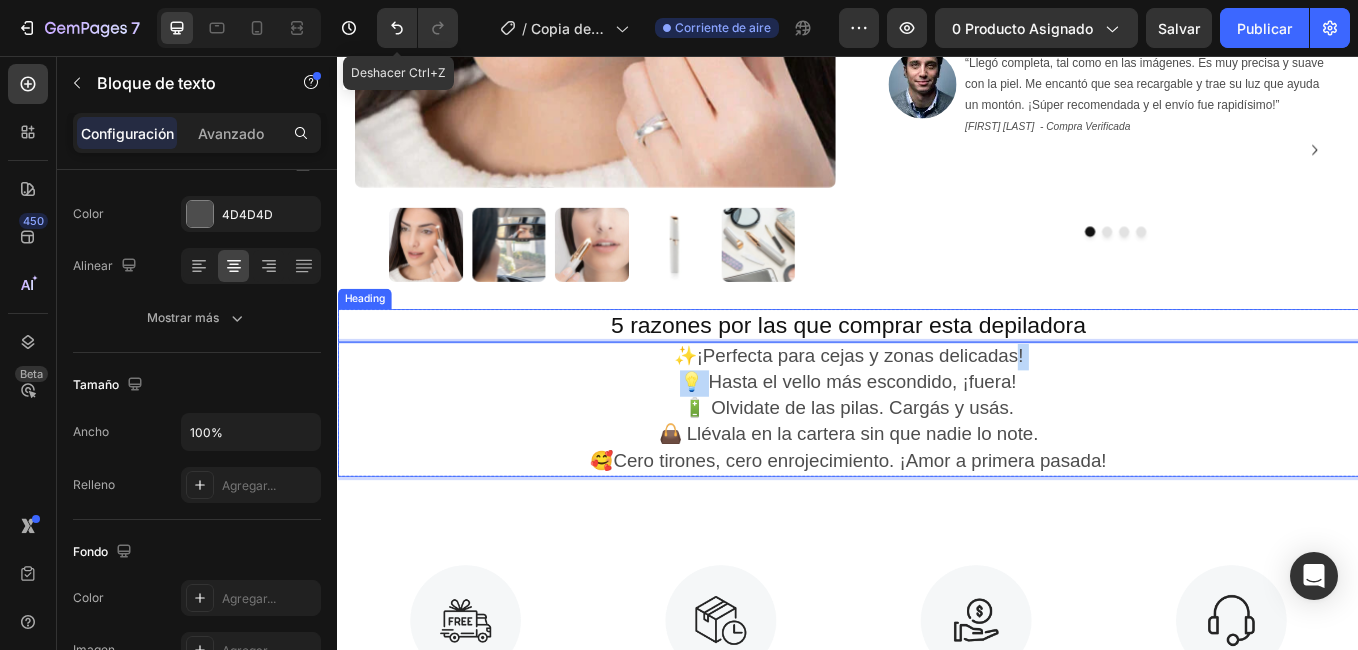 click on "5 razones por las que comprar esta depiladora" at bounding box center (937, 372) 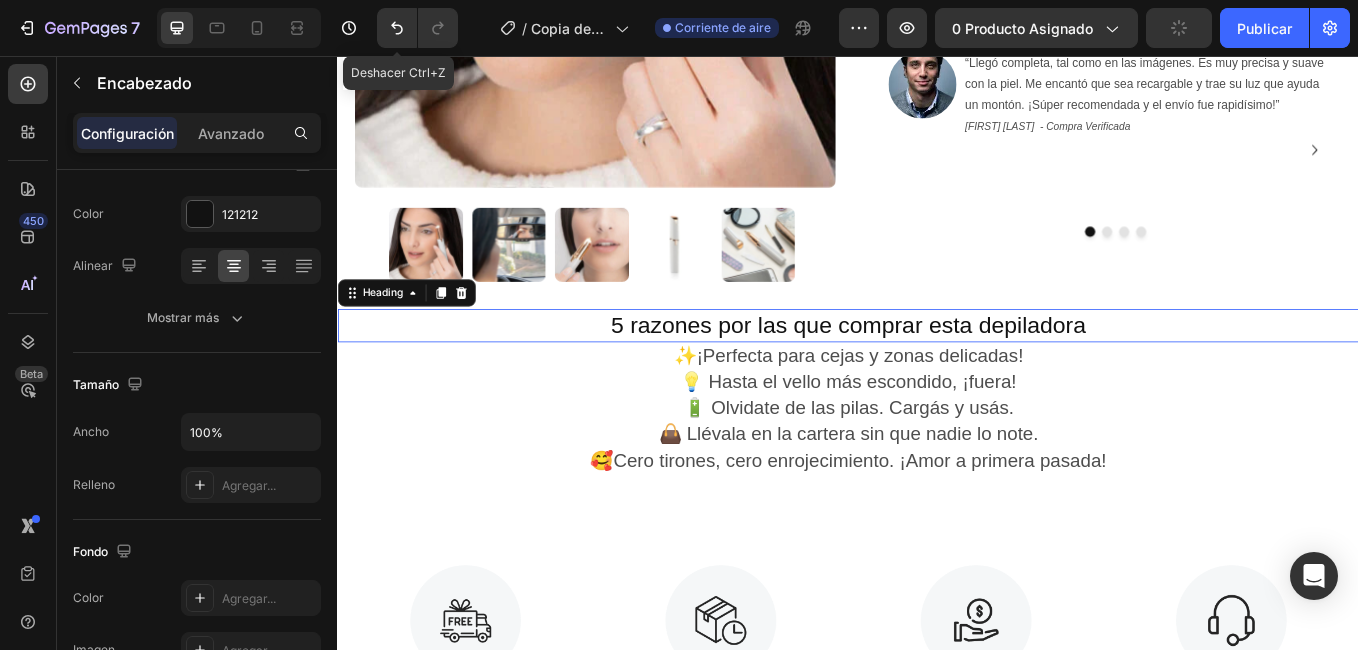 scroll, scrollTop: 0, scrollLeft: 0, axis: both 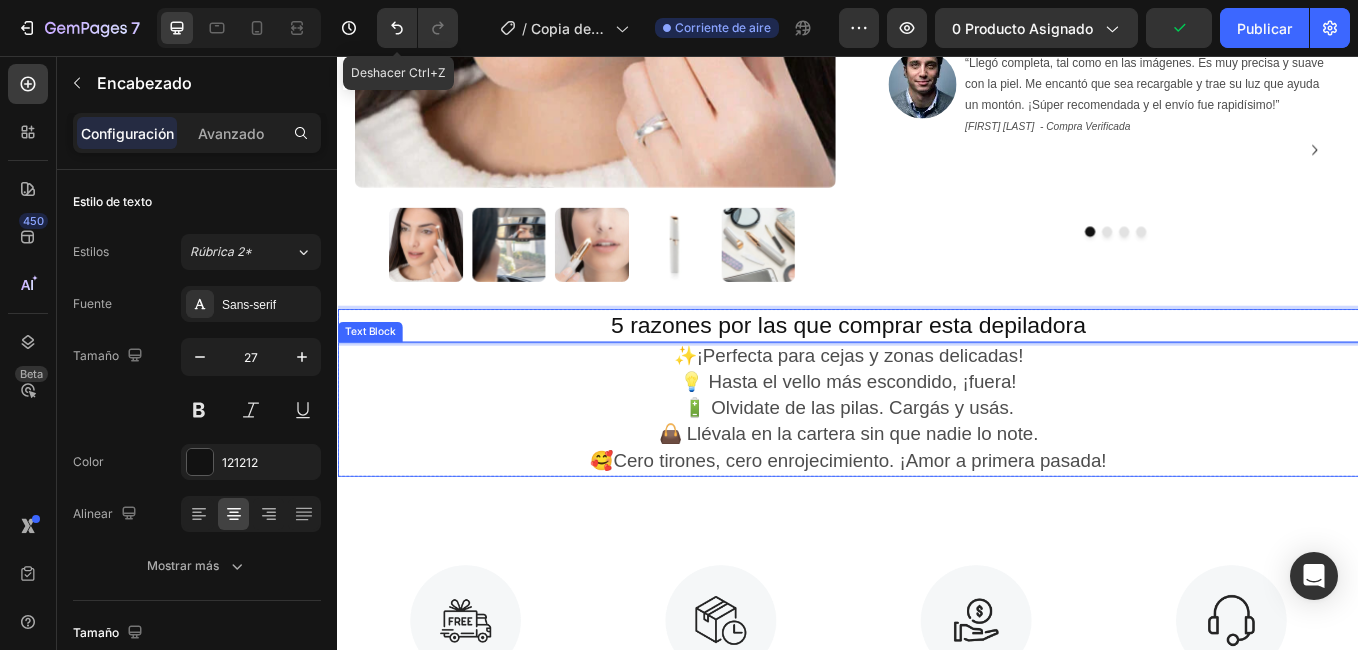 click on "✨ ¡Perfecta para cejas y zonas delicadas!" at bounding box center [937, 409] 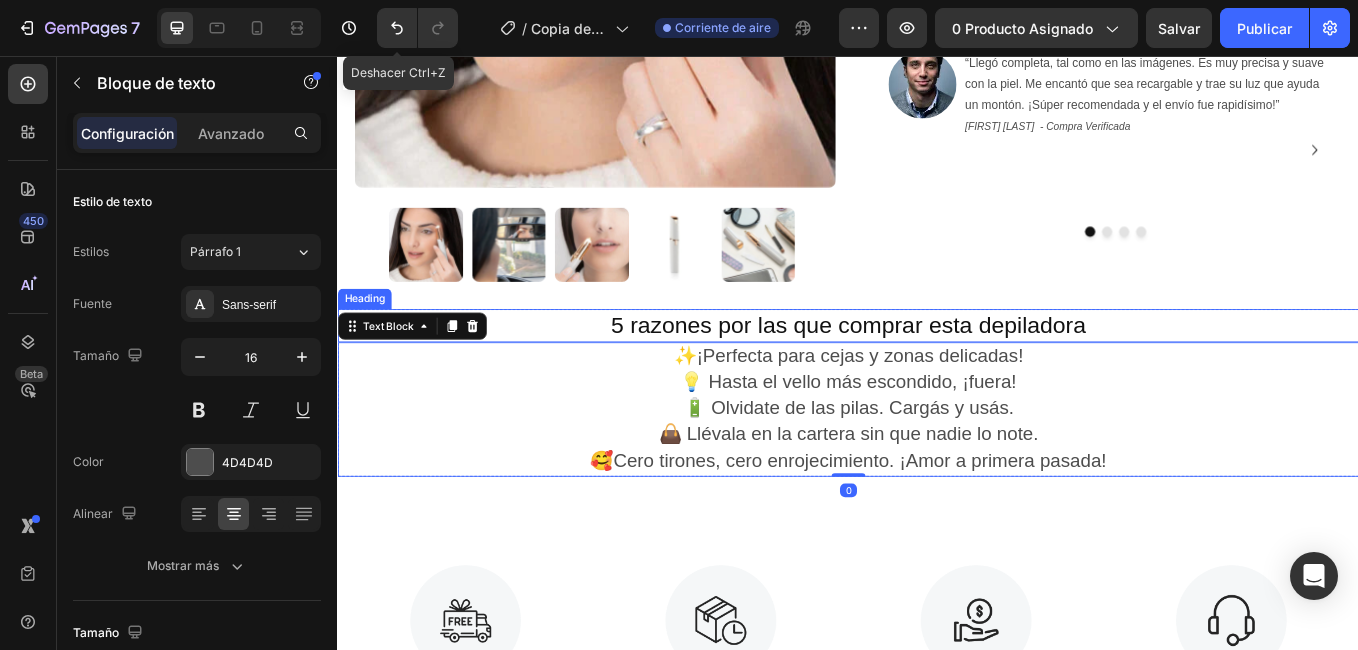 click on "5 razones por las que comprar esta depiladora" at bounding box center [937, 372] 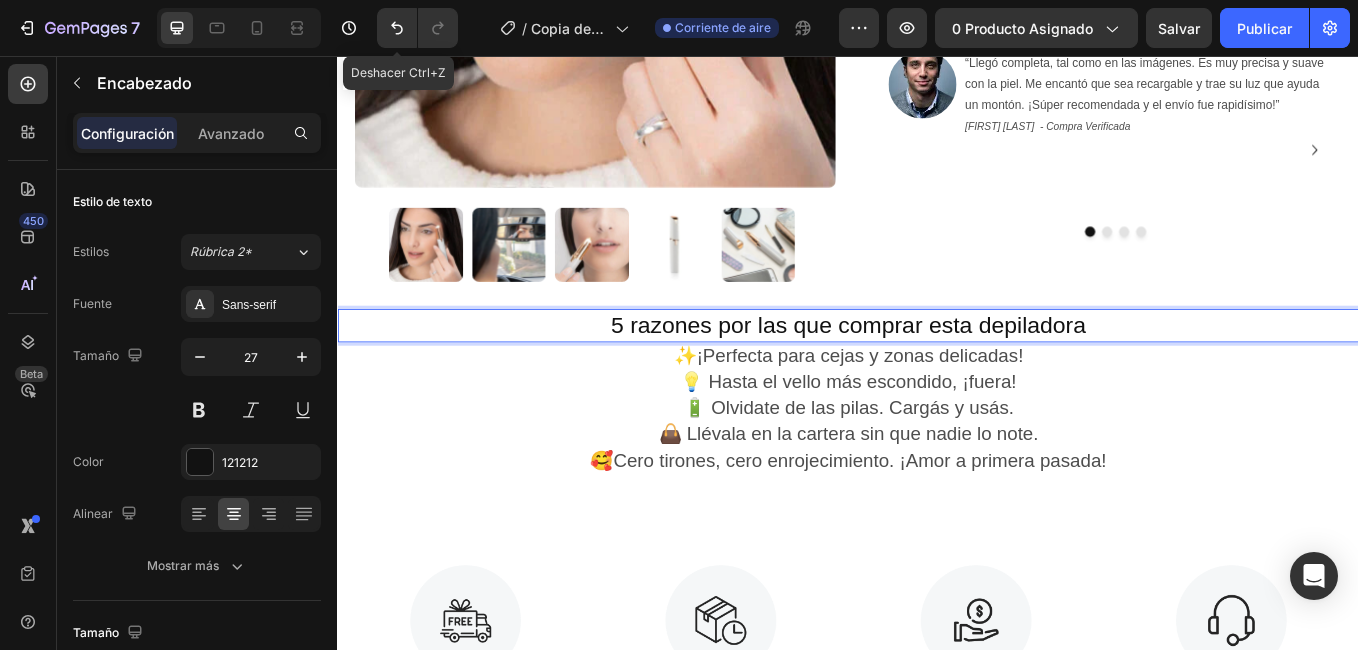 click on "5 razones por las que comprar esta depiladora" at bounding box center [937, 372] 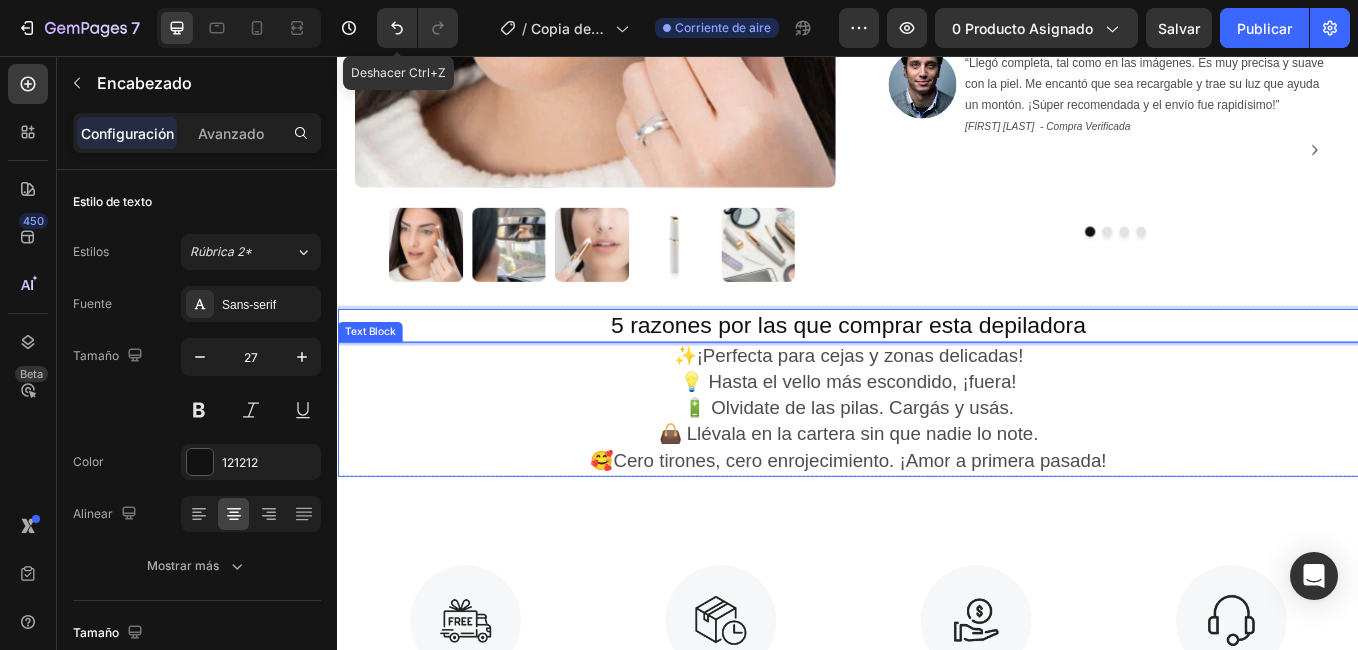 drag, startPoint x: 488, startPoint y: 345, endPoint x: 500, endPoint y: 403, distance: 59.22837 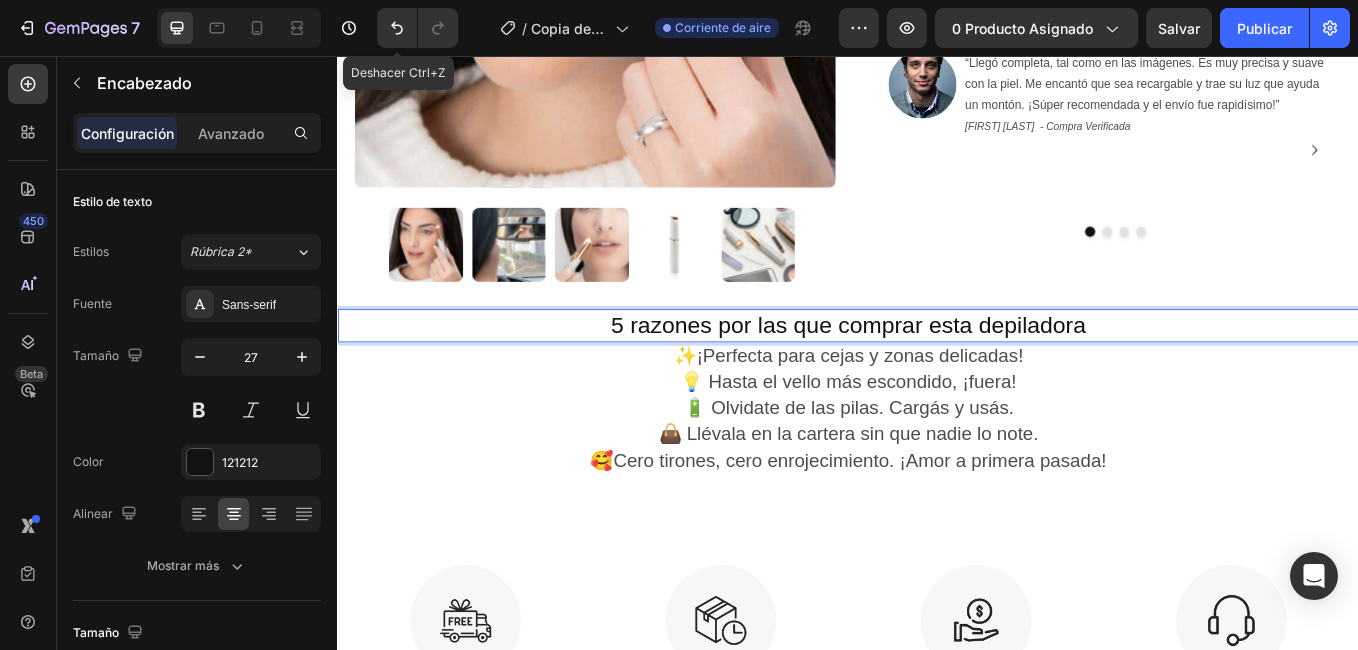 click on "5 razones por las que comprar esta depiladora" at bounding box center [937, 372] 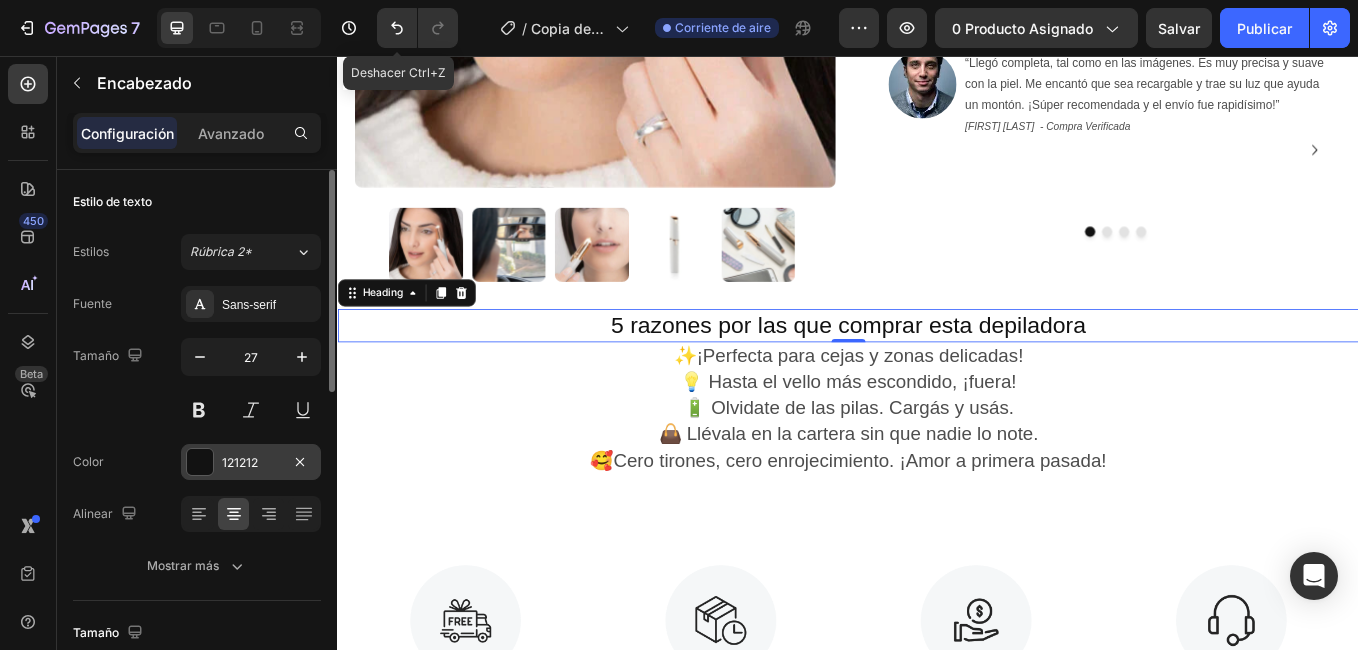 click at bounding box center (200, 462) 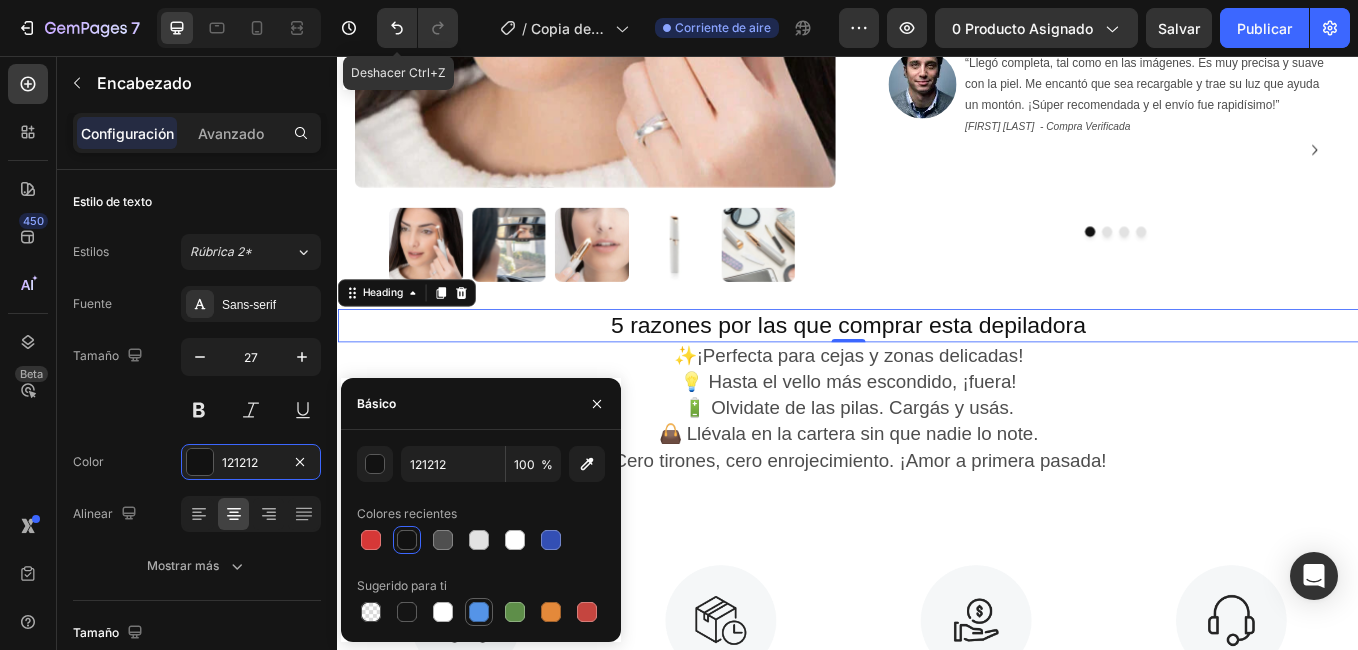 click at bounding box center (479, 612) 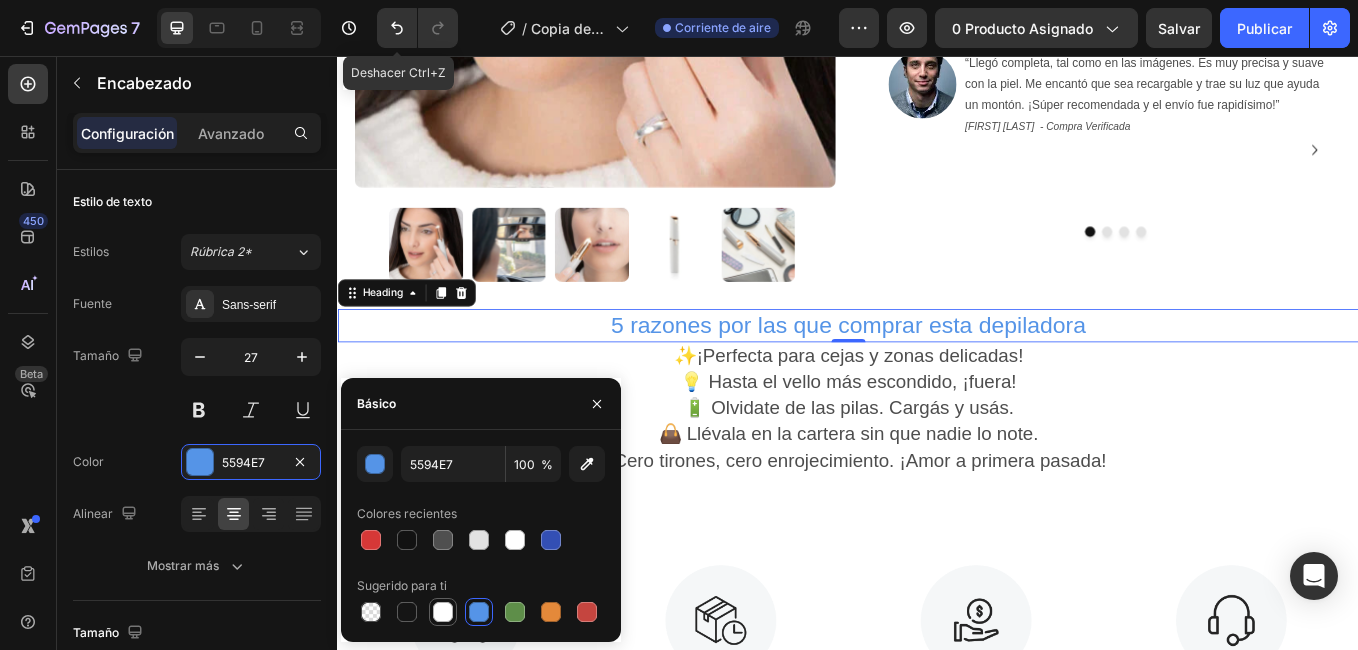 click at bounding box center [443, 612] 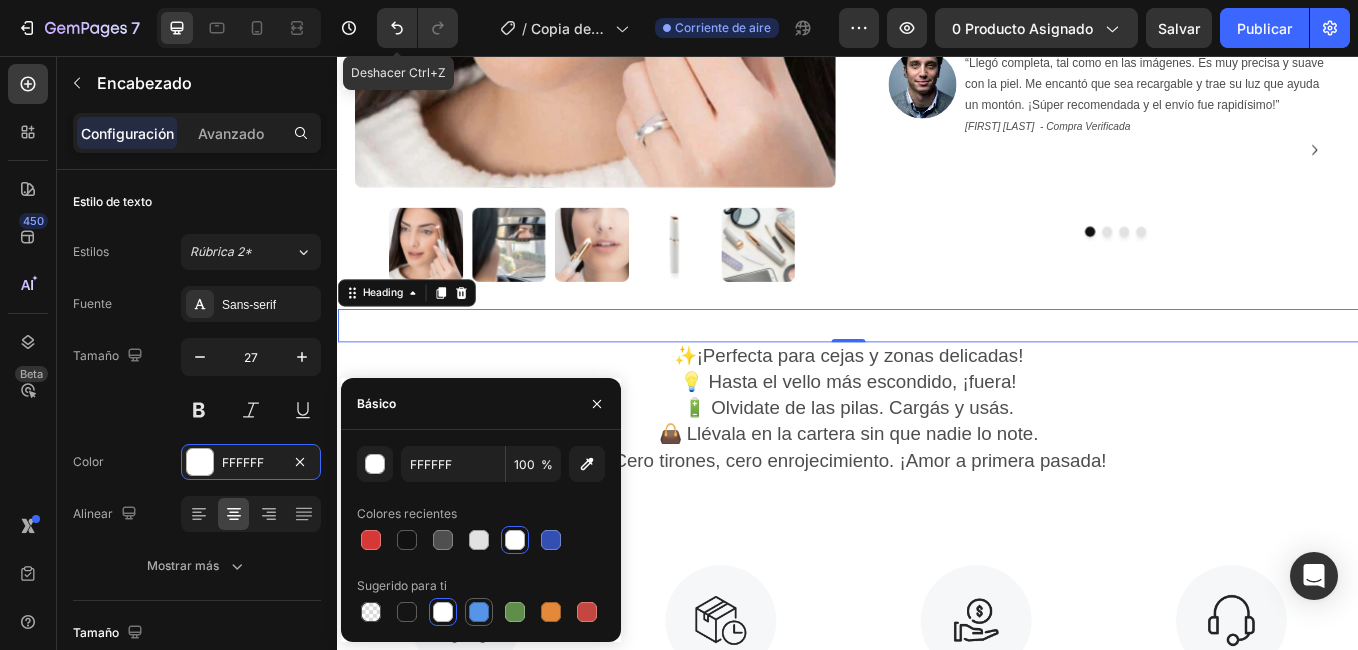 click at bounding box center [479, 612] 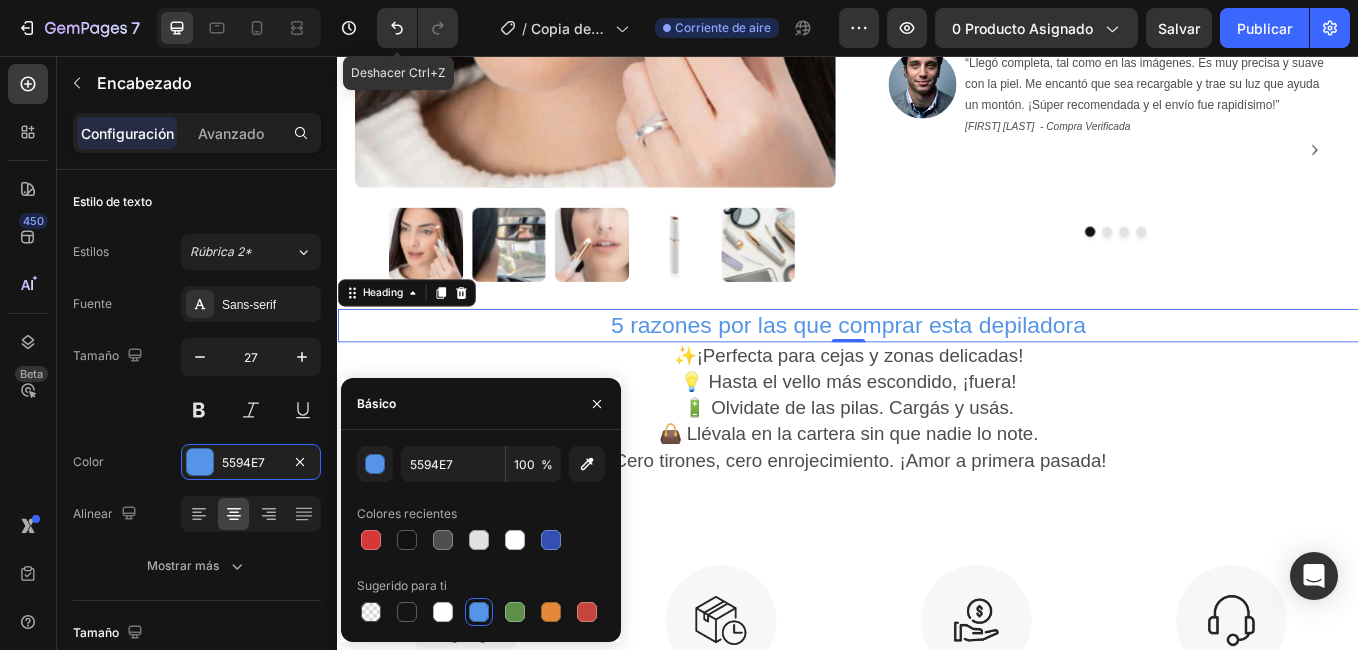 click 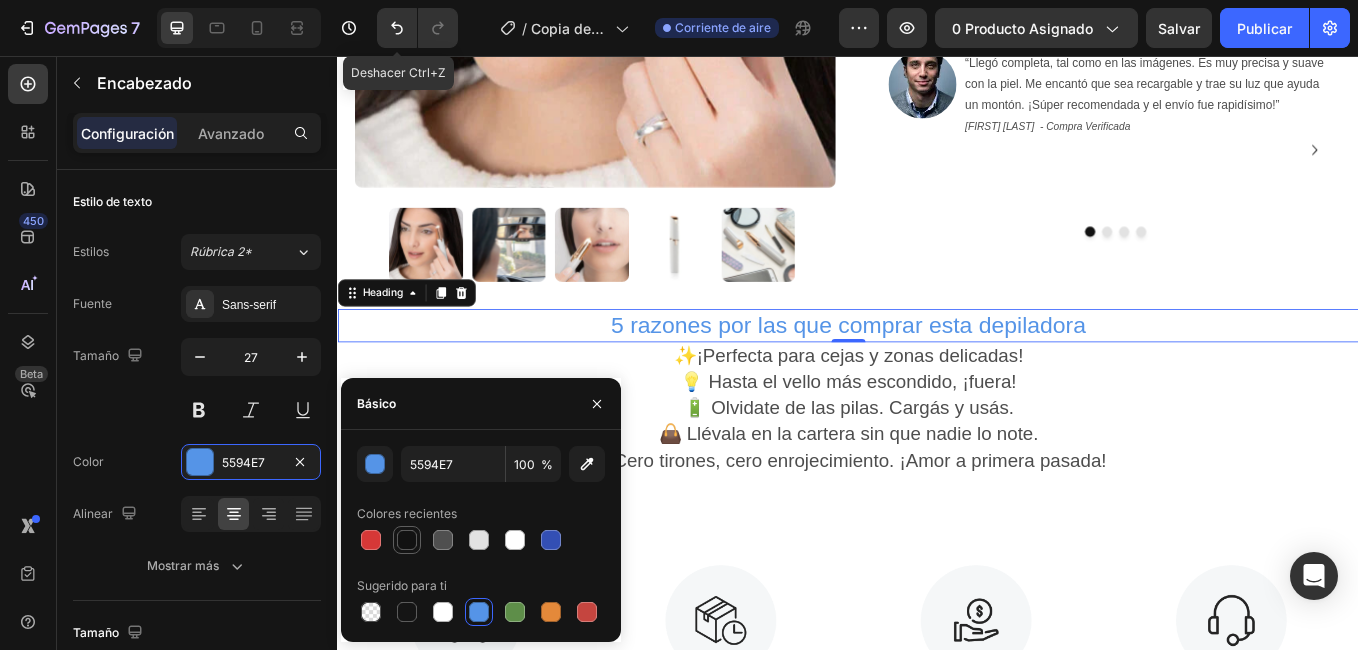click at bounding box center [407, 540] 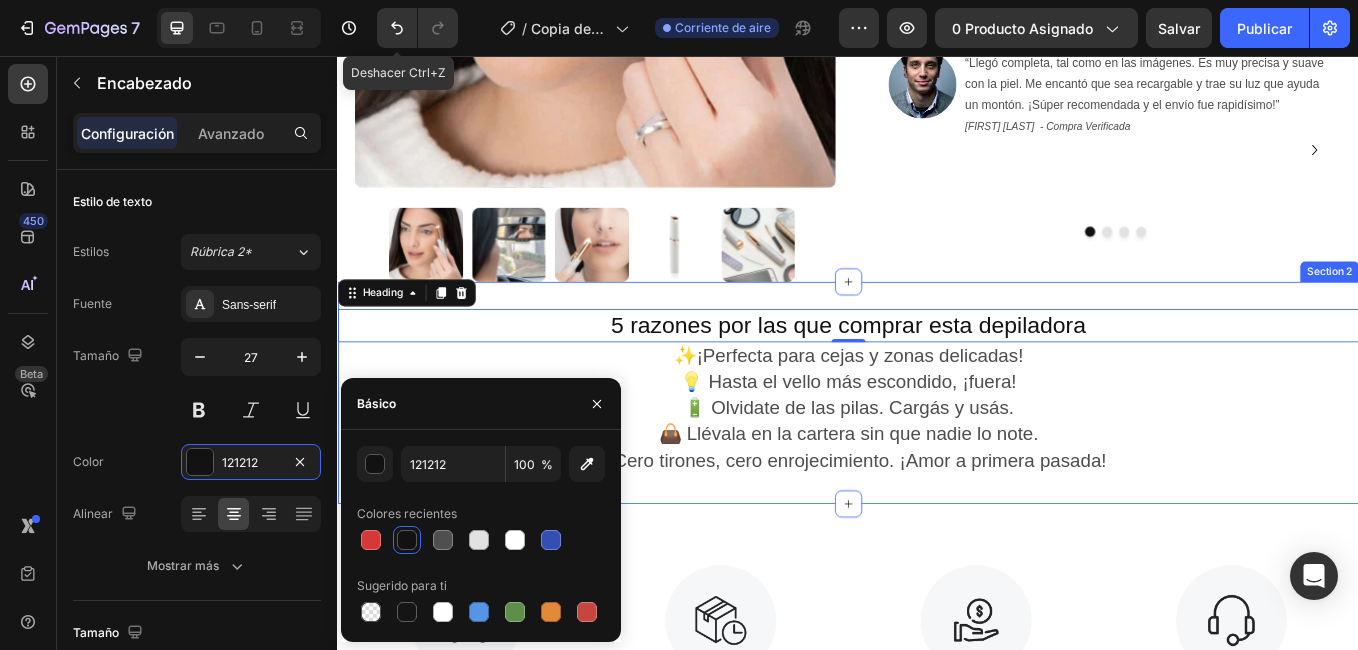 click on "5 razones por las que comprar esta depiladora Heading   0 ✨ ¡Perfecta para cejas y zonas delicadas! 💡 Hasta el vello más escondido, ¡fuera!      🔋 Olvidate de las pilas. Cargás y usás. 👜 Llévala en la cartera sin que nadie lo note.    🥰Cero tirones, cero enrojecimiento. ¡Amor a primera pasada! Text Block Row Section 2" at bounding box center [937, 451] 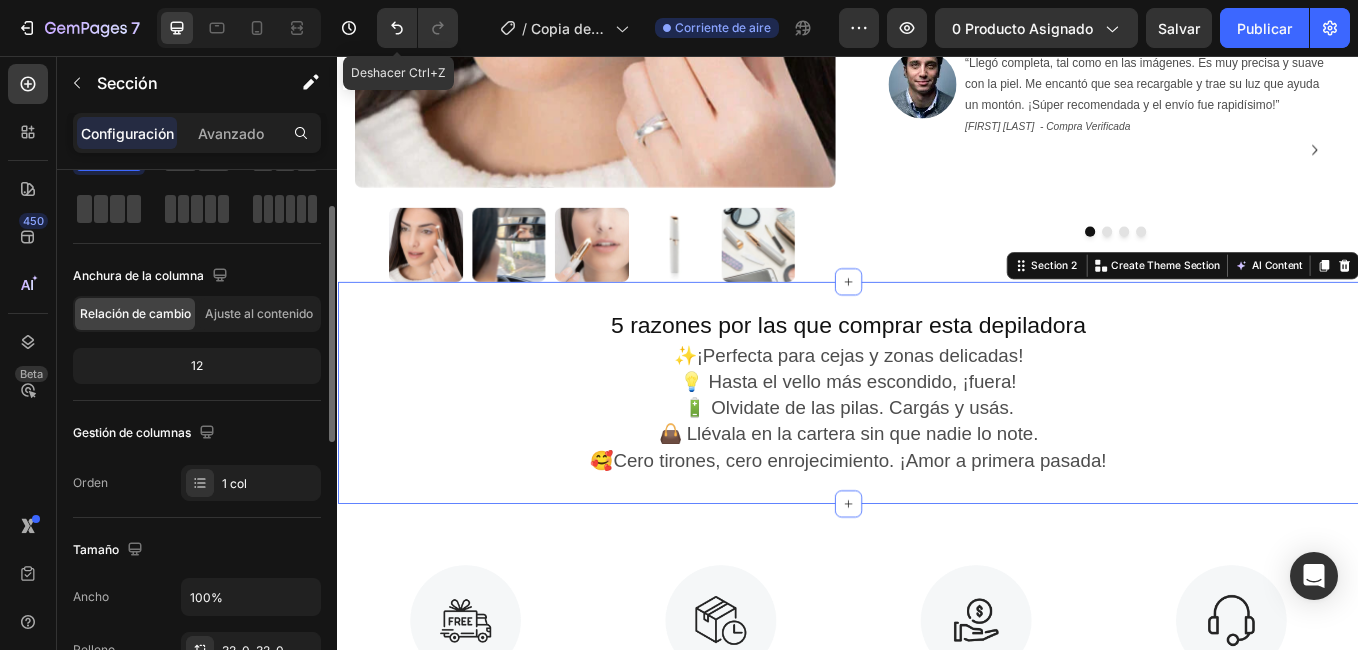 scroll, scrollTop: 0, scrollLeft: 0, axis: both 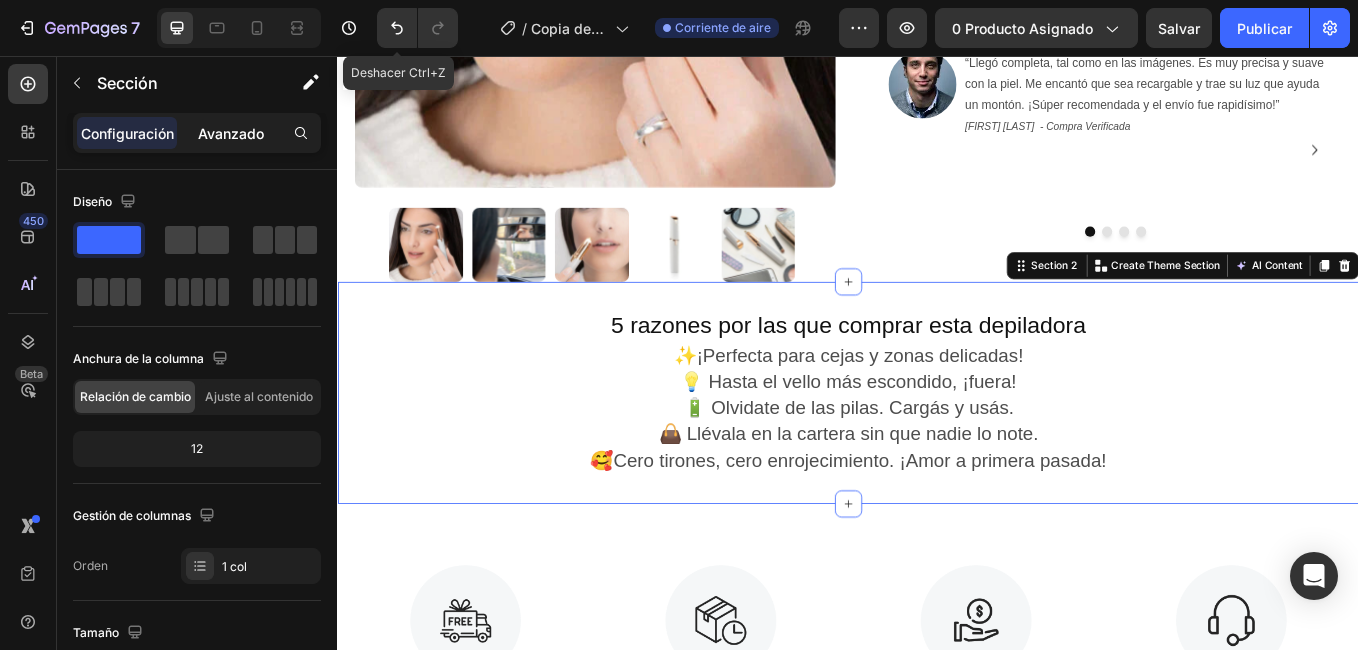click on "Avanzado" at bounding box center (231, 133) 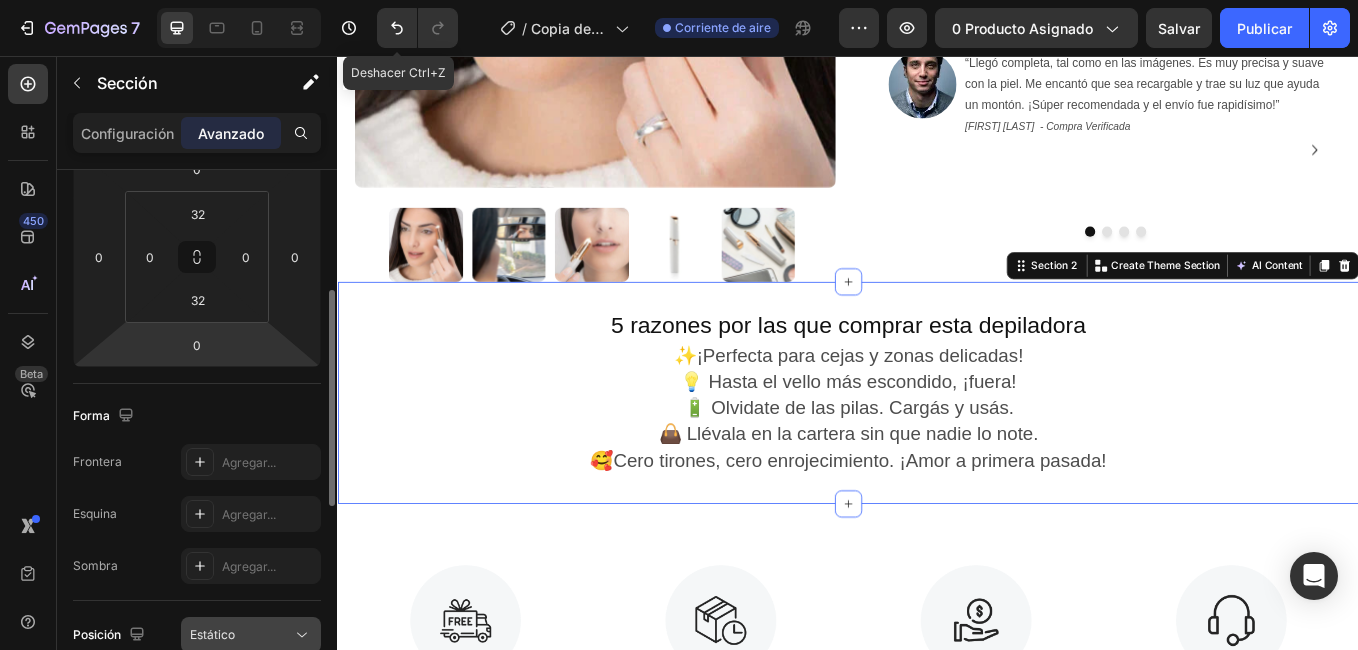 scroll, scrollTop: 200, scrollLeft: 0, axis: vertical 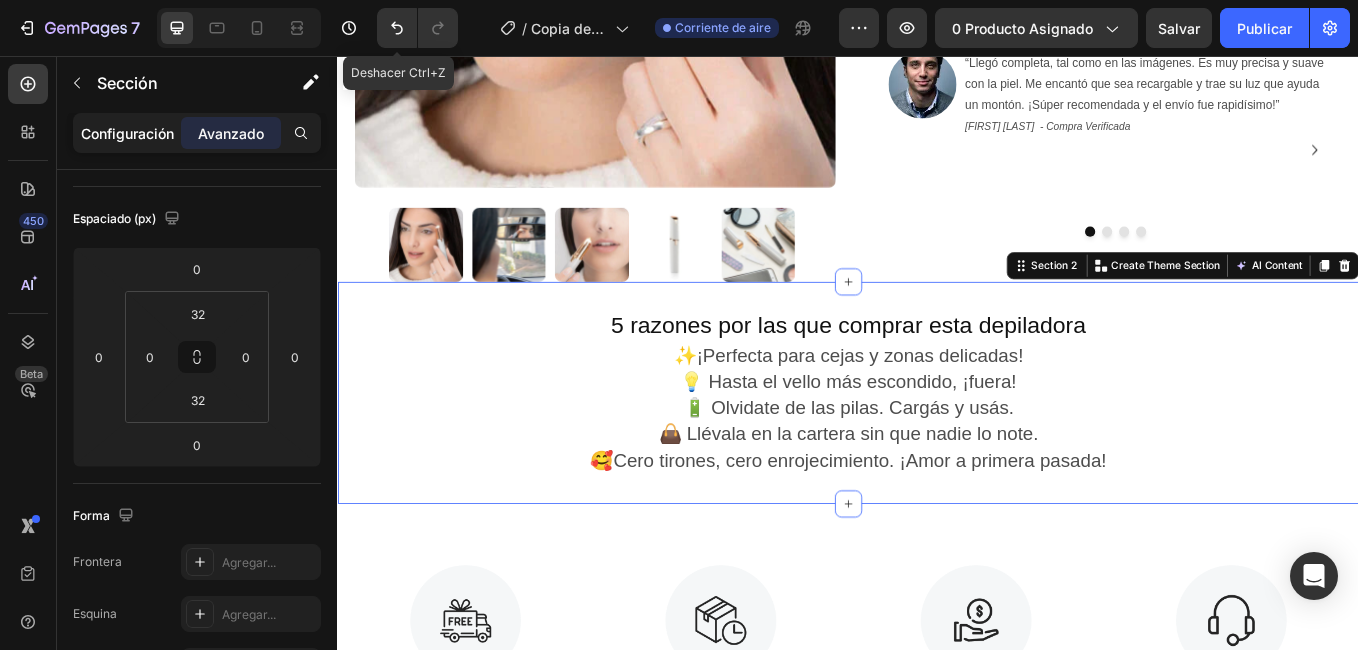 click on "Configuración" at bounding box center [127, 133] 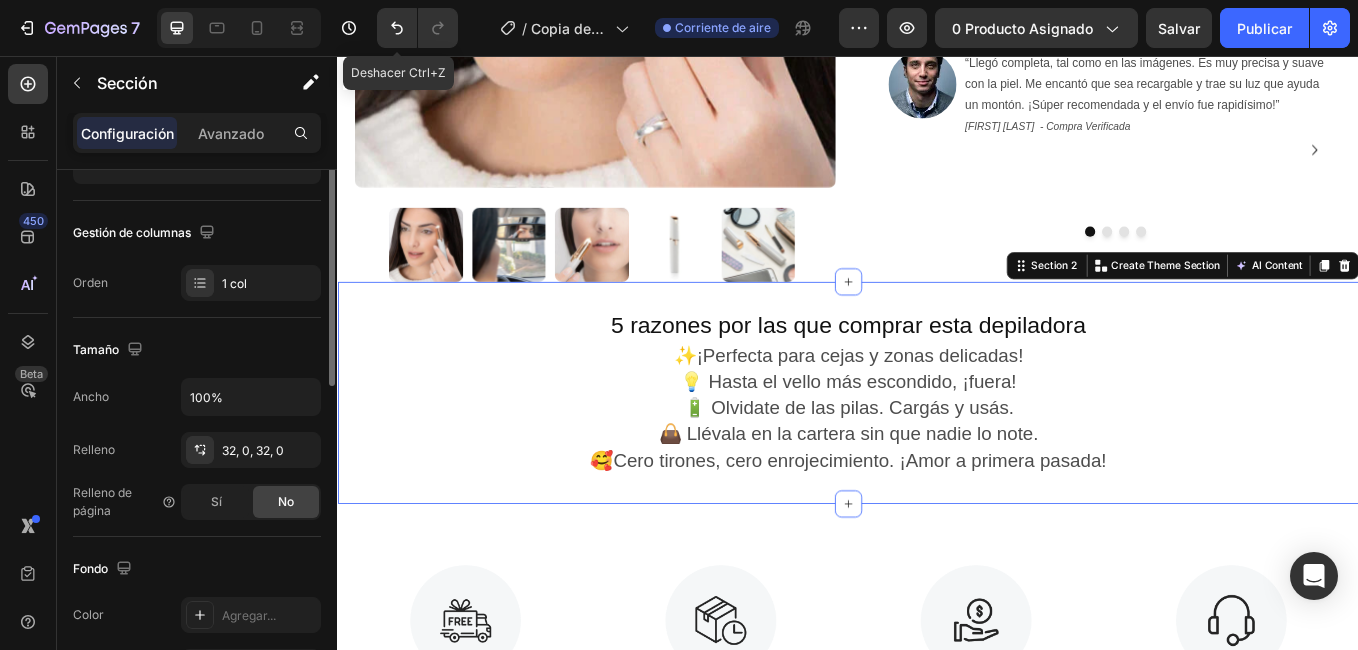 scroll, scrollTop: 0, scrollLeft: 0, axis: both 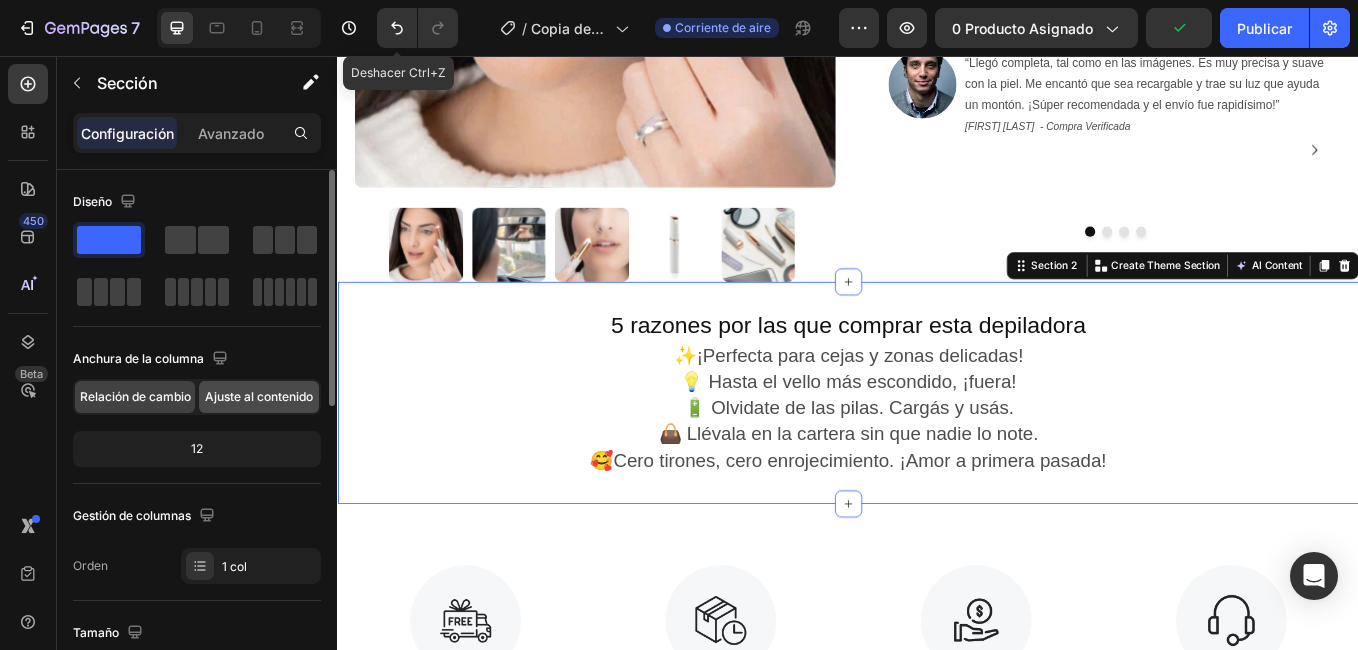 click on "Ajuste al contenido" 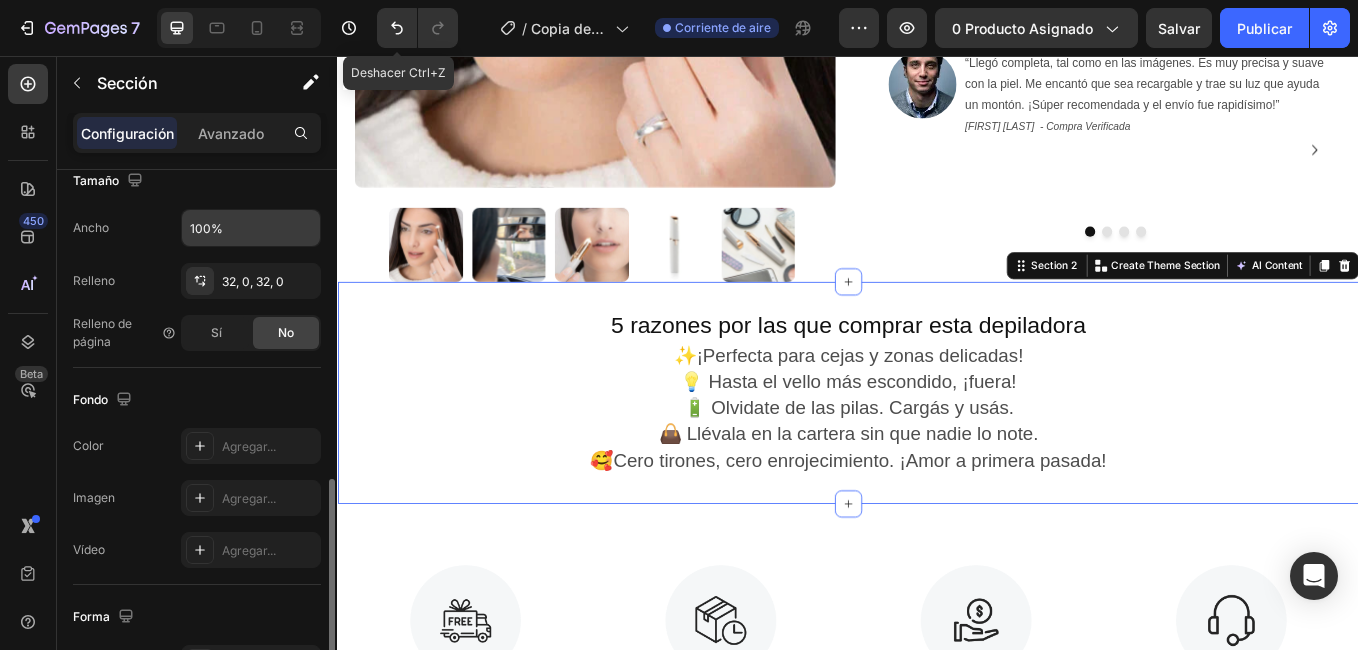 scroll, scrollTop: 500, scrollLeft: 0, axis: vertical 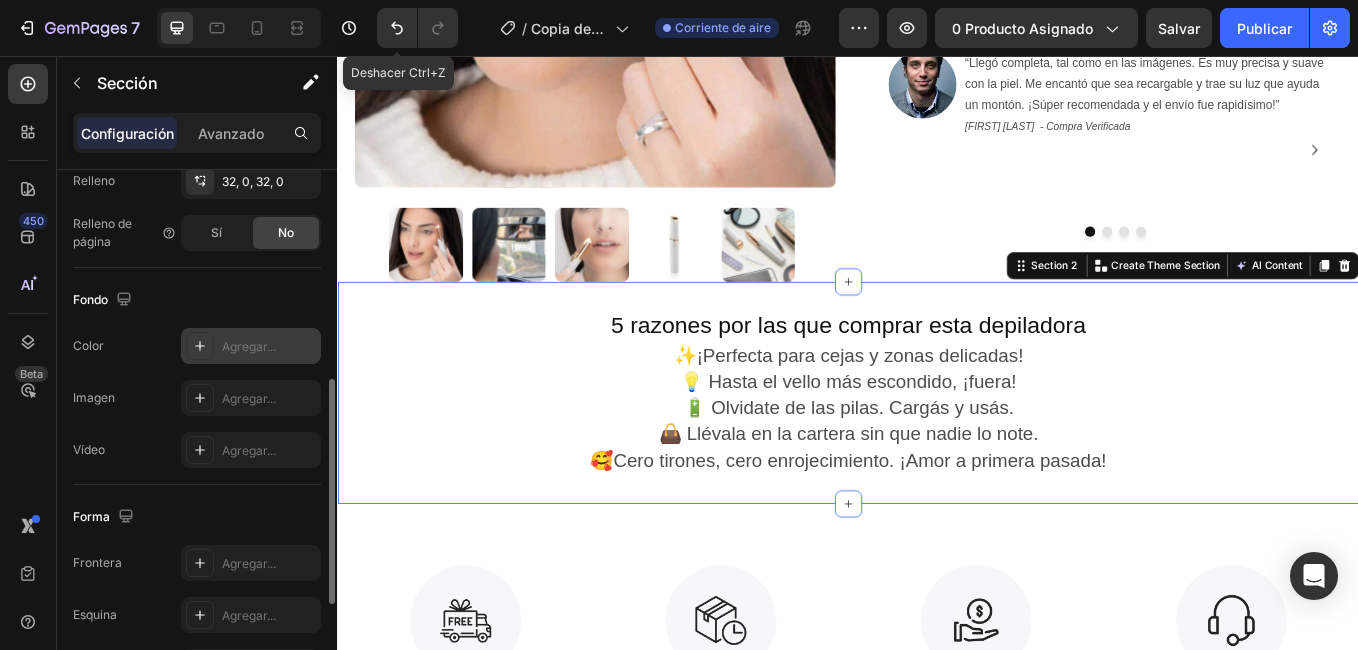 click 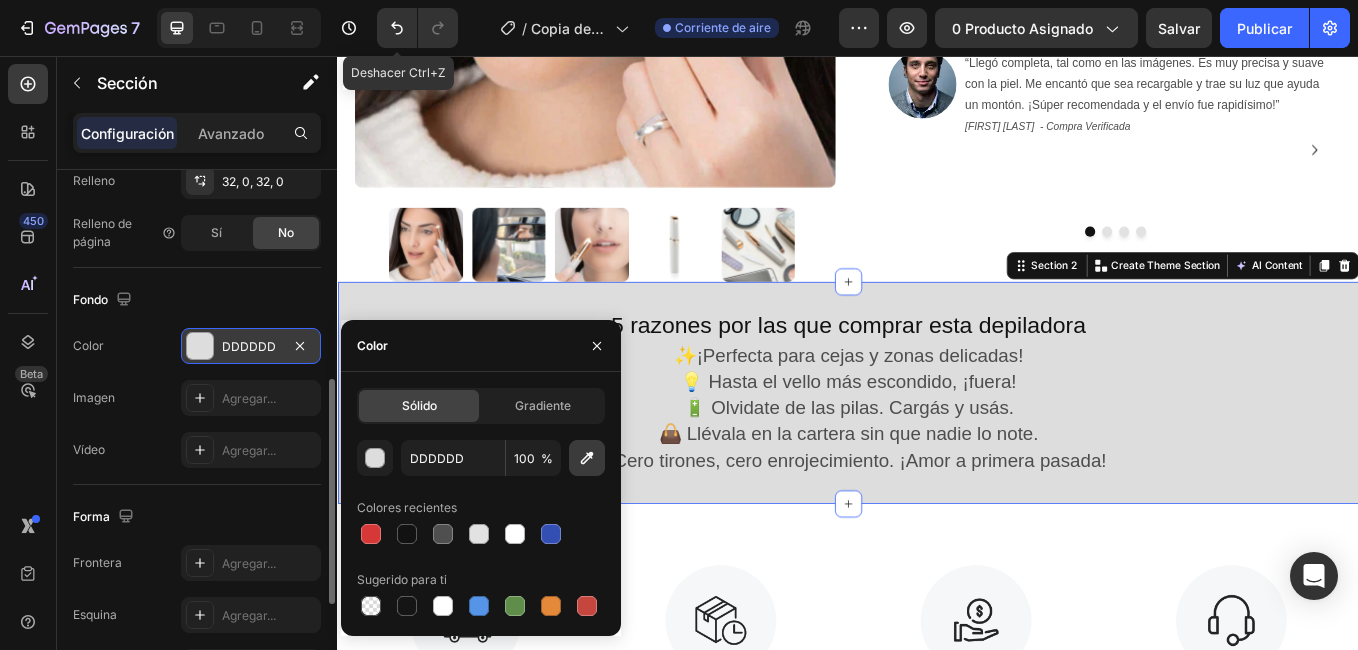 click 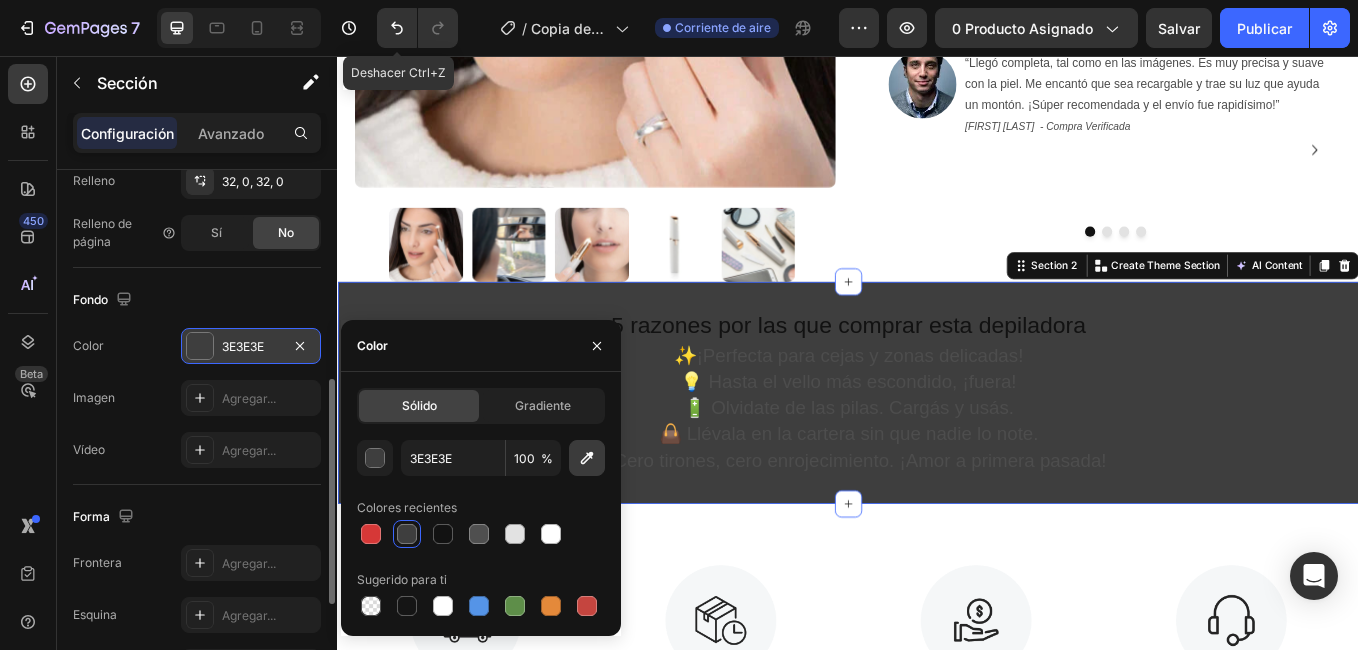 click 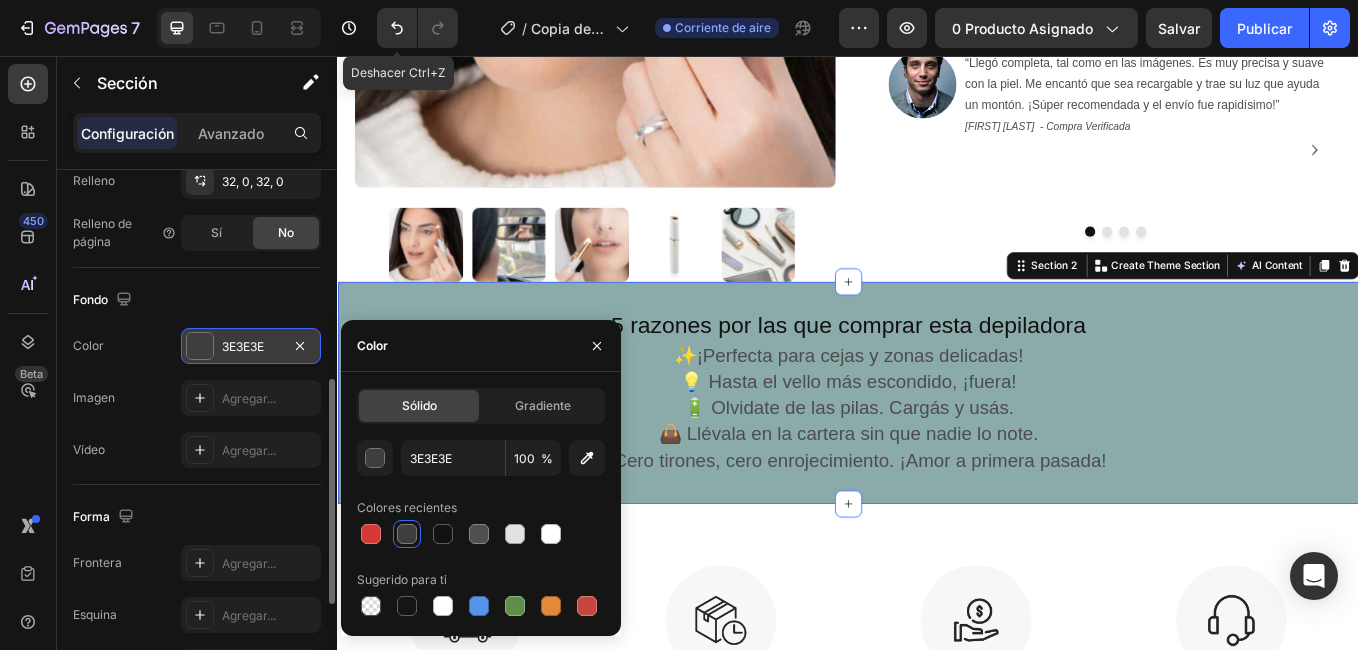 type on "8BAAAA" 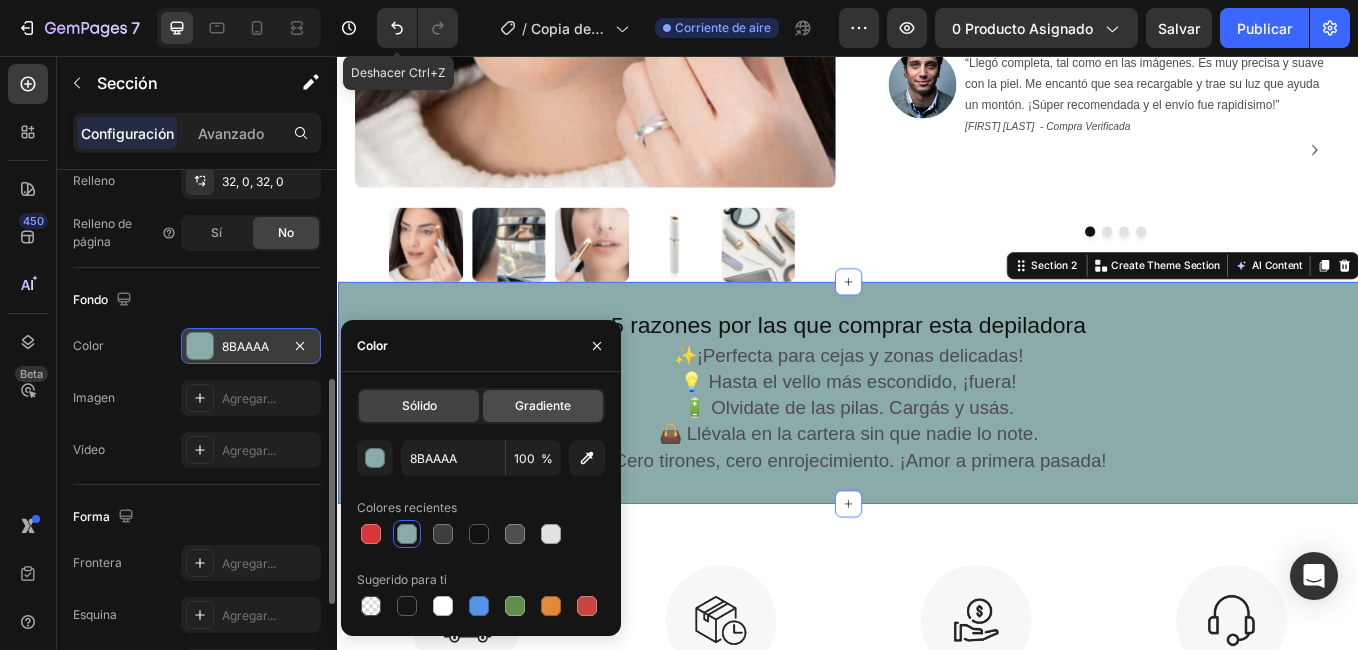 click on "Gradiente" 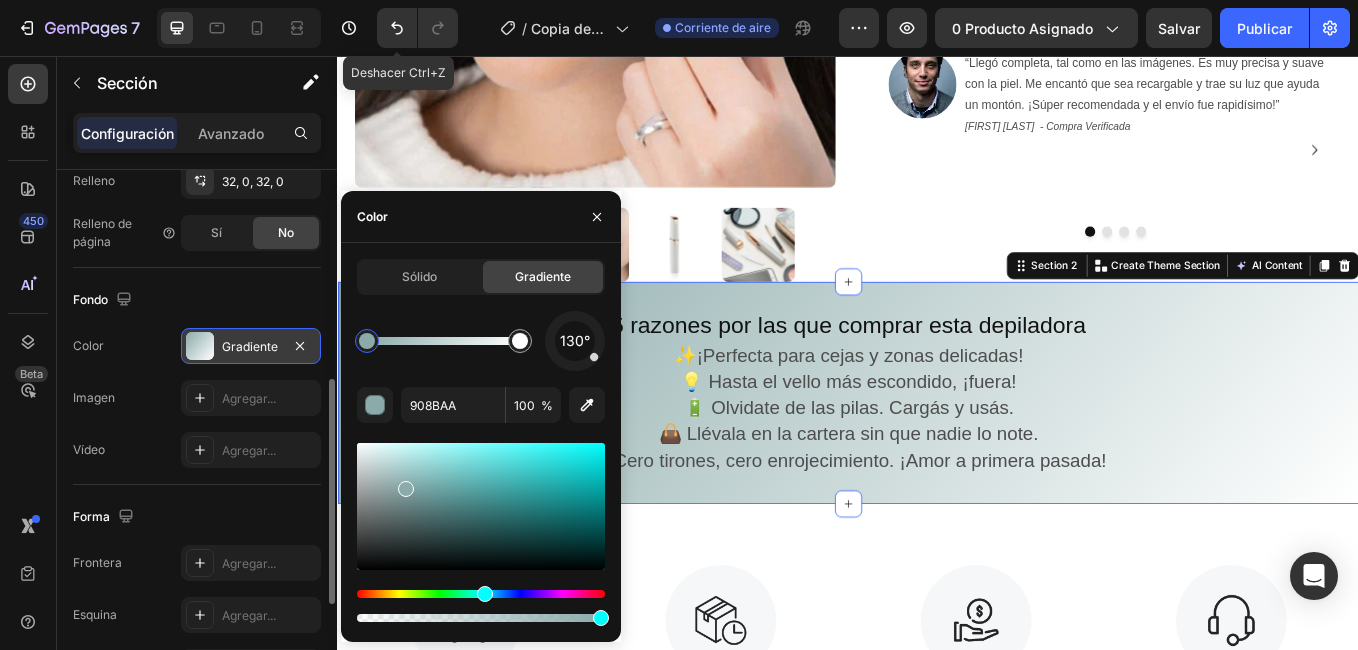 click at bounding box center [481, 594] 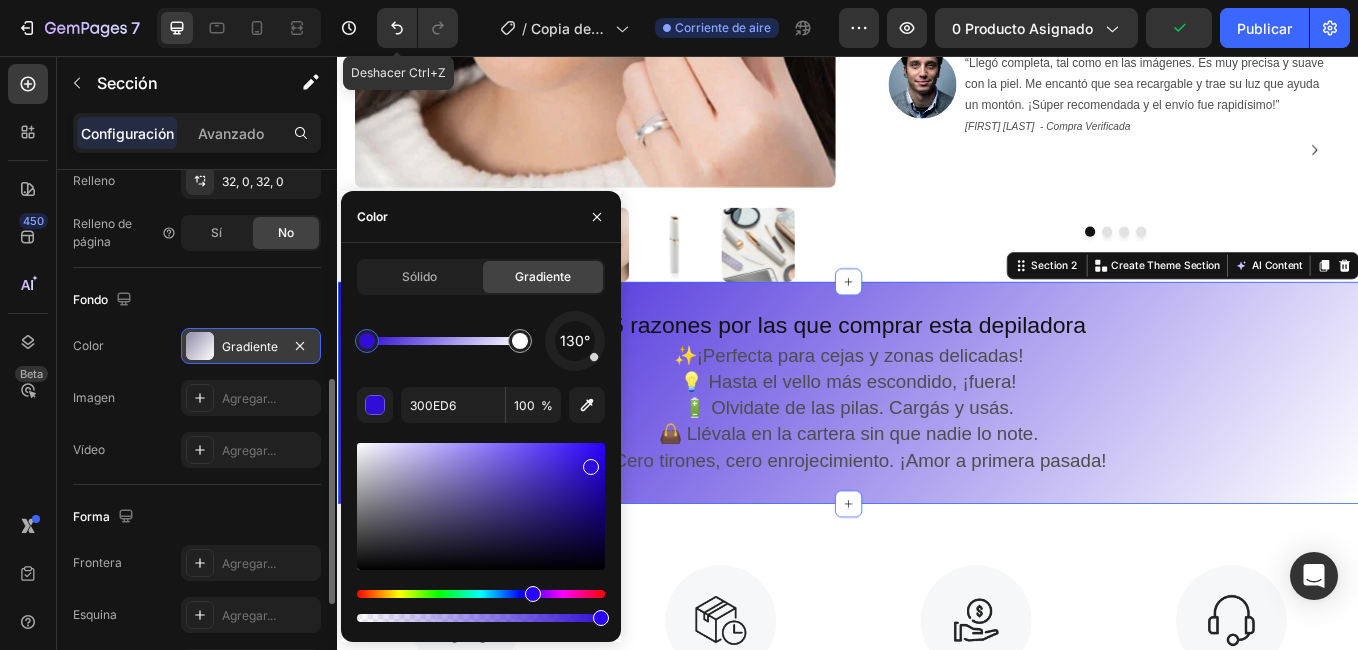 click at bounding box center [481, 506] 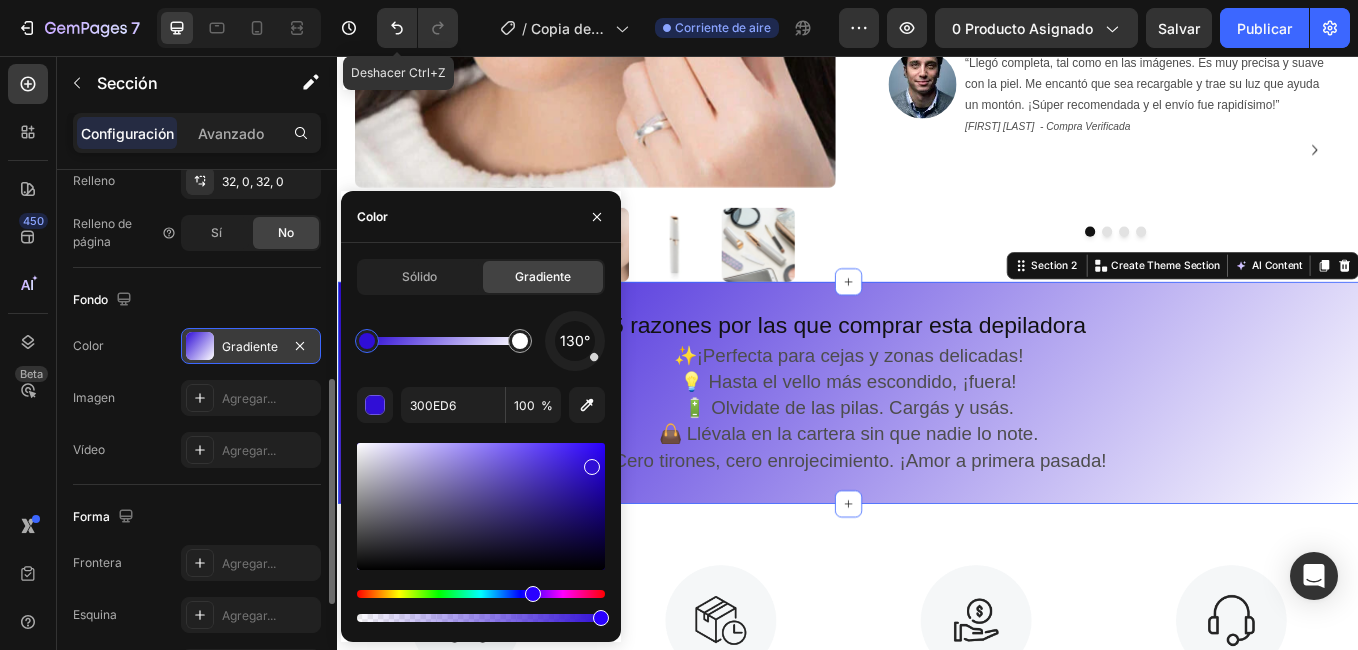 click at bounding box center [481, 532] 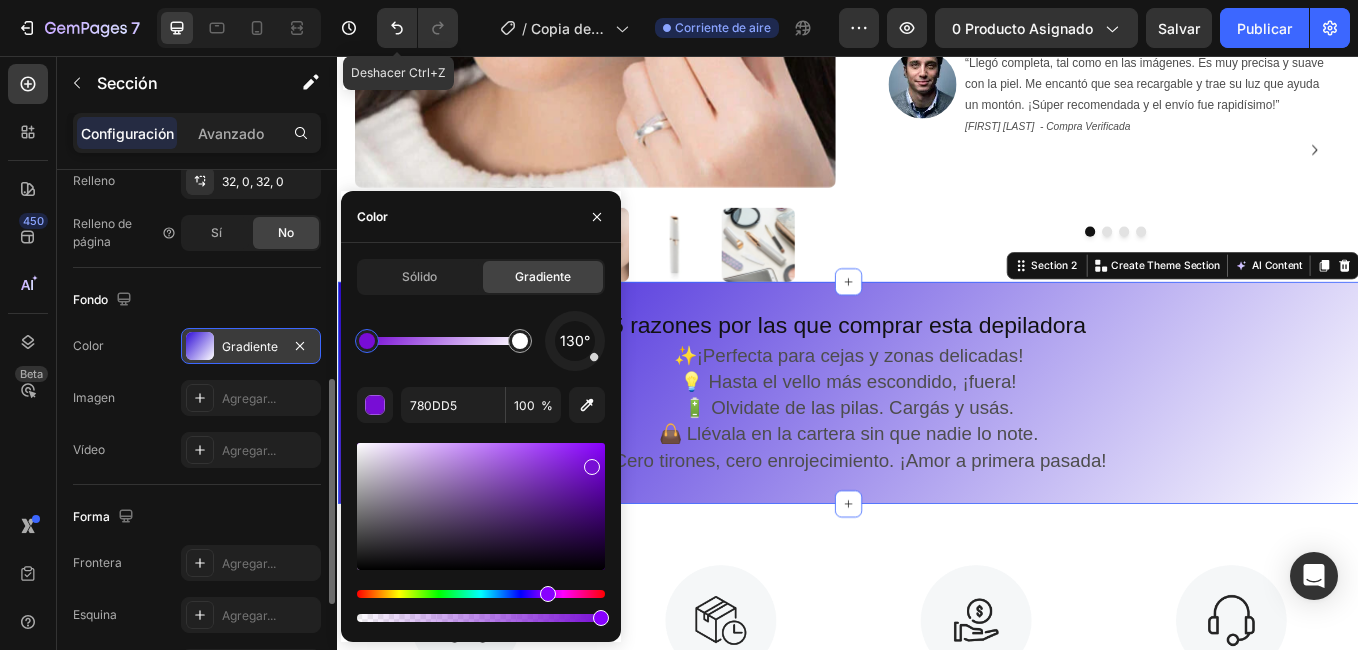 click at bounding box center [481, 594] 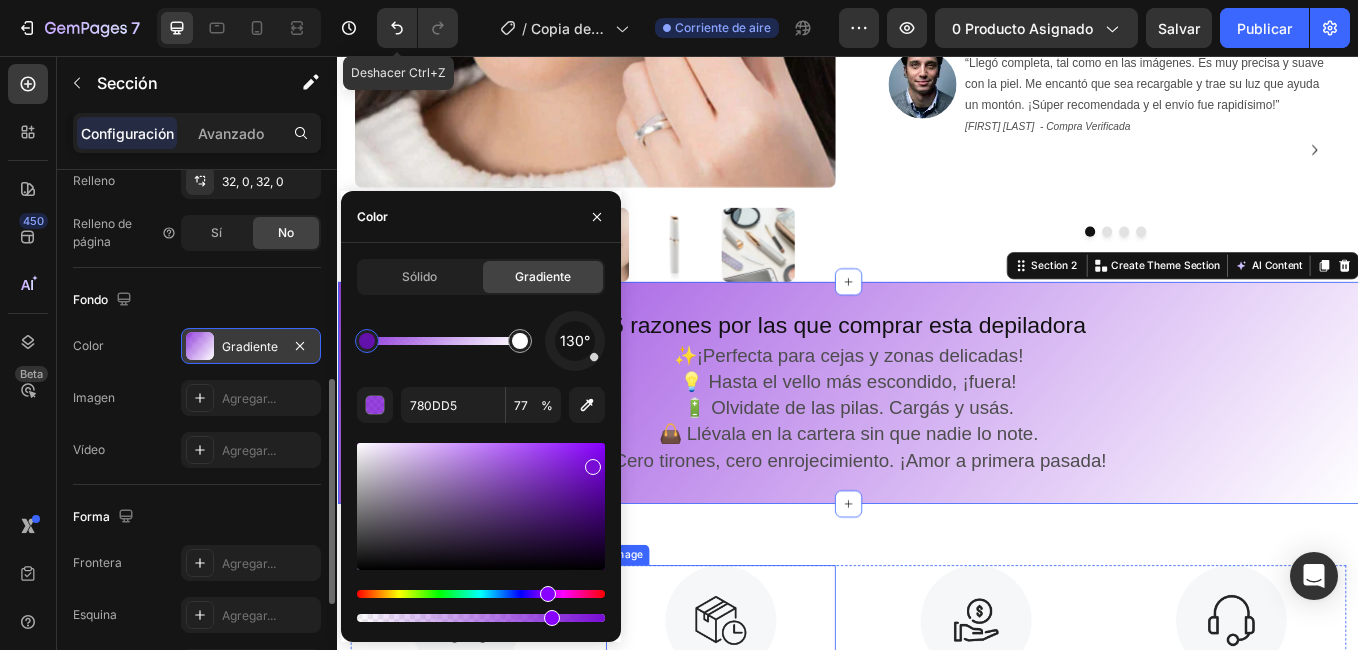 drag, startPoint x: 937, startPoint y: 679, endPoint x: 688, endPoint y: 705, distance: 250.35374 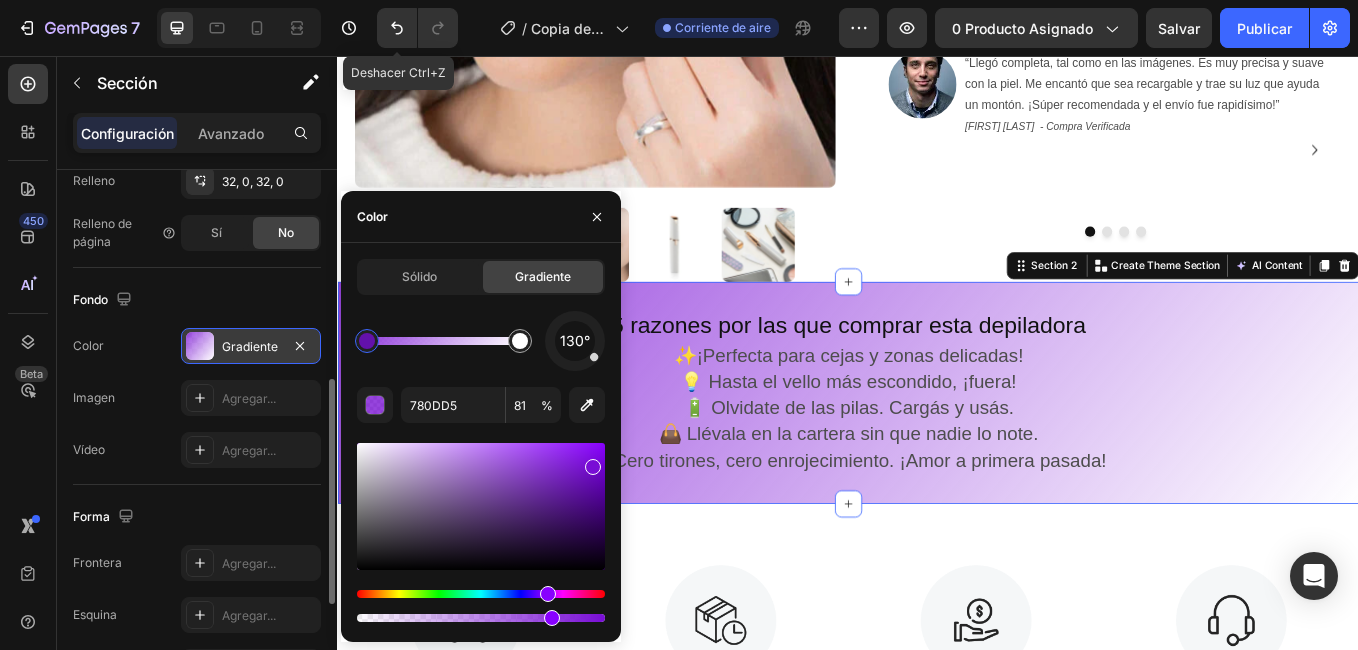 type on "100" 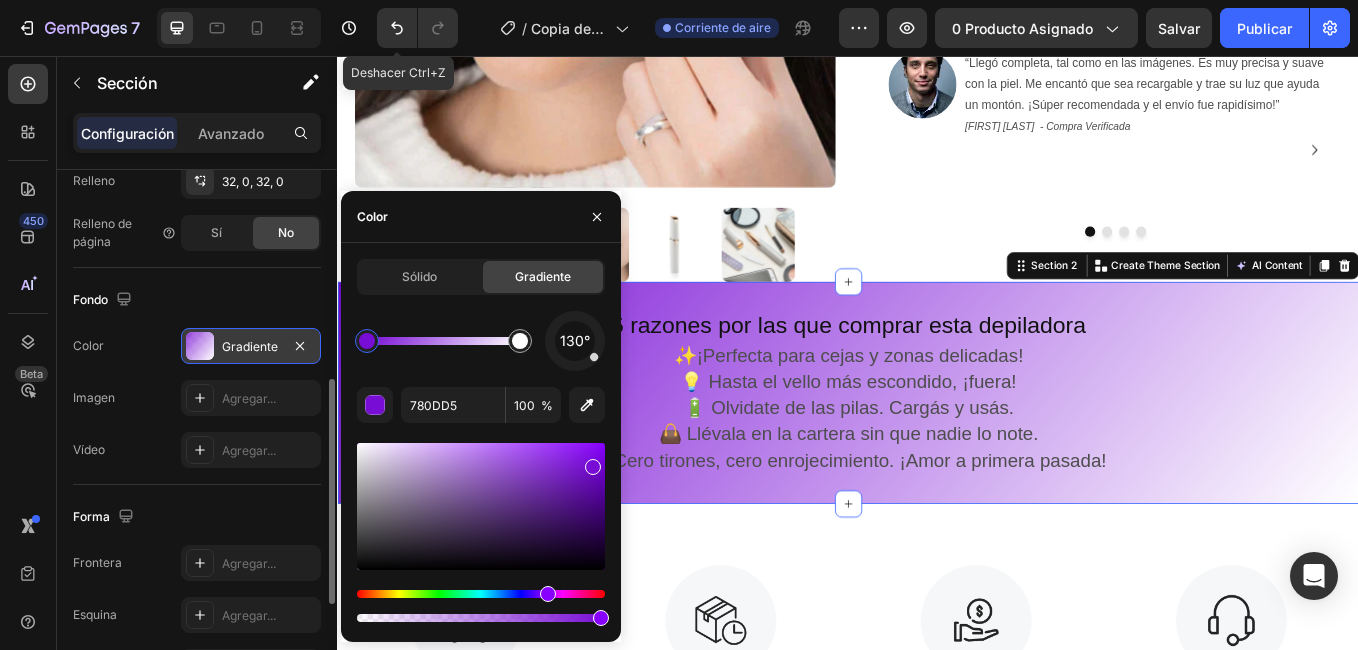 drag, startPoint x: 557, startPoint y: 617, endPoint x: 615, endPoint y: 615, distance: 58.034473 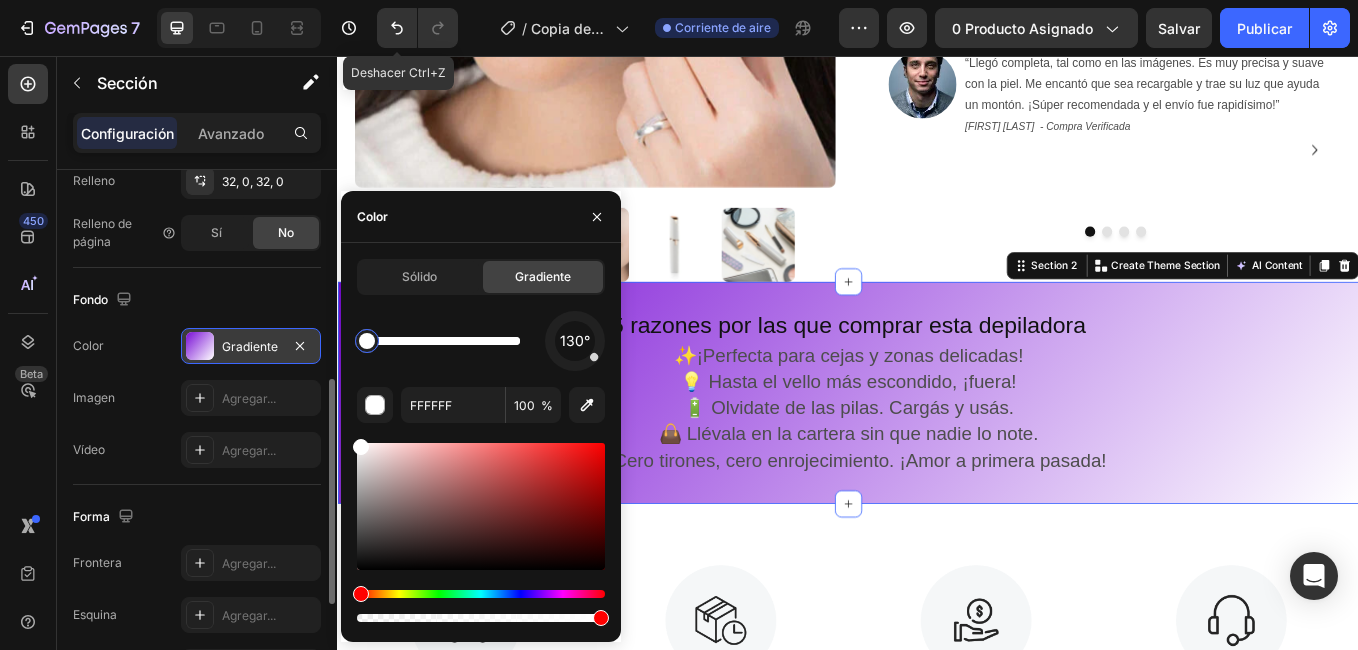 drag, startPoint x: 518, startPoint y: 342, endPoint x: 1, endPoint y: 360, distance: 517.31323 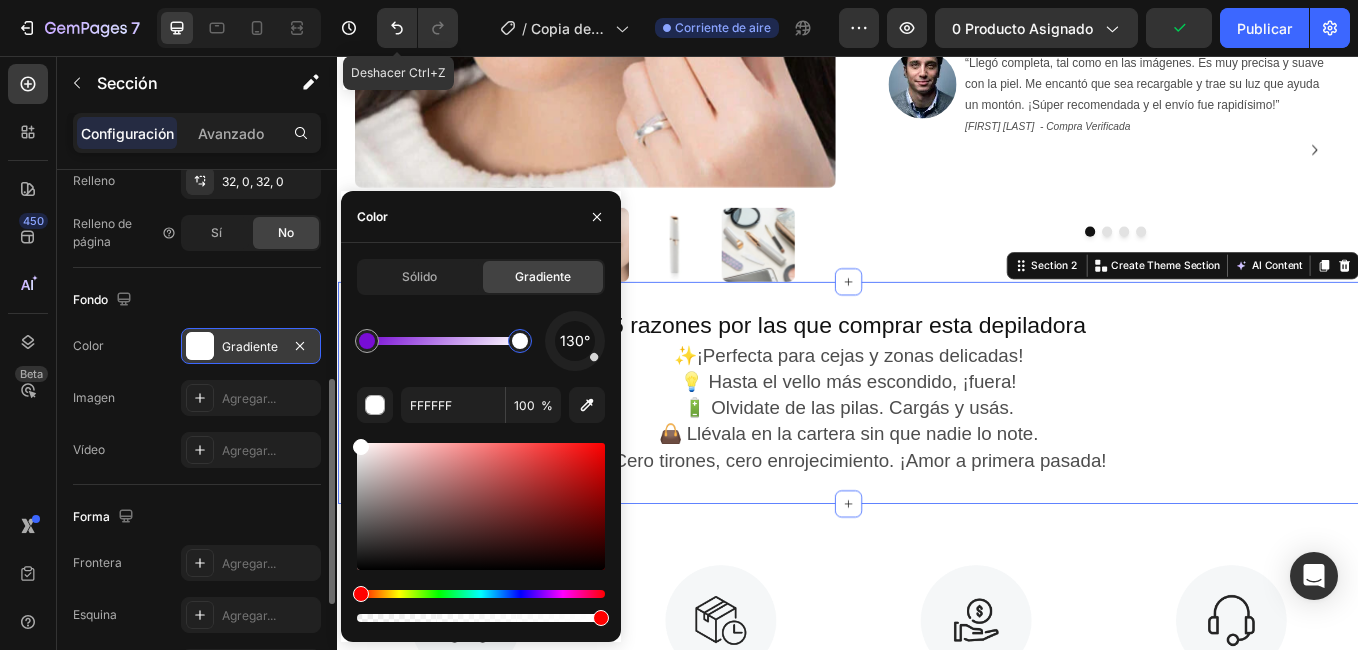 drag, startPoint x: 369, startPoint y: 340, endPoint x: 594, endPoint y: 339, distance: 225.00223 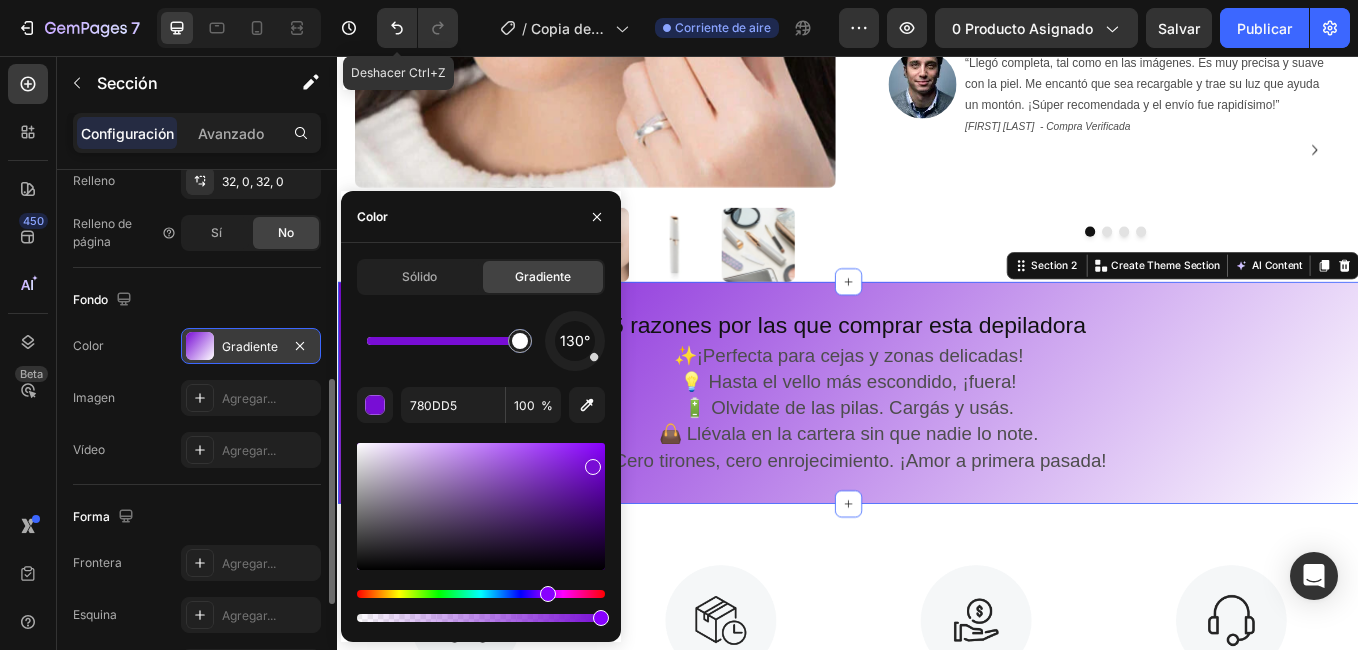 drag, startPoint x: 375, startPoint y: 344, endPoint x: 548, endPoint y: 339, distance: 173.07224 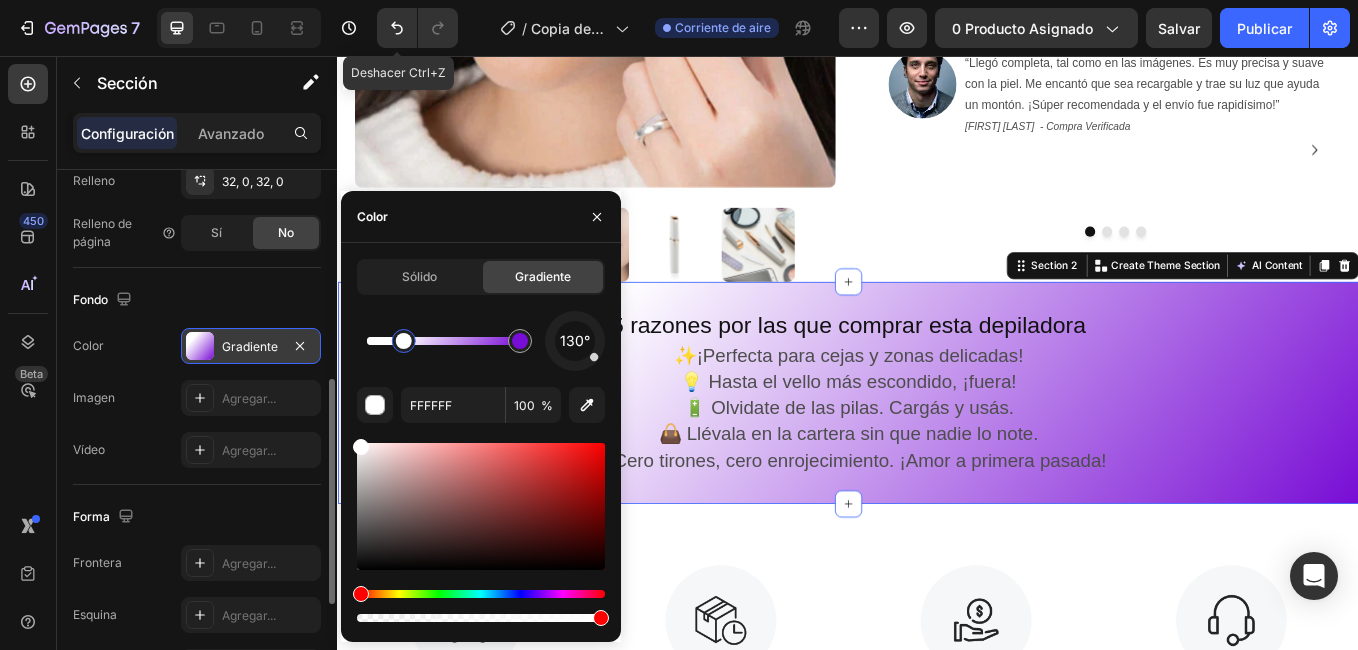 drag, startPoint x: 517, startPoint y: 341, endPoint x: 348, endPoint y: 352, distance: 169.3576 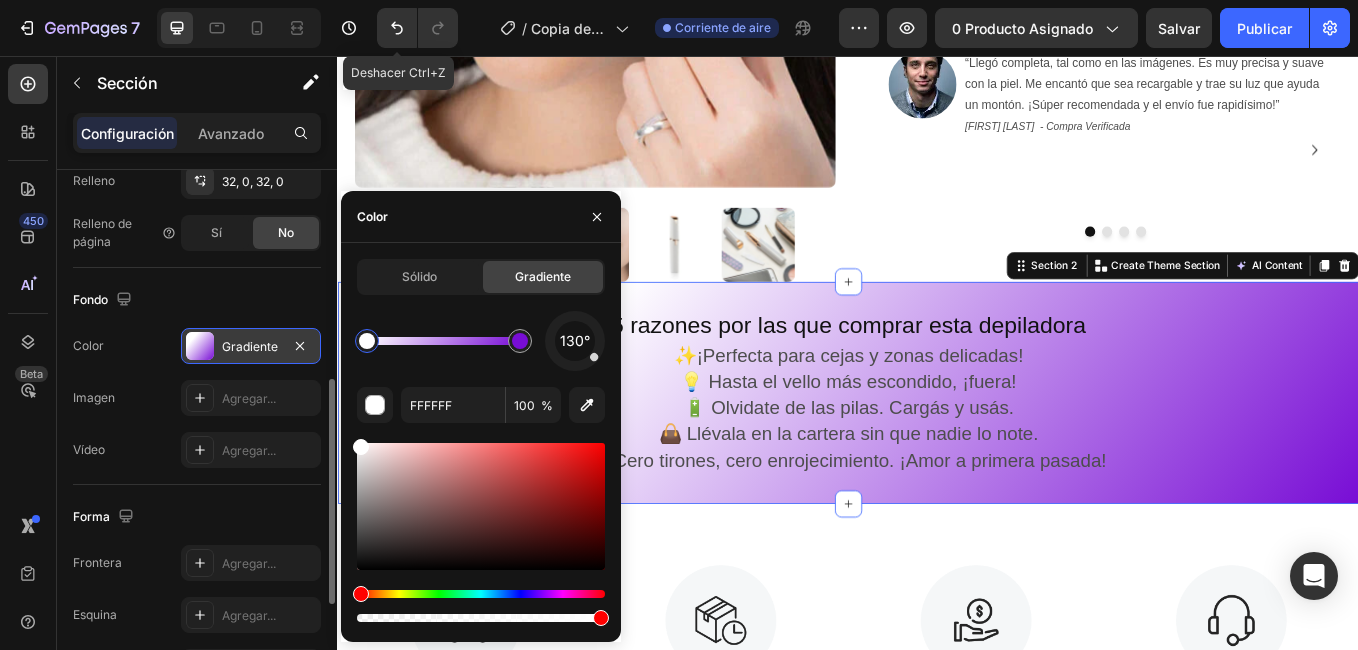 drag, startPoint x: 404, startPoint y: 340, endPoint x: 365, endPoint y: 348, distance: 39.812057 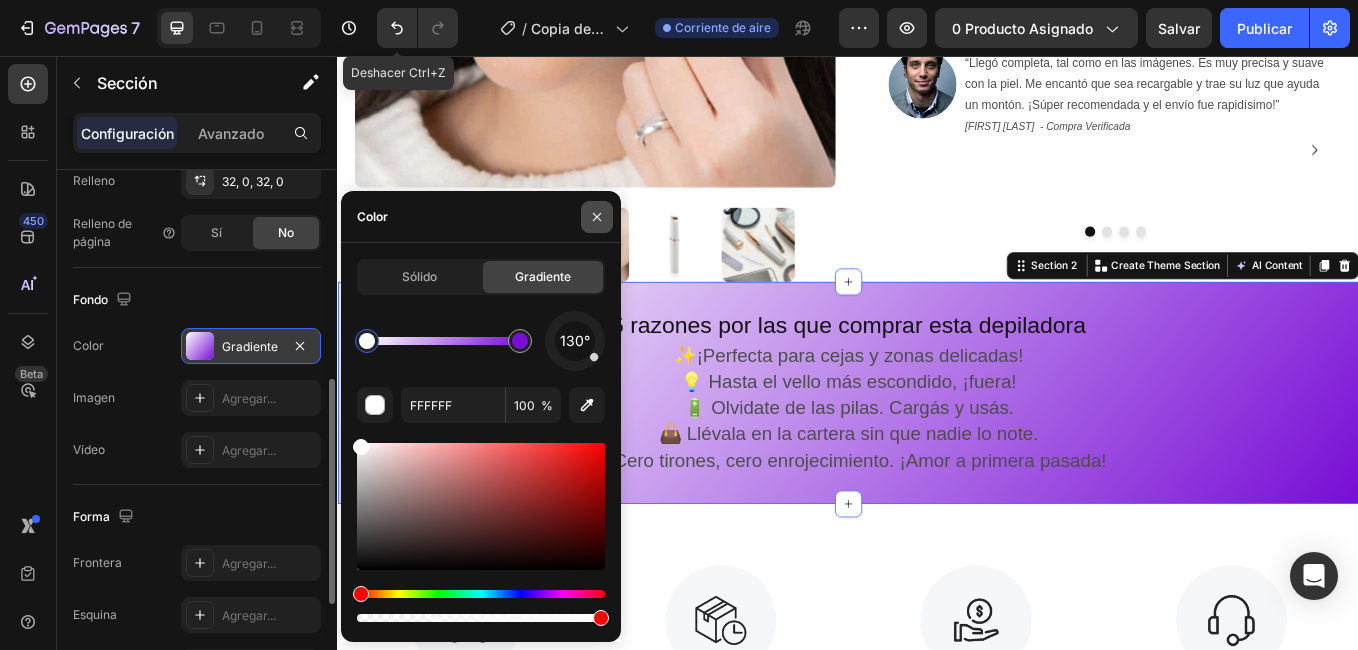 click at bounding box center [597, 217] 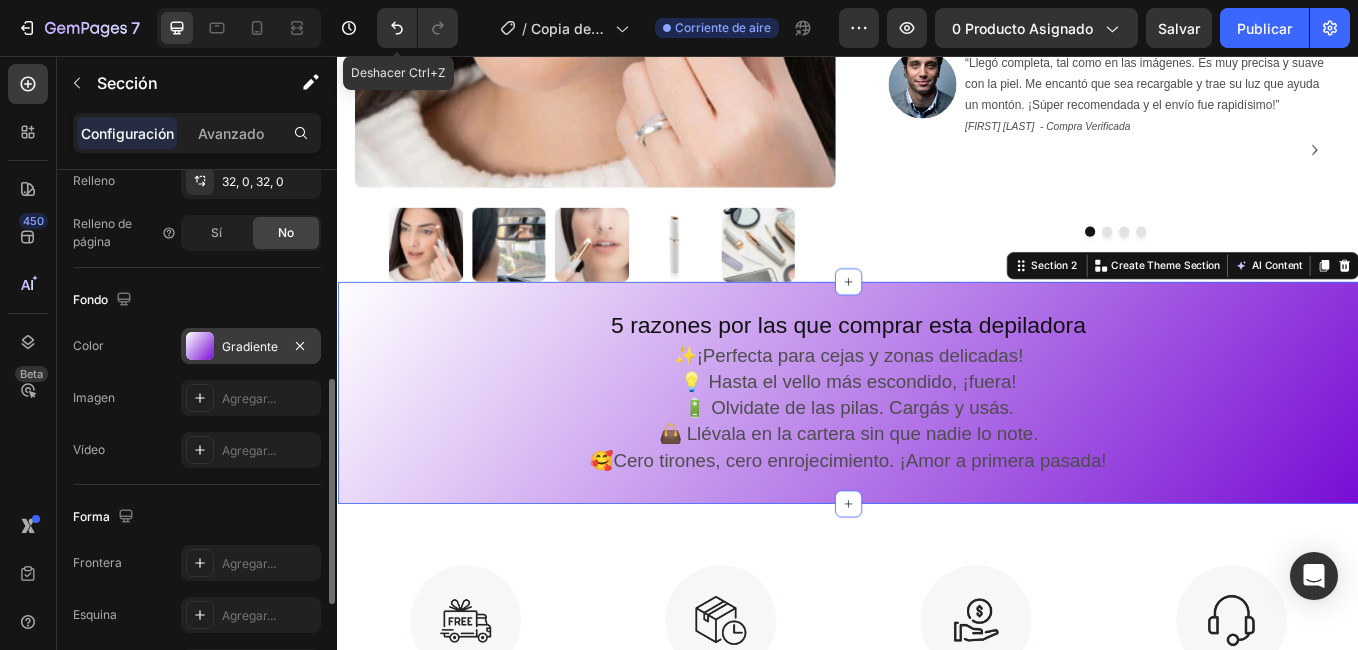 click at bounding box center (200, 346) 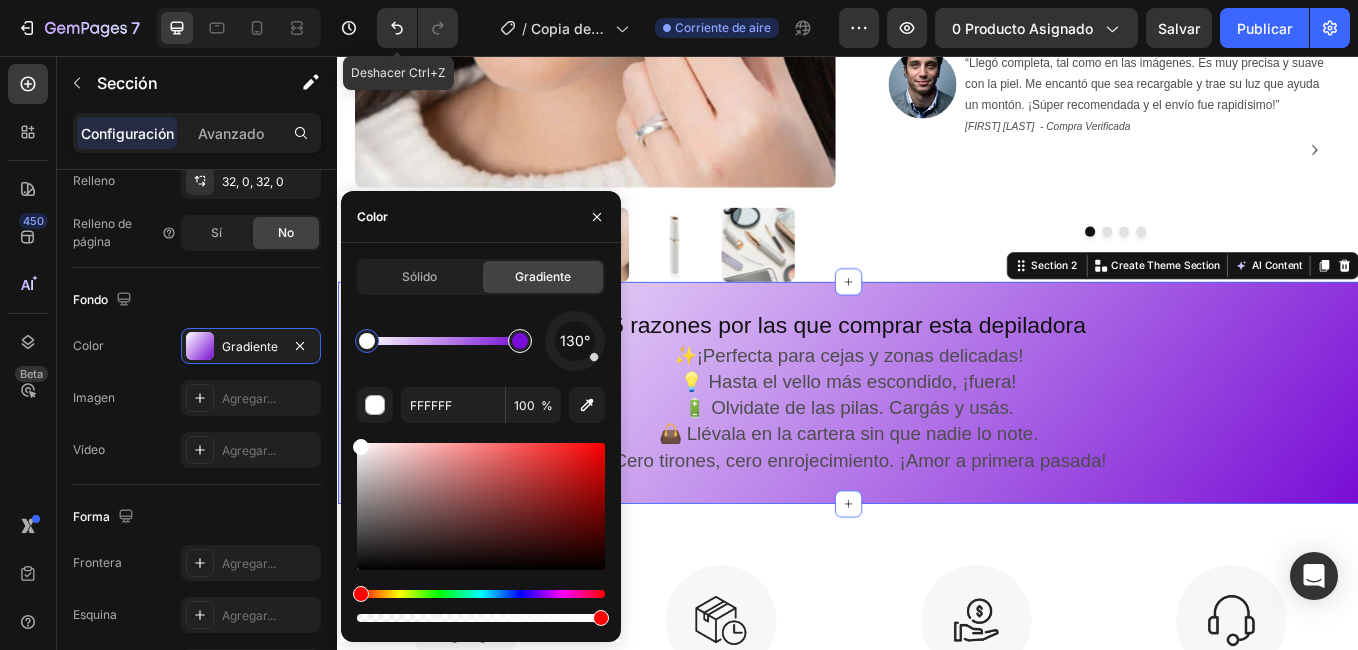 type on "780DD5" 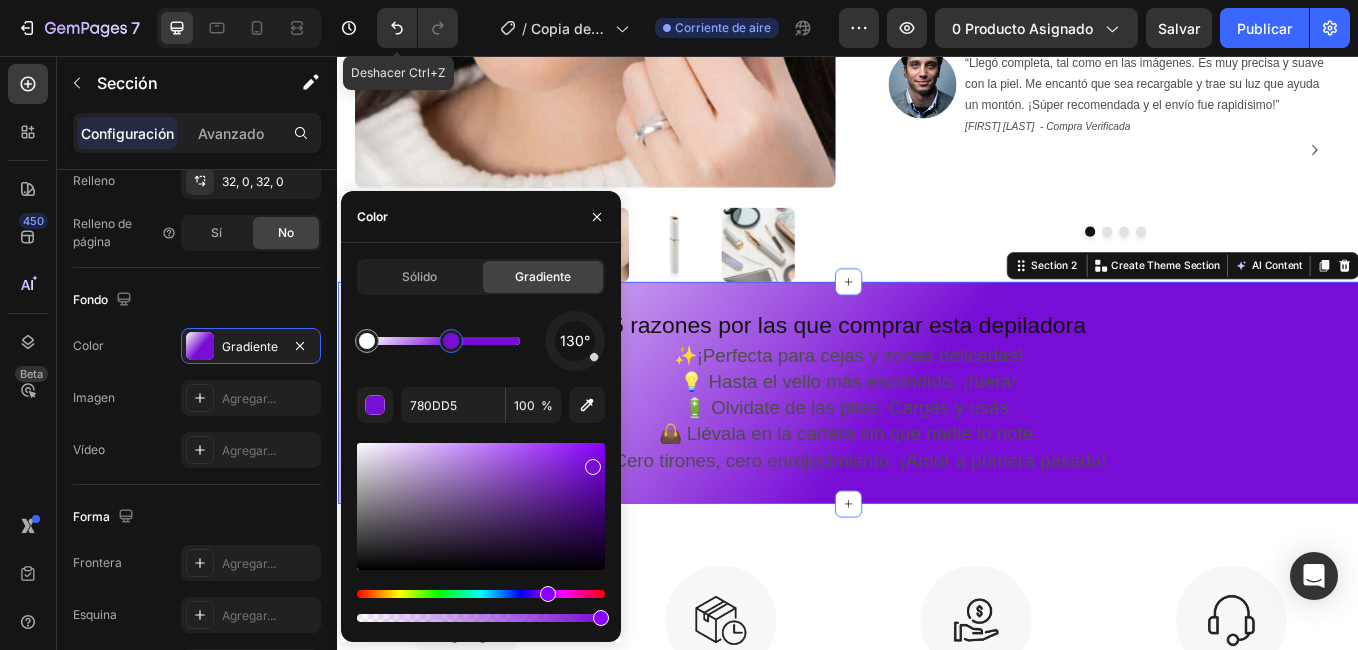 drag, startPoint x: 521, startPoint y: 350, endPoint x: 545, endPoint y: 344, distance: 24.738634 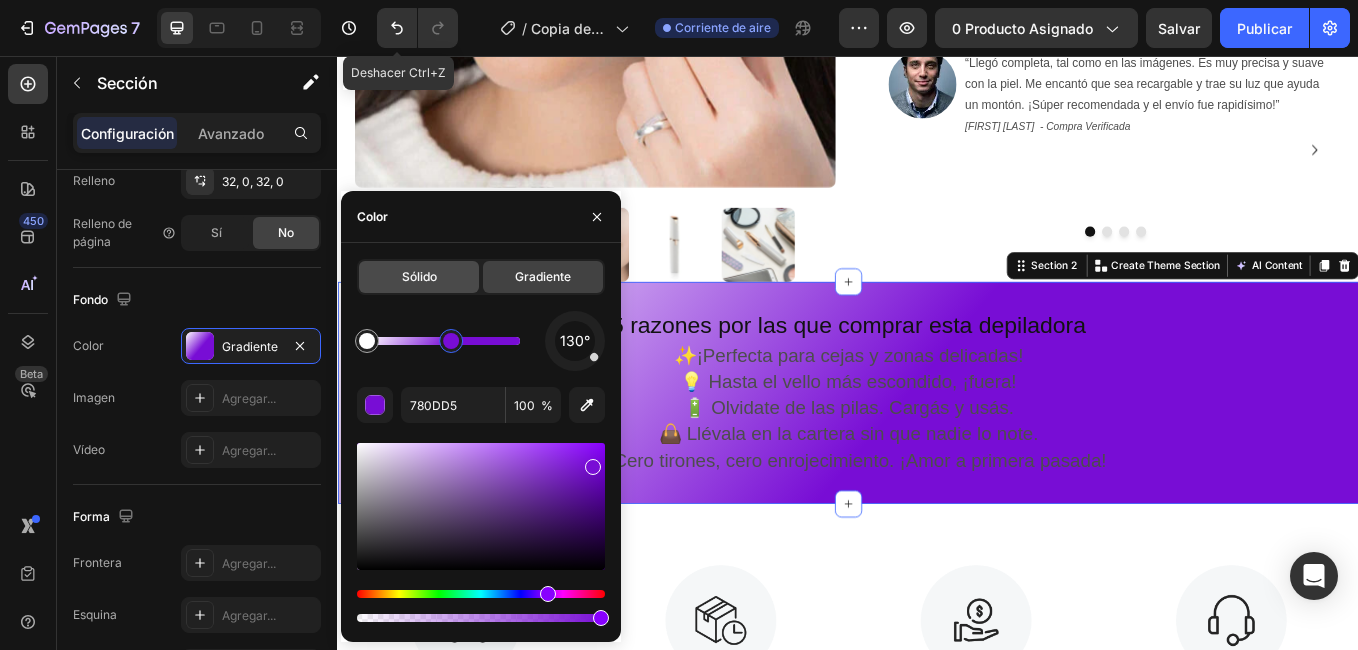 click on "Sólido" 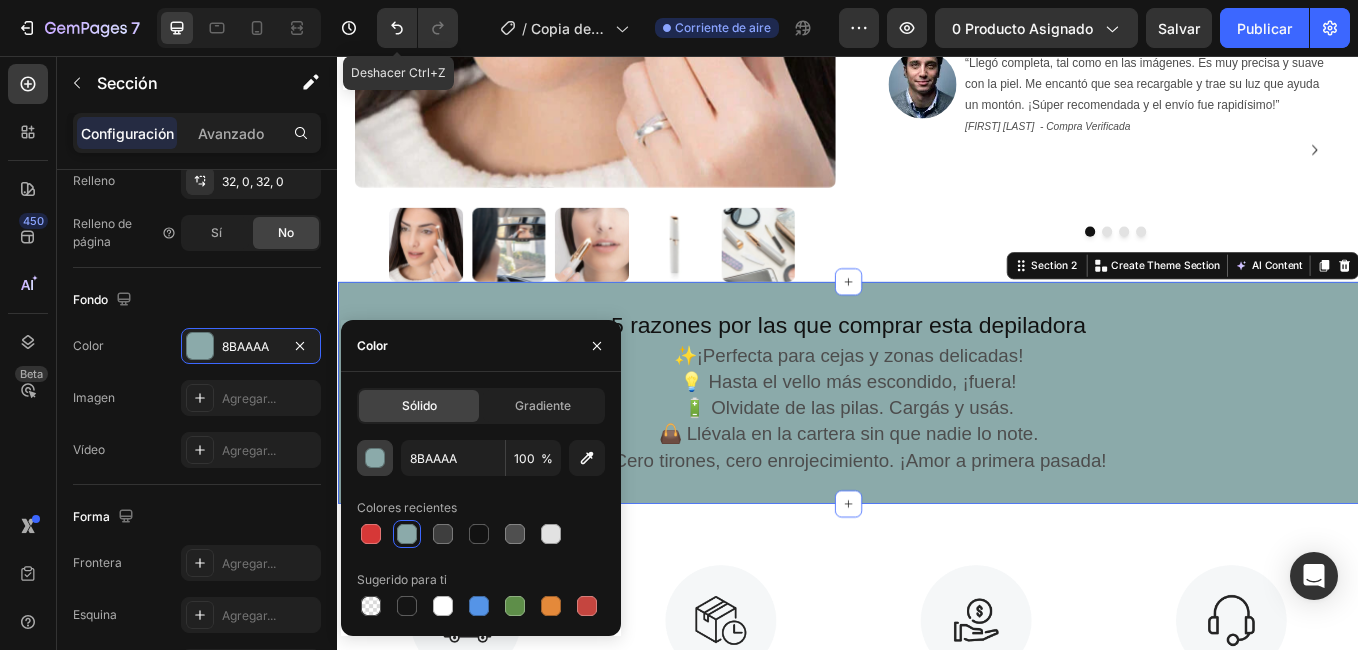 click at bounding box center [376, 459] 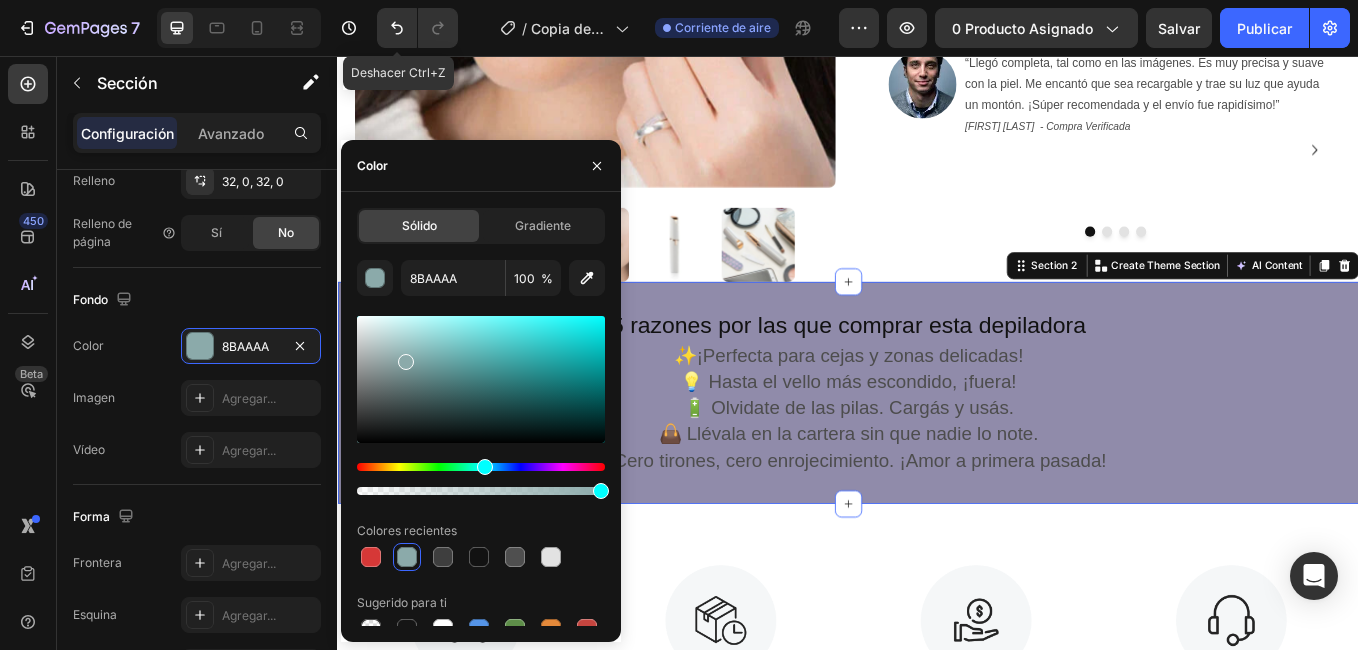 click at bounding box center (481, 467) 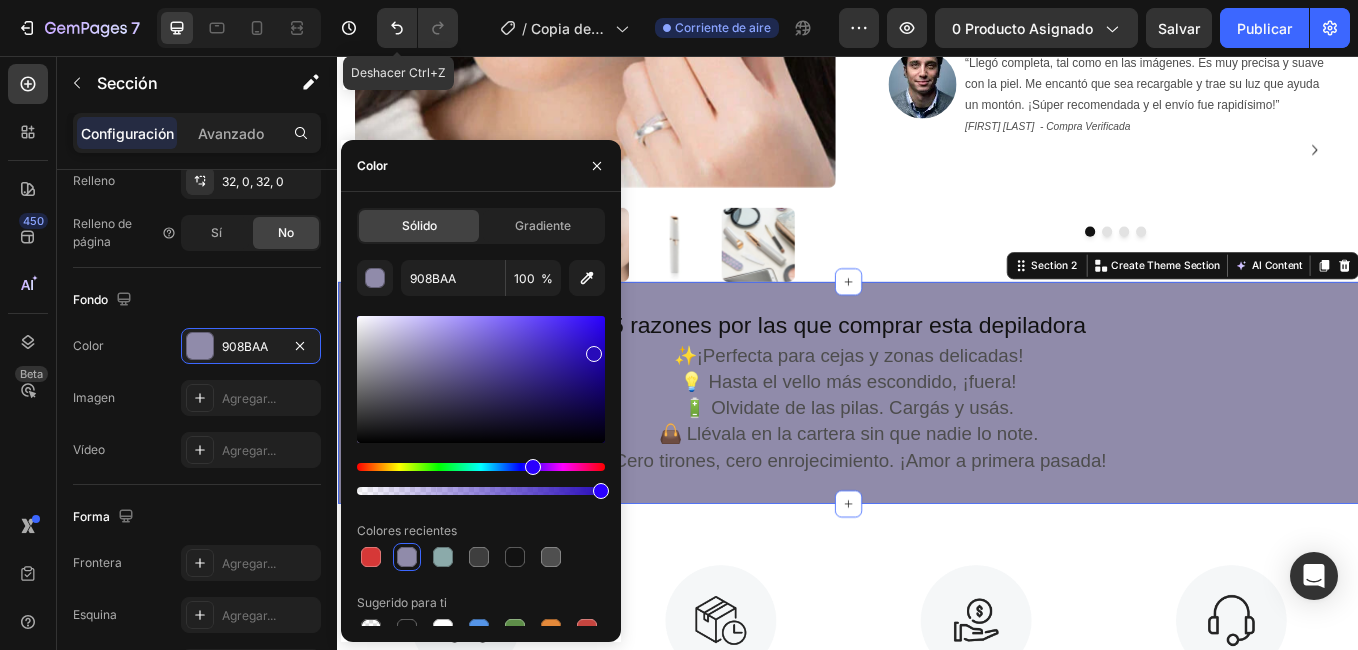 click at bounding box center [481, 379] 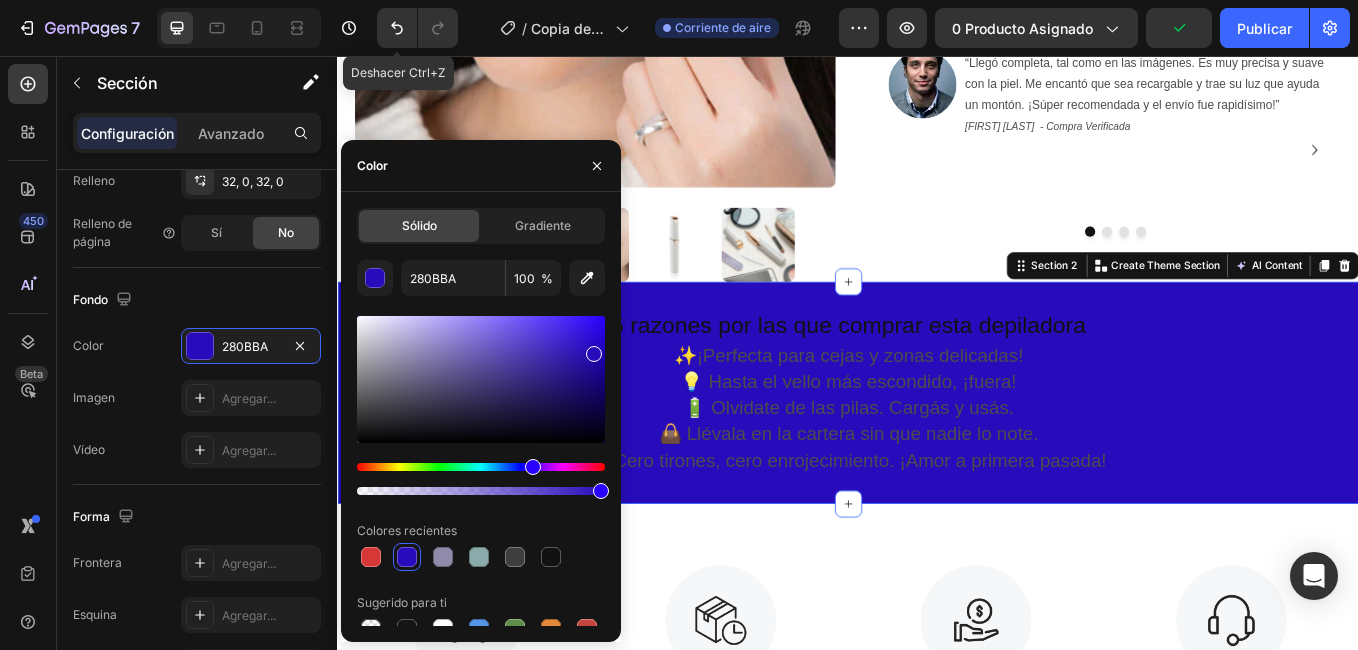 click at bounding box center [481, 479] 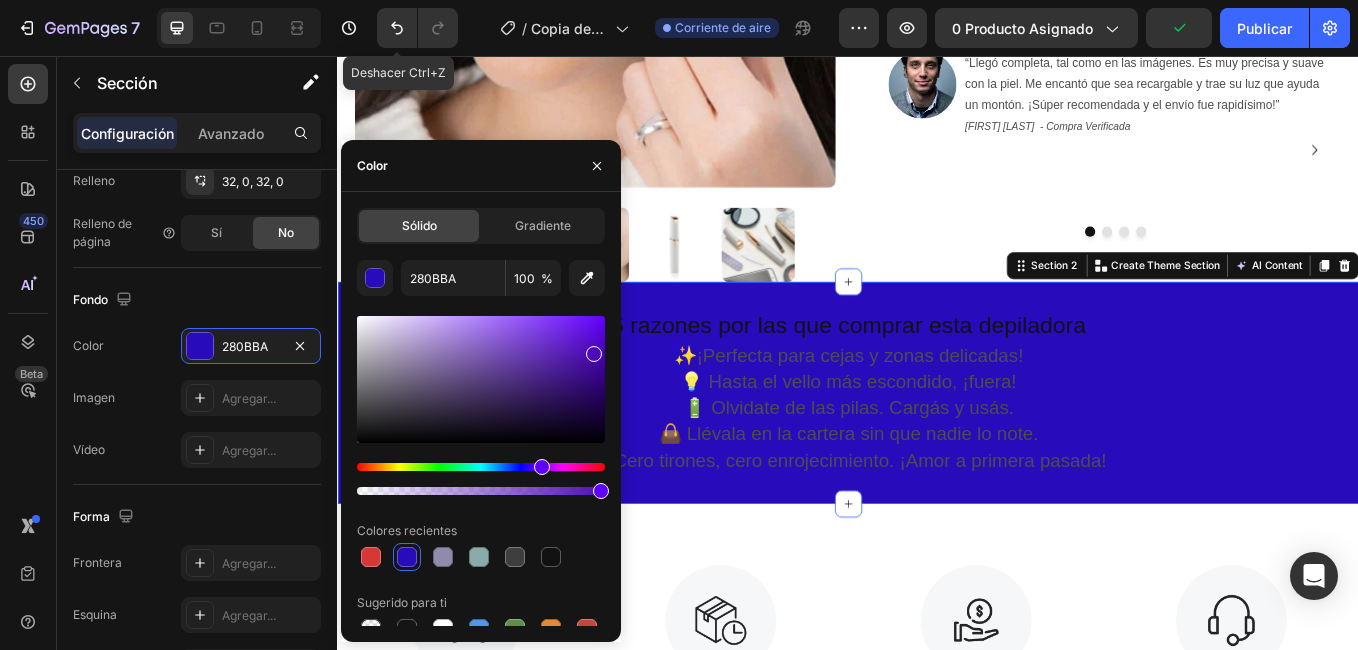 click at bounding box center [542, 467] 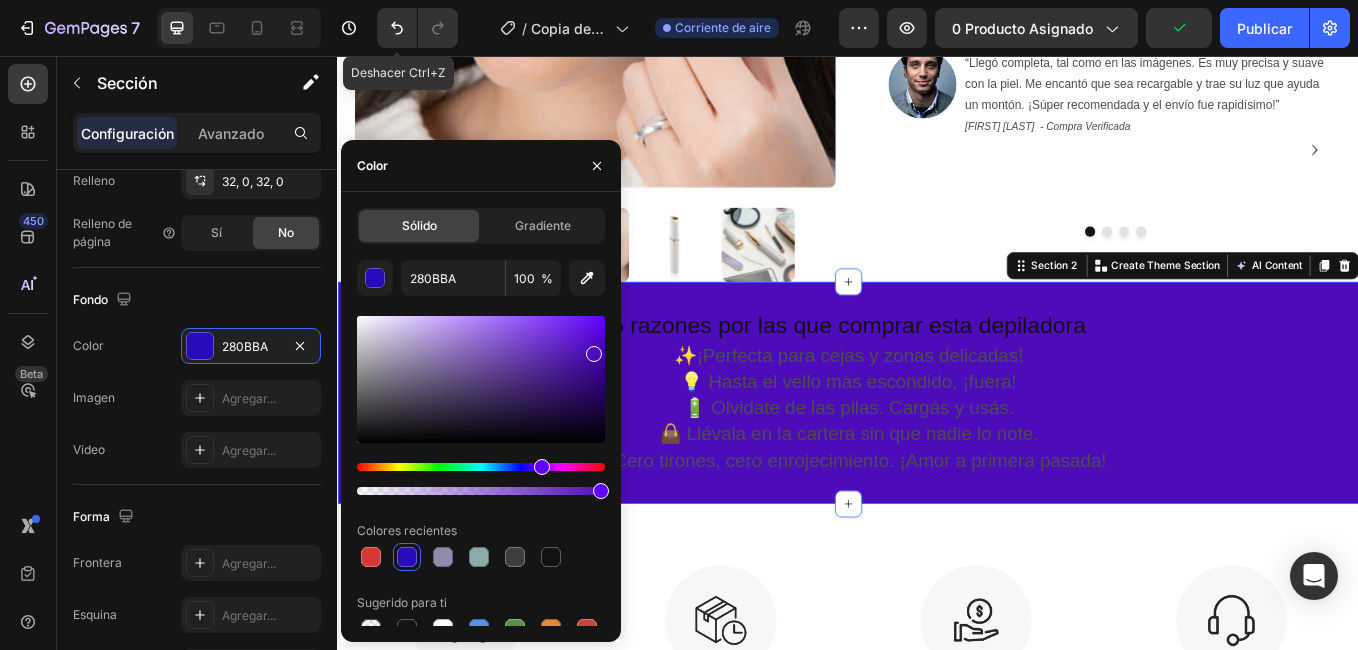 click at bounding box center [542, 467] 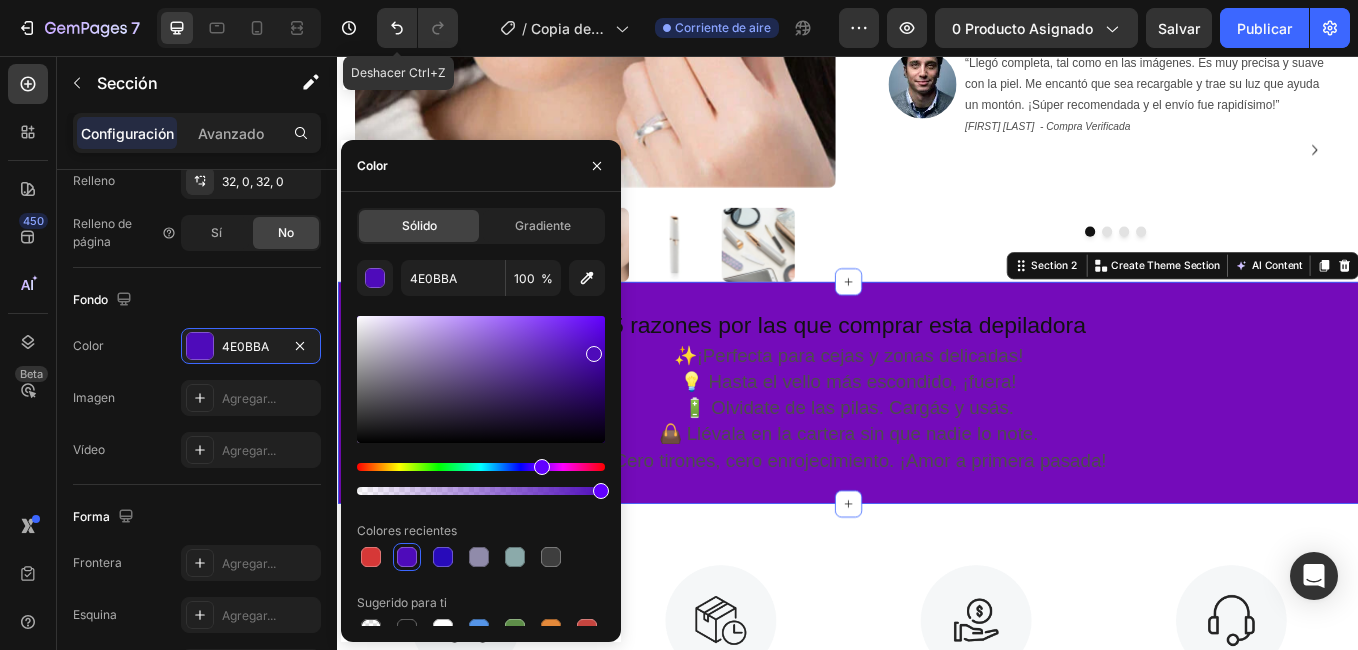 click at bounding box center (542, 467) 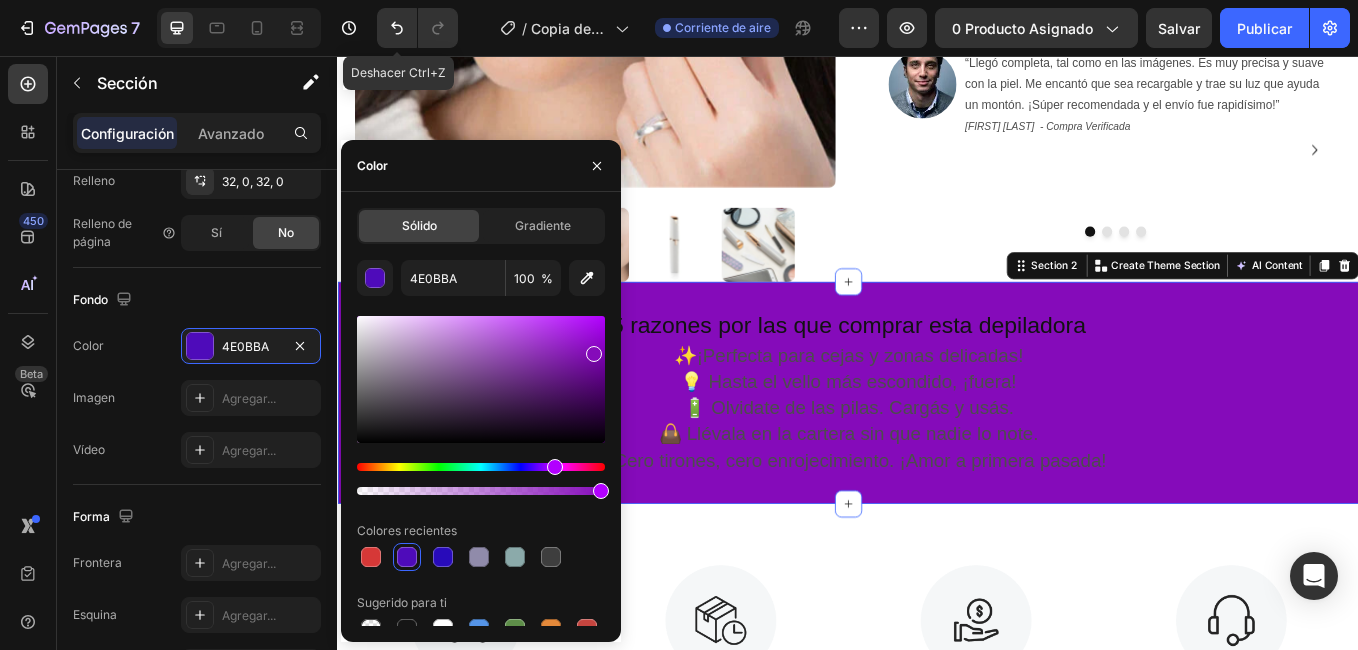click at bounding box center (555, 467) 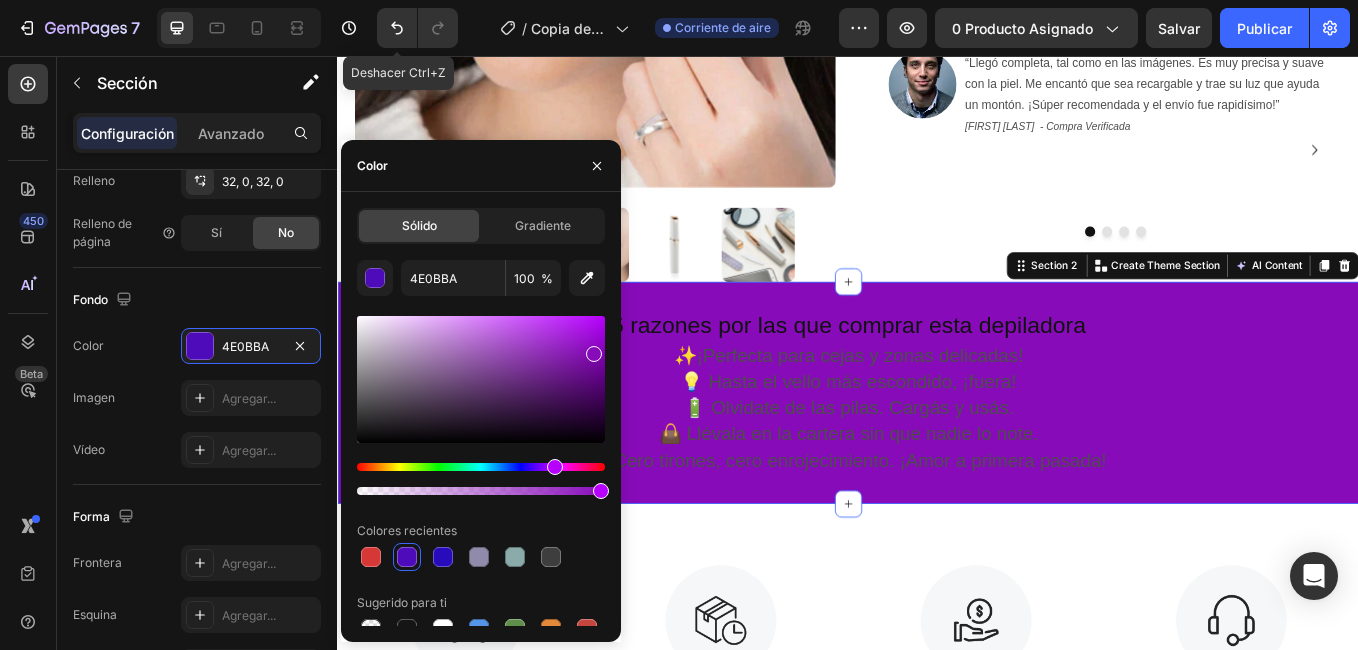click at bounding box center [555, 467] 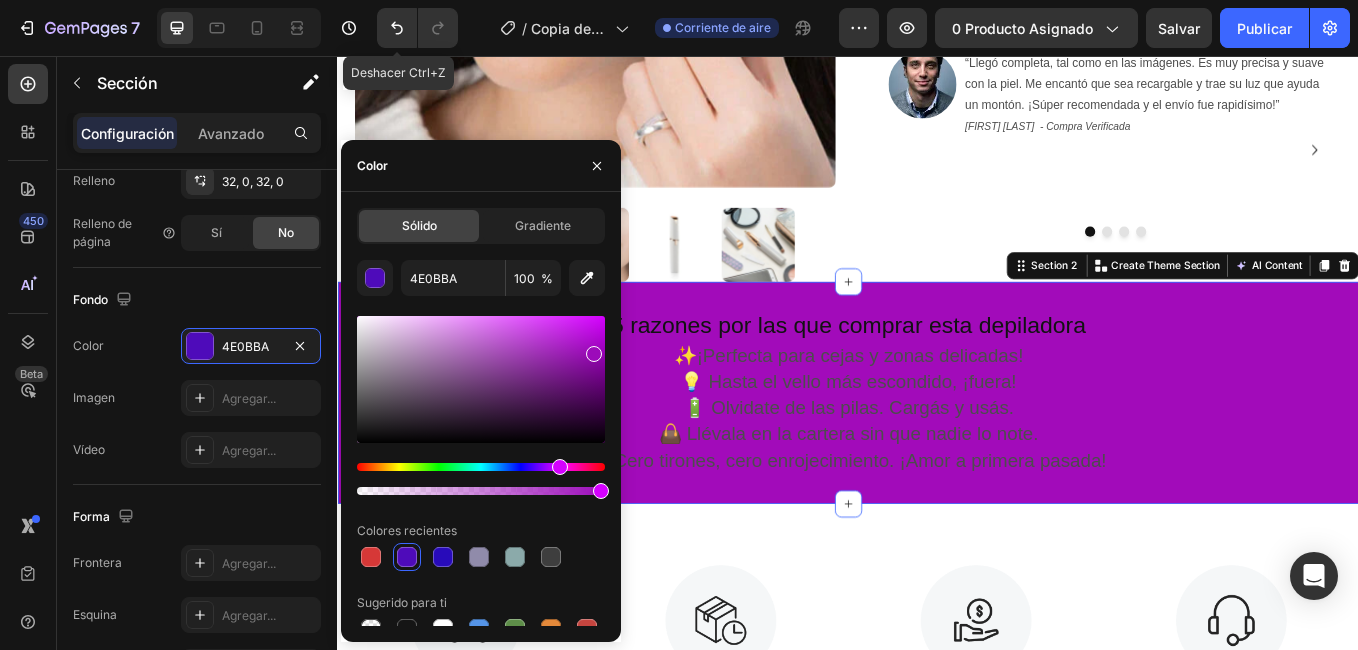 click at bounding box center (560, 467) 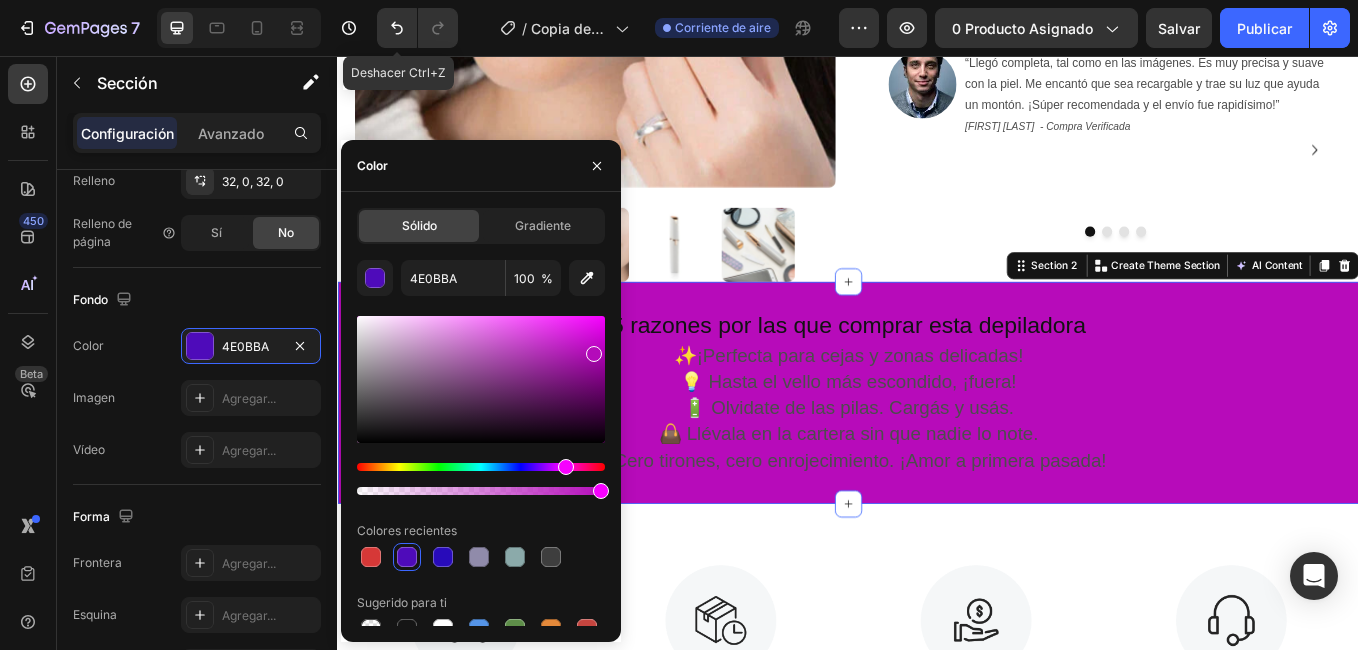 click at bounding box center (566, 467) 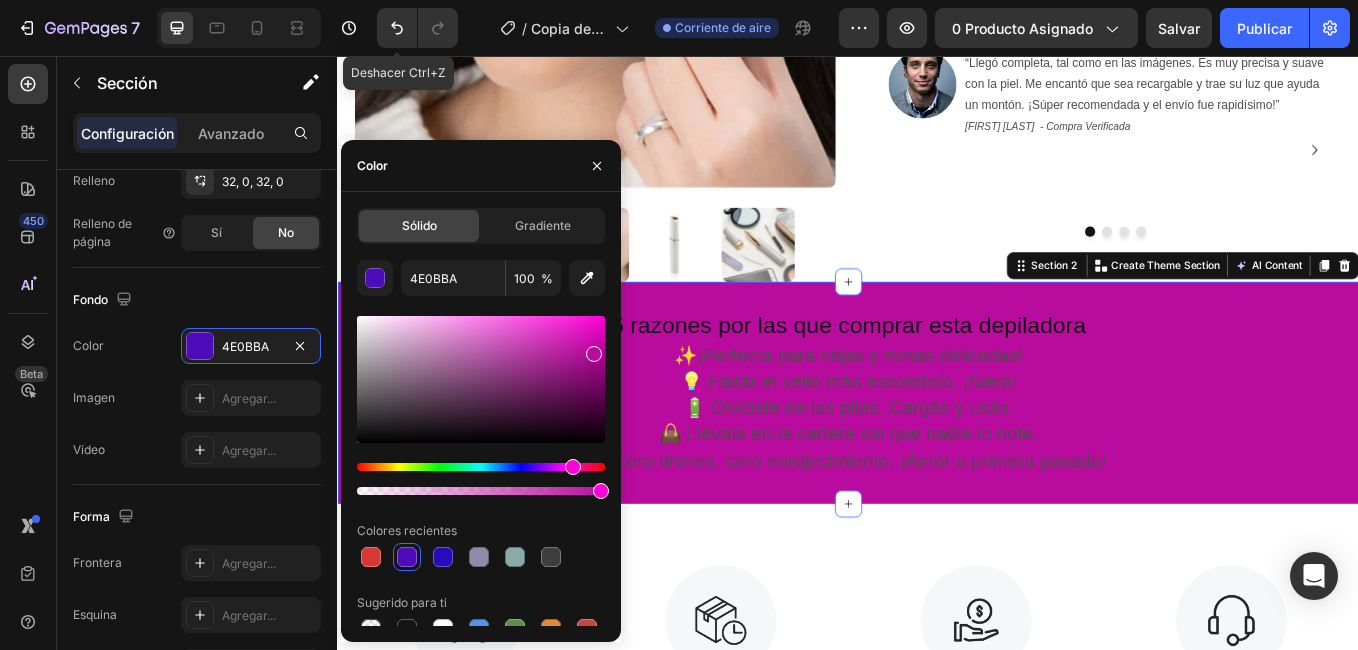 click at bounding box center [573, 467] 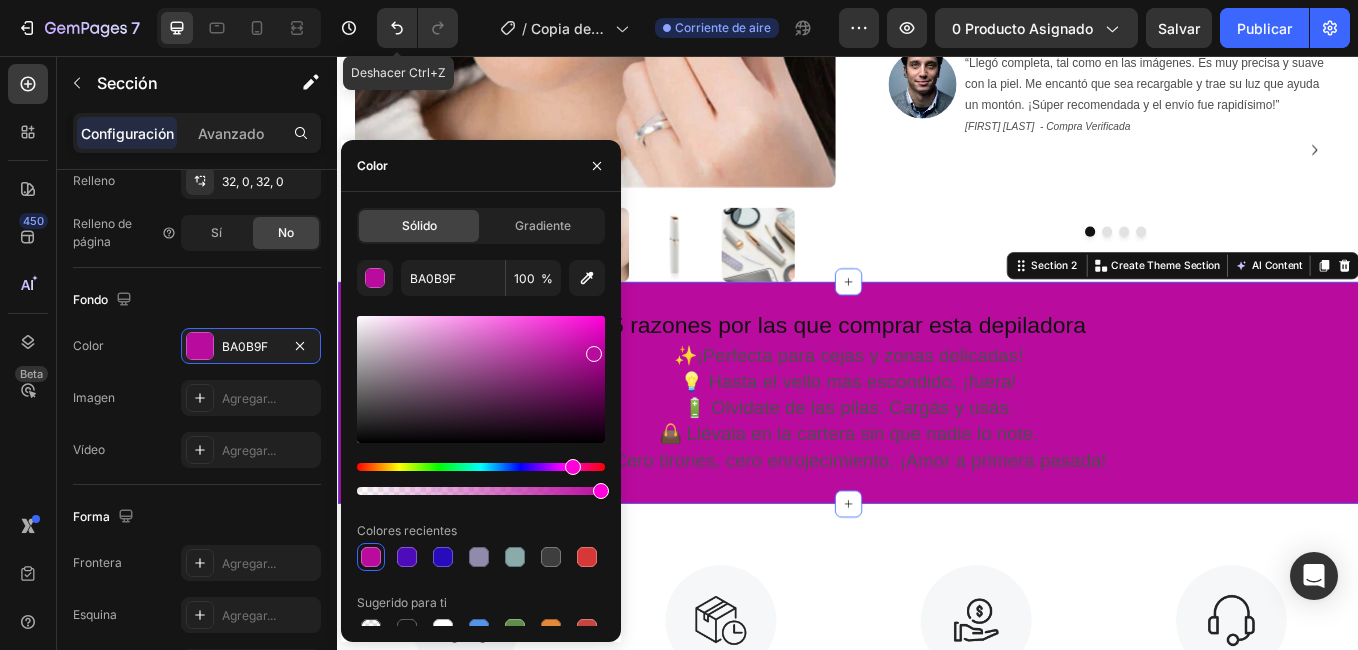 click at bounding box center (481, 467) 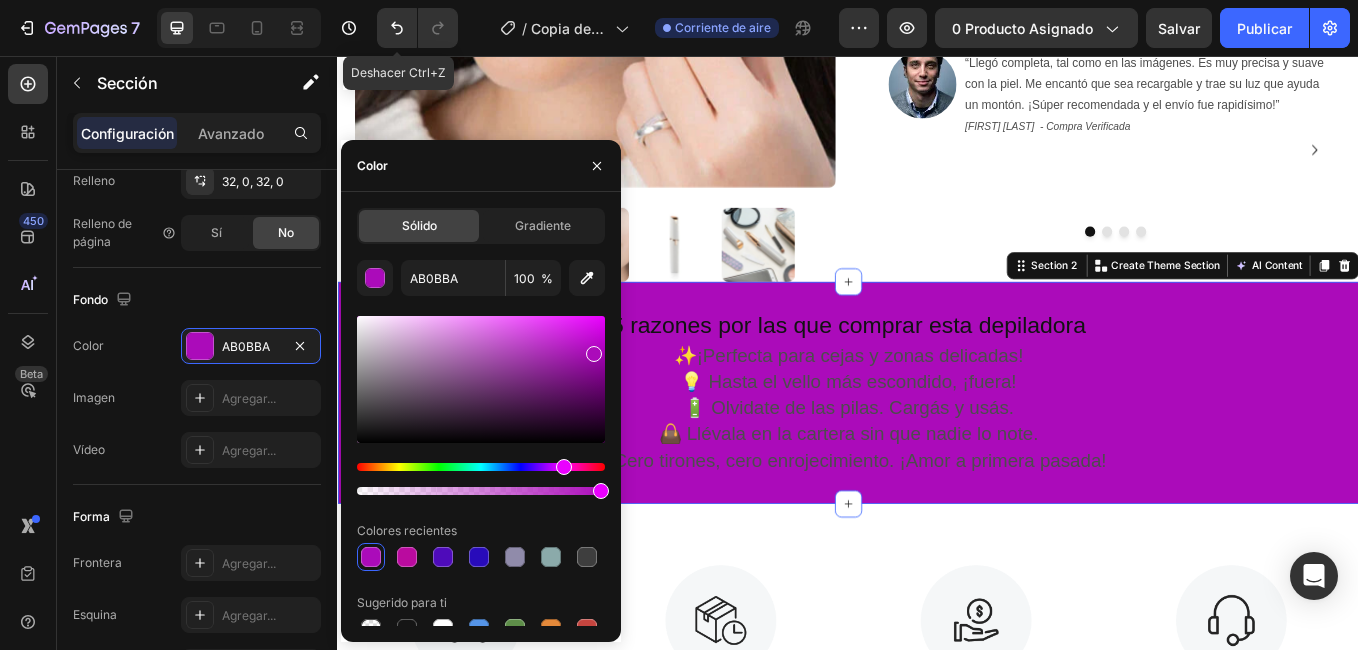 click at bounding box center (481, 379) 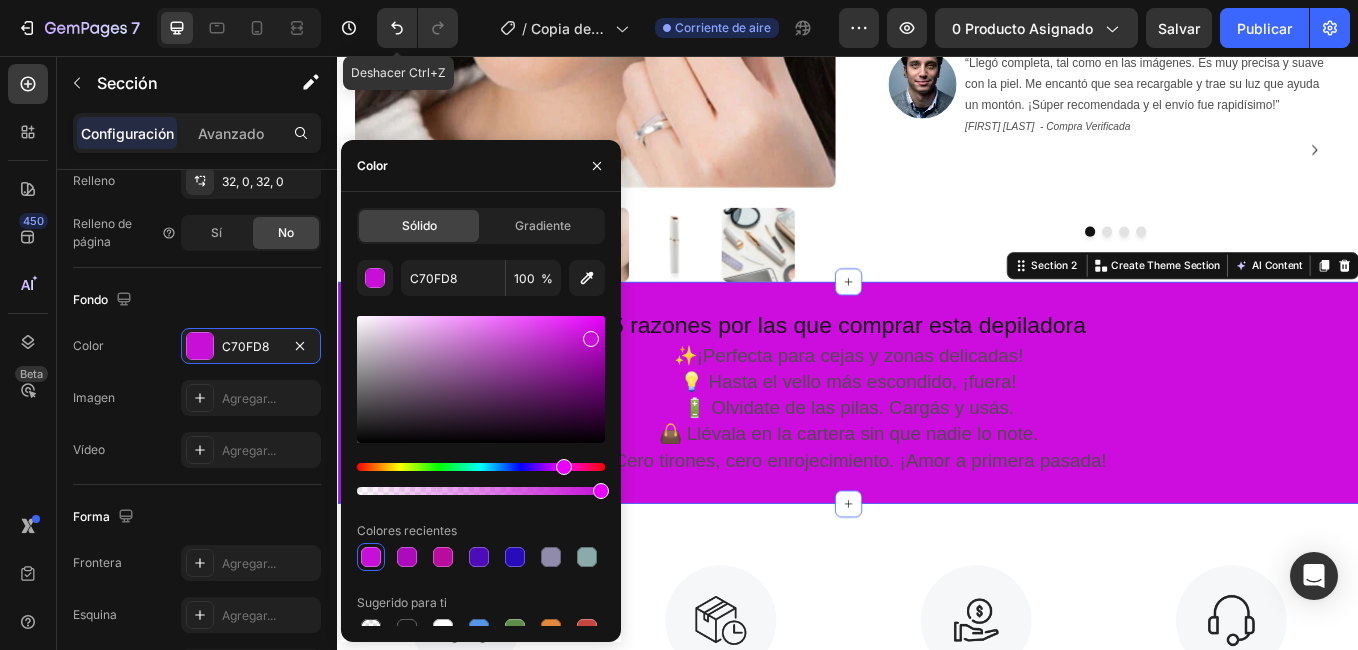 click at bounding box center (591, 339) 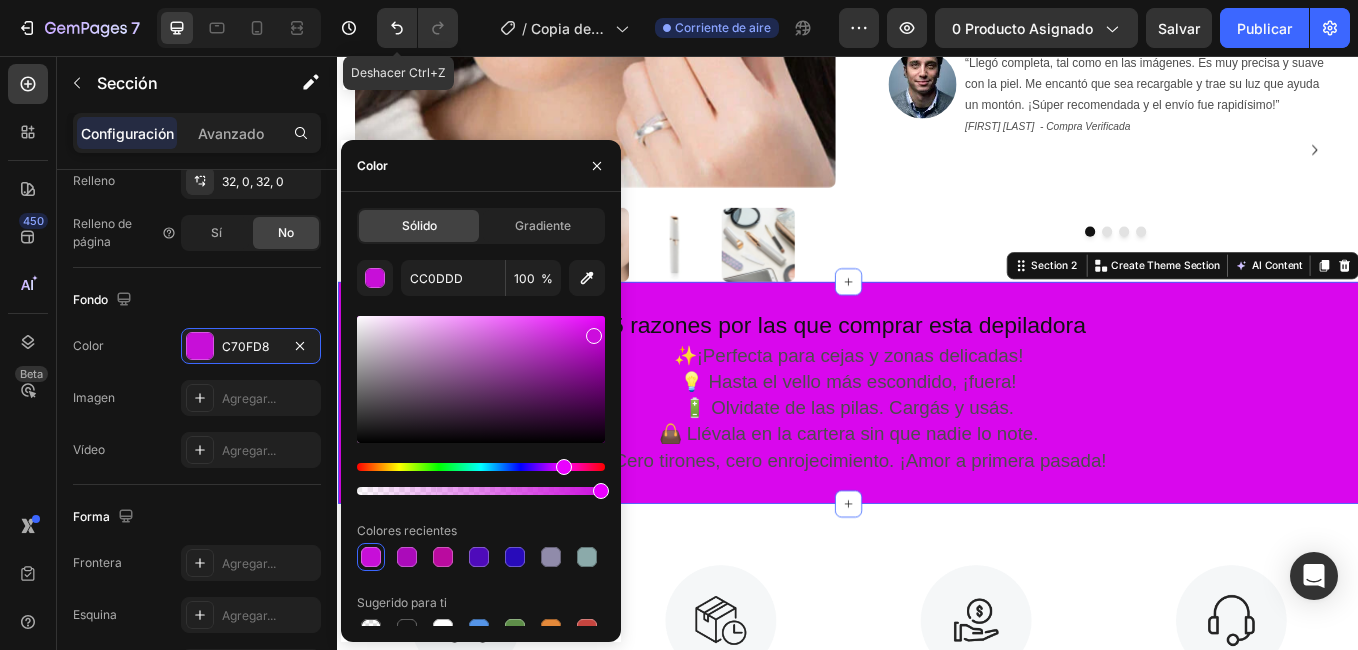 click at bounding box center [481, 379] 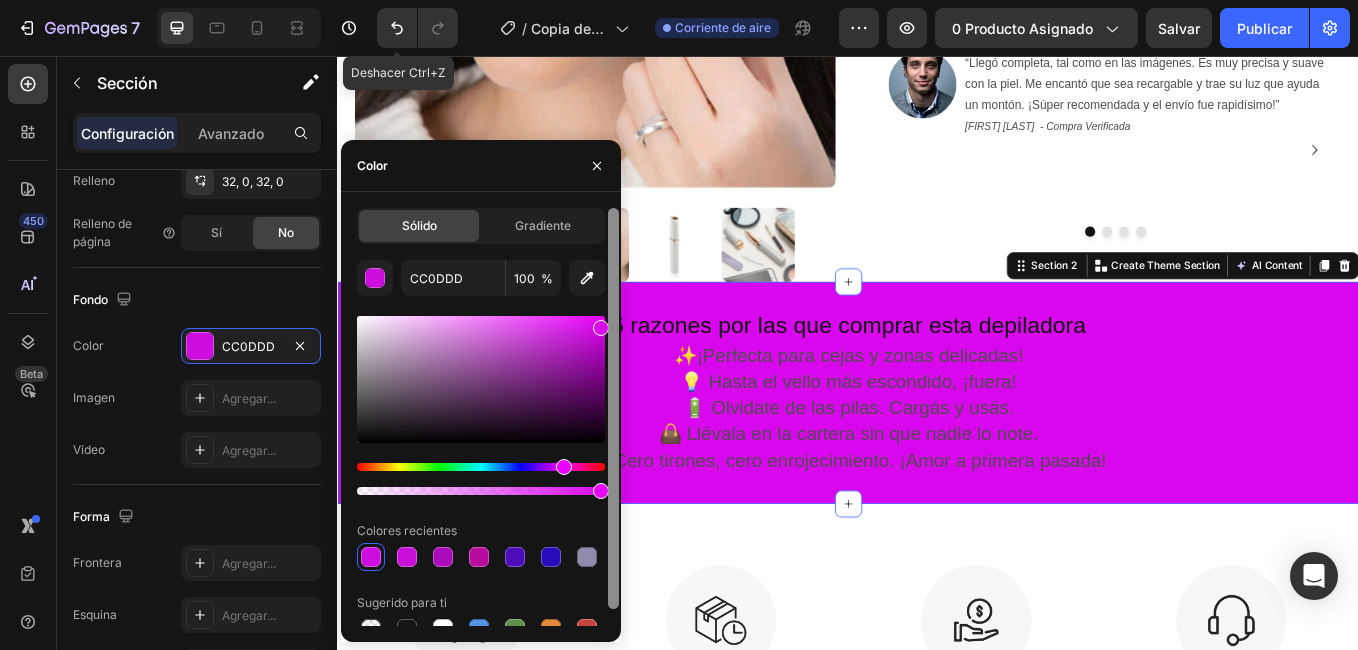 type on "D907ED" 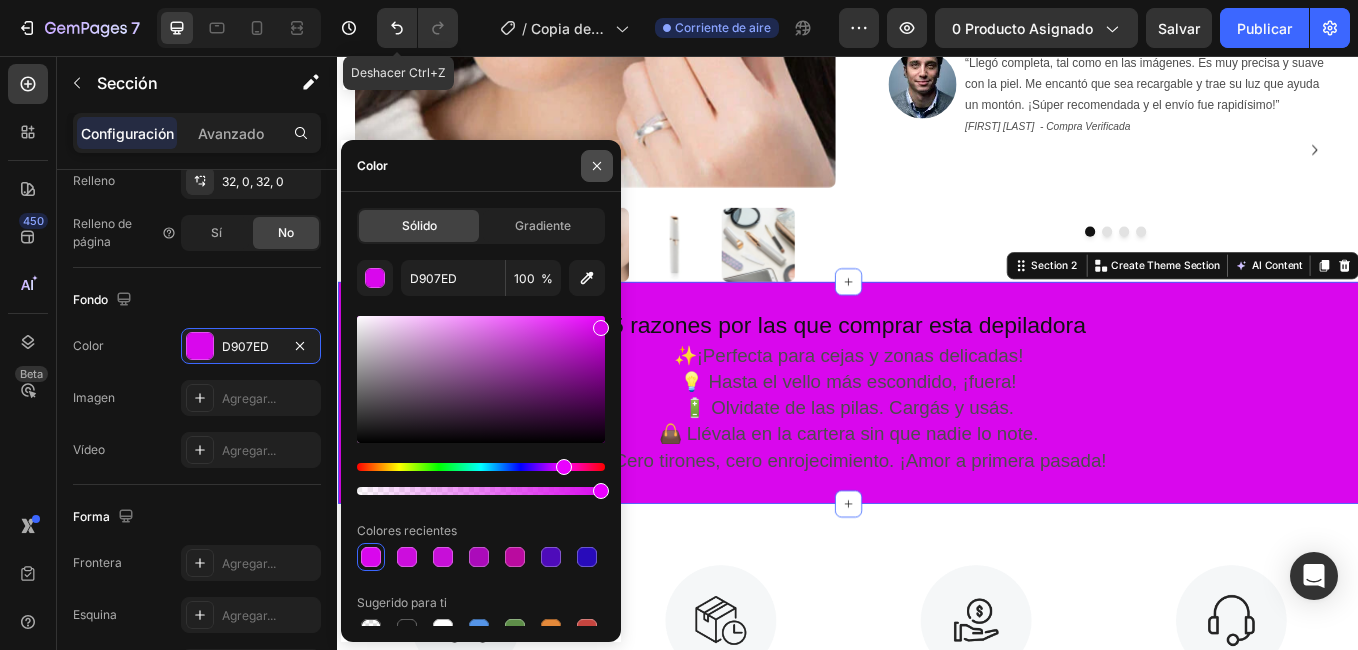 click at bounding box center (597, 166) 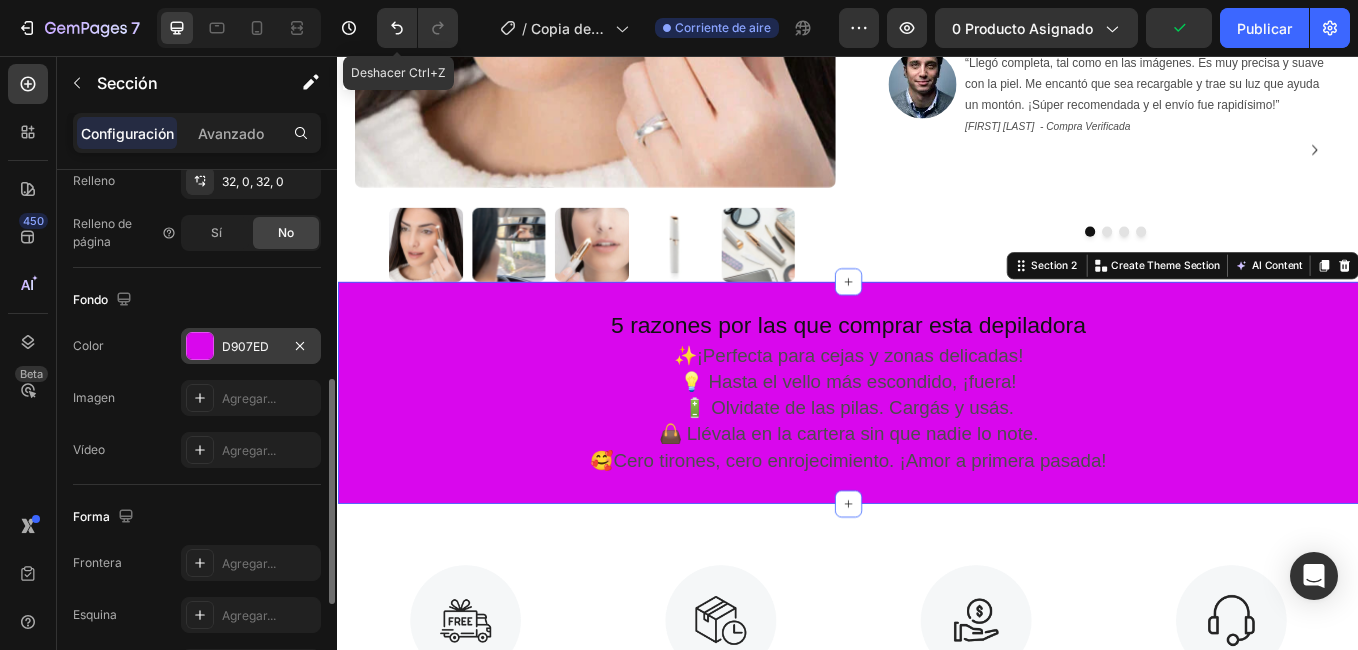 click at bounding box center [200, 346] 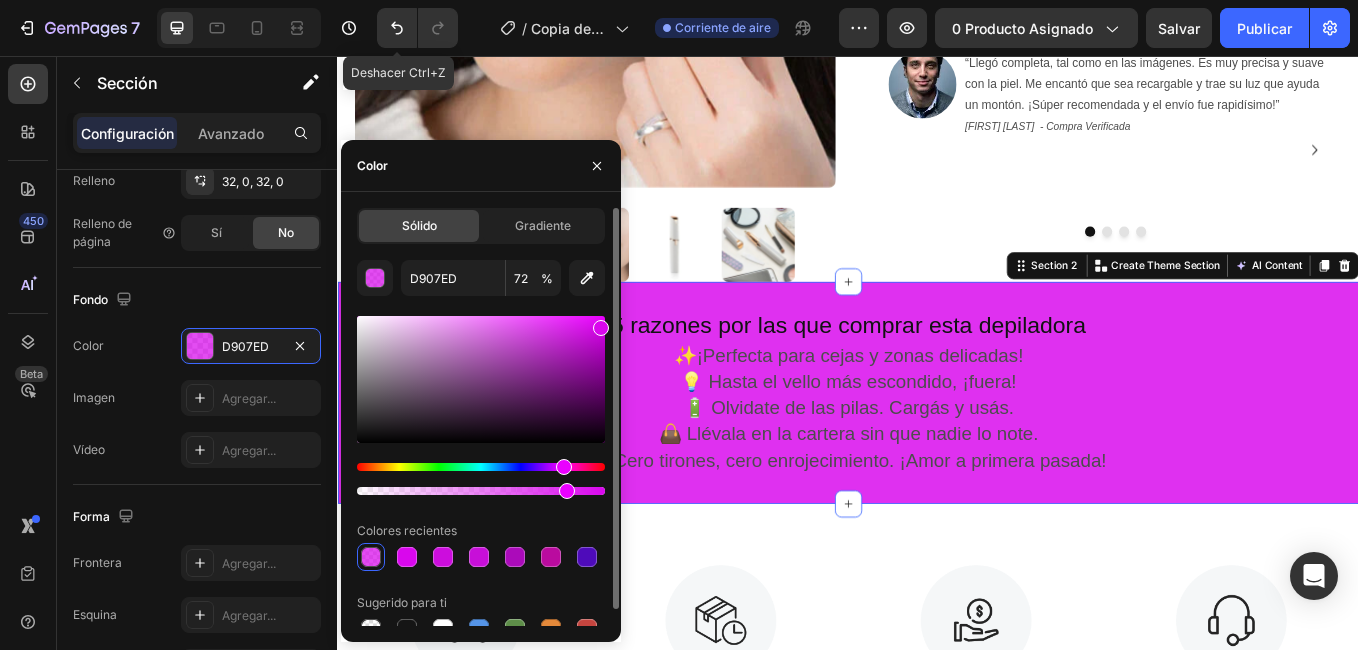 drag, startPoint x: 603, startPoint y: 484, endPoint x: 562, endPoint y: 490, distance: 41.4367 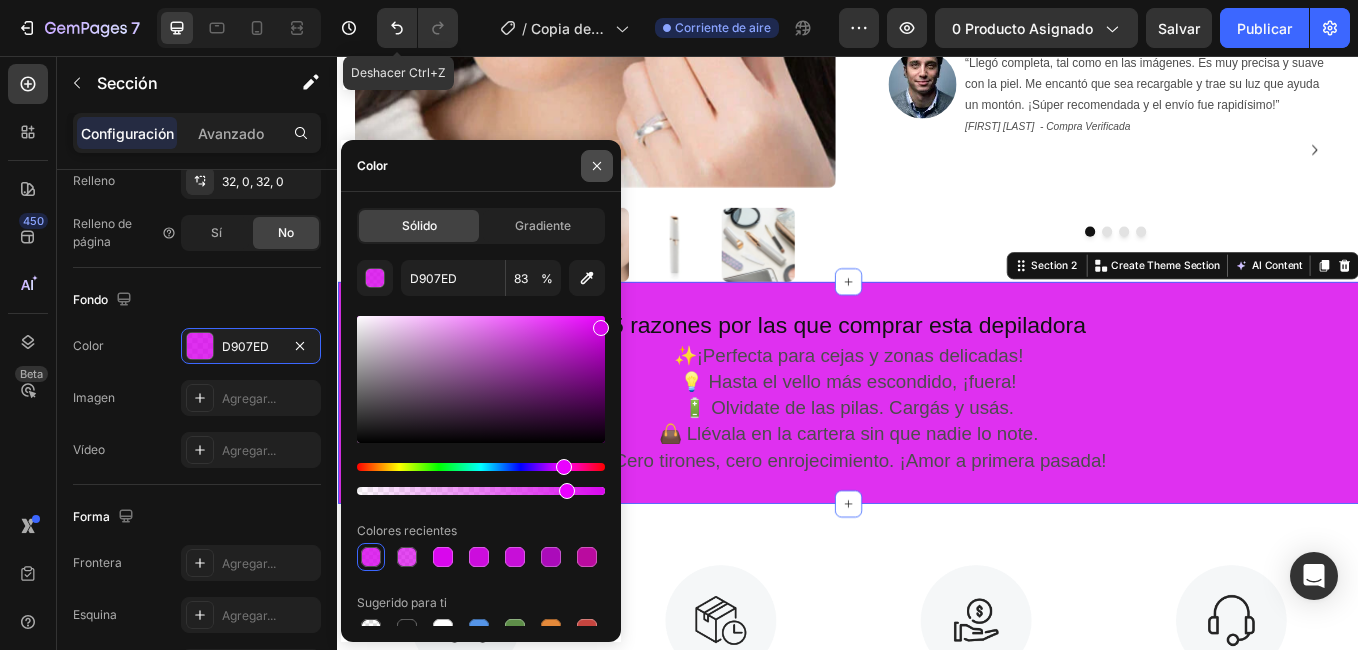 click 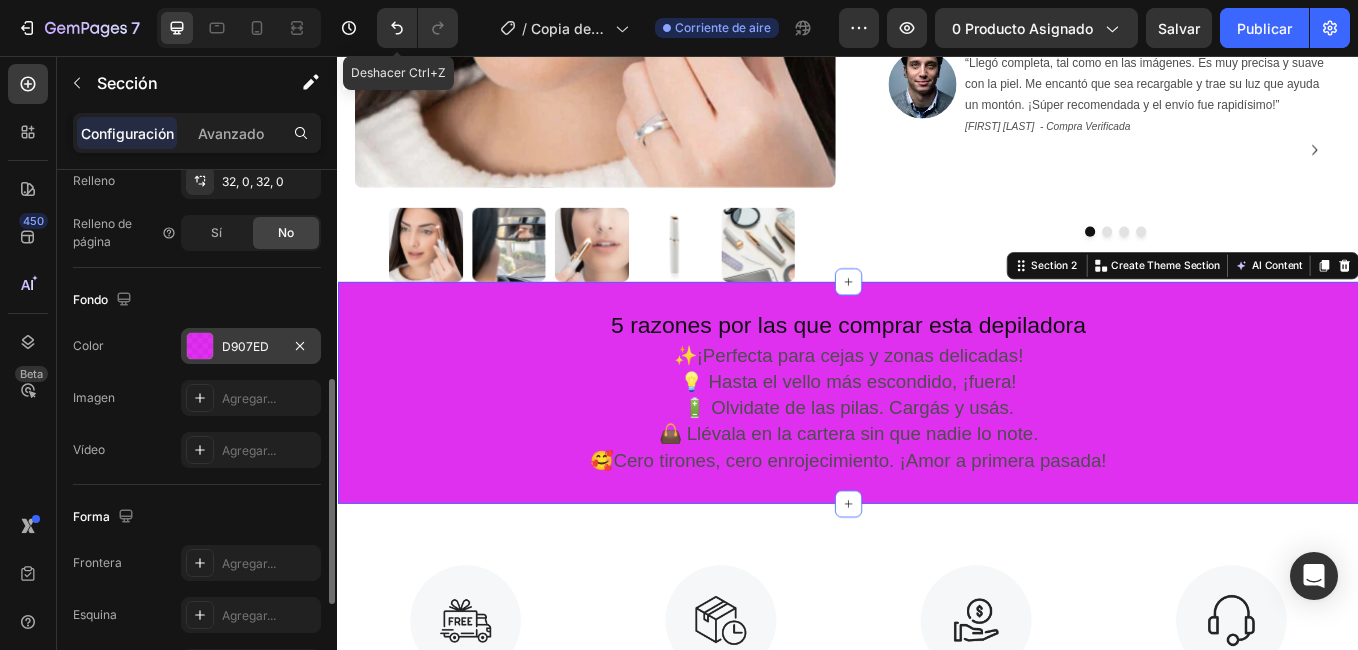 click at bounding box center [200, 346] 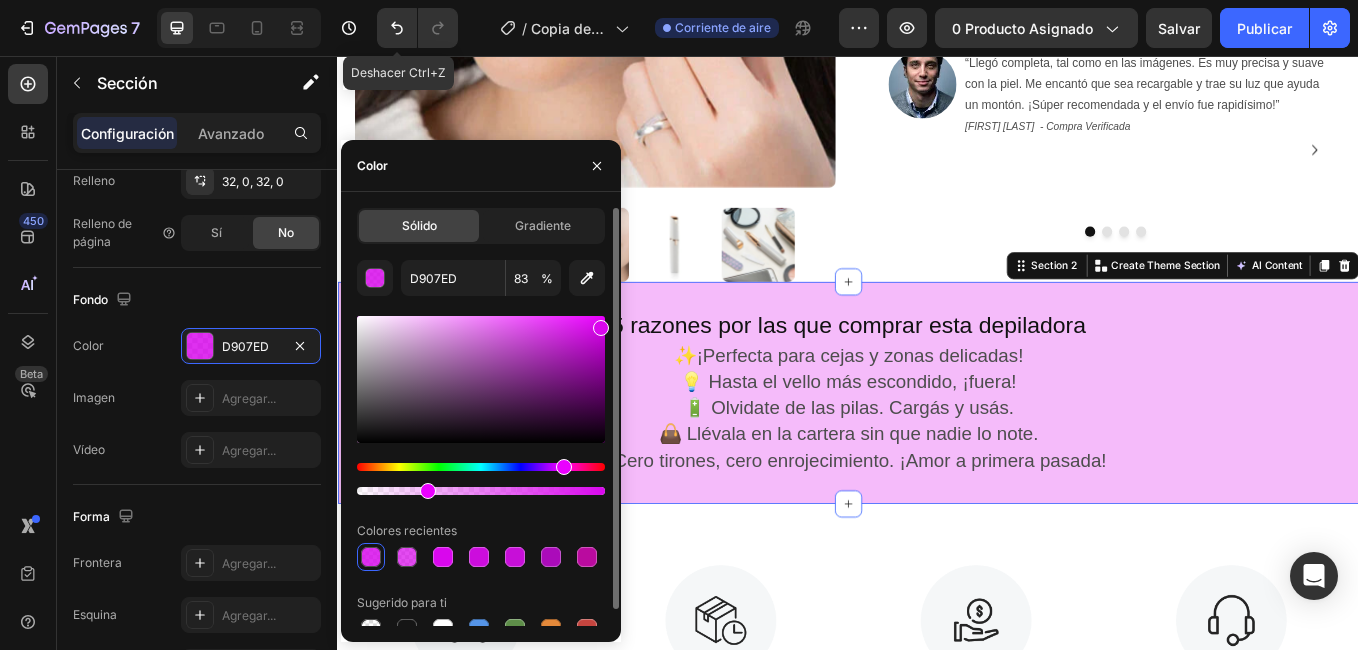 type on "27" 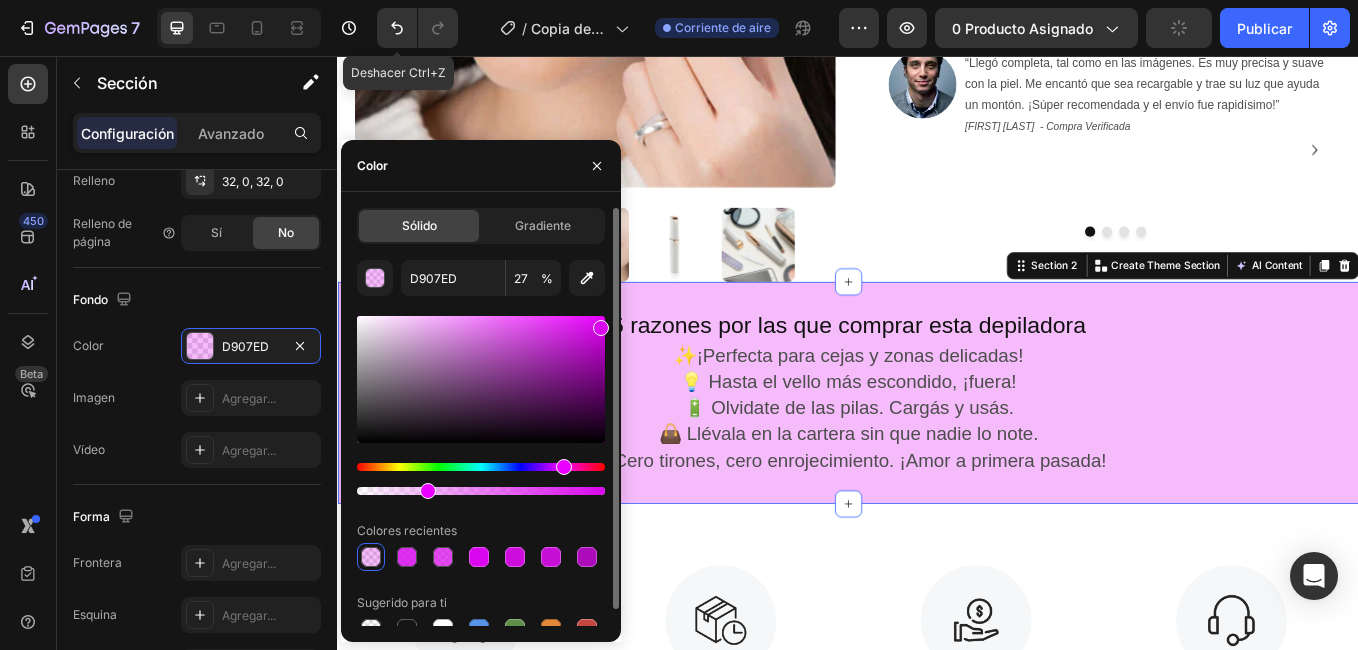 drag, startPoint x: 566, startPoint y: 488, endPoint x: 424, endPoint y: 488, distance: 142 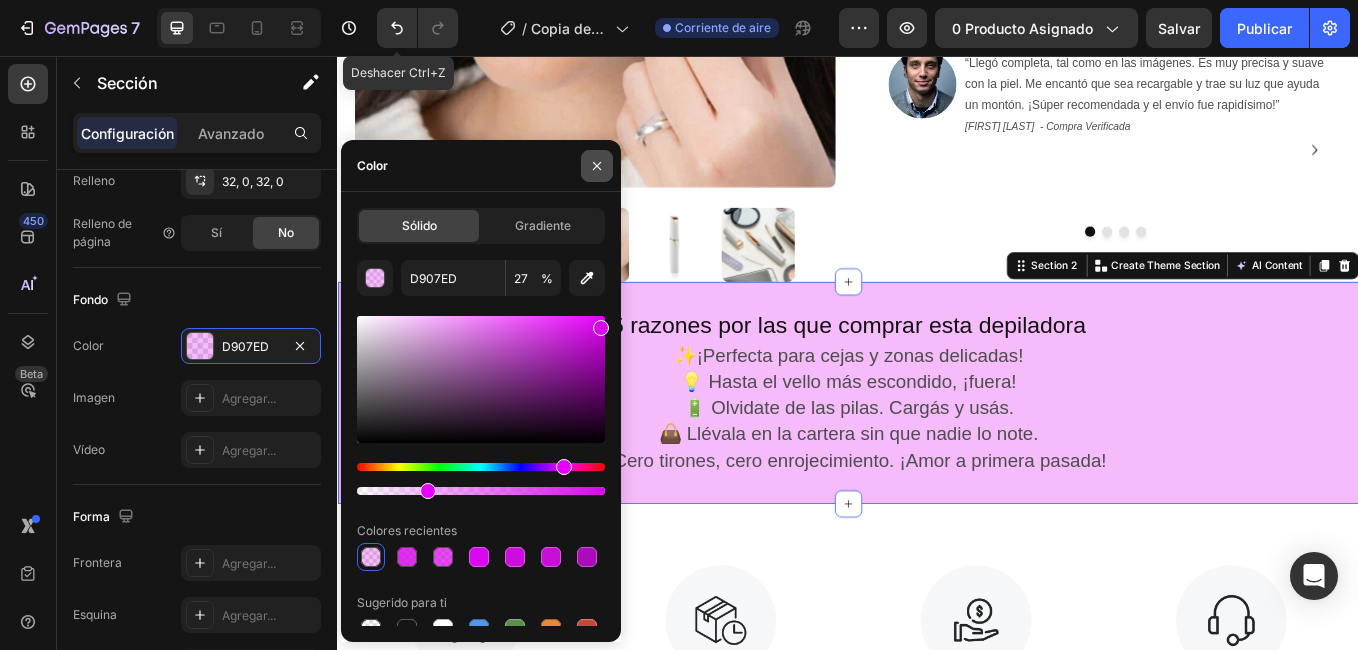click at bounding box center (597, 166) 